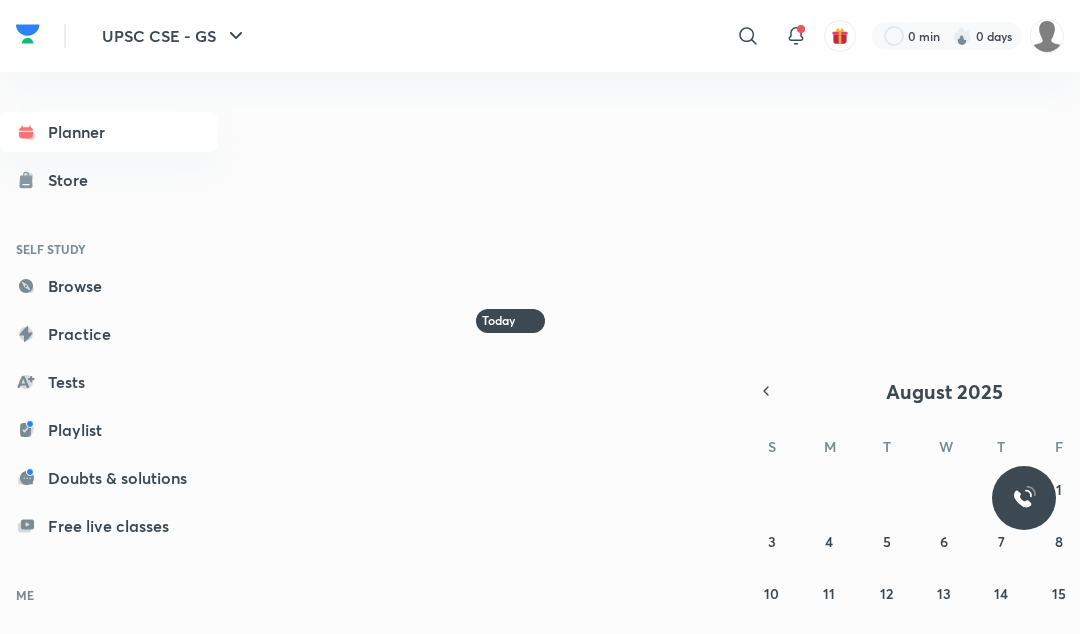 scroll, scrollTop: 0, scrollLeft: 0, axis: both 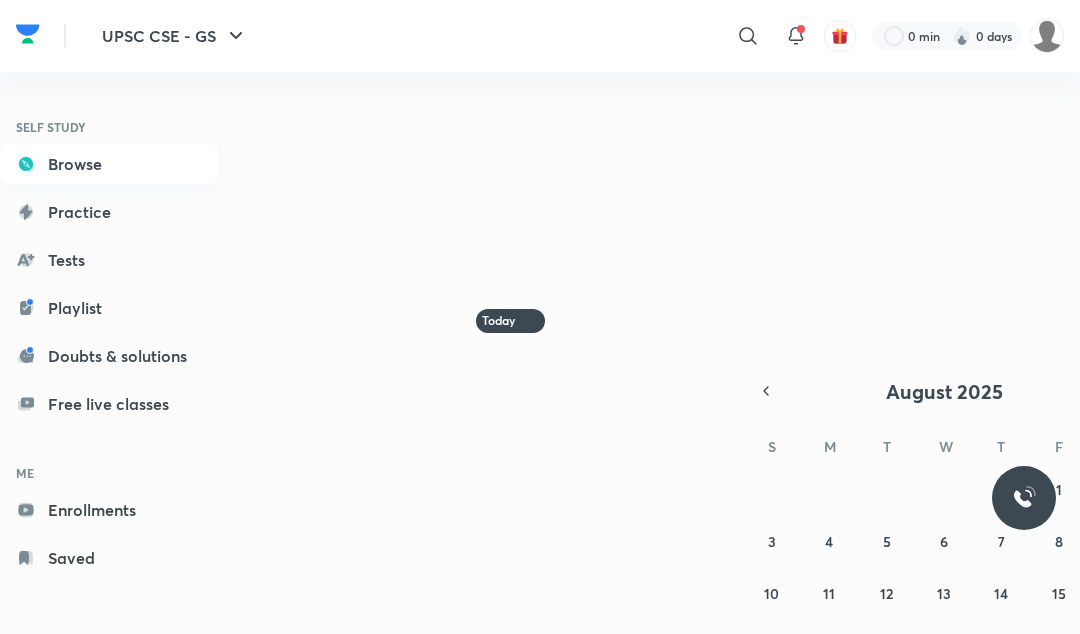 click on "Browse" at bounding box center [109, 164] 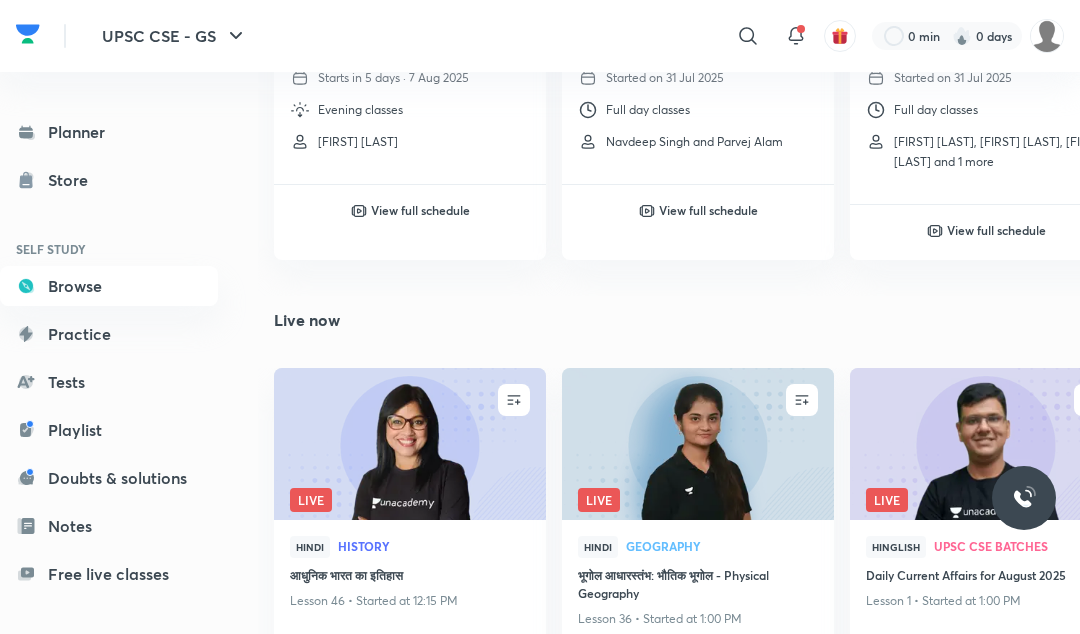 scroll, scrollTop: 531, scrollLeft: 0, axis: vertical 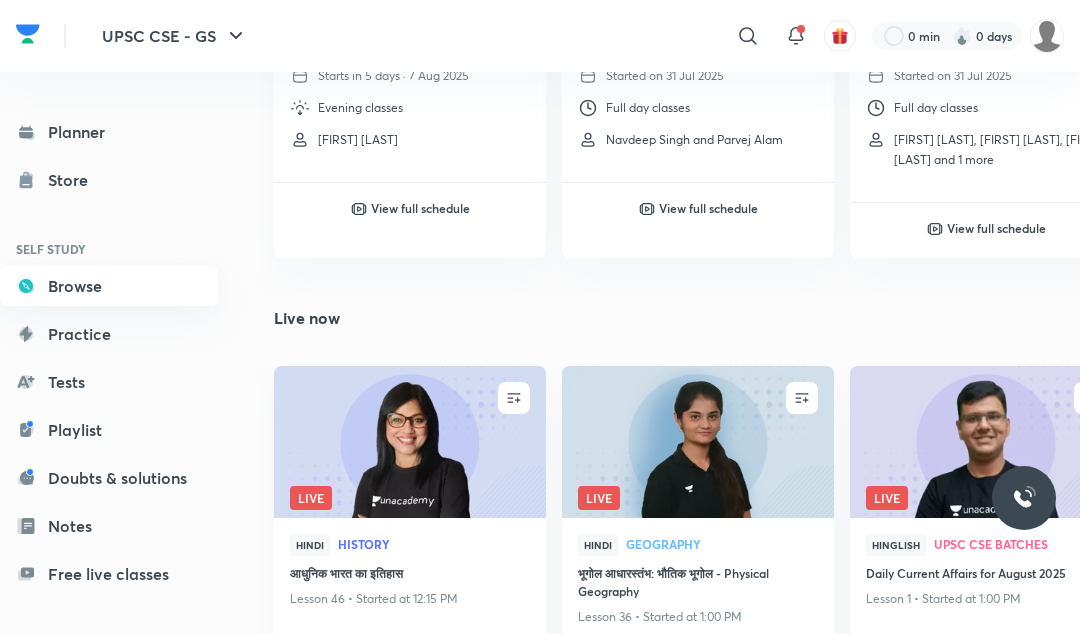 click on "Browse" at bounding box center (109, 286) 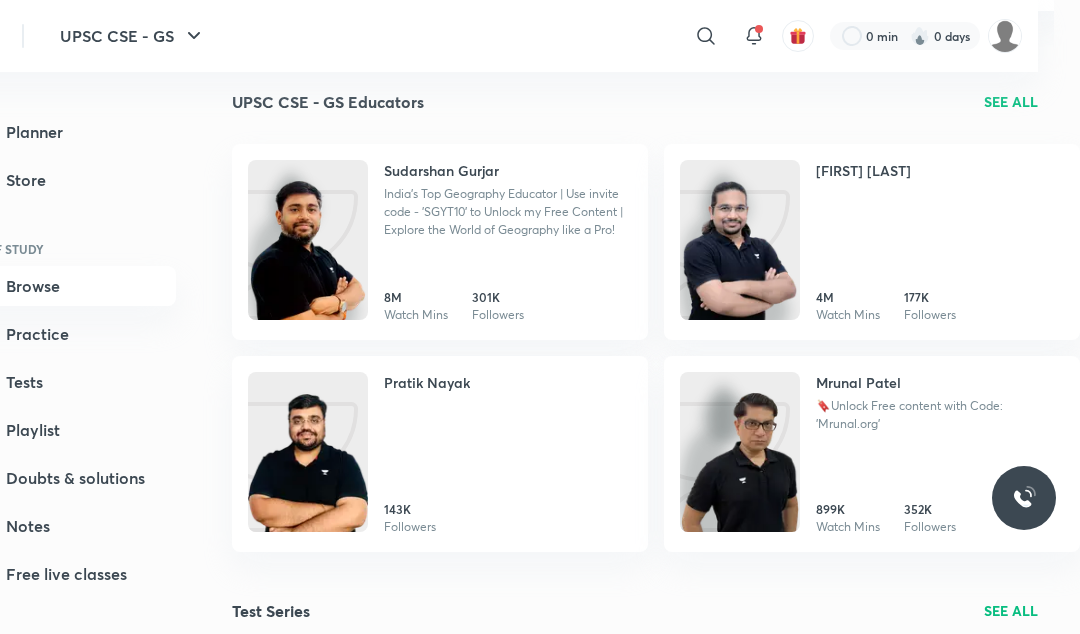 scroll, scrollTop: 1614, scrollLeft: 42, axis: both 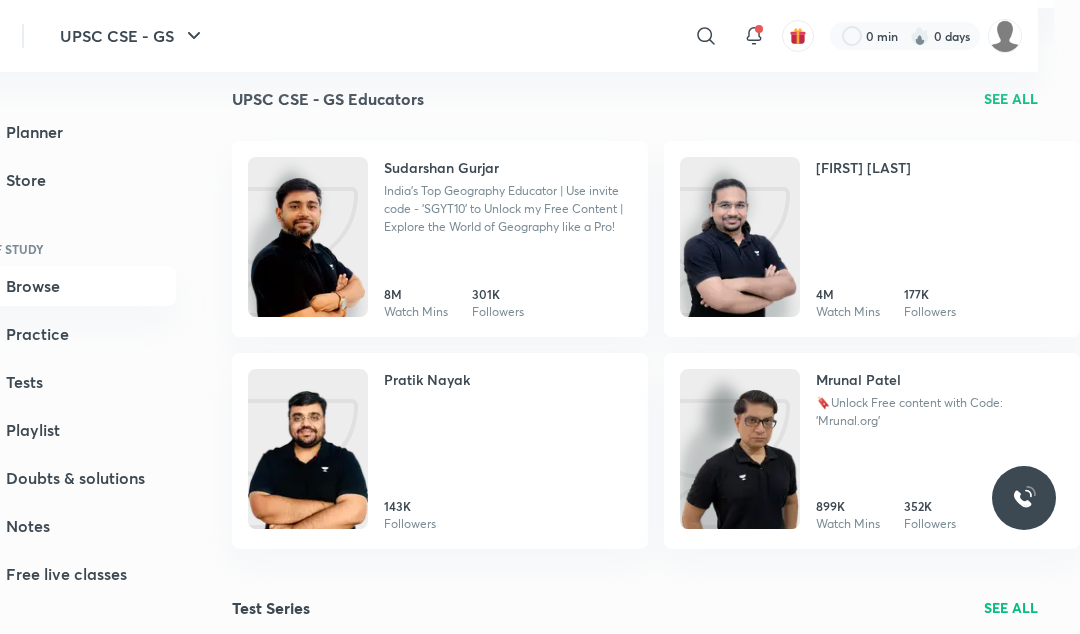 click on "SEE ALL" at bounding box center (1011, 98) 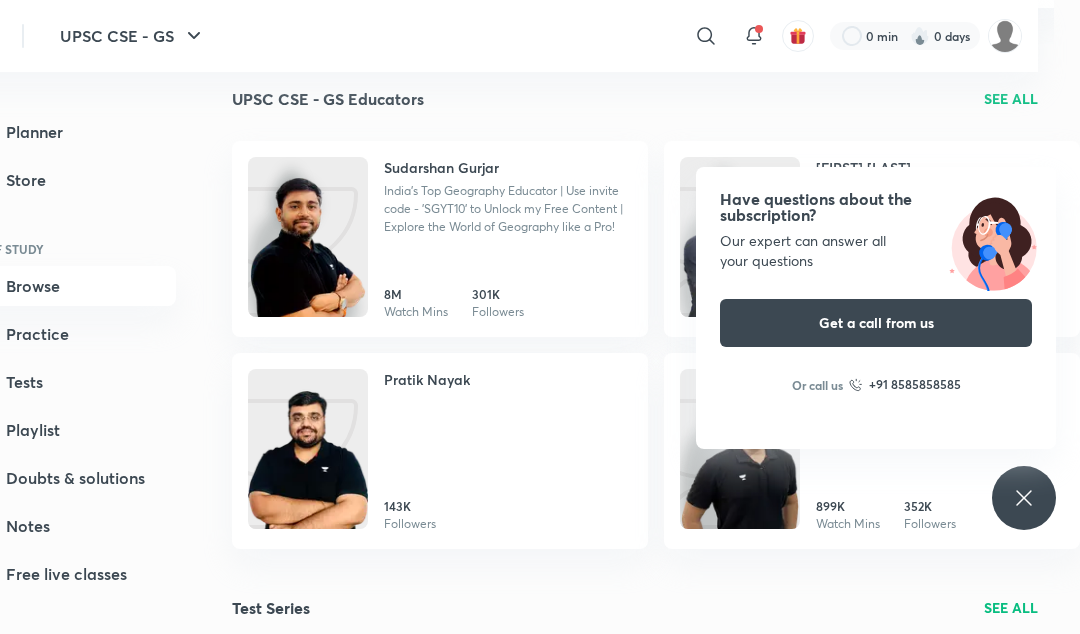 click 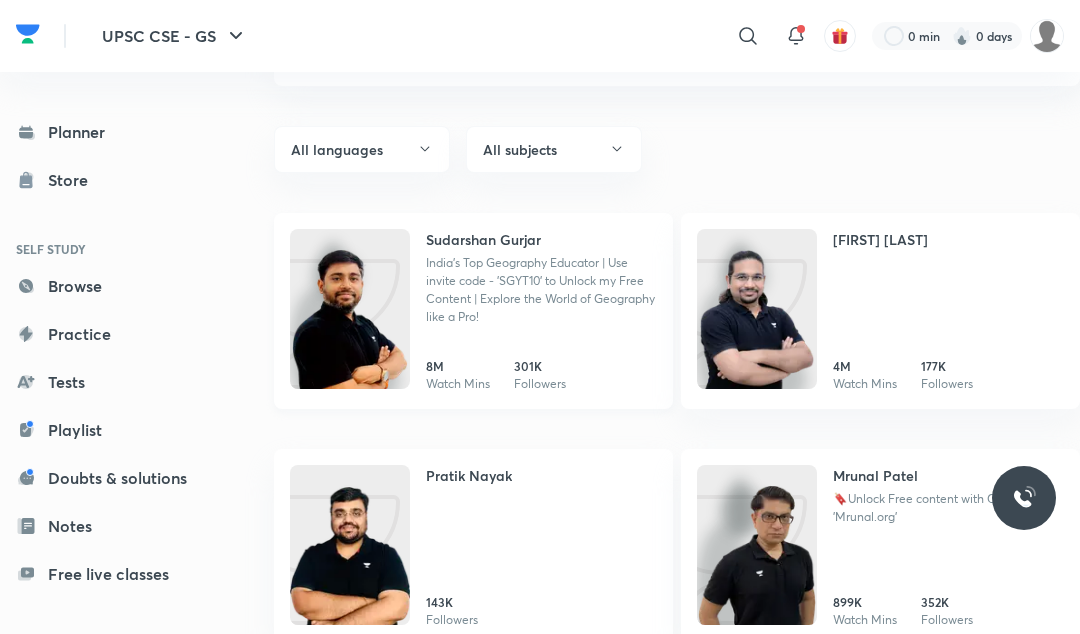 scroll, scrollTop: 117, scrollLeft: 0, axis: vertical 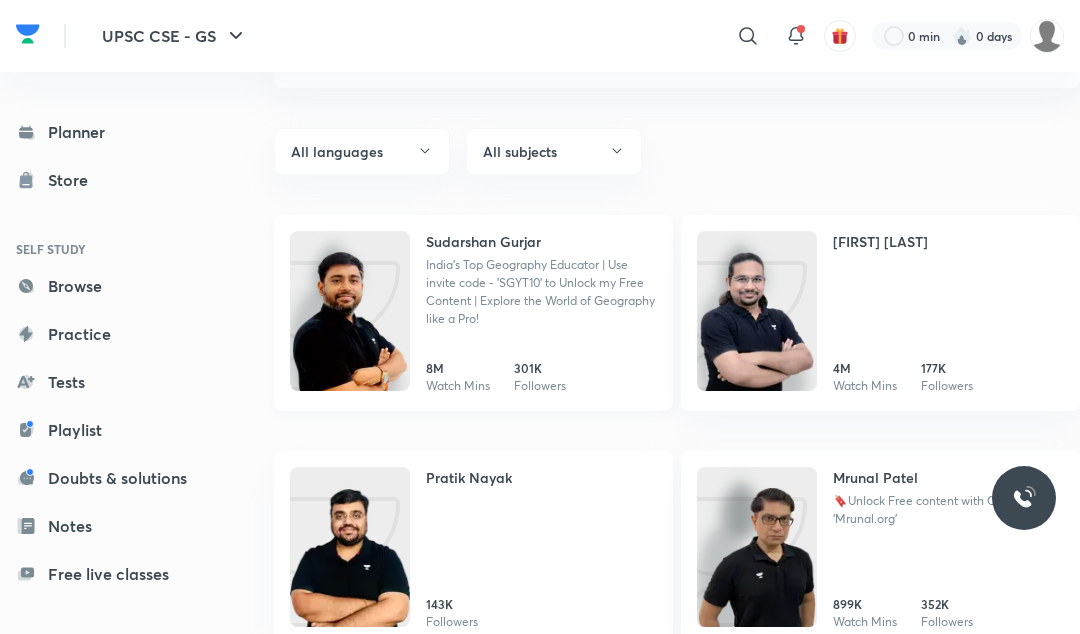 click on "Sudarshan Gurjar India's Top Geography Educator | Use invite code - 'SGYT10' to Unlock my Free Content | Explore the World of Geography like a Pro! 8M Watch Mins 301K Followers" at bounding box center (473, 313) 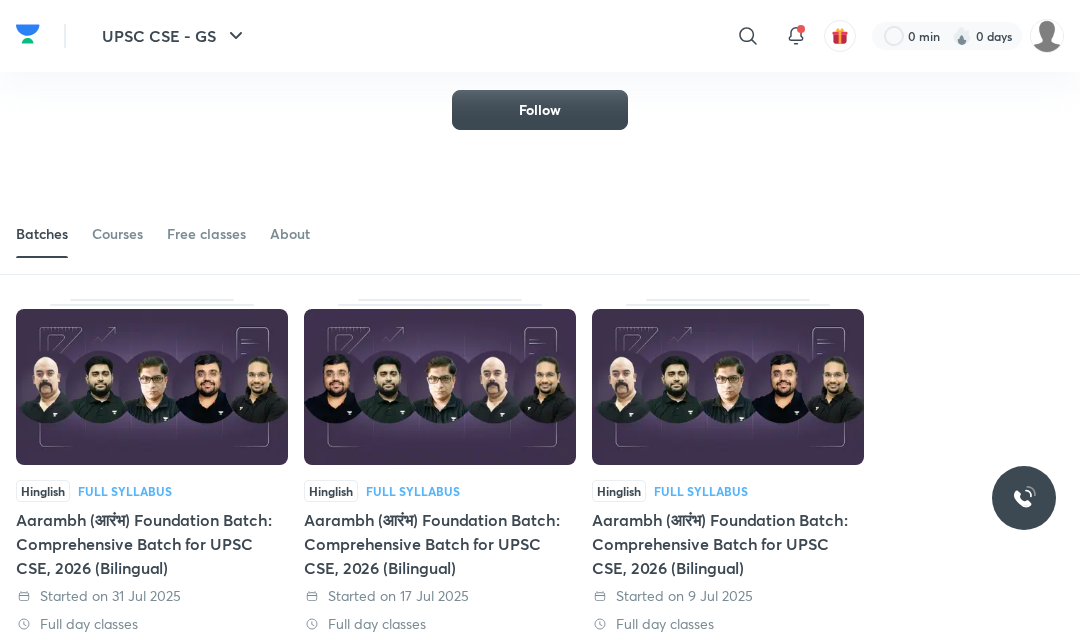 scroll, scrollTop: 0, scrollLeft: 0, axis: both 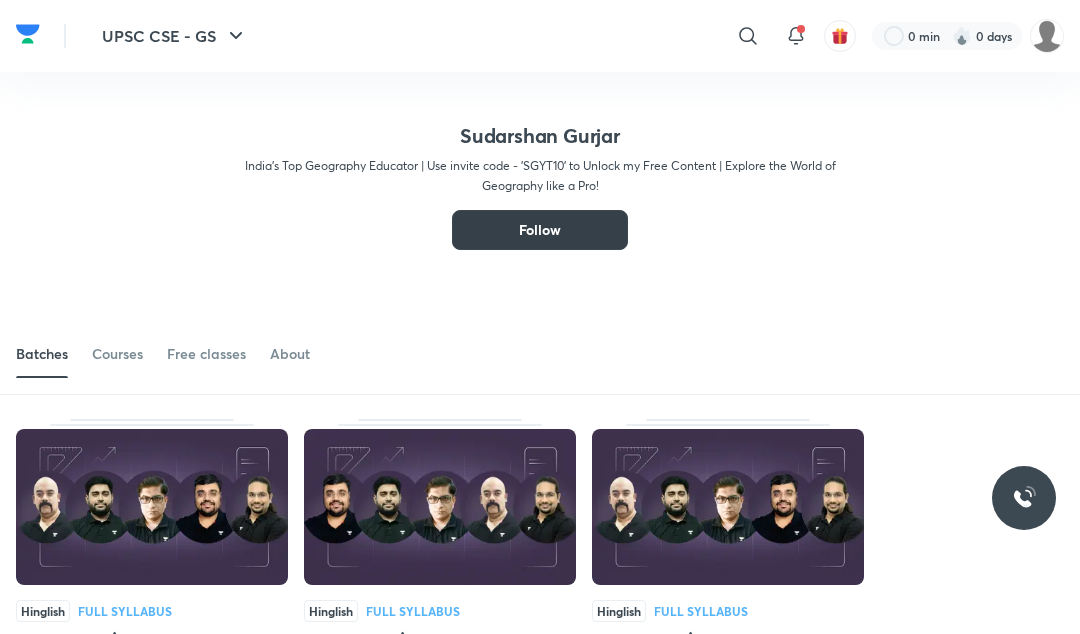 click on "Follow" at bounding box center [540, 230] 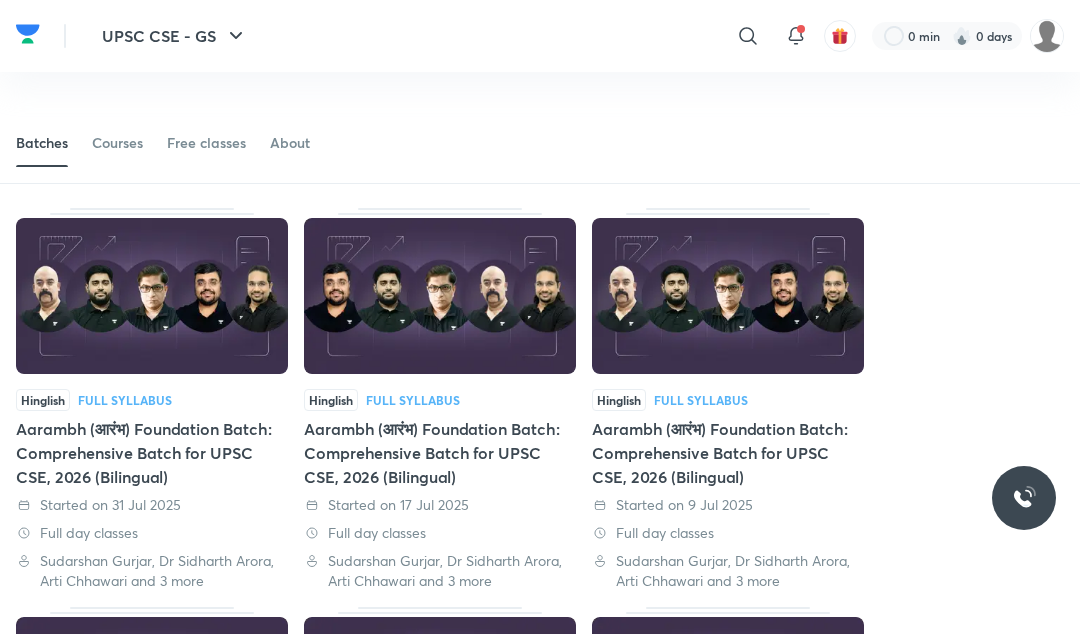 scroll, scrollTop: 0, scrollLeft: 0, axis: both 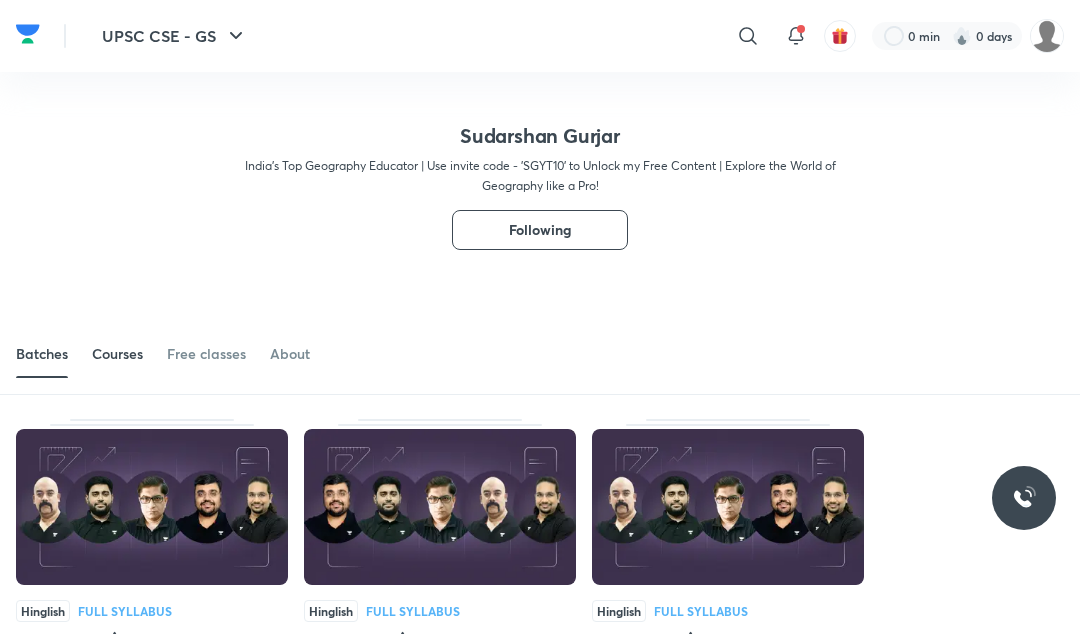 click on "Courses" at bounding box center (117, 354) 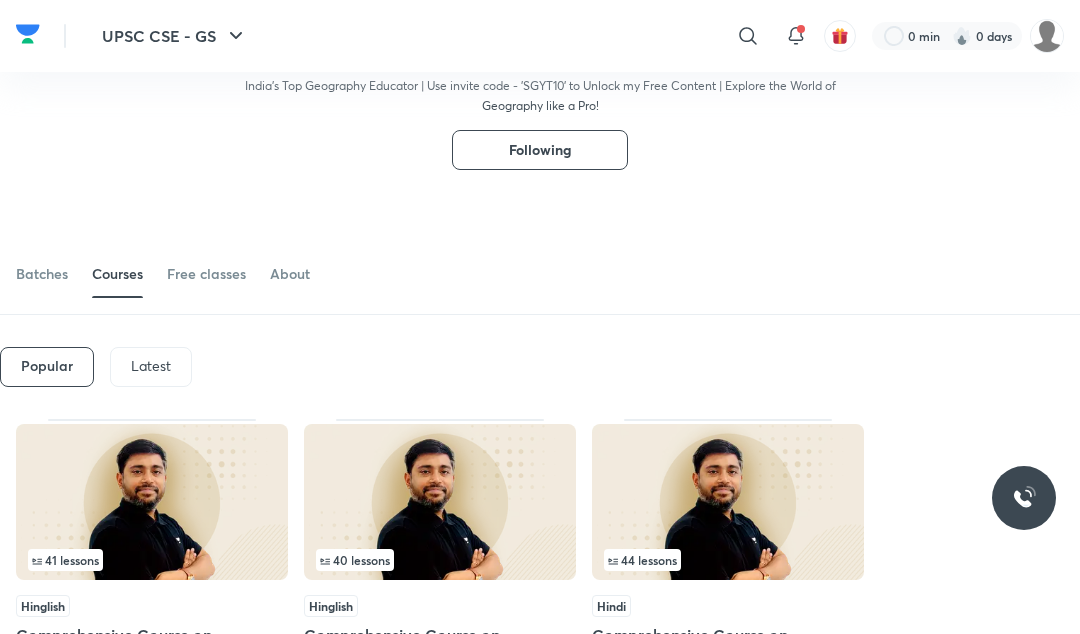 scroll, scrollTop: 160, scrollLeft: 0, axis: vertical 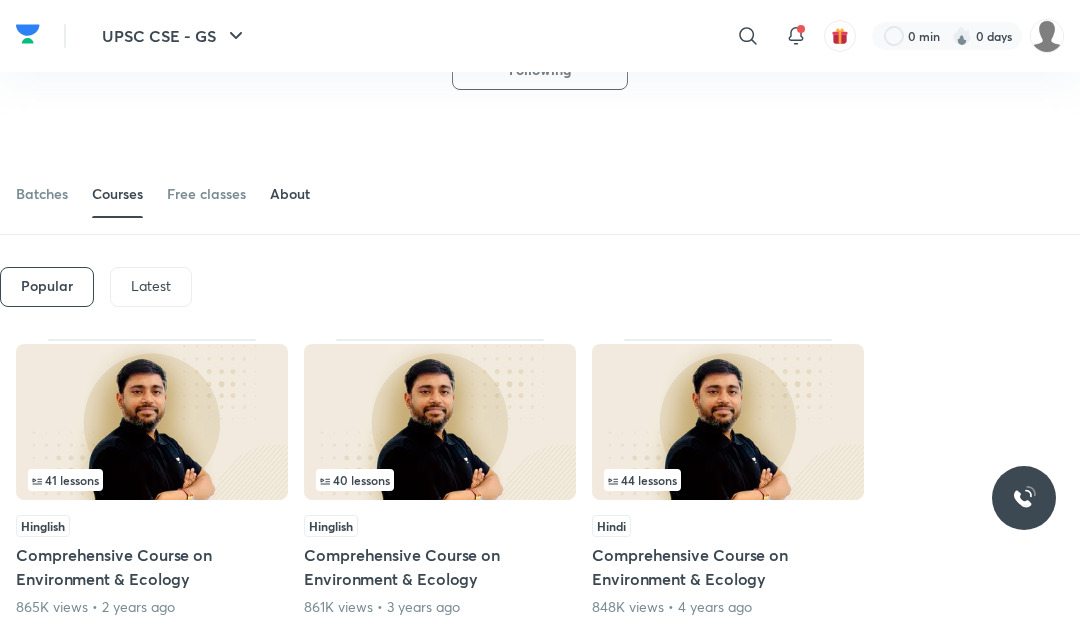 click on "About" at bounding box center [290, 194] 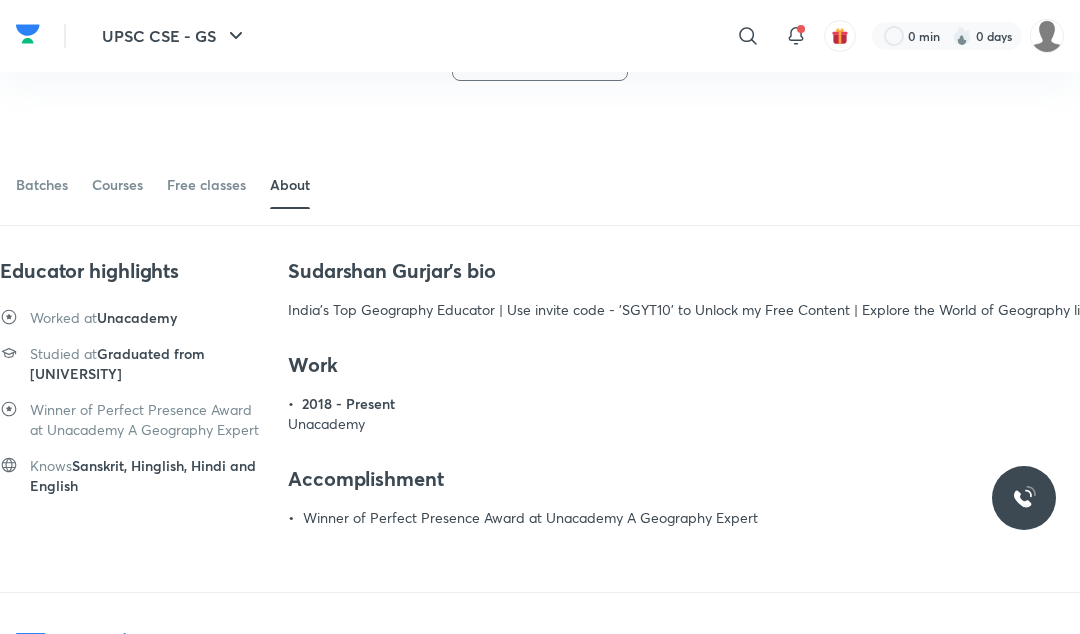 scroll, scrollTop: 171, scrollLeft: 0, axis: vertical 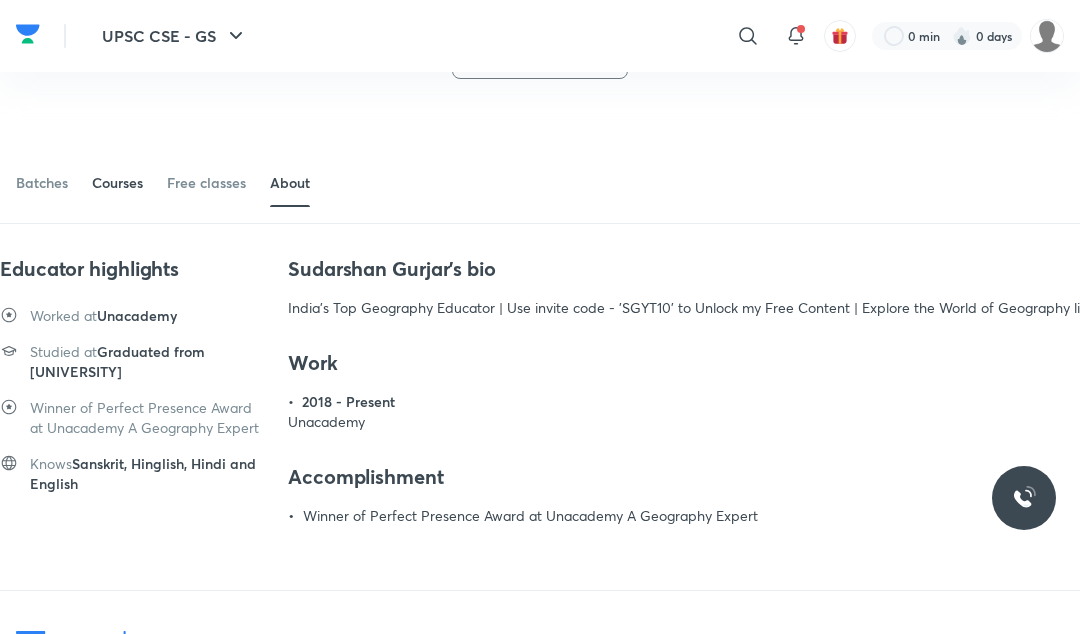 click on "Courses" at bounding box center [117, 183] 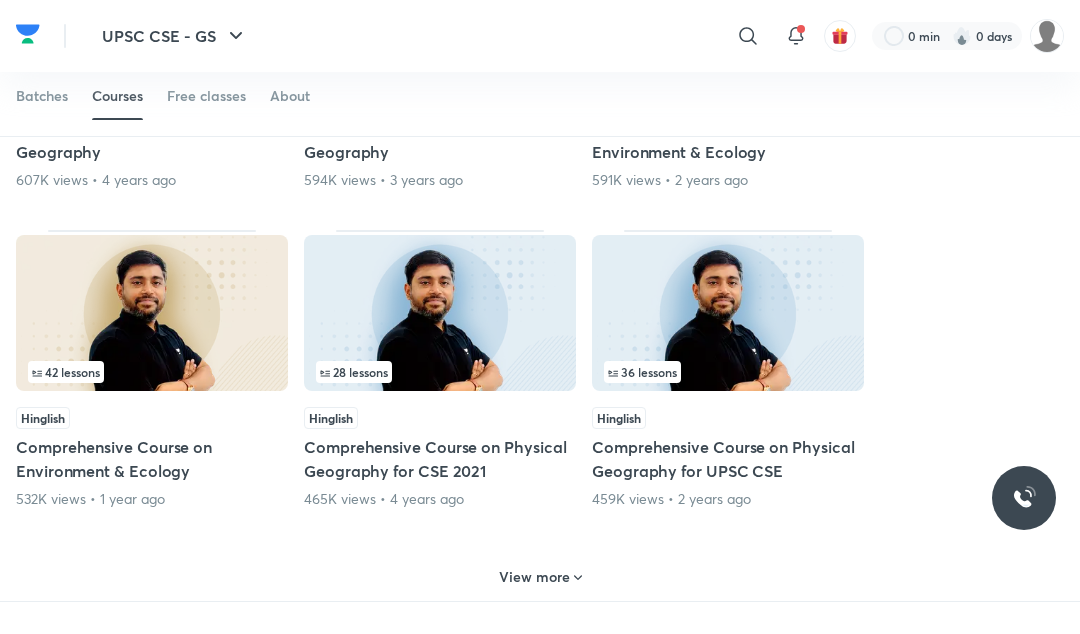 scroll, scrollTop: 1253, scrollLeft: 0, axis: vertical 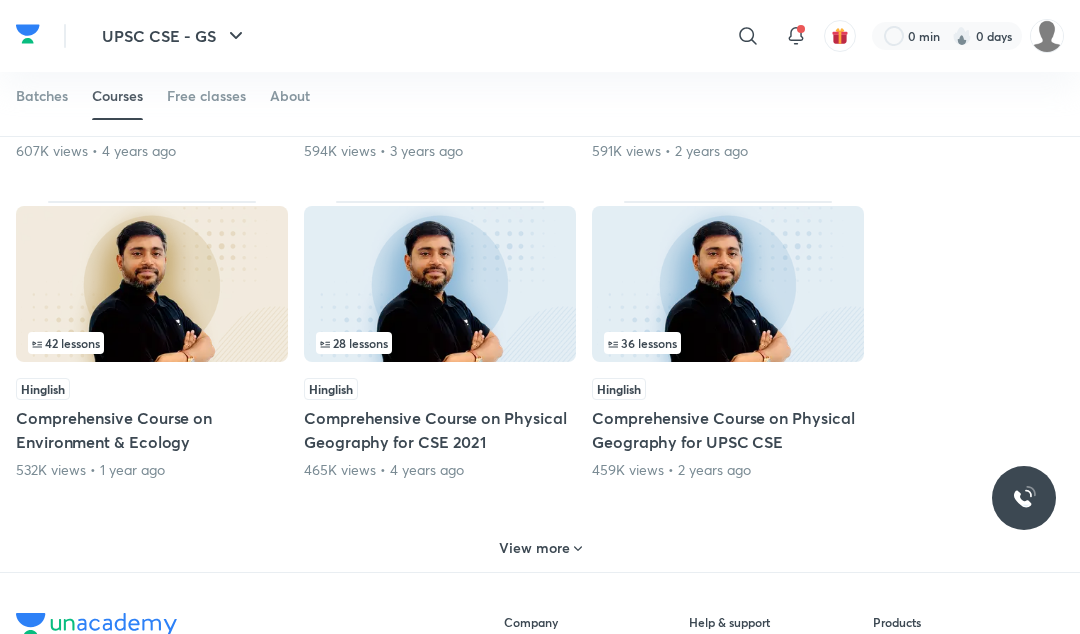 click on "View more" at bounding box center (534, 548) 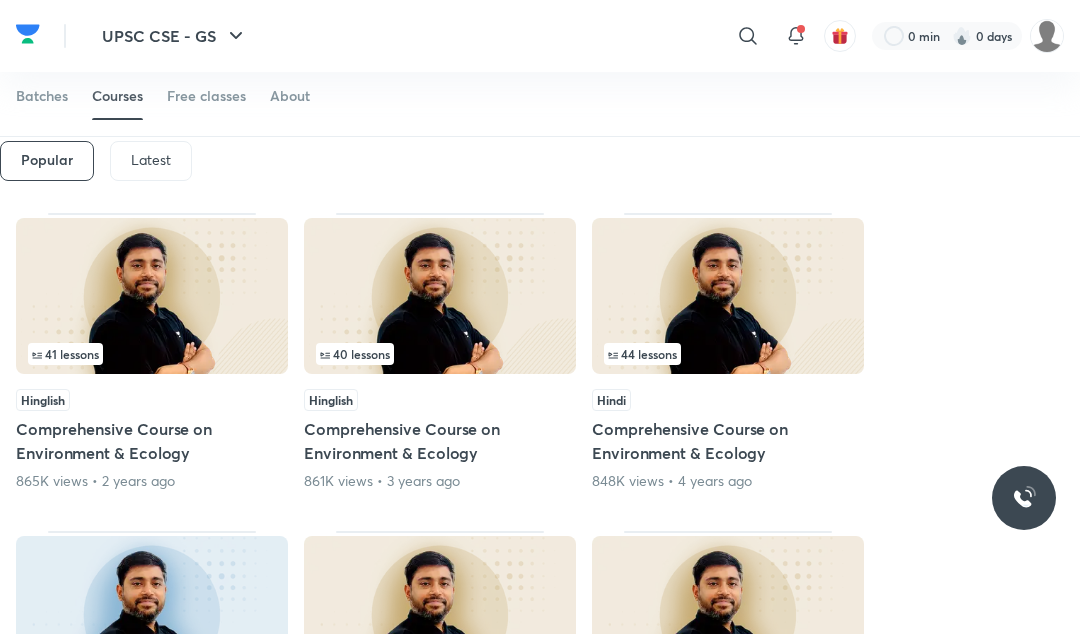 scroll, scrollTop: 279, scrollLeft: 0, axis: vertical 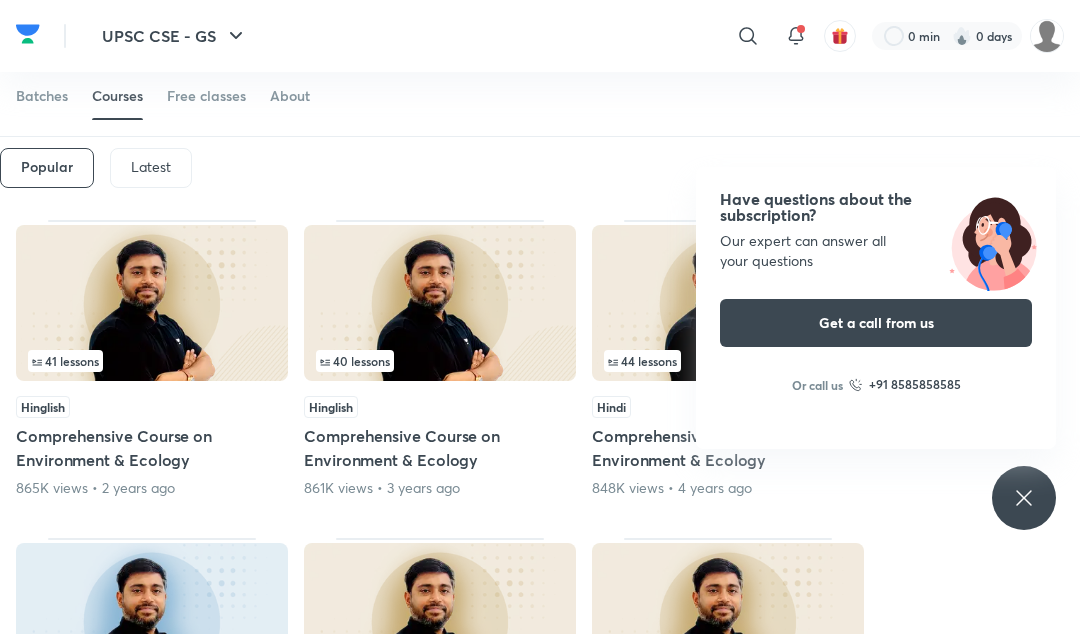 click on "Latest" at bounding box center [151, 167] 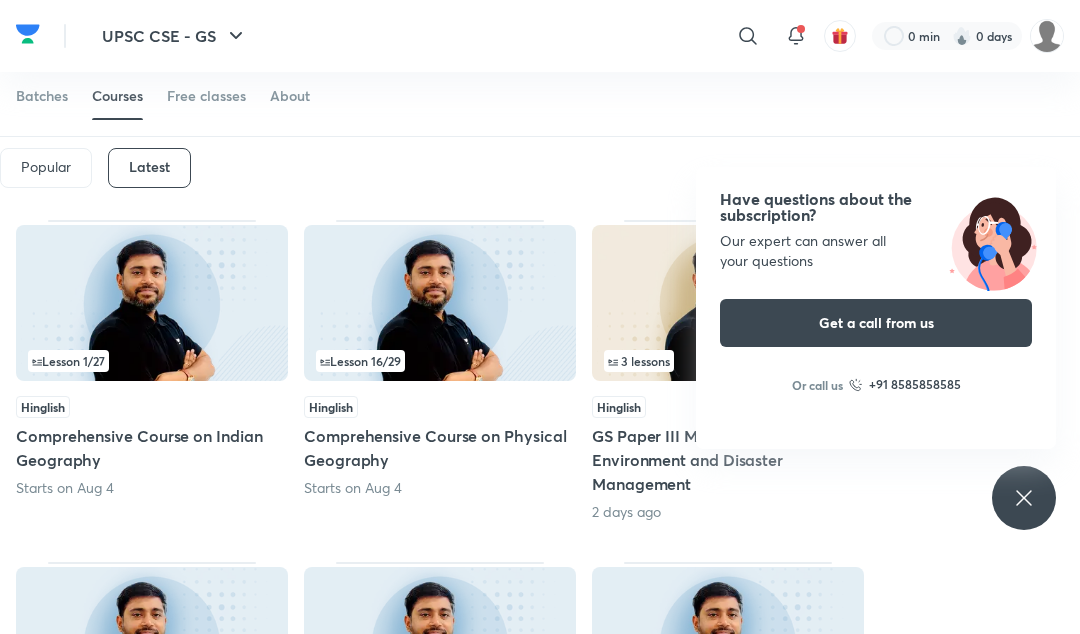 click 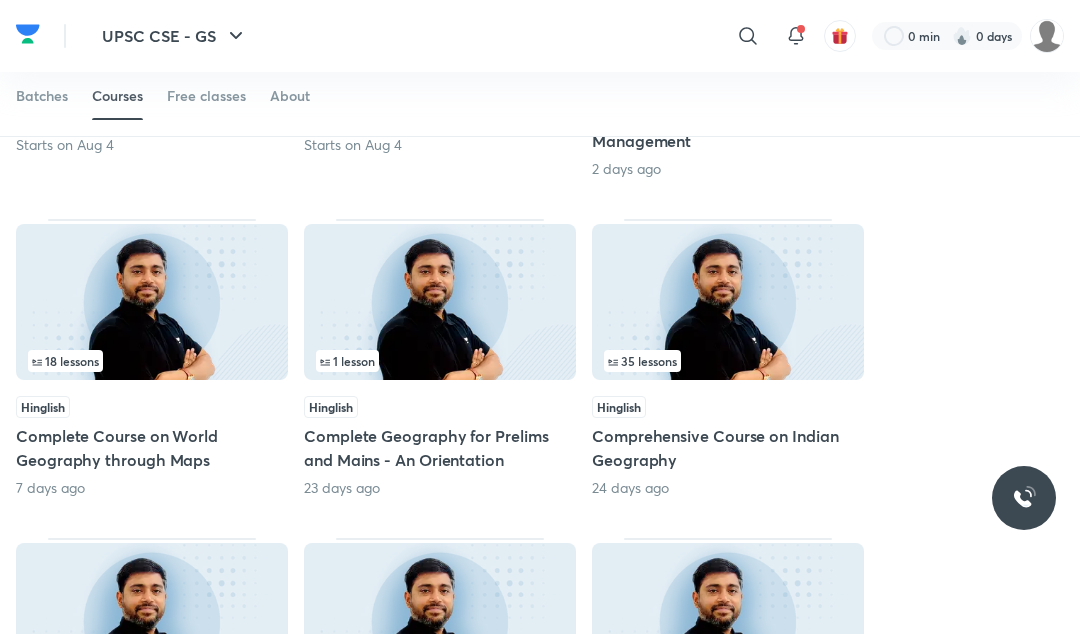 scroll, scrollTop: 646, scrollLeft: 0, axis: vertical 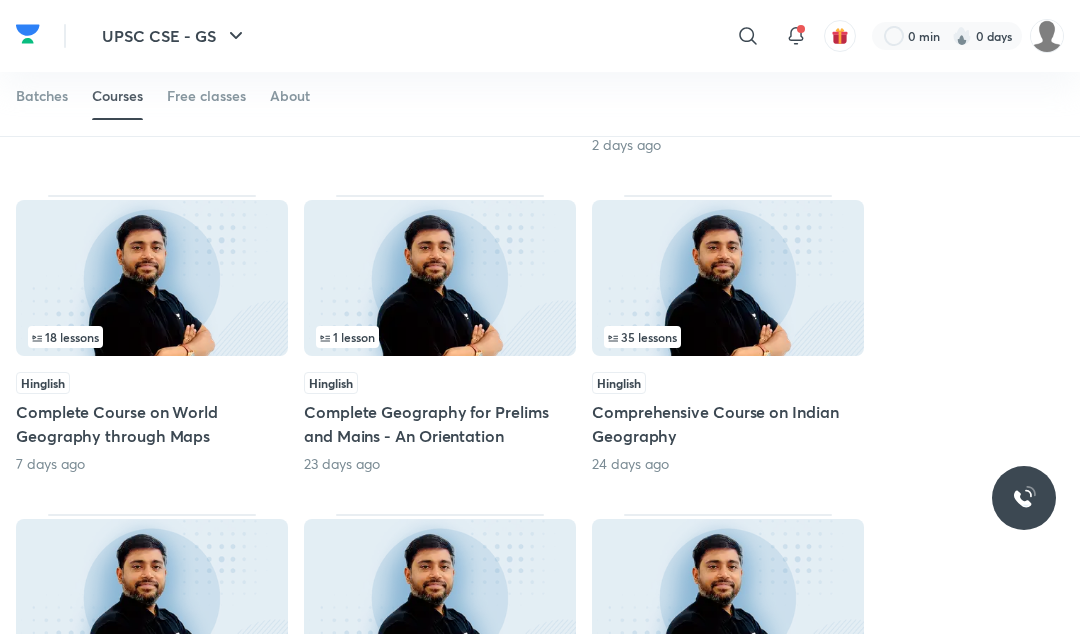 click on "Comprehensive Course on Indian Geography" at bounding box center (728, 424) 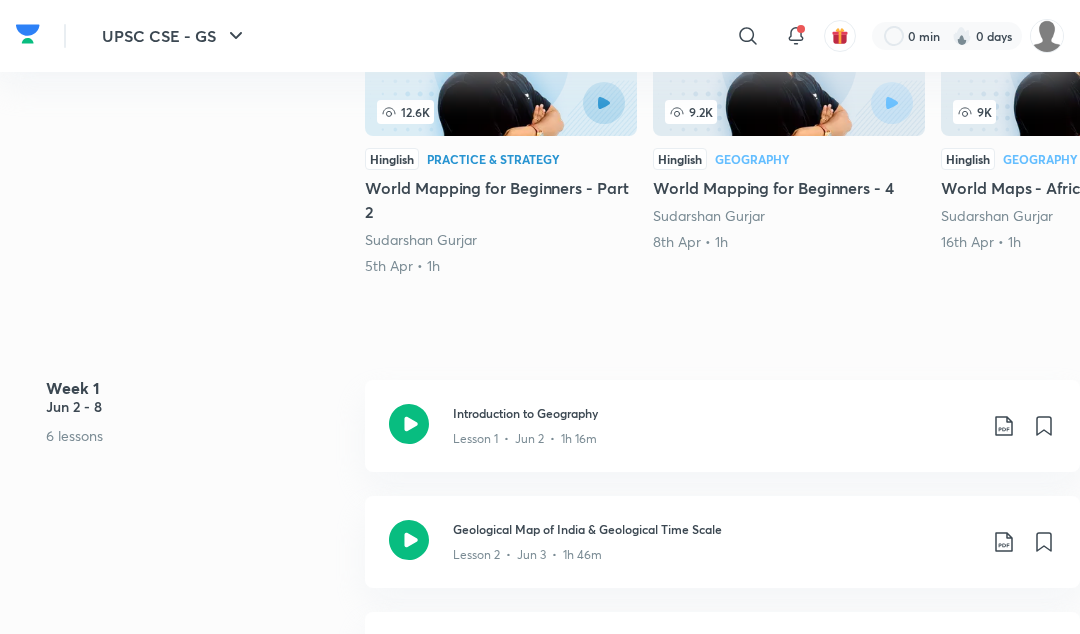 scroll, scrollTop: 0, scrollLeft: 0, axis: both 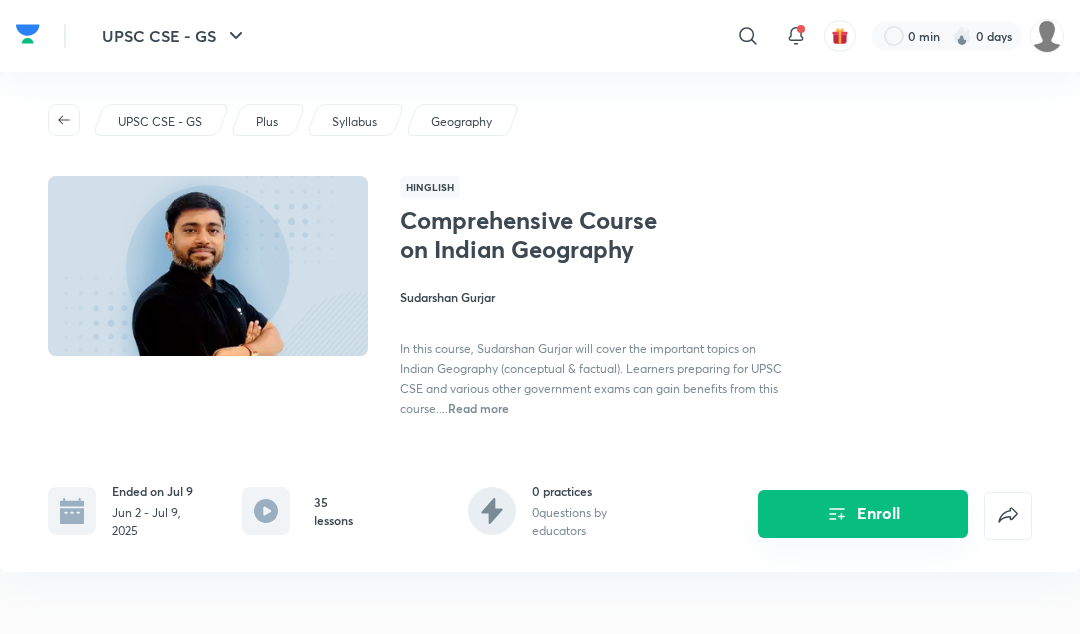 click on "Enroll" at bounding box center [863, 514] 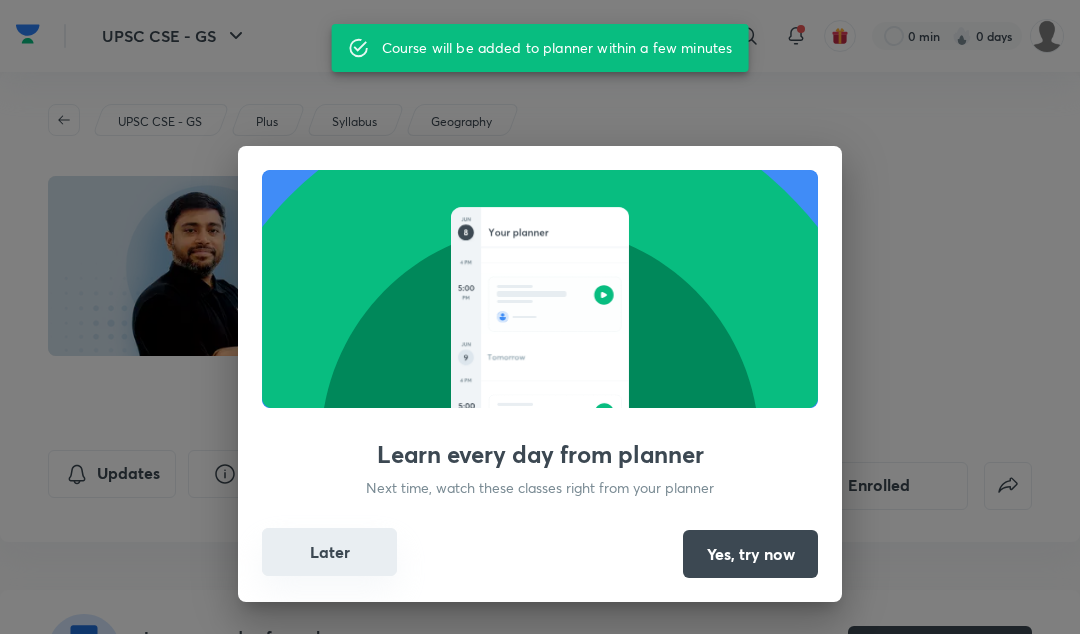 click on "Later" at bounding box center (329, 552) 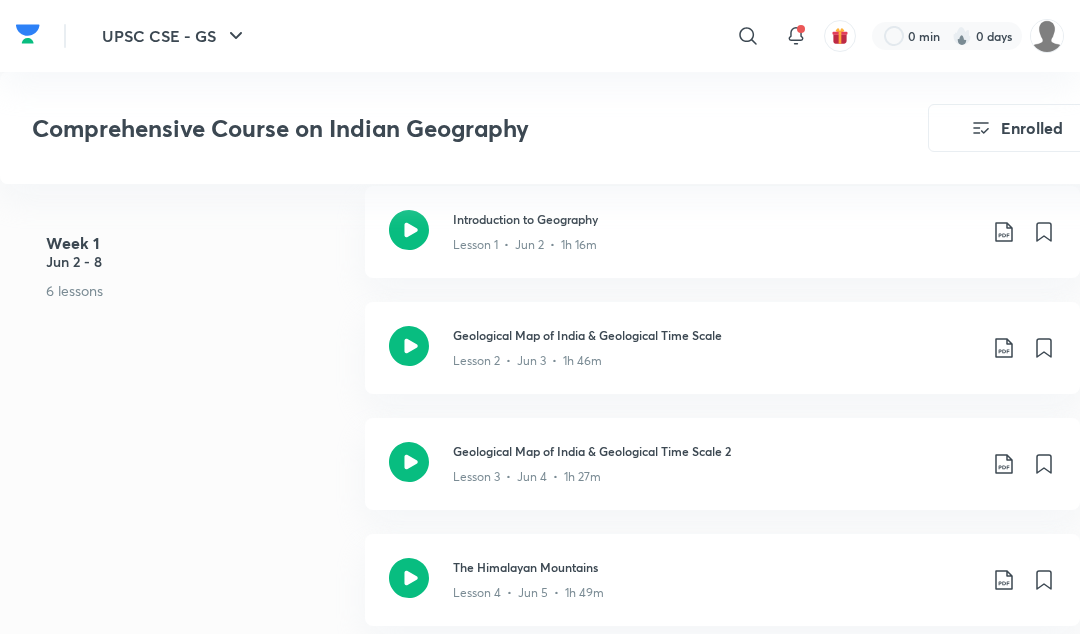 scroll, scrollTop: 941, scrollLeft: 0, axis: vertical 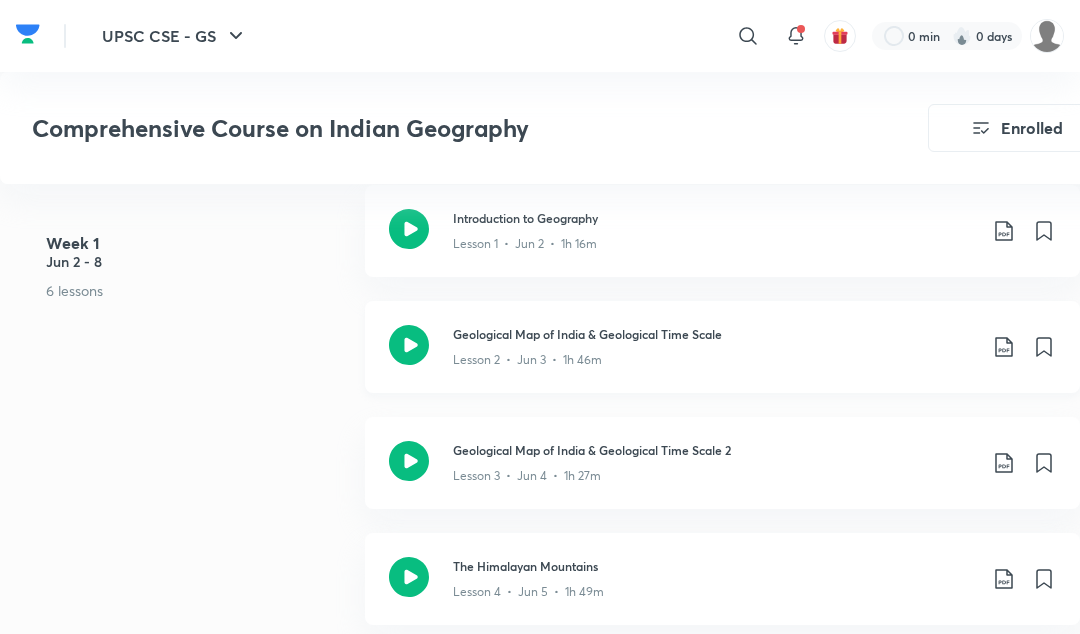 click 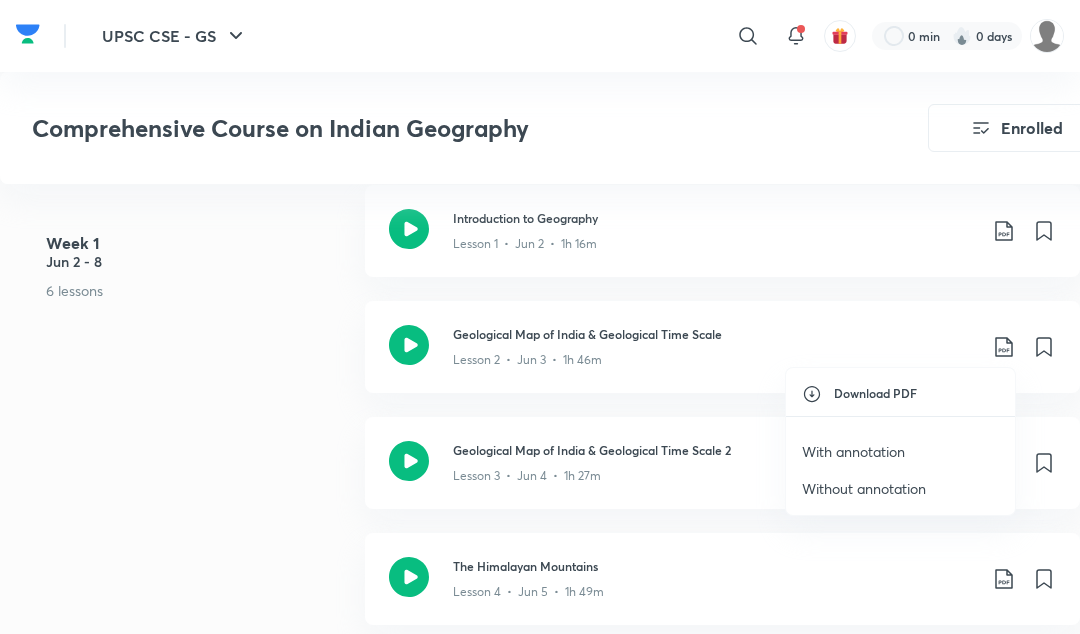 click on "With annotation" at bounding box center [853, 451] 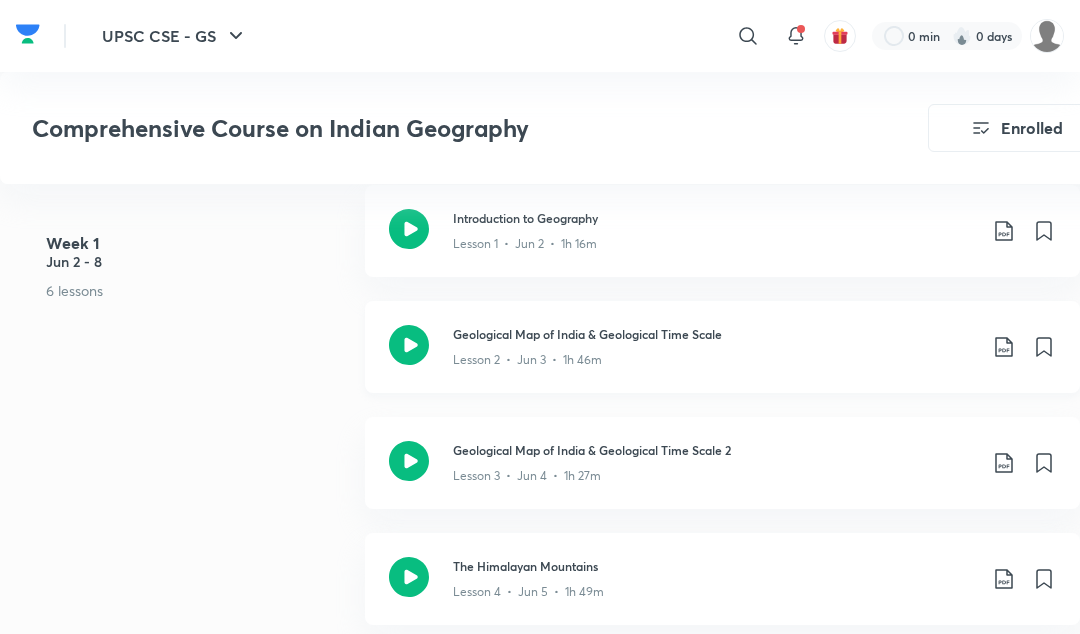 click 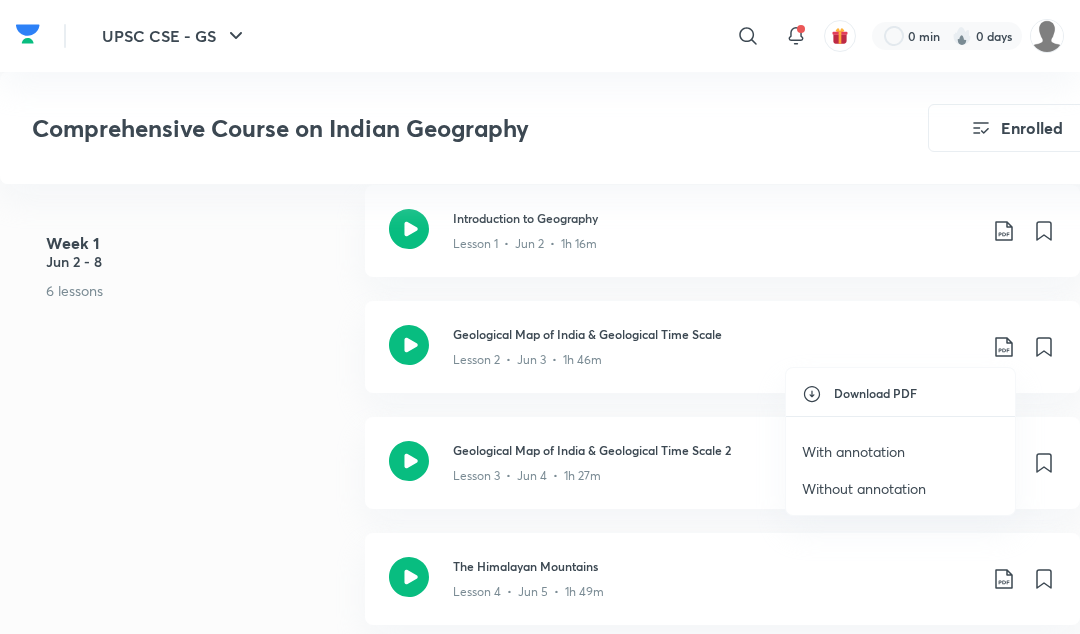 click on "Without annotation" at bounding box center [864, 488] 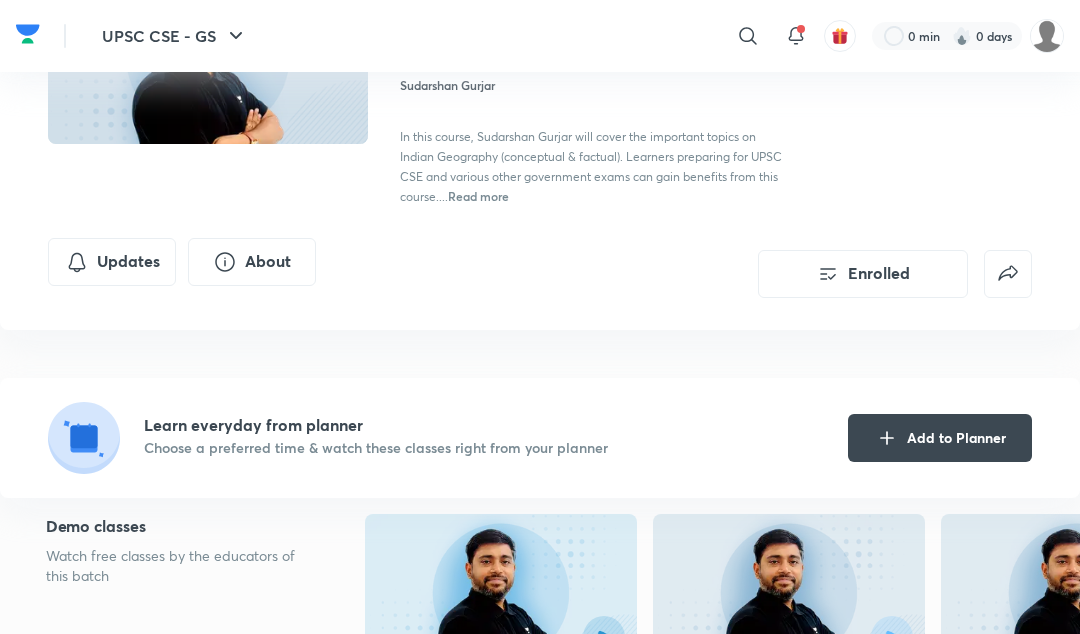 scroll, scrollTop: 219, scrollLeft: 0, axis: vertical 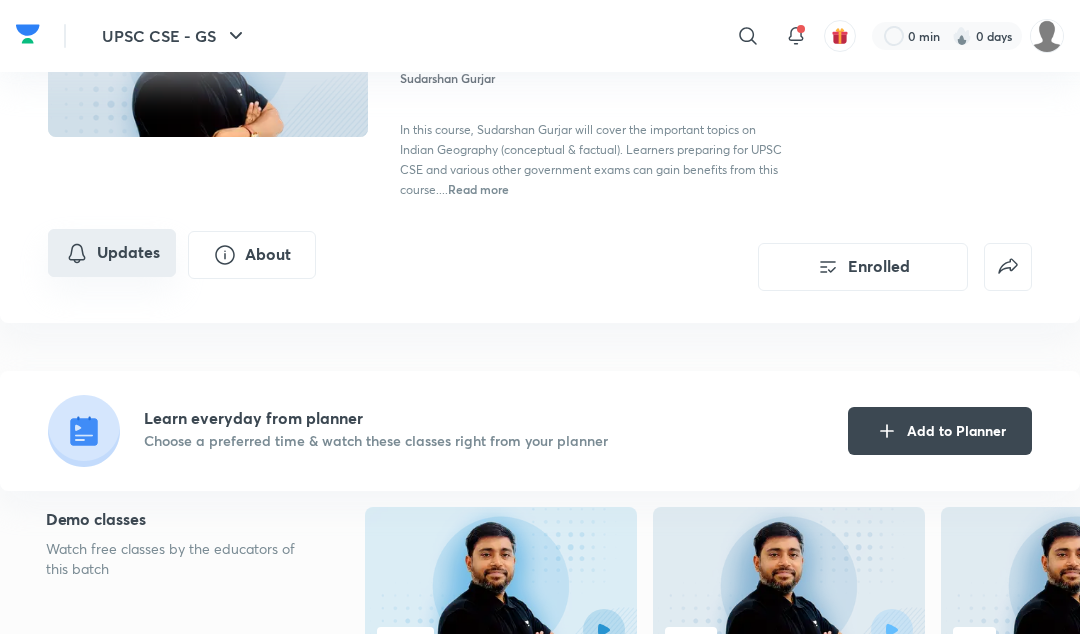 click on "Updates" at bounding box center (112, 253) 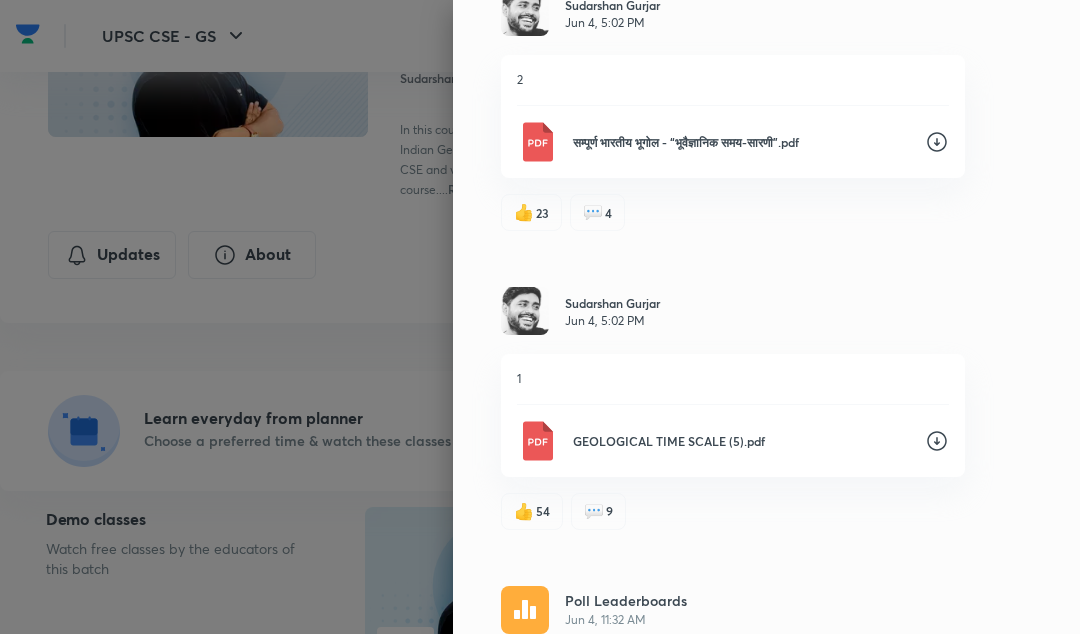scroll, scrollTop: 16559, scrollLeft: 0, axis: vertical 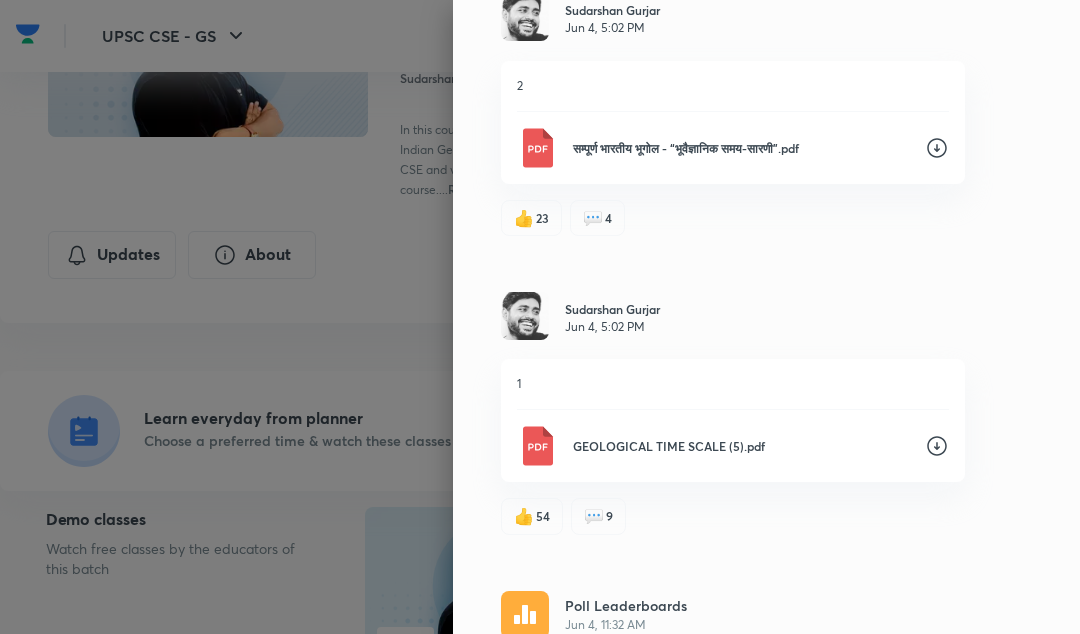 click 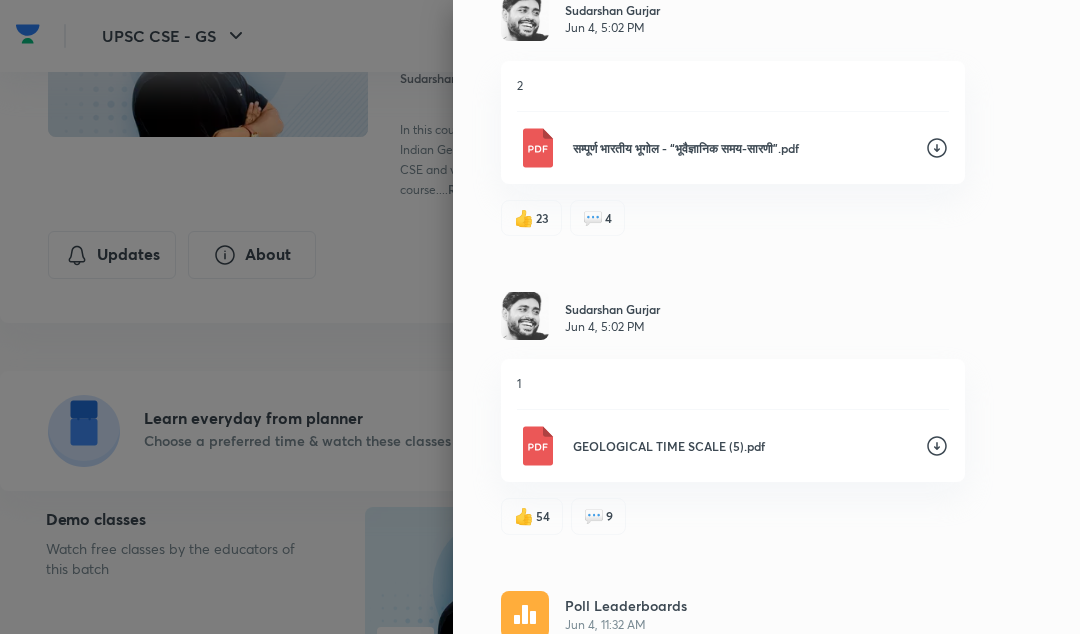 click on "सम्पूर्ण भारतीय भूगोल - “भूवैज्ञानिक समय-सारणी”.pdf" at bounding box center [741, 148] 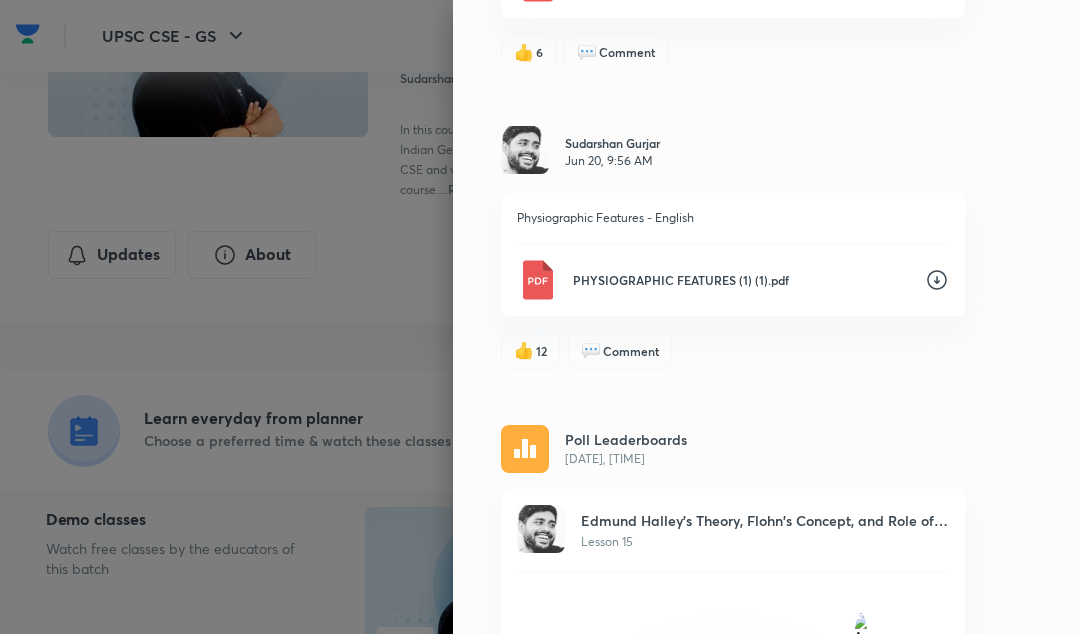 scroll, scrollTop: 8852, scrollLeft: 0, axis: vertical 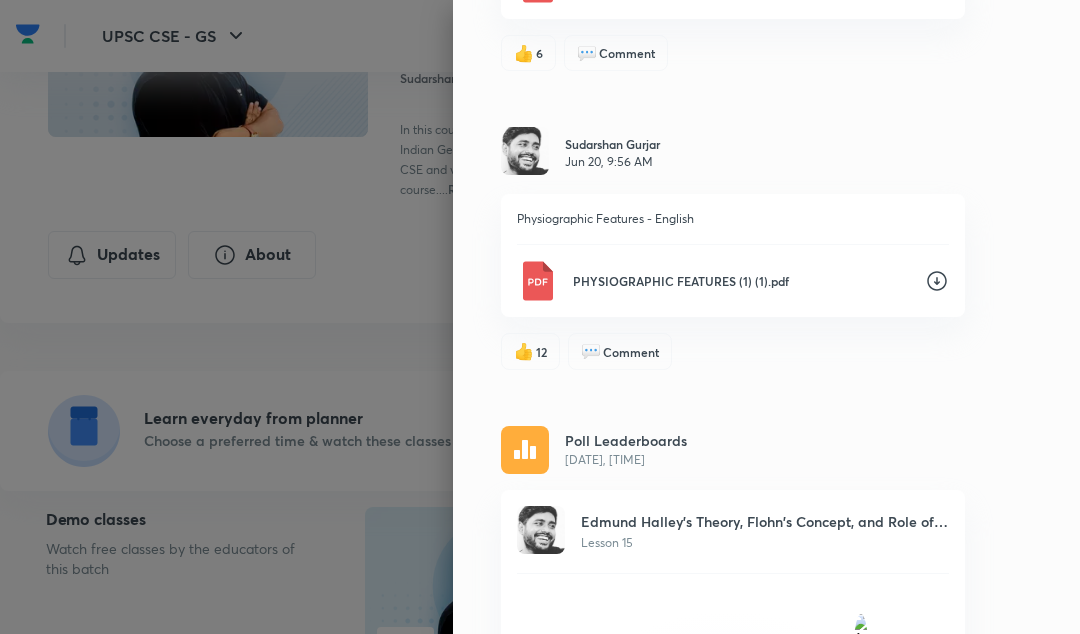 click on "PHYSIOGRAPHIC FEATURES (1) (1).pdf" at bounding box center (733, 281) 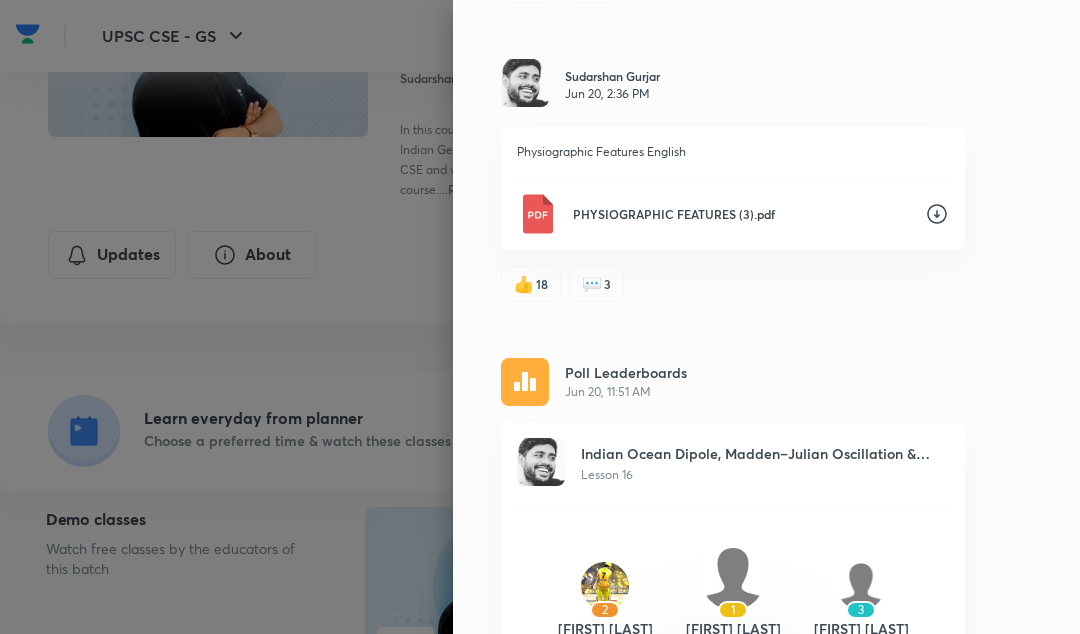 scroll, scrollTop: 7635, scrollLeft: 0, axis: vertical 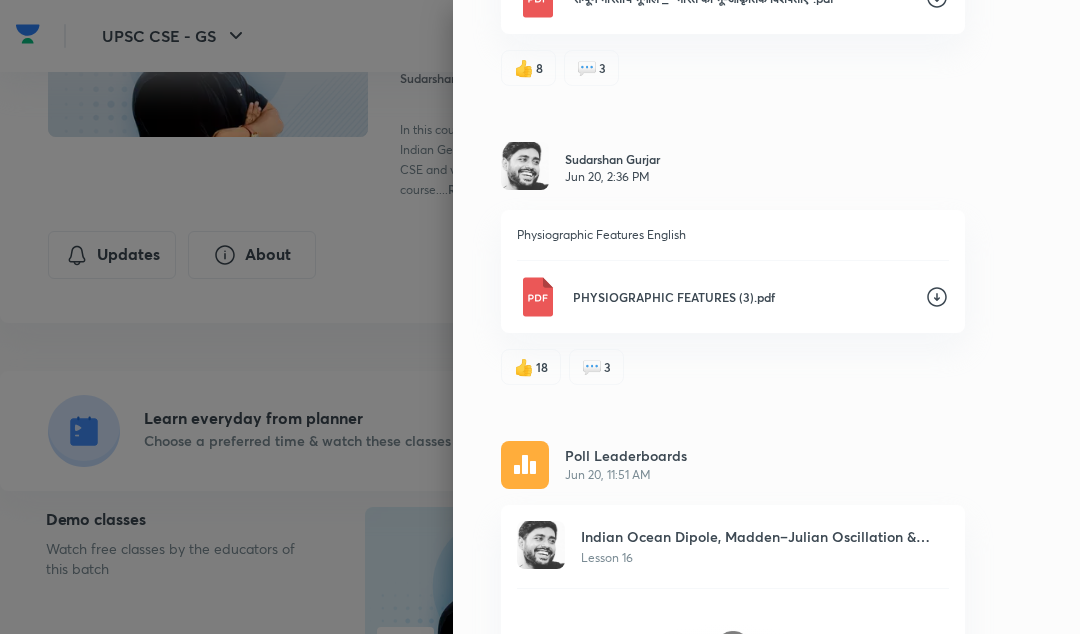 click on "PHYSIOGRAPHIC FEATURES (3).pdf" at bounding box center (733, 297) 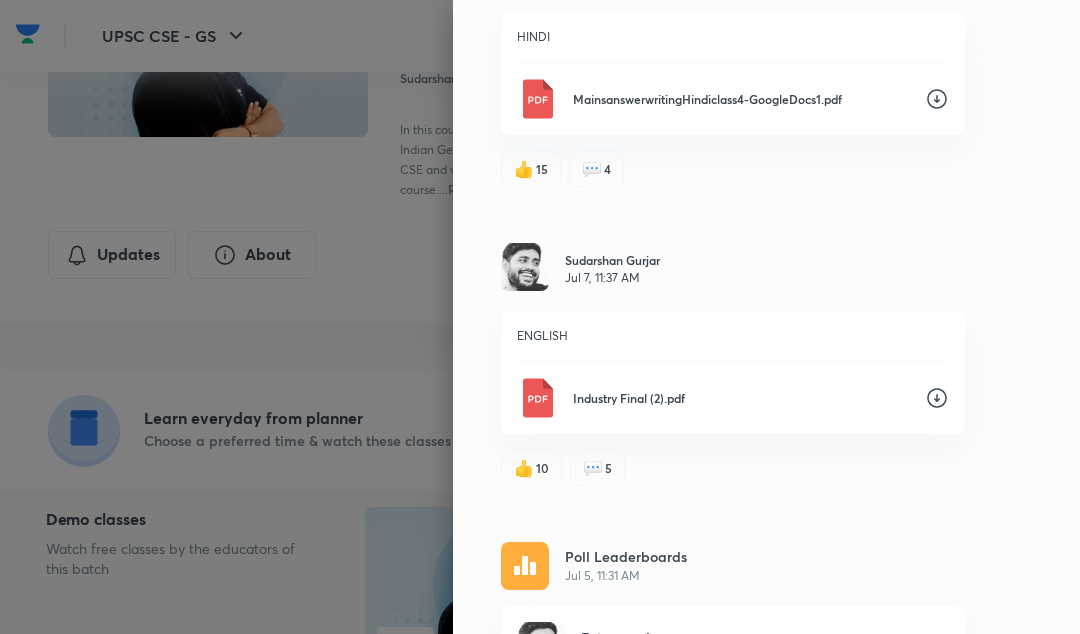 scroll, scrollTop: 948, scrollLeft: 0, axis: vertical 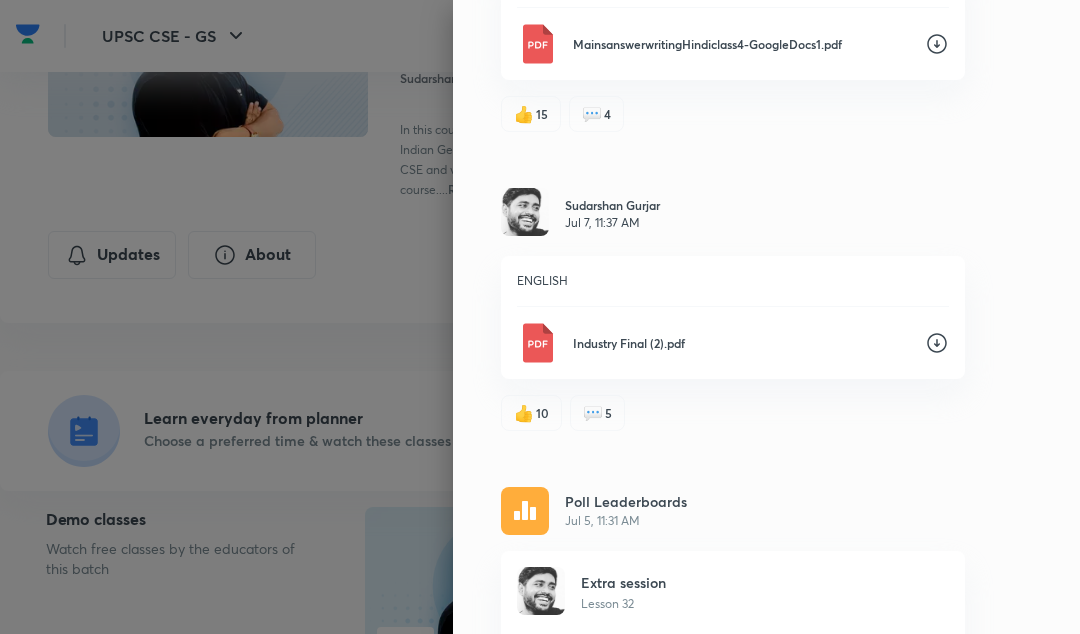 click on "Industry Final (2).pdf" at bounding box center [741, 343] 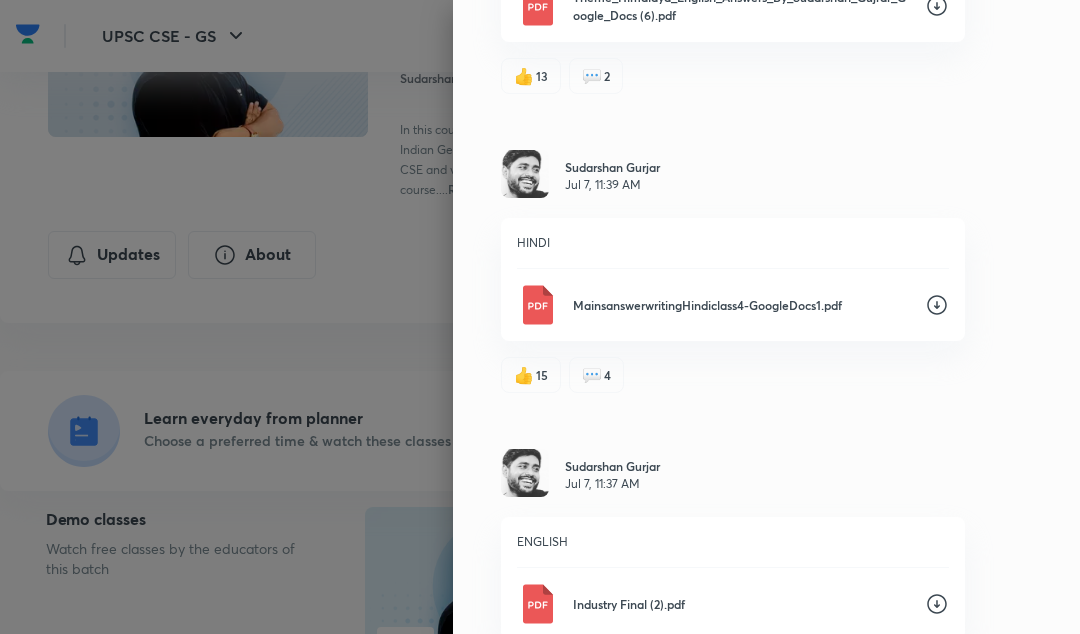 scroll, scrollTop: 678, scrollLeft: 0, axis: vertical 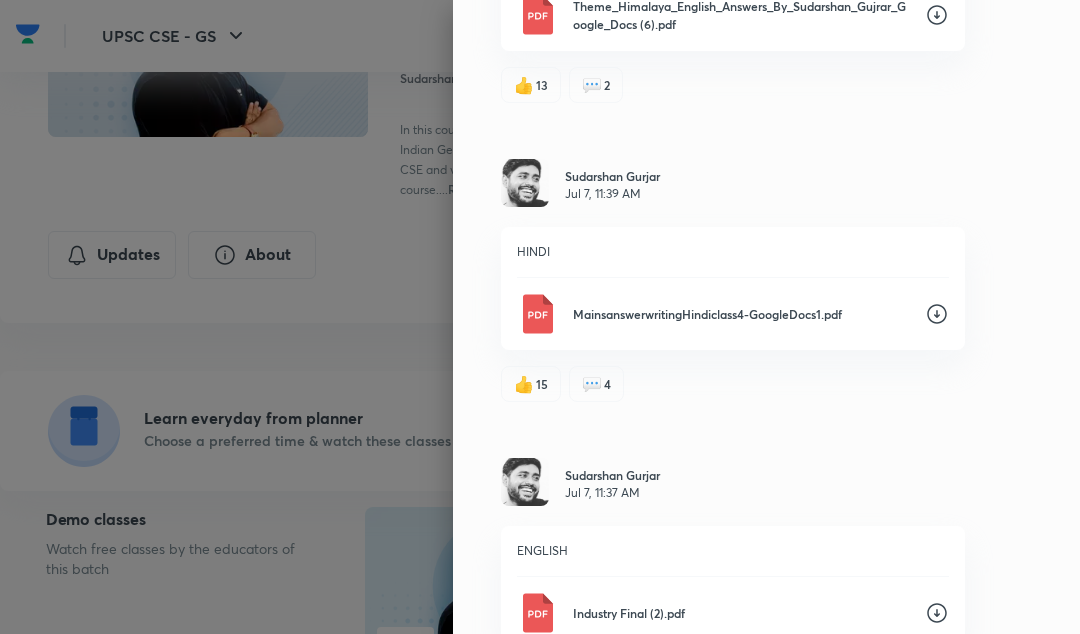 click on "MainsanswerwritingHindiclass4-GoogleDocs1.pdf" at bounding box center [741, 314] 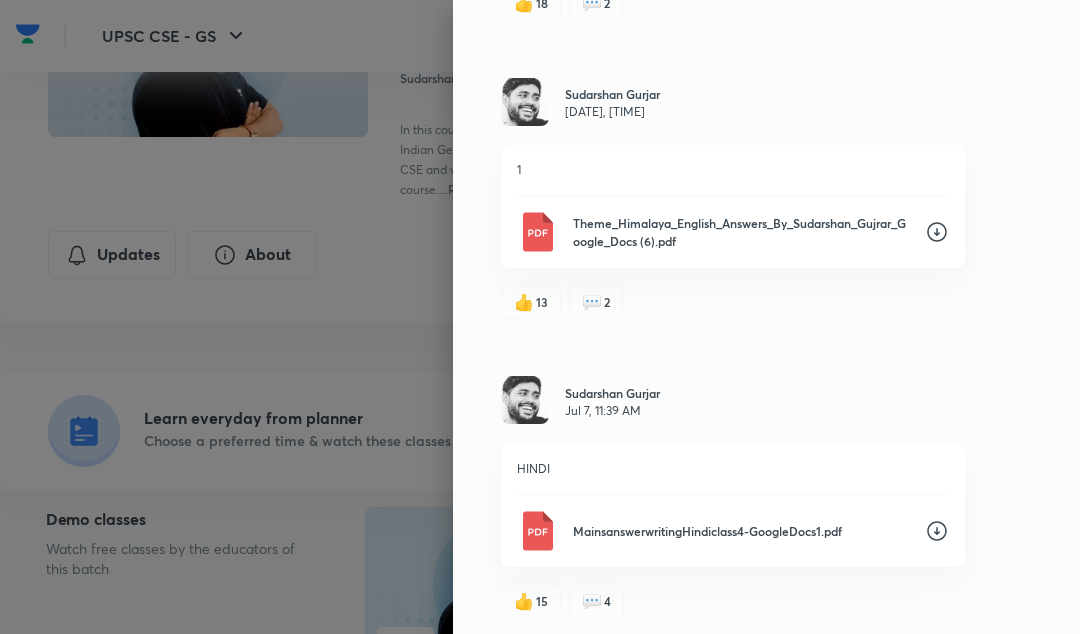 scroll, scrollTop: 430, scrollLeft: 0, axis: vertical 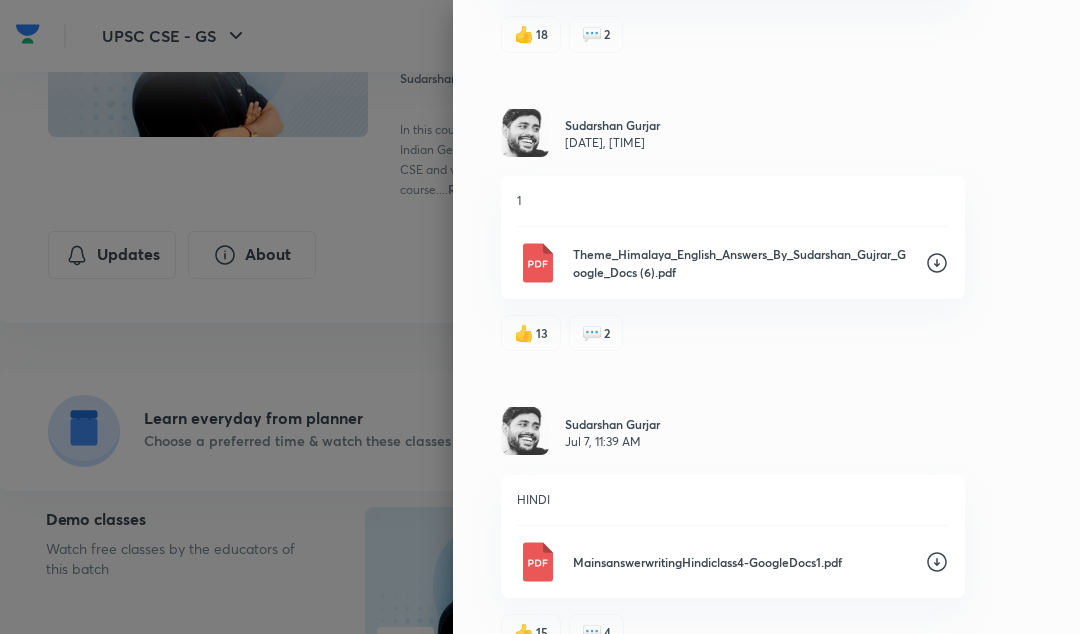 click on "Theme_Himalaya_English_Answers_By_Sudarshan_Gujrar_Google_Docs (6).pdf" at bounding box center (741, 263) 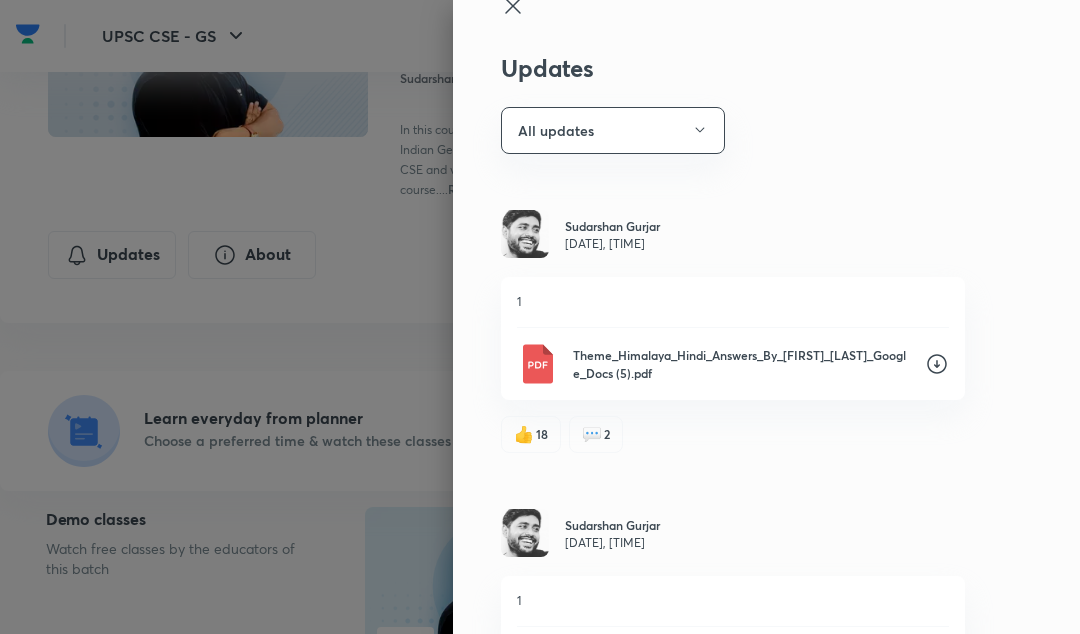scroll, scrollTop: 29, scrollLeft: 0, axis: vertical 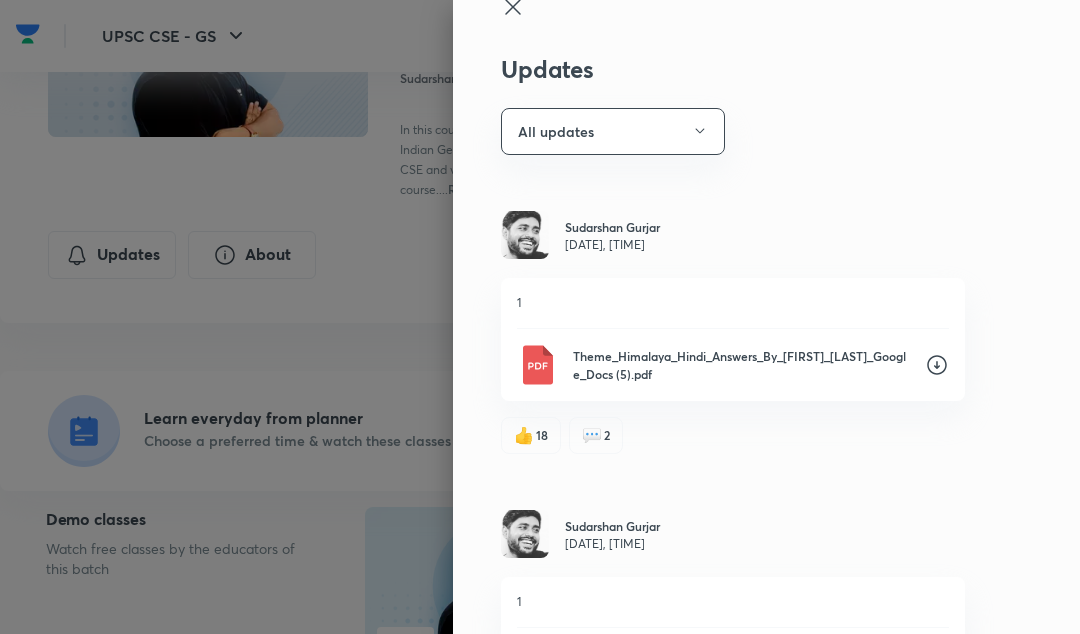 click on "Theme_Himalaya_Hindi_Answers_By_Sudarshan_Gurjar_Google_Docs (5).pdf" at bounding box center [741, 365] 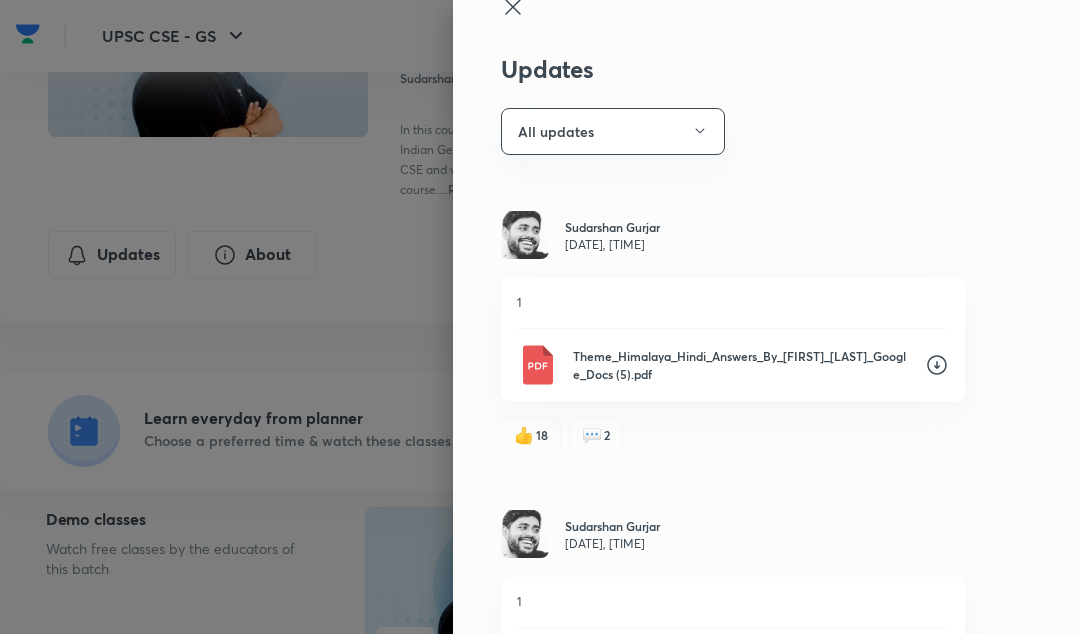 scroll, scrollTop: 0, scrollLeft: 0, axis: both 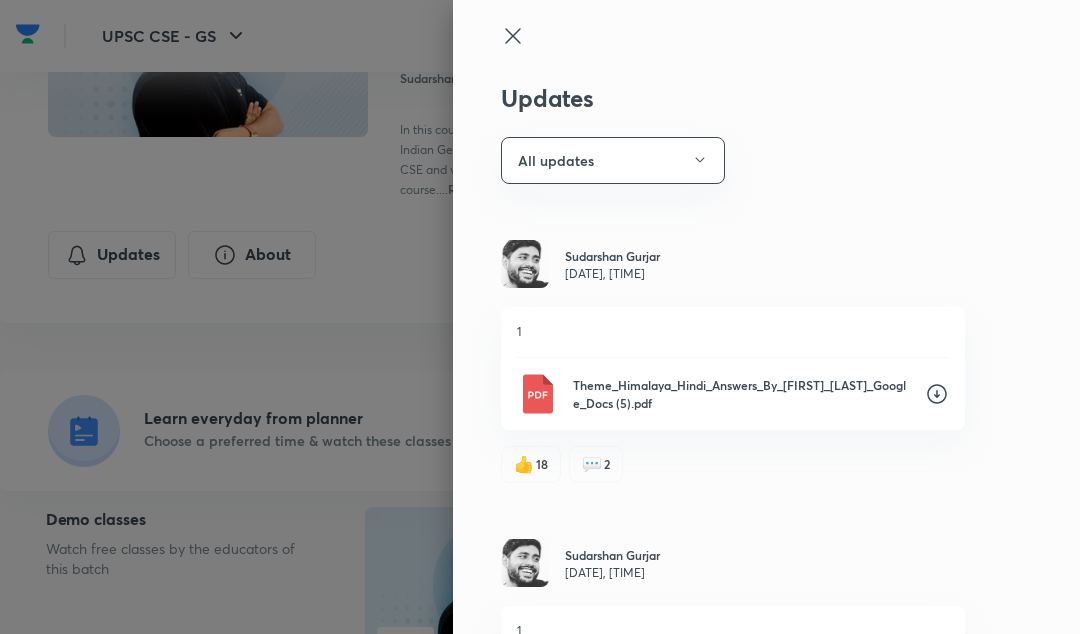 click 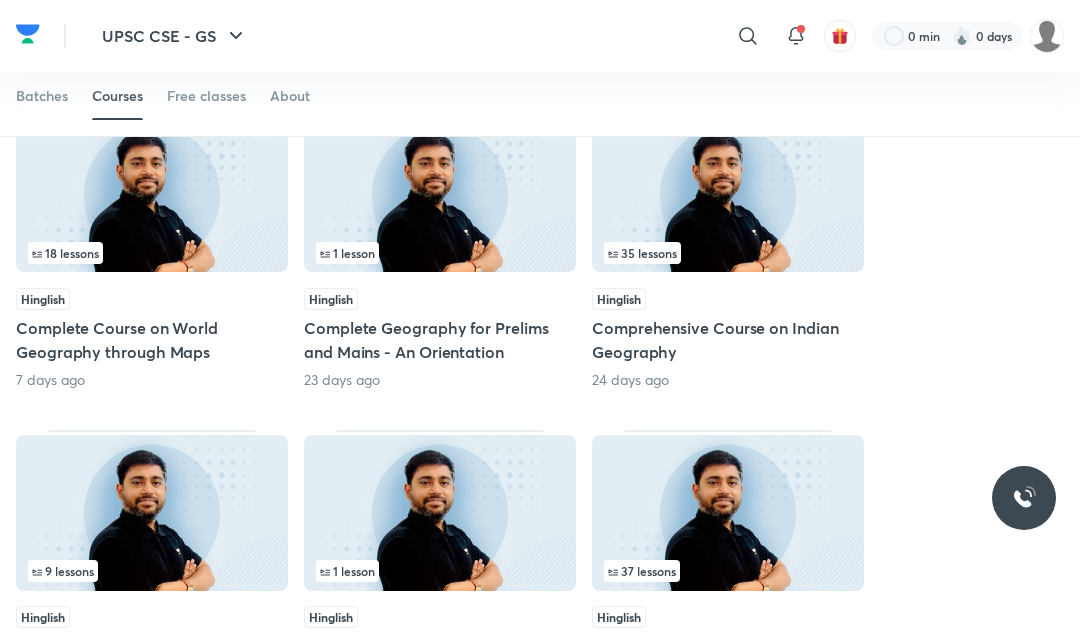 scroll, scrollTop: 753, scrollLeft: 0, axis: vertical 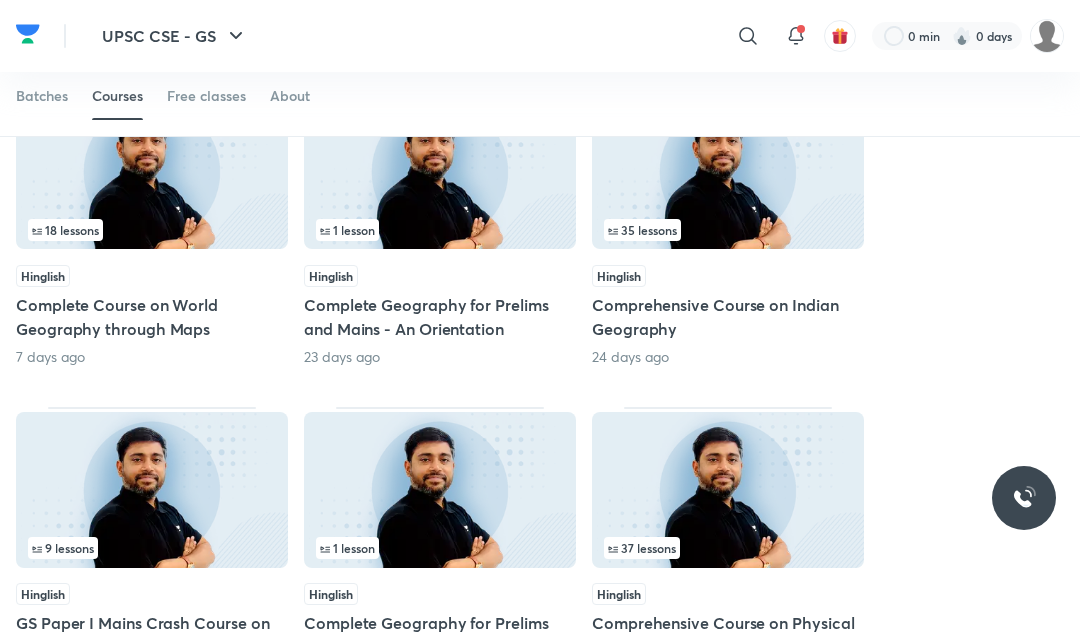click on "Complete Course on World Geography through Maps" at bounding box center [152, 317] 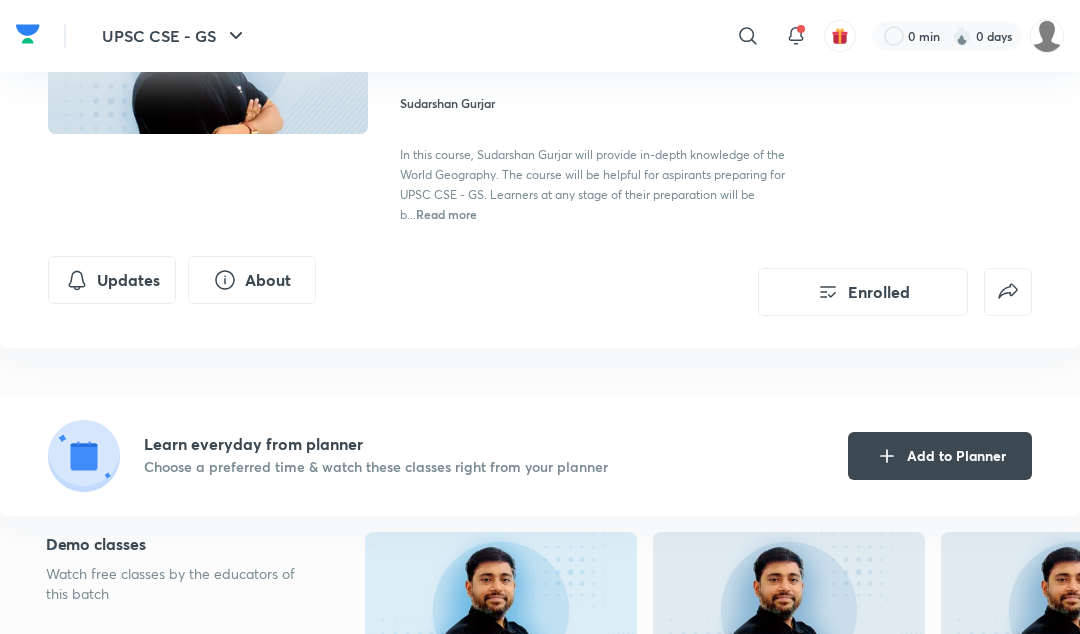 scroll, scrollTop: 229, scrollLeft: 0, axis: vertical 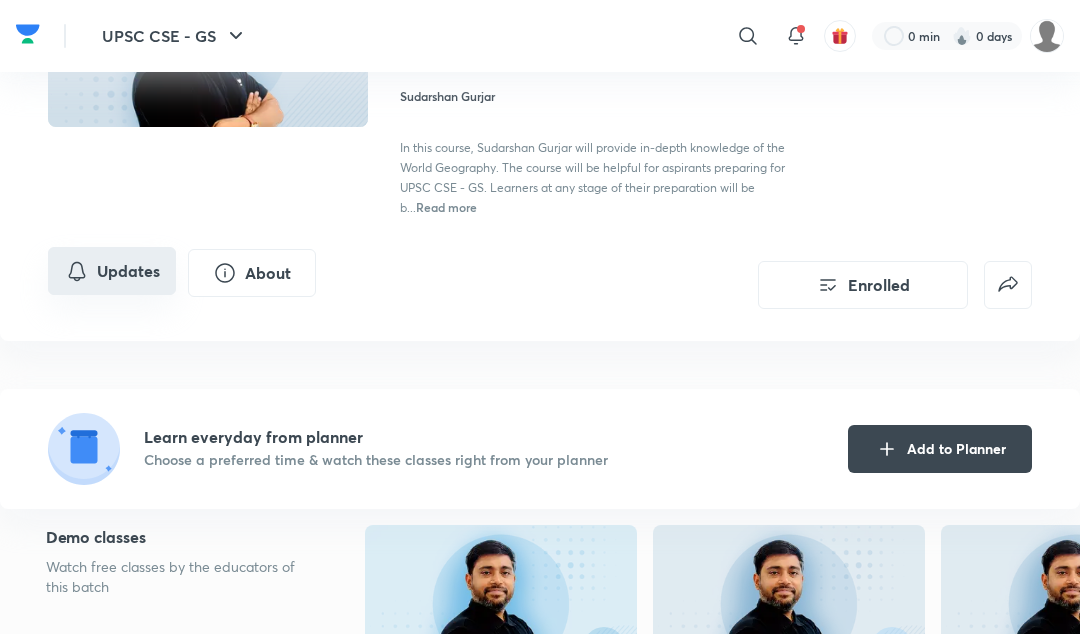click on "Updates" at bounding box center [112, 271] 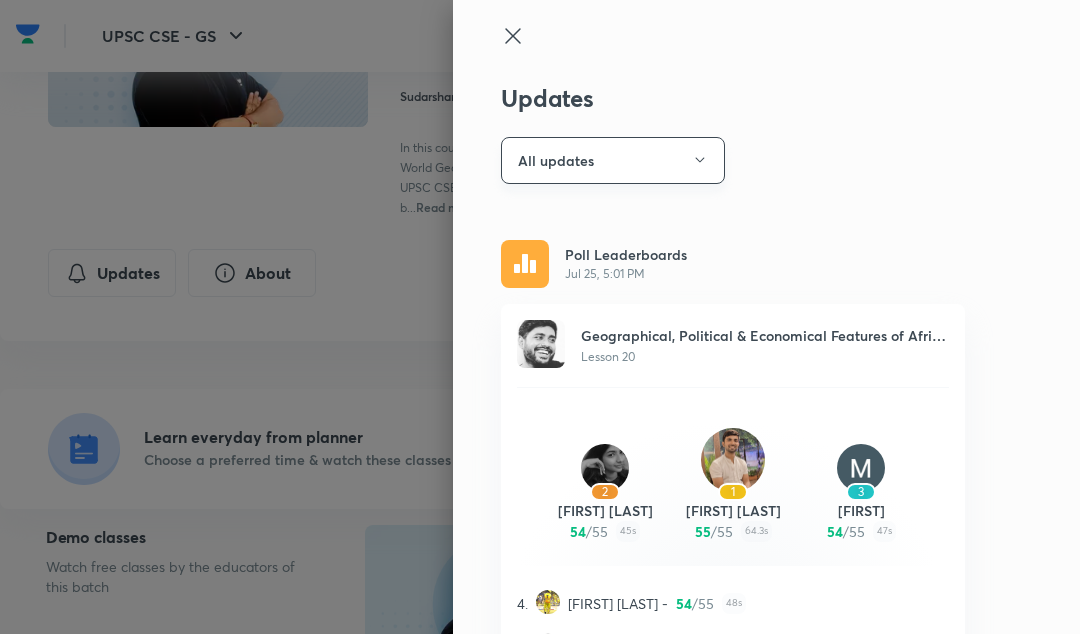 click on "All updates" at bounding box center (613, 160) 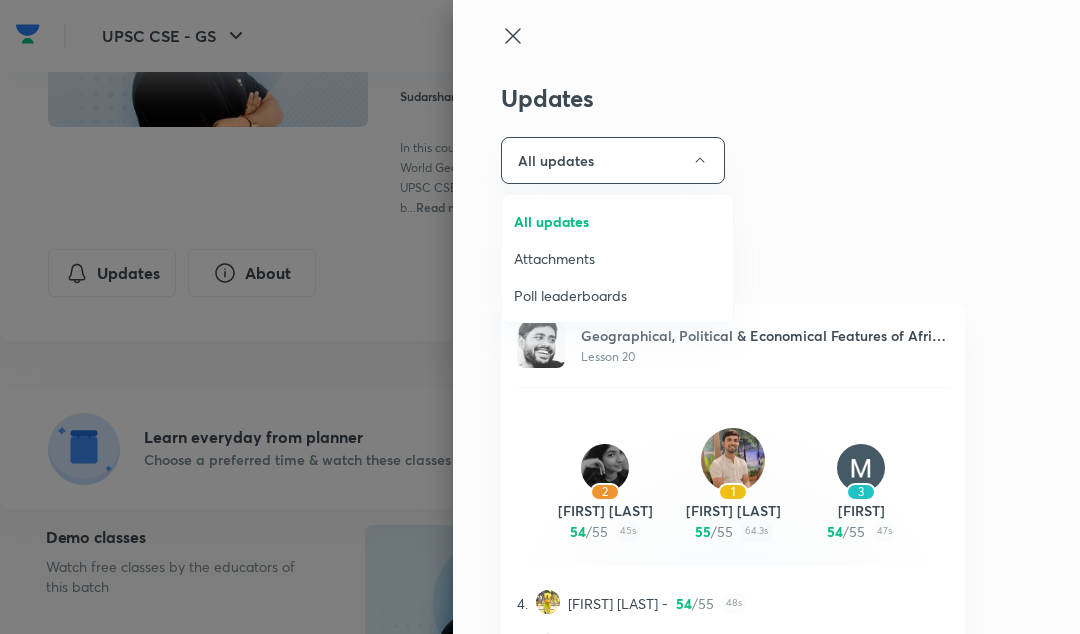 click on "Attachments" at bounding box center (617, 258) 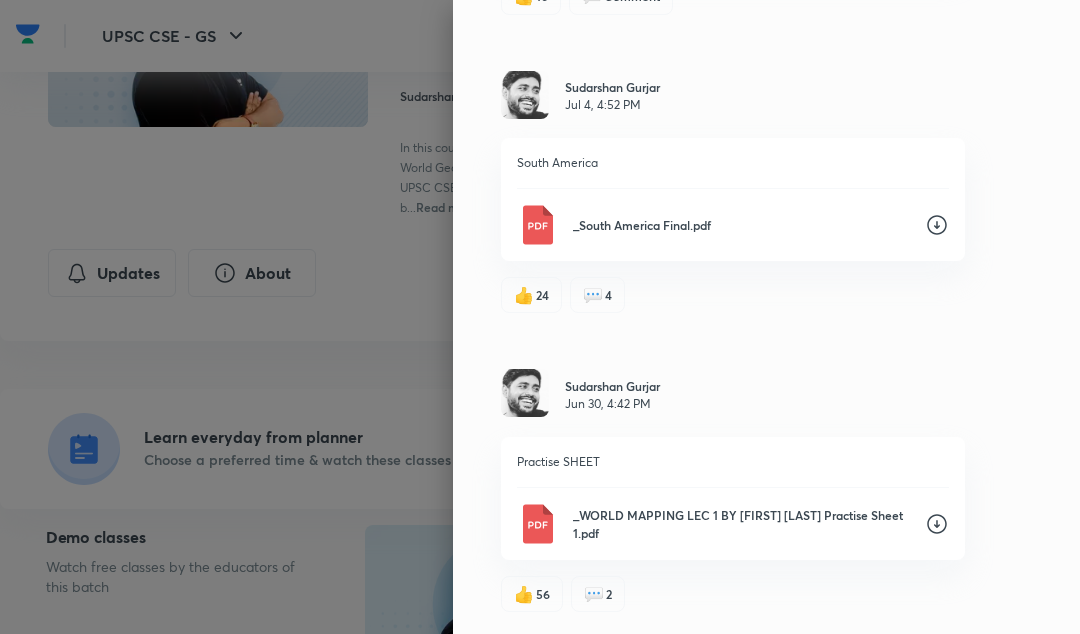 scroll, scrollTop: 2371, scrollLeft: 0, axis: vertical 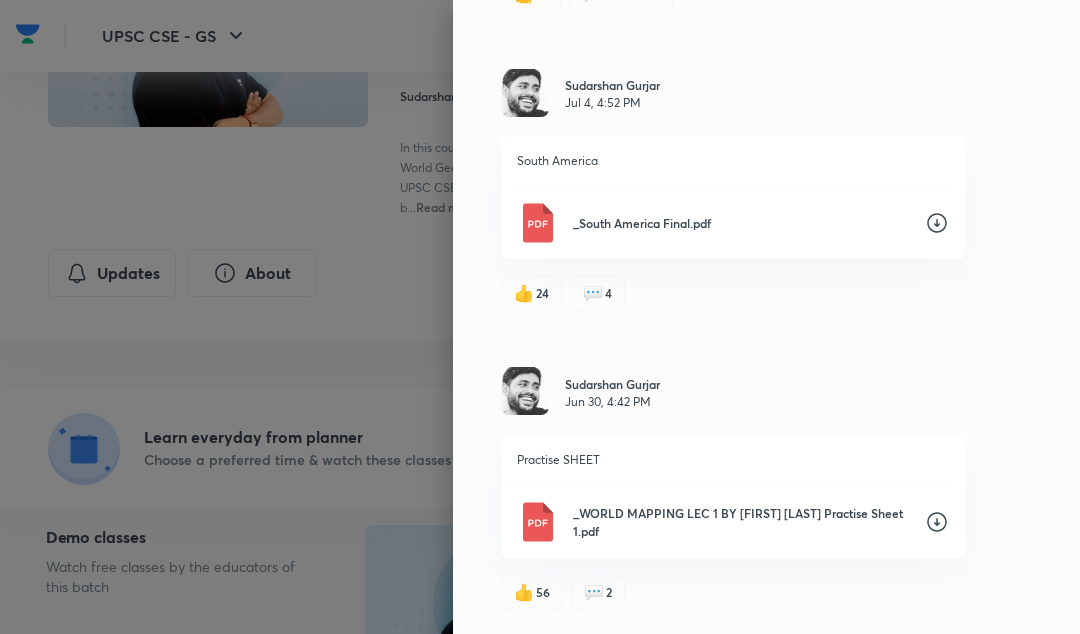 click on "_WORLD MAPPING LEC 1 BY Sudarshan Gurjar Practise Sheet 1.pdf" at bounding box center [741, 522] 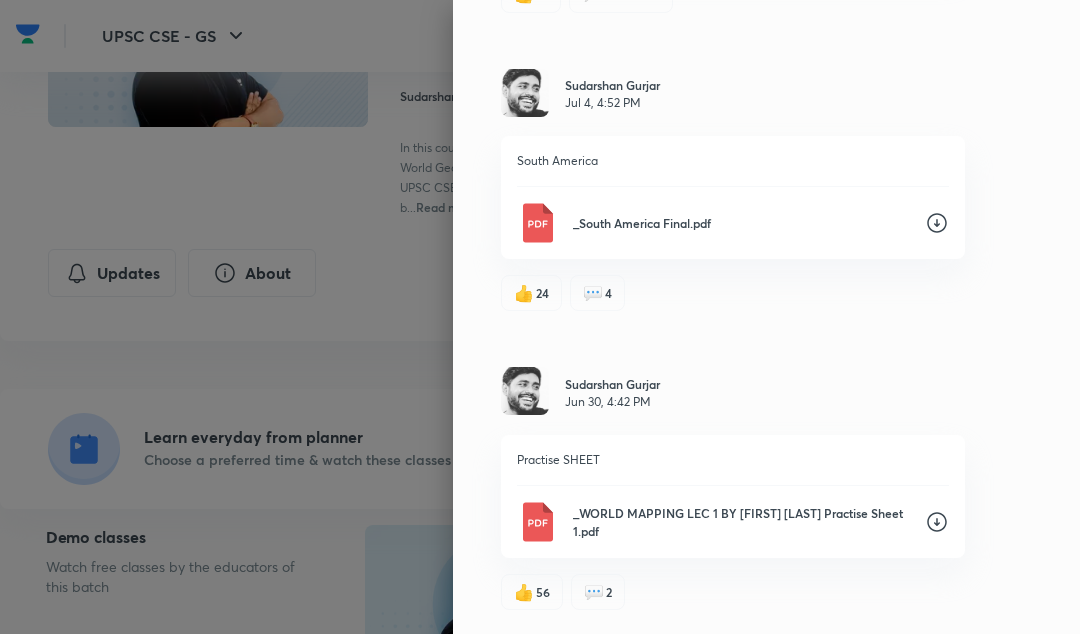 click on "Sudarshan Gurjar Jun 30, 4:42 PM" at bounding box center [733, 392] 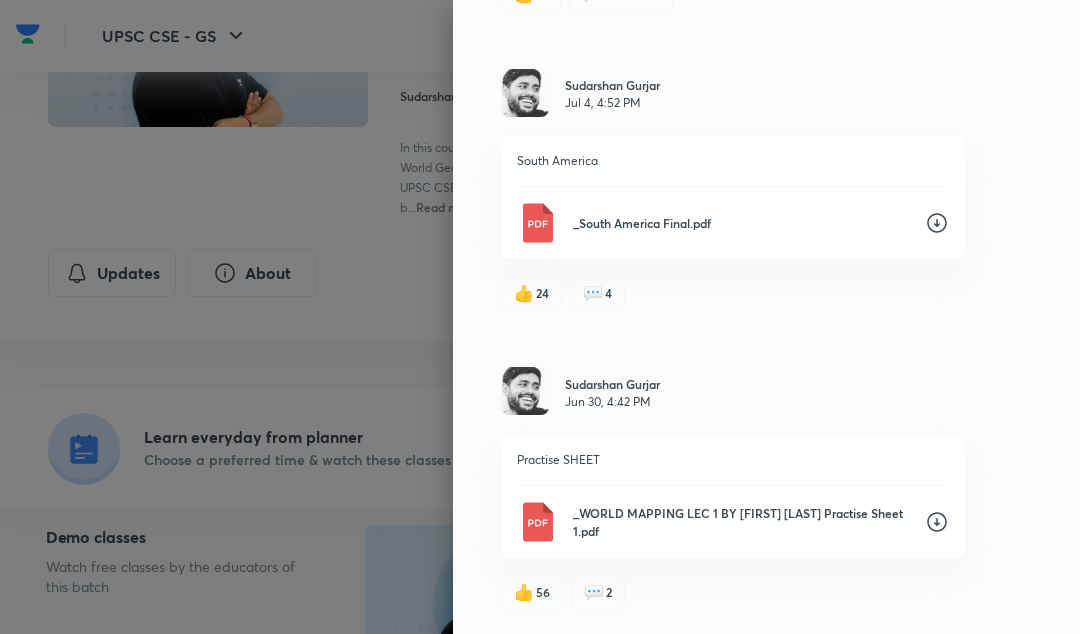 click on "_South America Final.pdf" at bounding box center (741, 223) 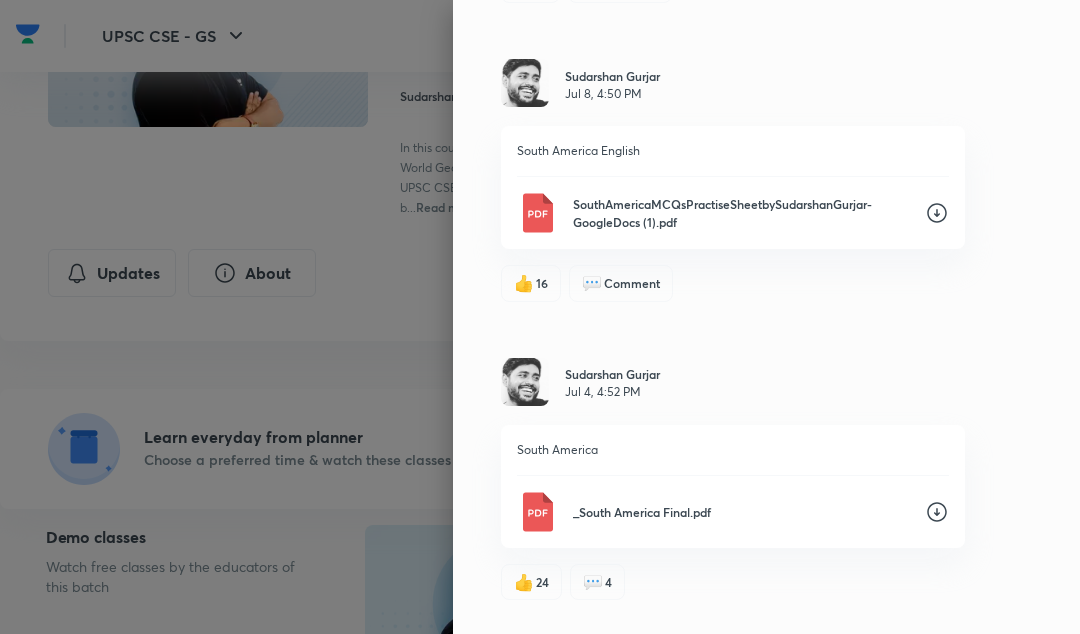scroll, scrollTop: 2063, scrollLeft: 0, axis: vertical 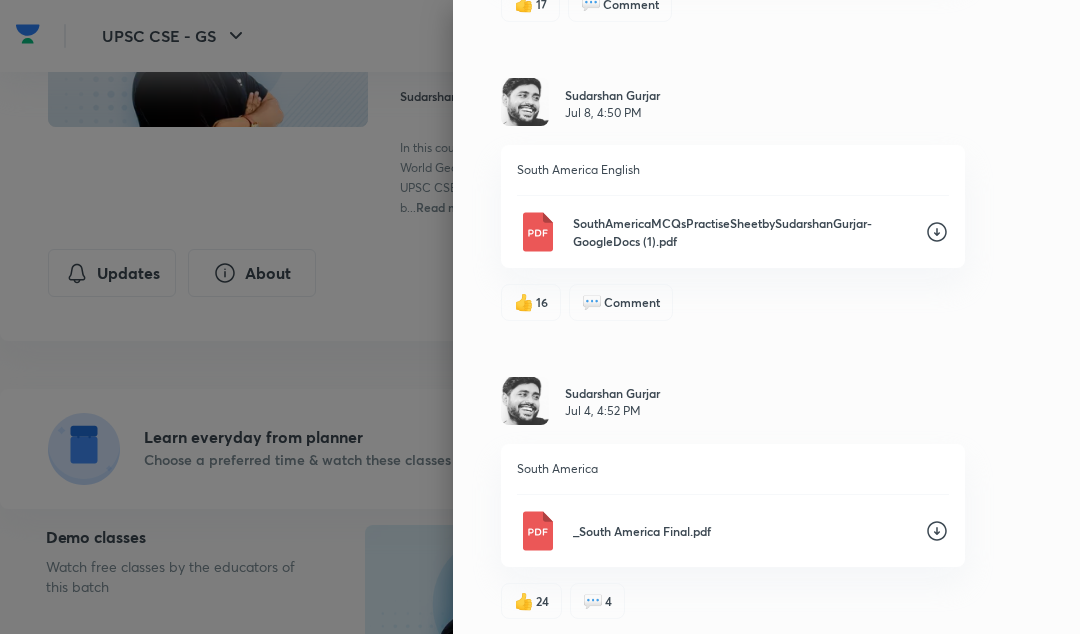 click on "SouthAmericaMCQsPractiseSheetbySudarshanGurjar-GoogleDocs (1).pdf" at bounding box center [741, 232] 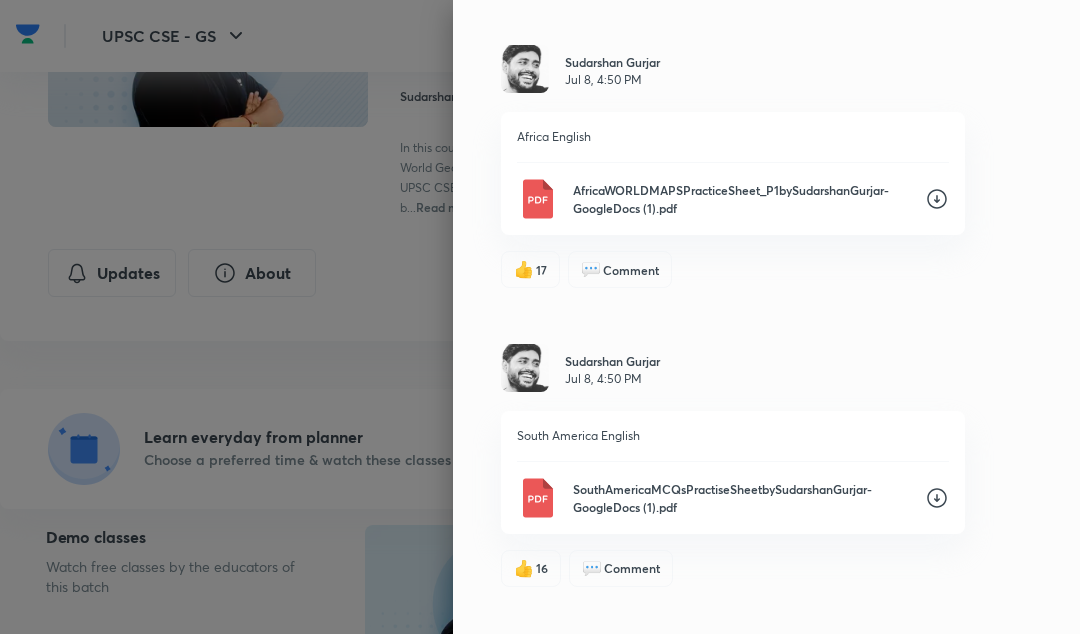 scroll, scrollTop: 1782, scrollLeft: 0, axis: vertical 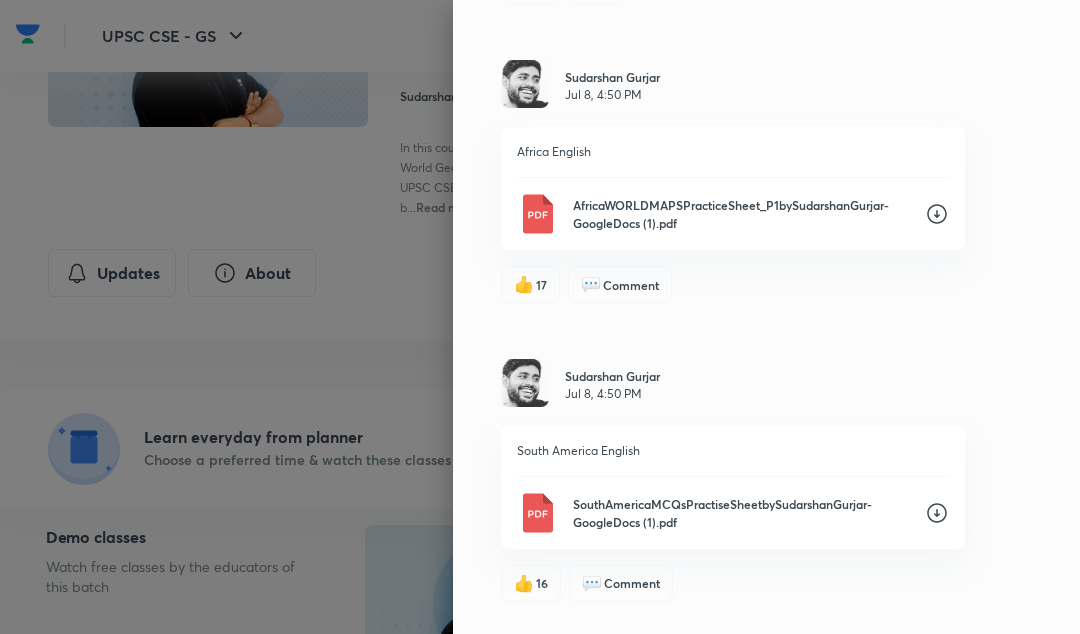 click on "AfricaWORLDMAPSPracticeSheet_P1bySudarshanGurjar-GoogleDocs (1).pdf" at bounding box center (741, 214) 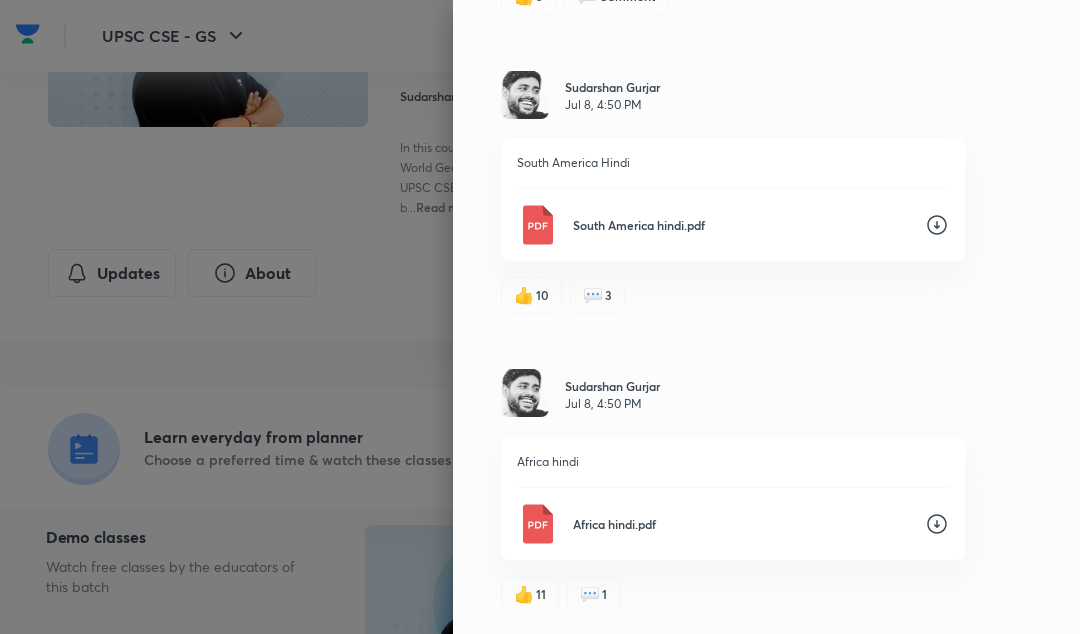 scroll, scrollTop: 1159, scrollLeft: 0, axis: vertical 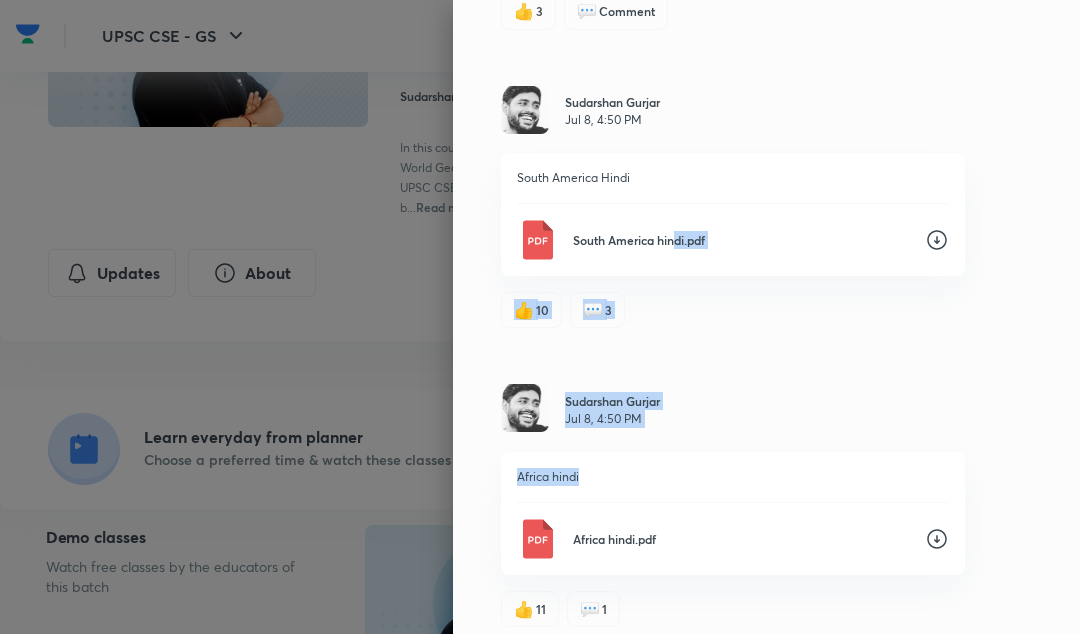 drag, startPoint x: 680, startPoint y: 247, endPoint x: 961, endPoint y: 474, distance: 361.234 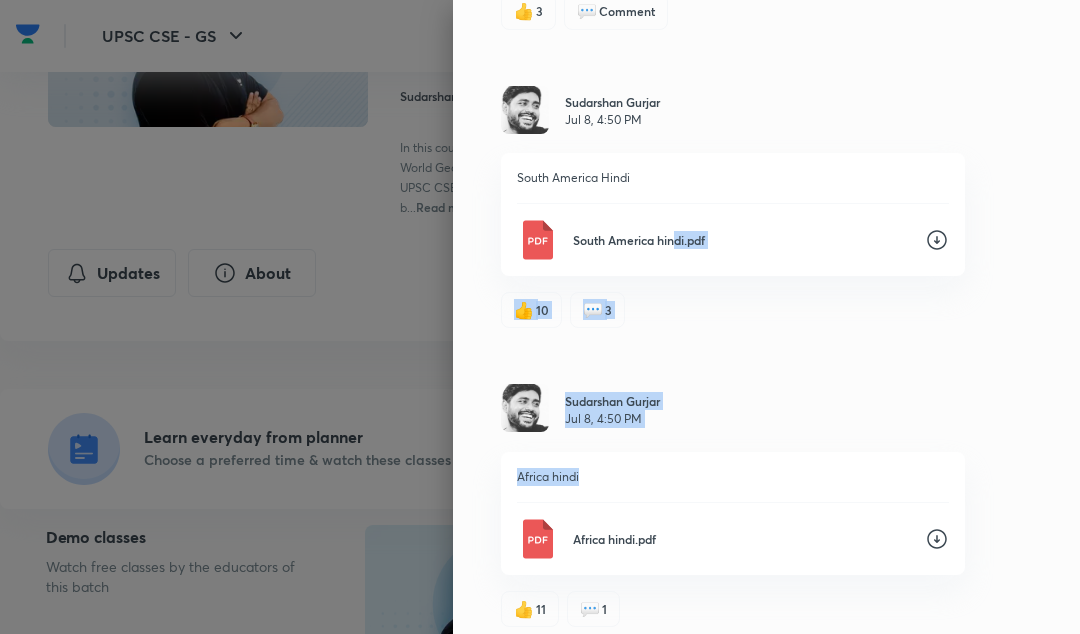 click on "Sudarshan Gurjar Jul 8, 4:50 PM" at bounding box center (733, 409) 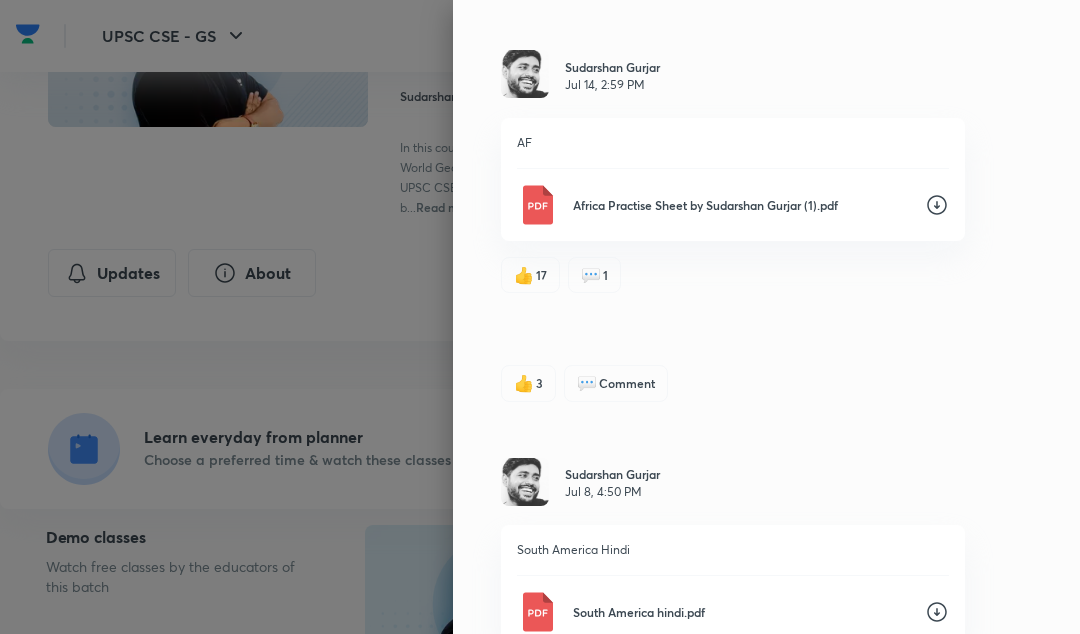 scroll, scrollTop: 786, scrollLeft: 0, axis: vertical 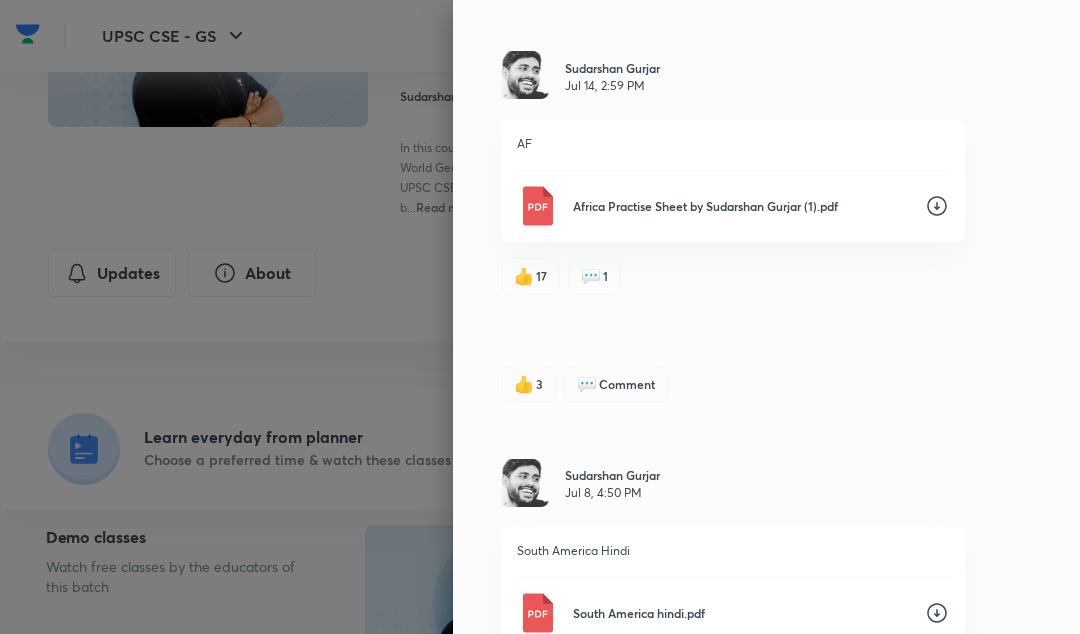 click on "Africa Practise Sheet by Sudarshan Gurjar (1).pdf" at bounding box center [741, 206] 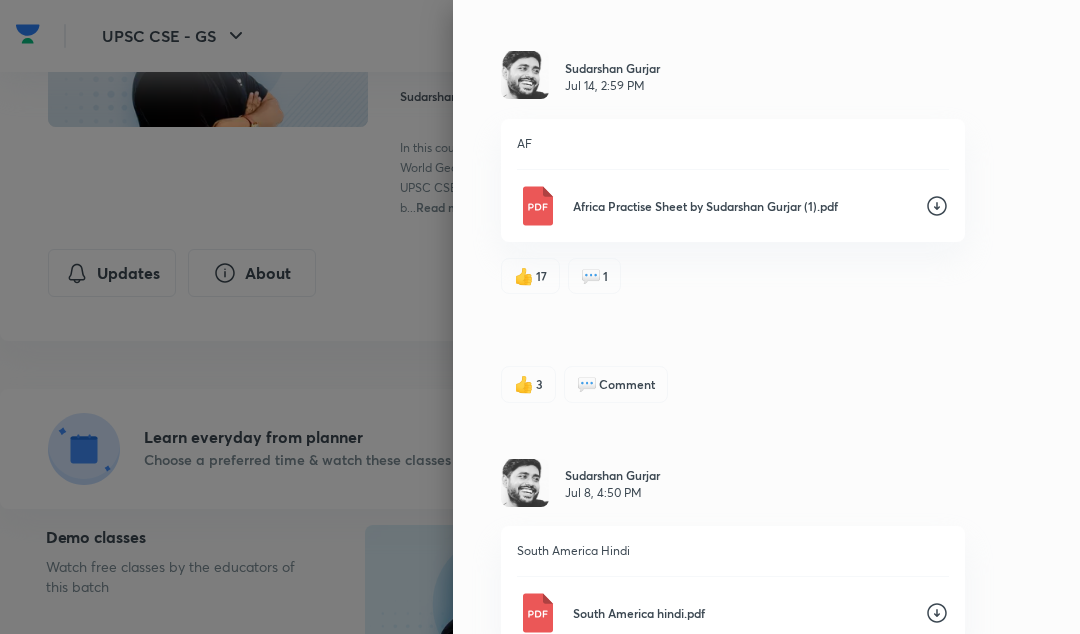 click 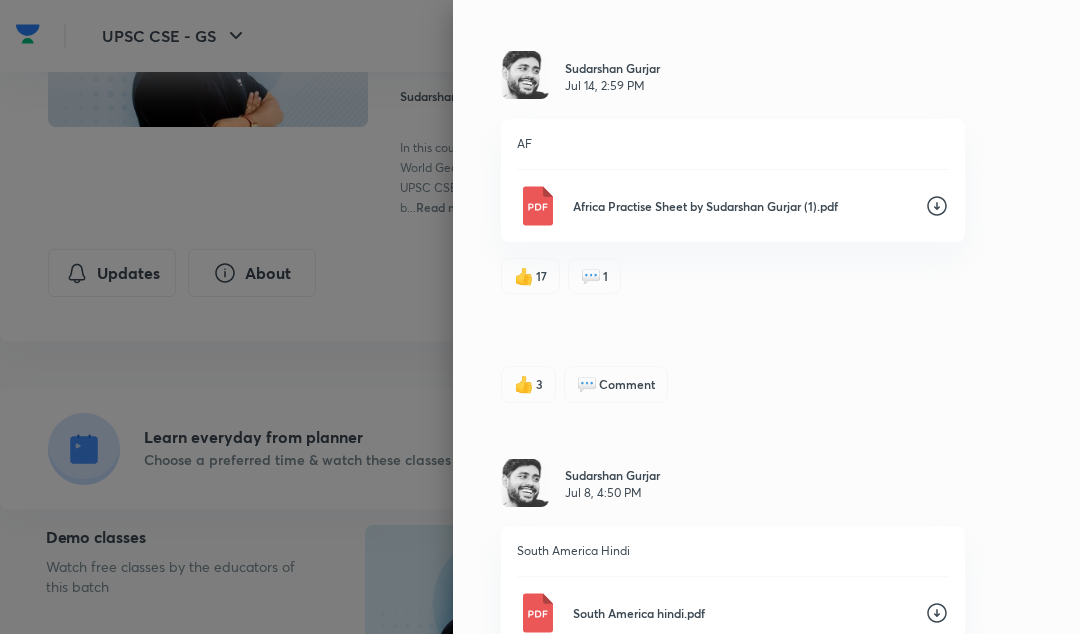 click on "Updates Attachments Sudarshan Gurjar Jul 18, 8:40 PM europe Europe Political Practise sheet by Sudarshan Gurjar.pdf 👍 14 💬 2 Sudarshan Gurjar Jul 18, 4:42 PM 1 Final  Practise Sheet North America by Sudarshan Gurjar (1) (1).pdf 👍 10 💬 Comment Sudarshan Gurjar Jul 14, 2:59 PM AF Africa Practise Sheet by Sudarshan Gurjar (1).pdf 👍 17 💬 1 👍 3 💬 Comment Sudarshan Gurjar Jul 8, 4:50 PM South America Hindi South America hindi.pdf 👍 10 💬 3 Sudarshan Gurjar Jul 8, 4:50 PM Africa hindi Africa hindi.pdf 👍 11 💬 1 Sudarshan Gurjar Jul 8, 4:50 PM Africa English AfricaWORLDMAPSPracticeSheet_P1bySudarshanGurjar-GoogleDocs (1).pdf 👍 17 💬 Comment Sudarshan Gurjar Jul 8, 4:50 PM South America English SouthAmericaMCQsPractiseSheetbySudarshanGurjar-GoogleDocs (1).pdf 👍 16 💬 Comment Sudarshan Gurjar Jul 4, 4:52 PM South America _South America Final.pdf 👍 24 💬 4 Sudarshan Gurjar Jun 30, 4:42 PM Practise SHEET _WORLD MAPPING LEC 1 BY Sudarshan Gurjar Practise Sheet 1.pdf 👍 56" at bounding box center [766, 317] 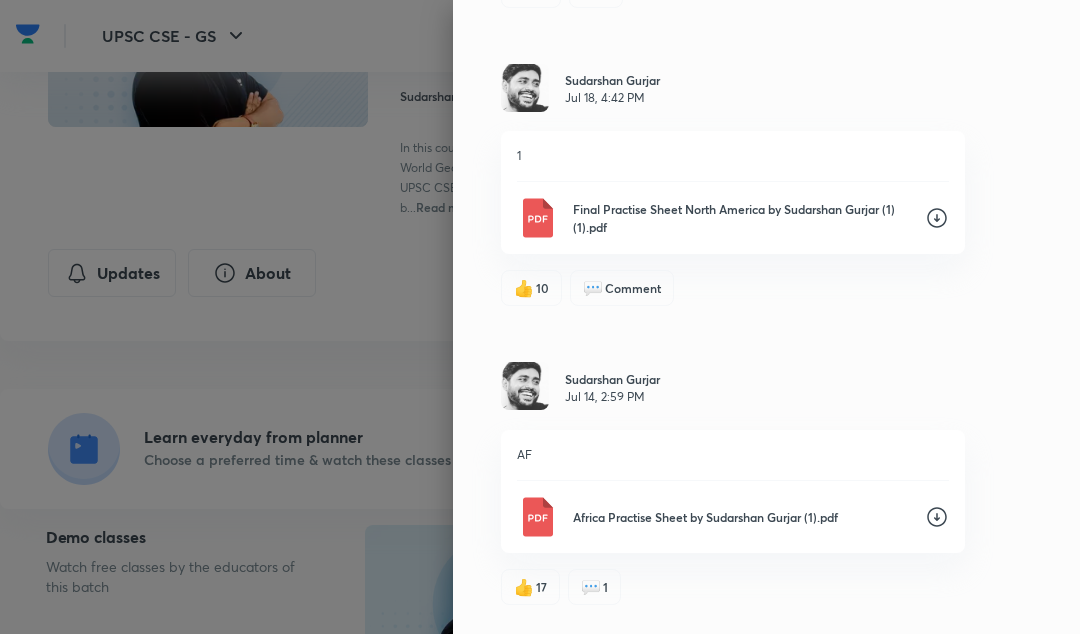 scroll, scrollTop: 458, scrollLeft: 0, axis: vertical 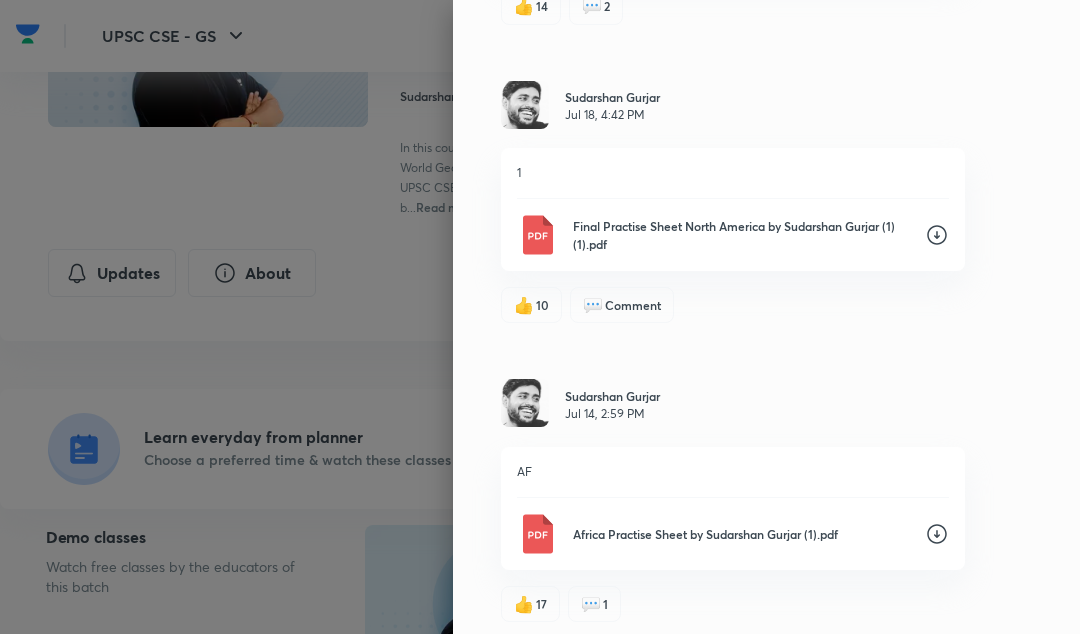 click 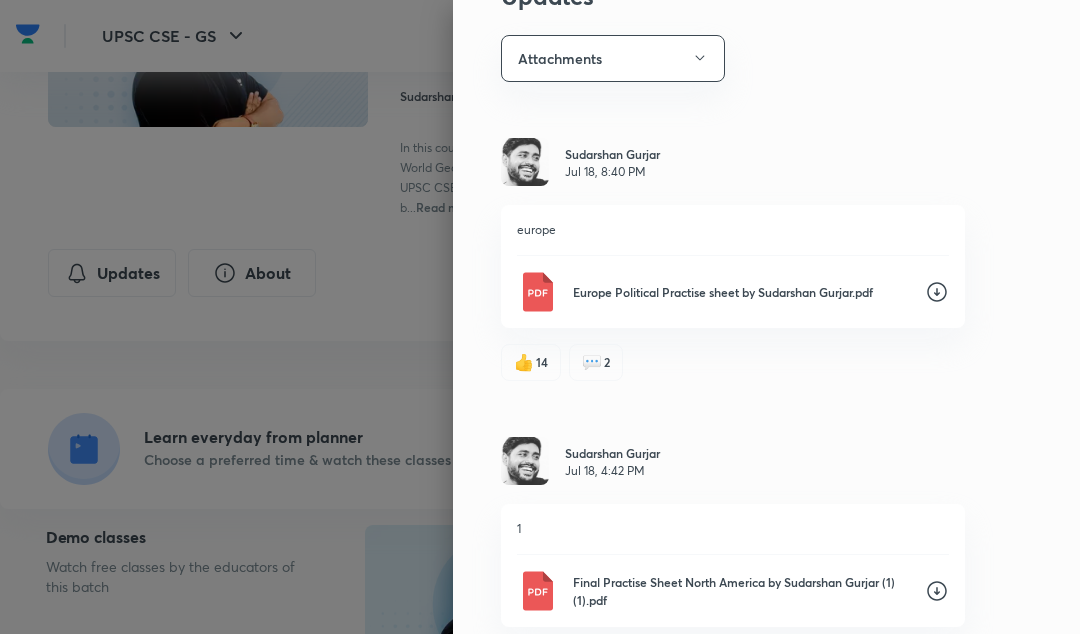 scroll, scrollTop: 88, scrollLeft: 0, axis: vertical 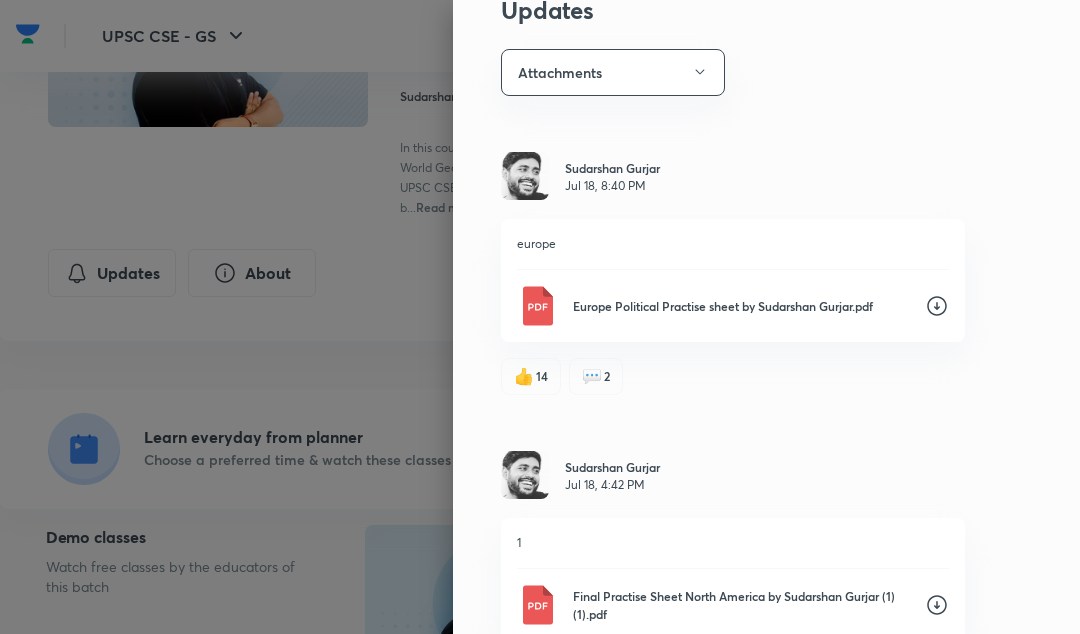 click 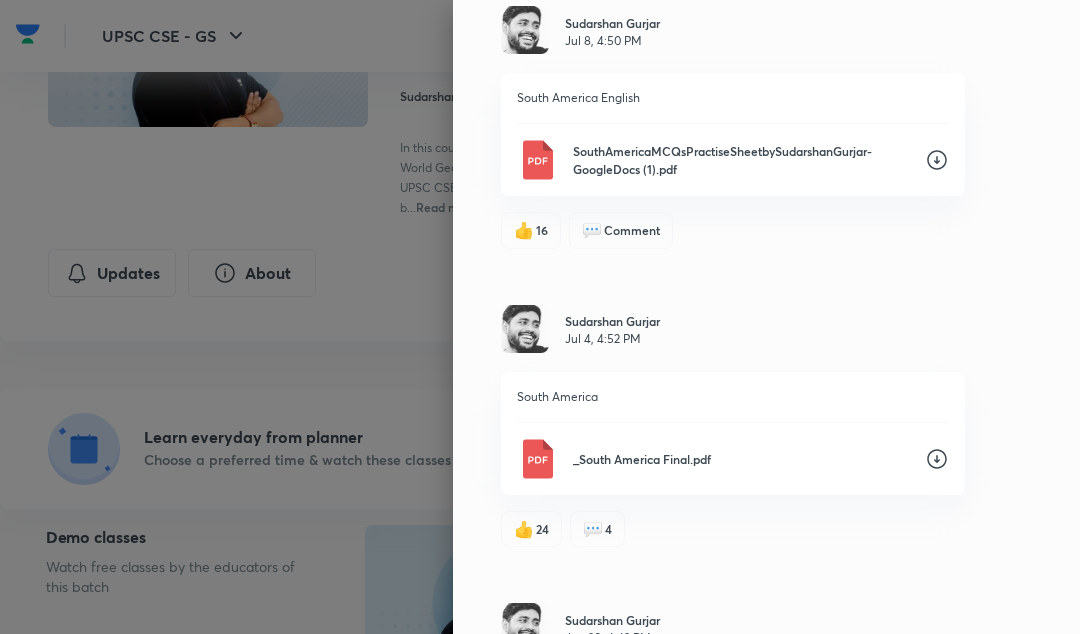 scroll, scrollTop: 2371, scrollLeft: 0, axis: vertical 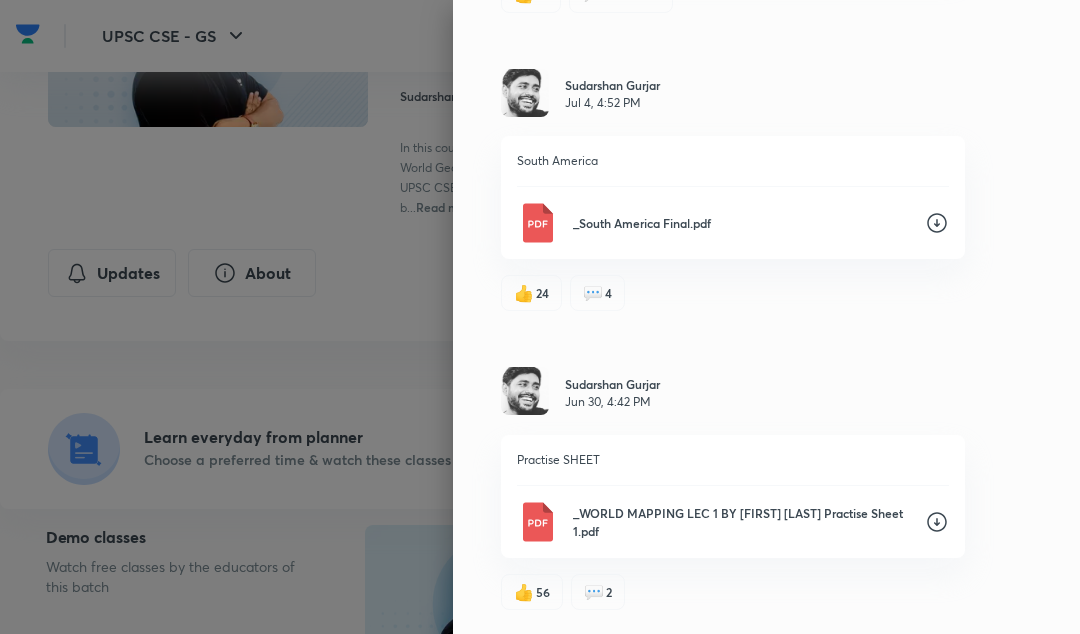 click at bounding box center (540, 317) 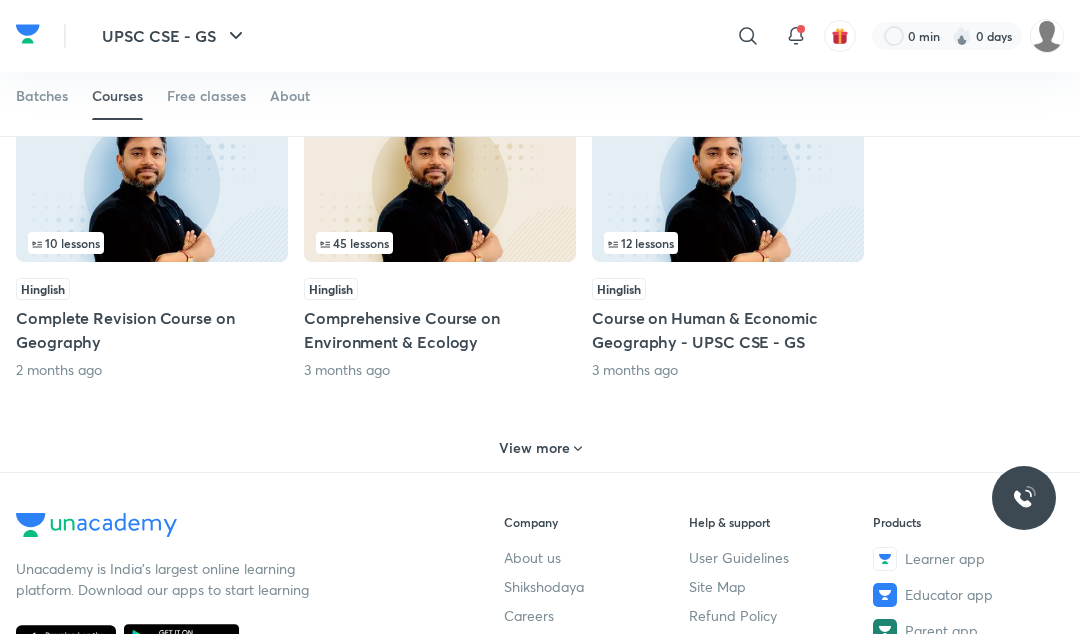 scroll, scrollTop: 1378, scrollLeft: 0, axis: vertical 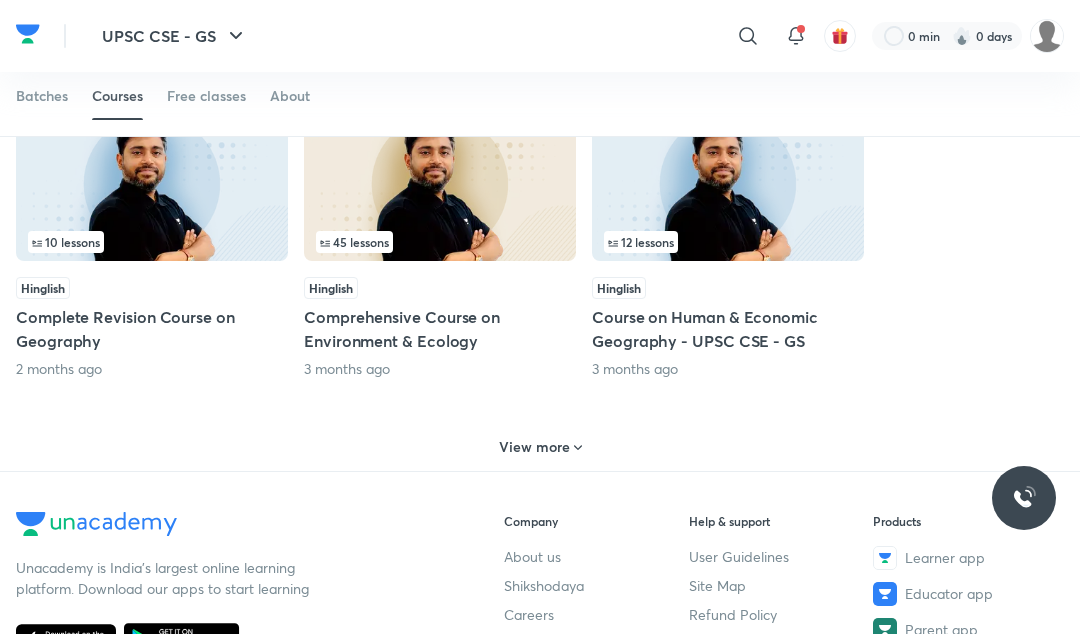 click on "View more" at bounding box center (540, 445) 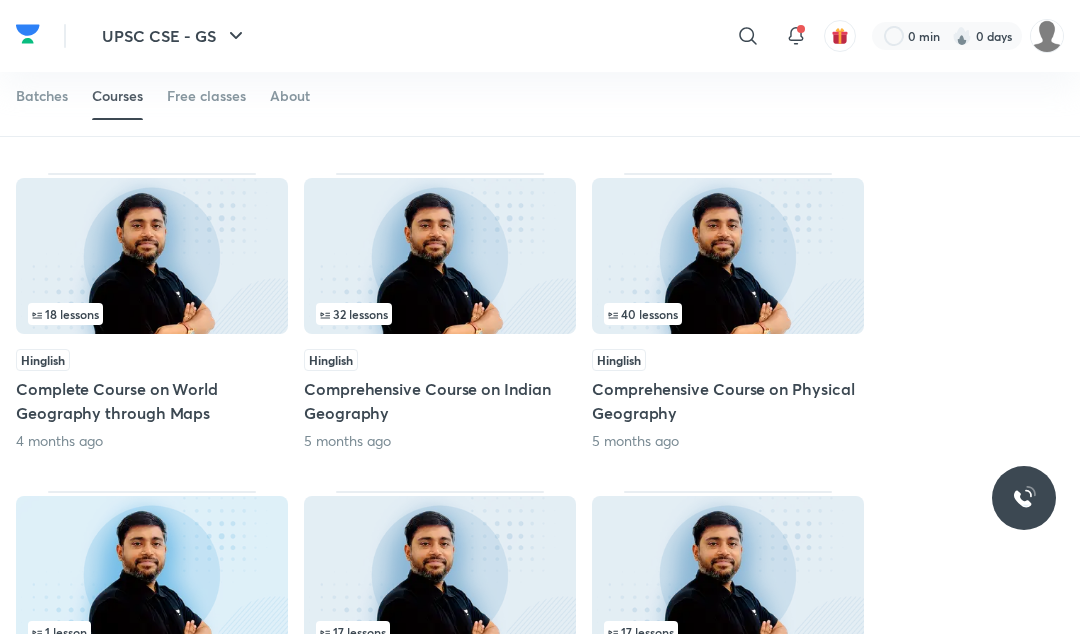 scroll, scrollTop: 1631, scrollLeft: 0, axis: vertical 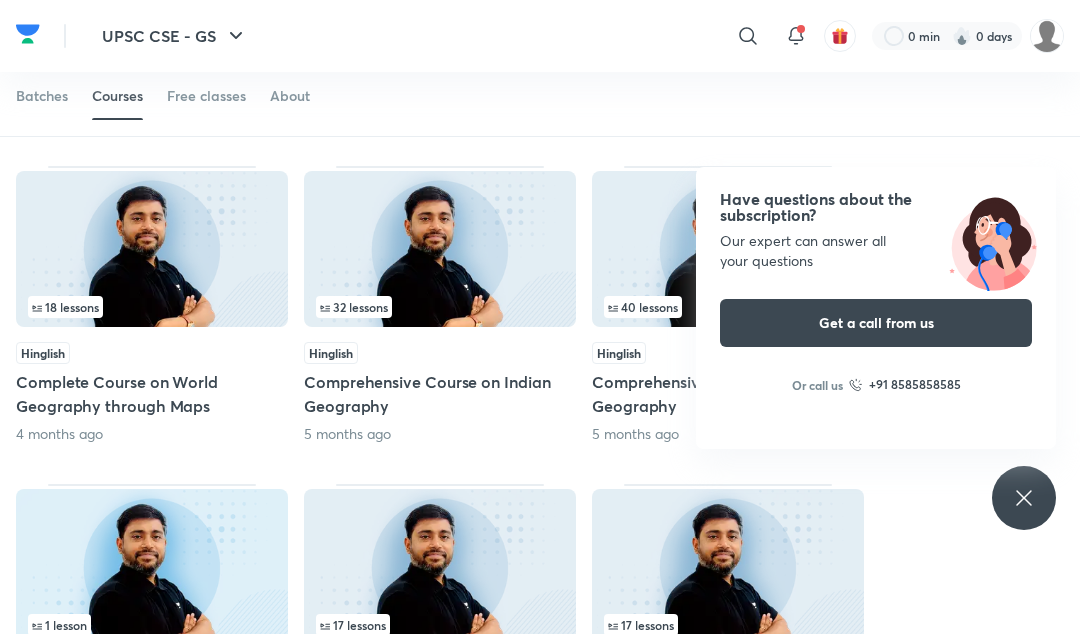 click 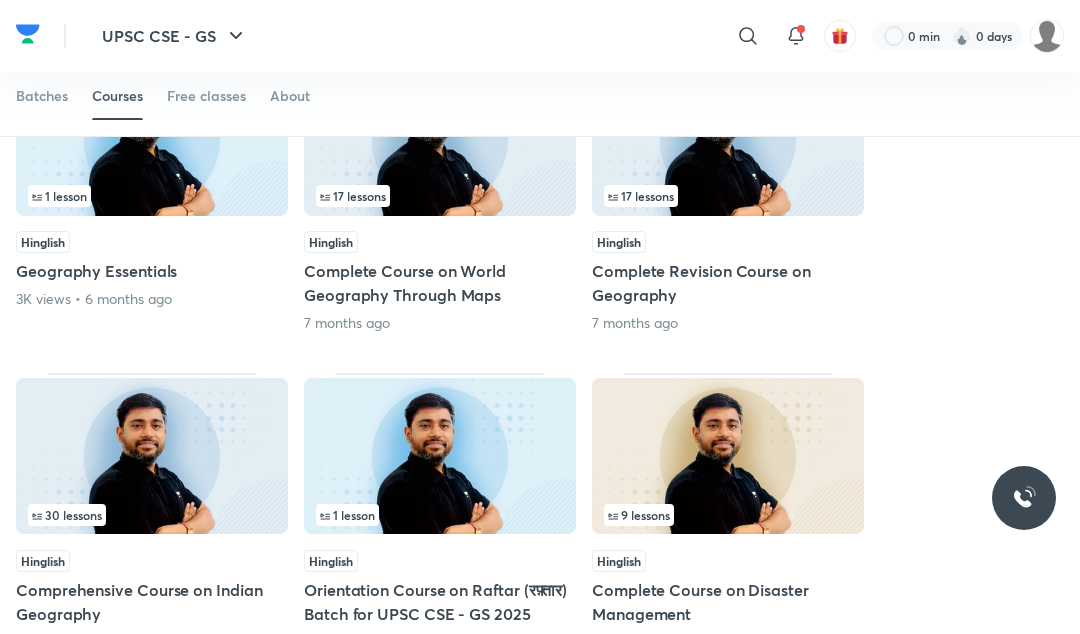 scroll, scrollTop: 2067, scrollLeft: 0, axis: vertical 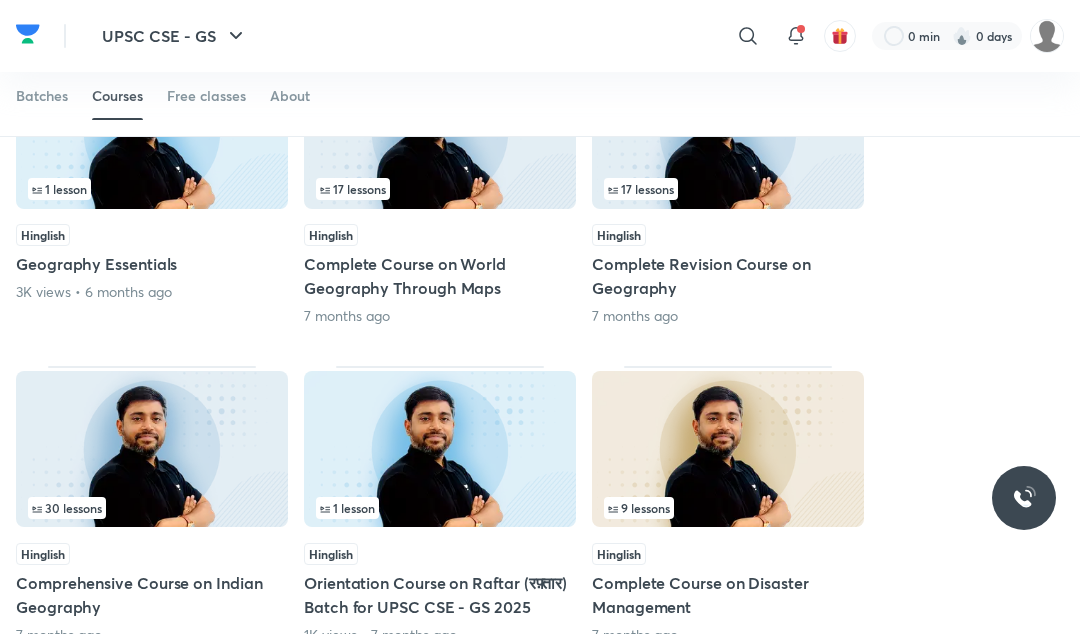 click on "Complete Revision Course on Geography" at bounding box center (728, 276) 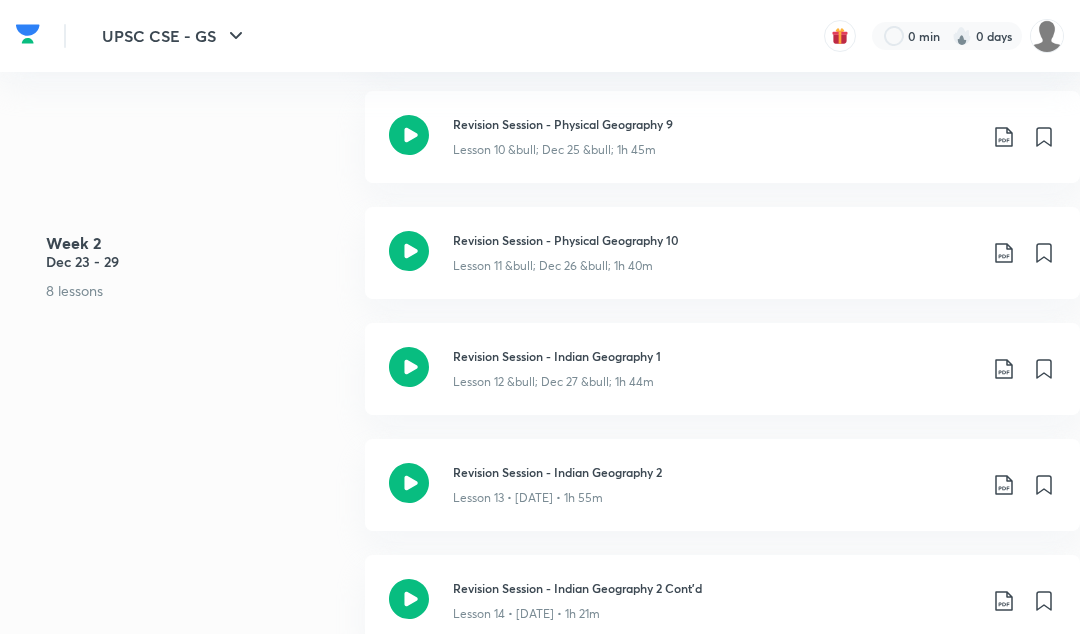 scroll, scrollTop: 0, scrollLeft: 0, axis: both 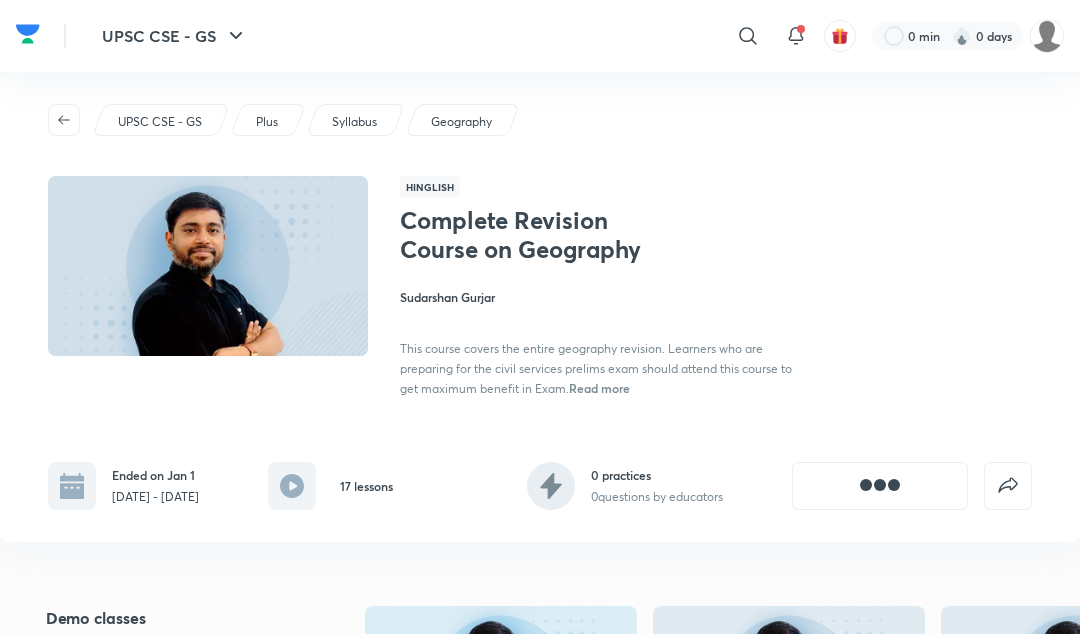 click on "Complete Revision Course on Geography Sudarshan Gurjar This course covers the entire geography revision. Learners who are preparing for the civil services prelims exam should attend this course to get maximum benefit in Exam.  Read more" at bounding box center (596, 302) 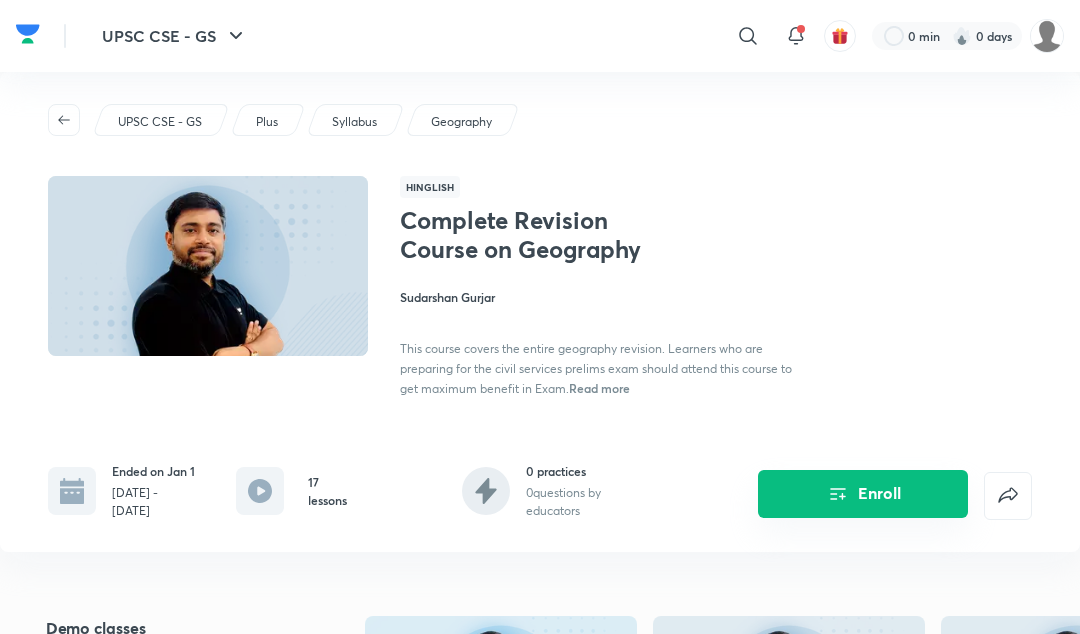 click on "Enroll" at bounding box center [863, 494] 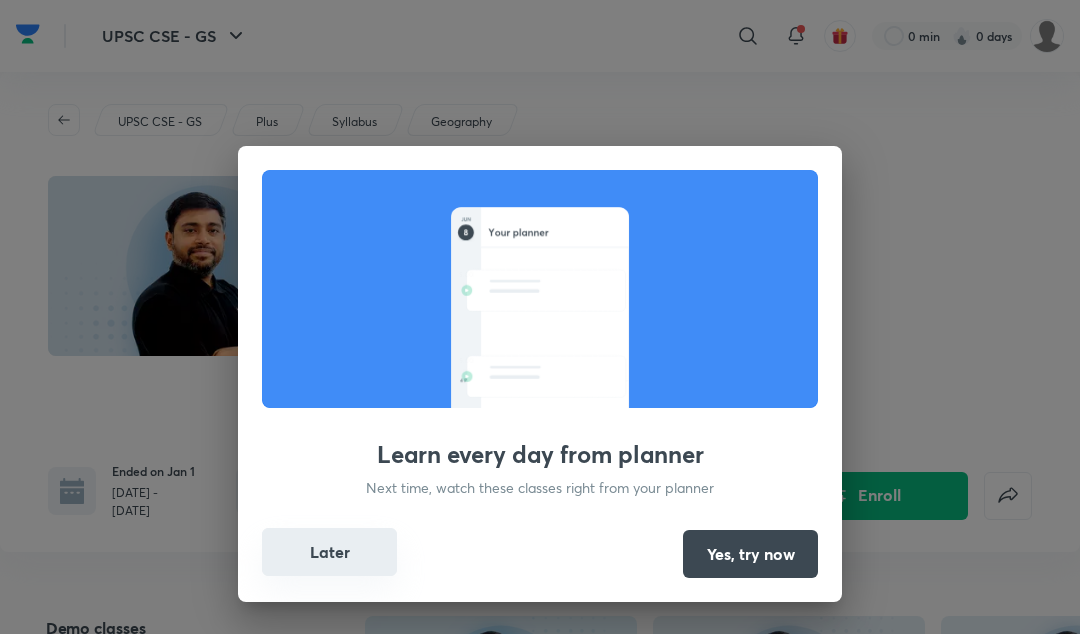click on "Later" at bounding box center (329, 552) 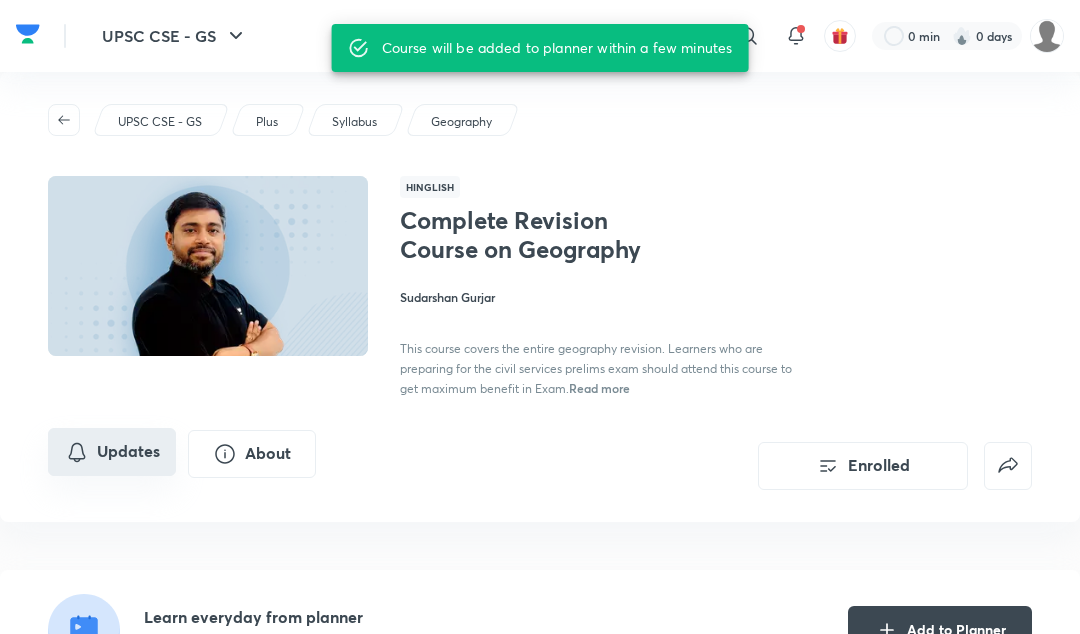 click on "Updates" at bounding box center [112, 452] 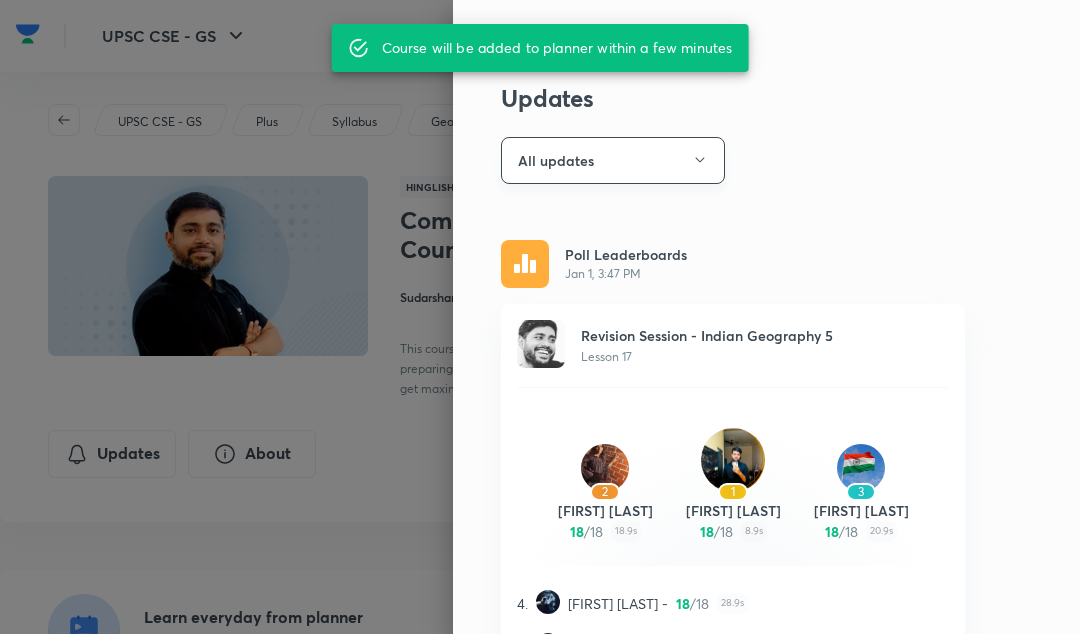 click on "All updates" at bounding box center (613, 160) 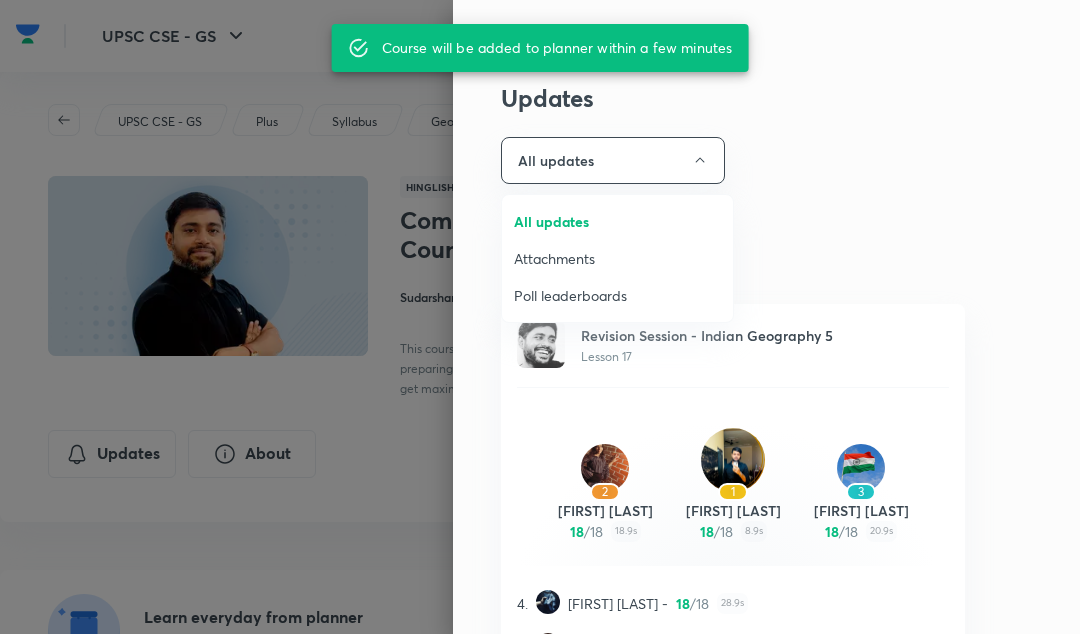 click on "Attachments" at bounding box center (617, 258) 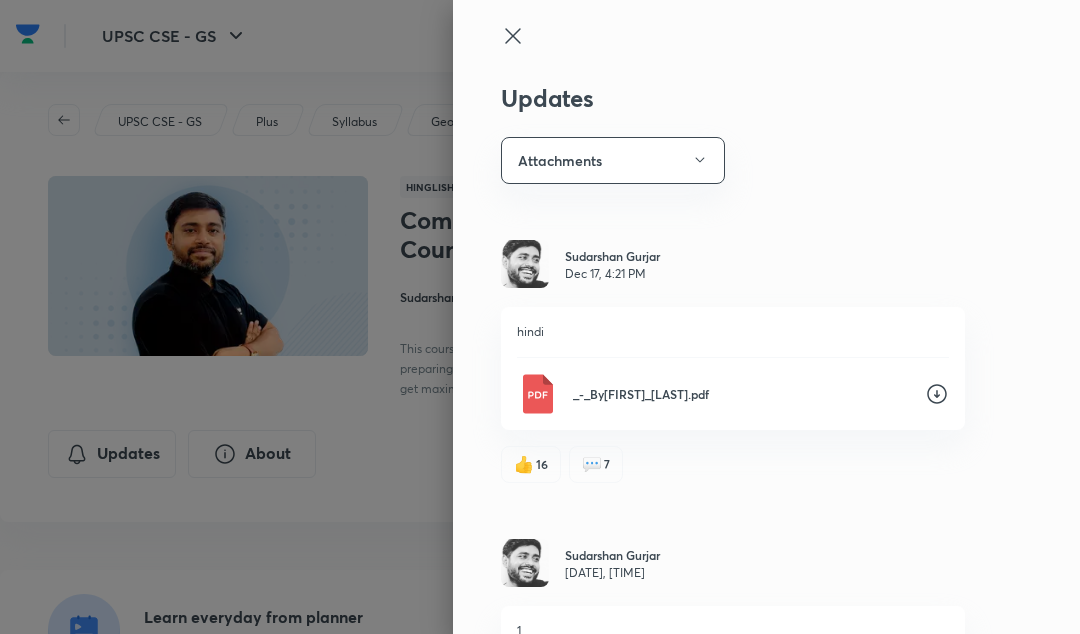 scroll, scrollTop: 171, scrollLeft: 0, axis: vertical 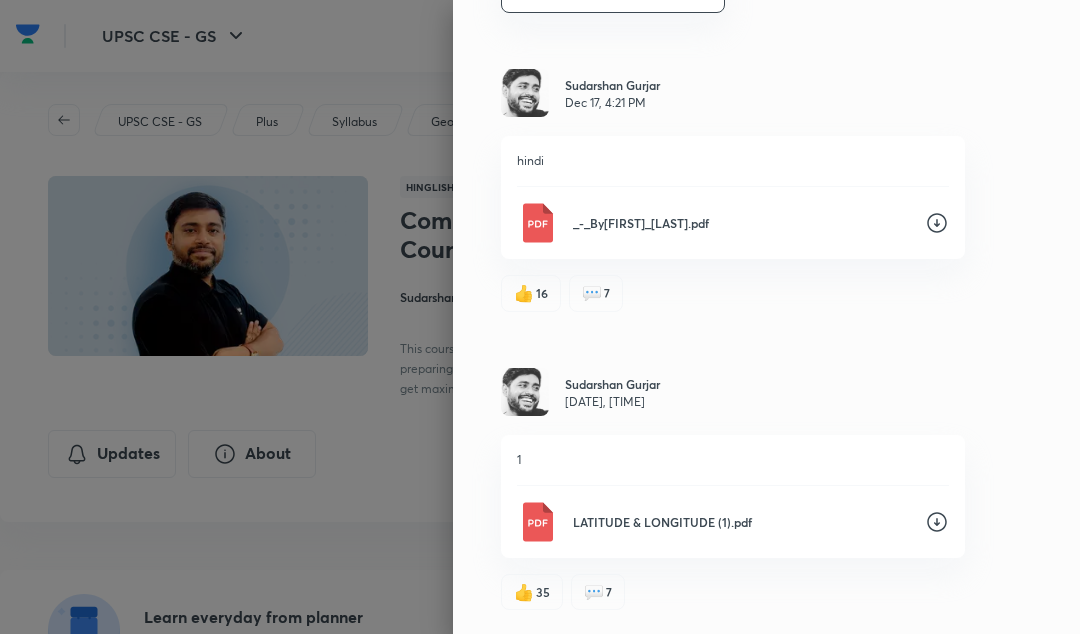 click on "1 LATITUDE & LONGITUDE (1).pdf" at bounding box center [733, 496] 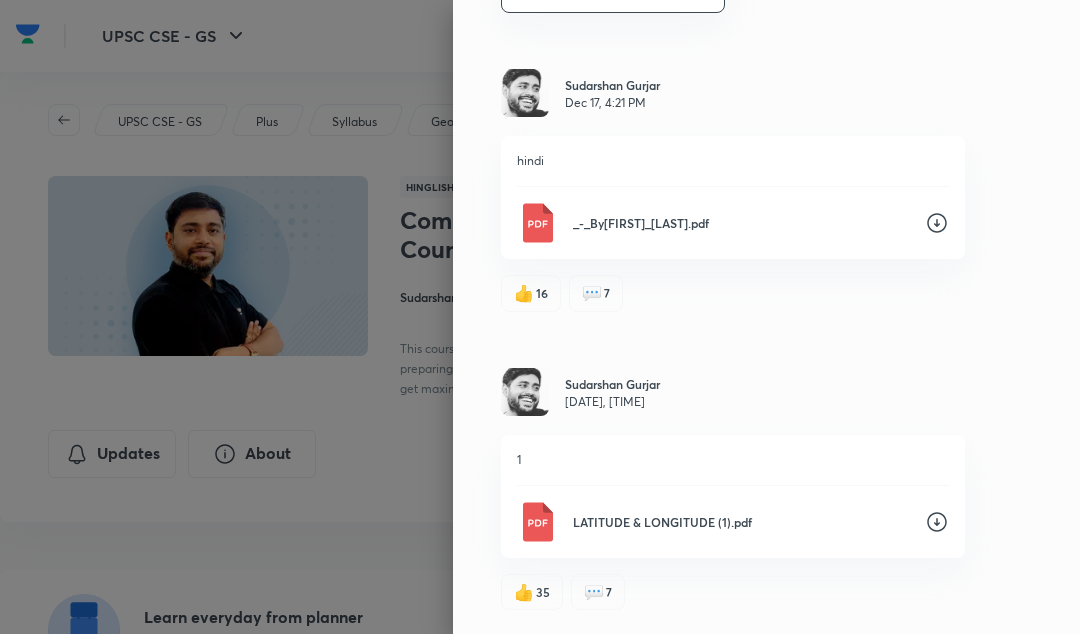 click on "LATITUDE & LONGITUDE (1).pdf" at bounding box center [733, 522] 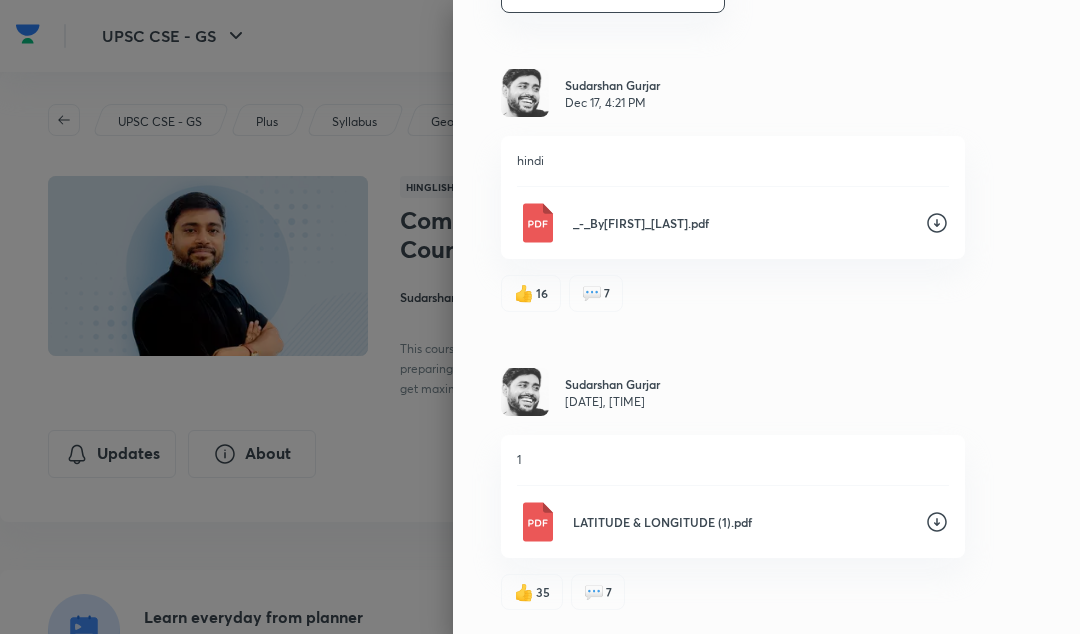 click on "👍 16 💬 7" at bounding box center (733, 293) 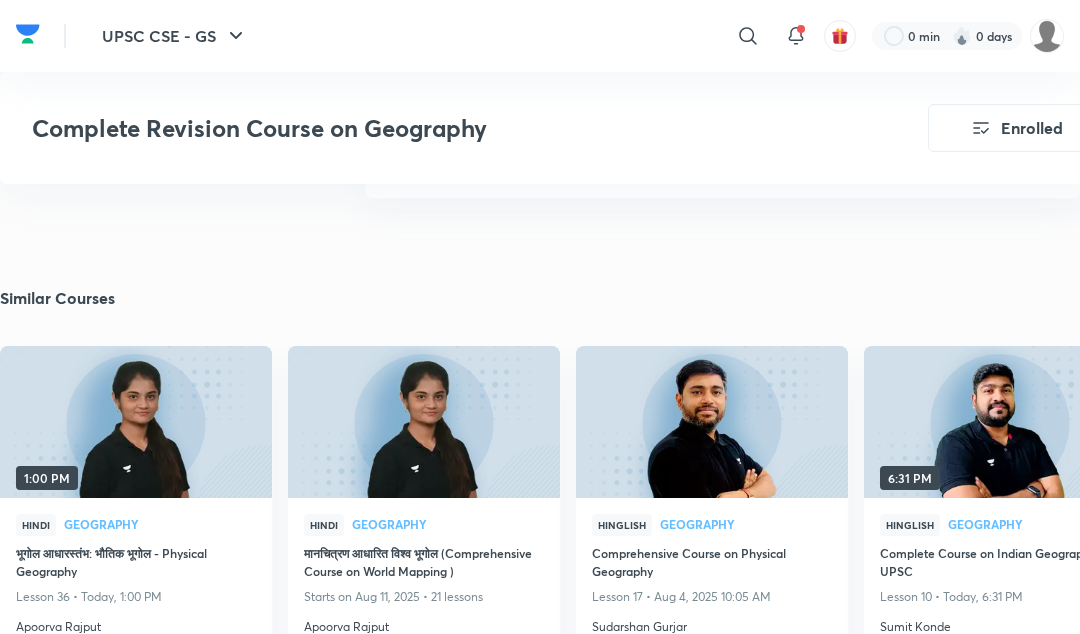 scroll, scrollTop: 3248, scrollLeft: 0, axis: vertical 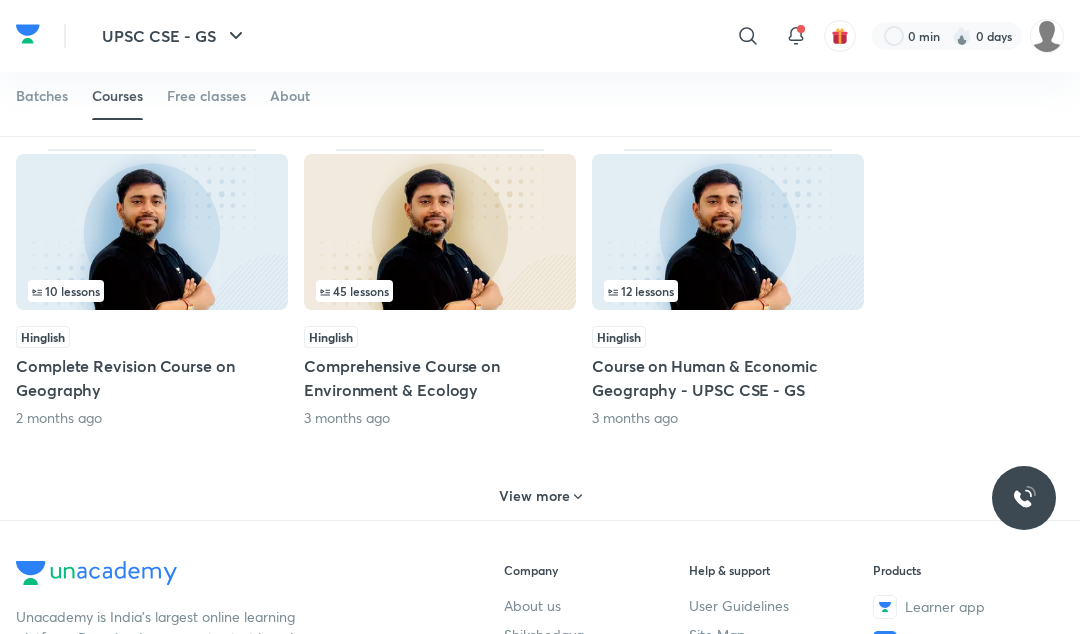 click on "View more" at bounding box center [534, 496] 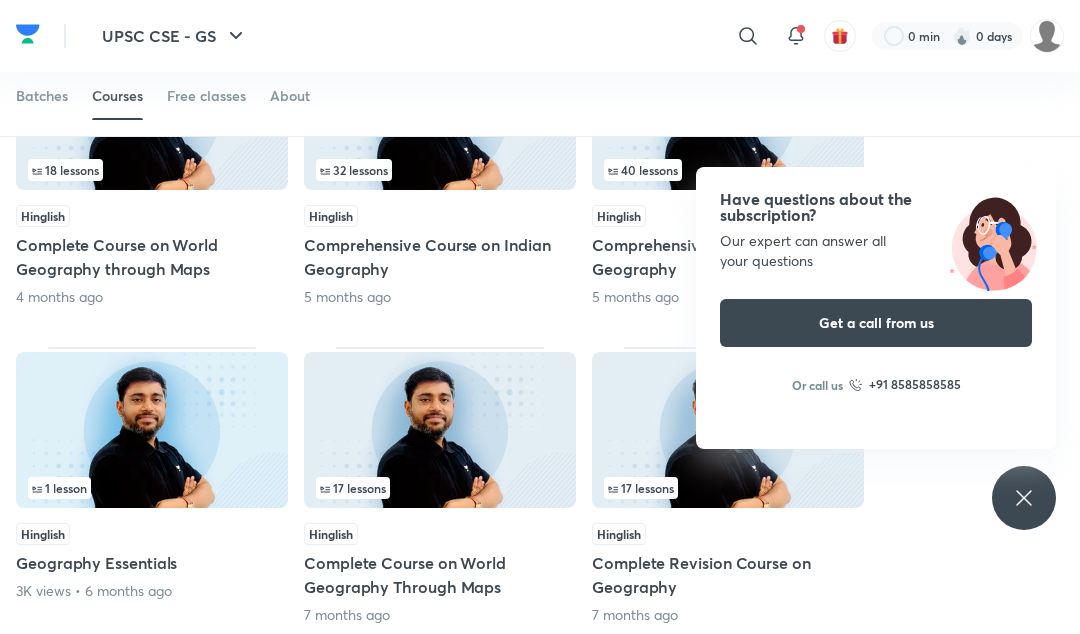 scroll, scrollTop: 1726, scrollLeft: 0, axis: vertical 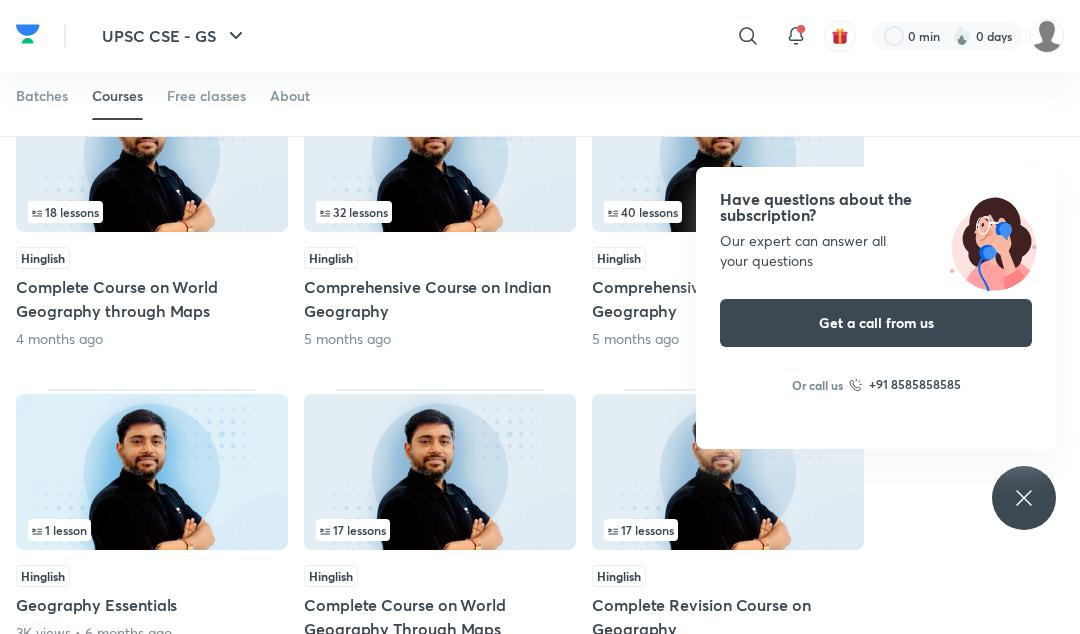 click 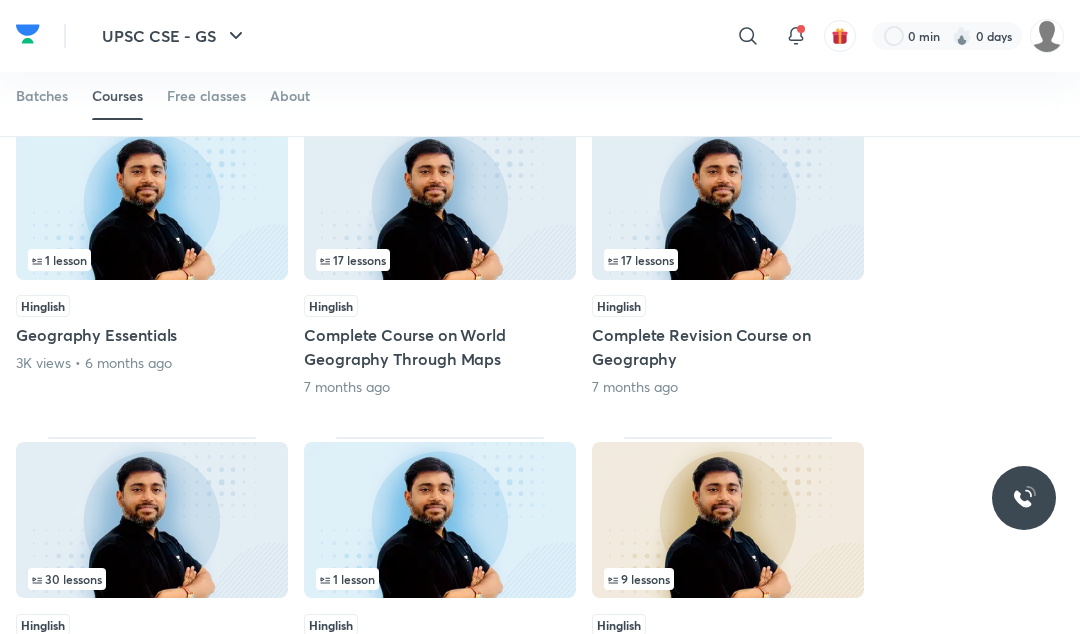 scroll, scrollTop: 2022, scrollLeft: 0, axis: vertical 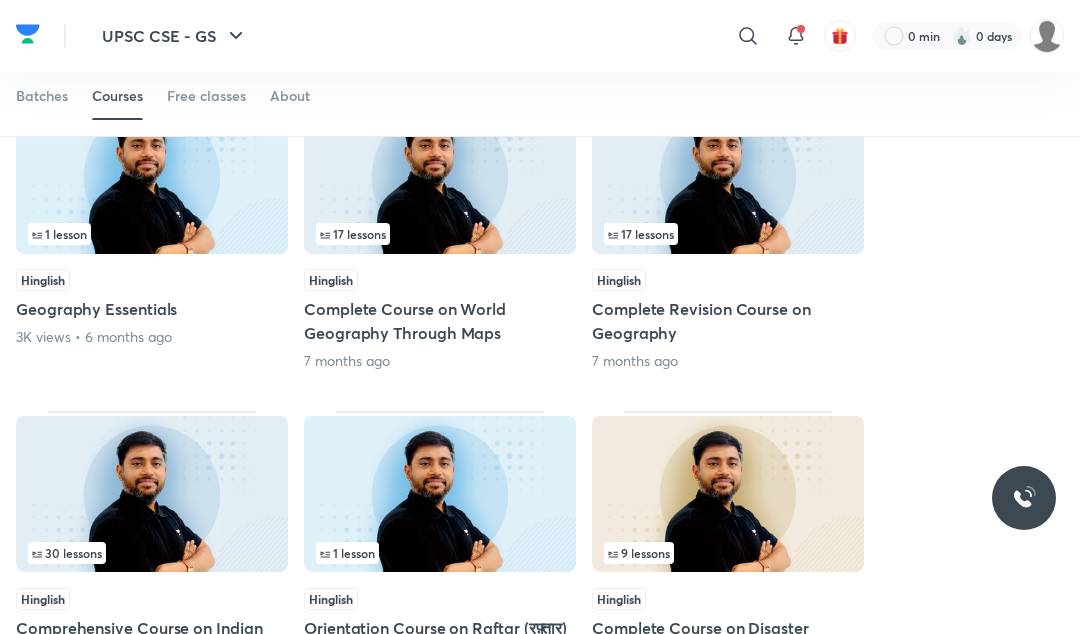 click on "Complete Course on World Geography Through Maps" at bounding box center [440, 321] 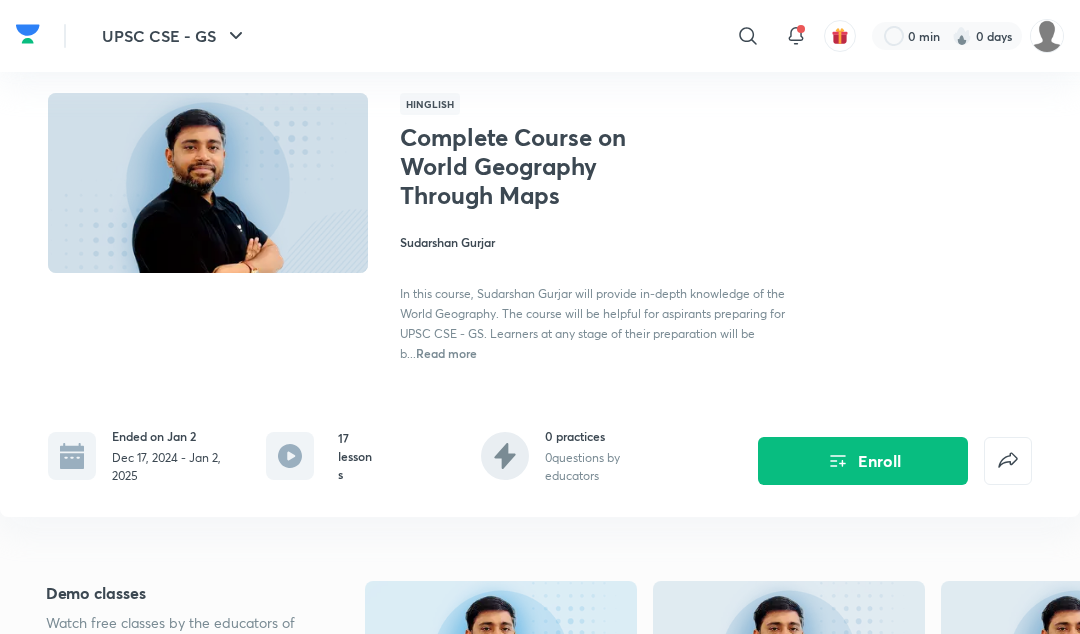 scroll, scrollTop: 70, scrollLeft: 0, axis: vertical 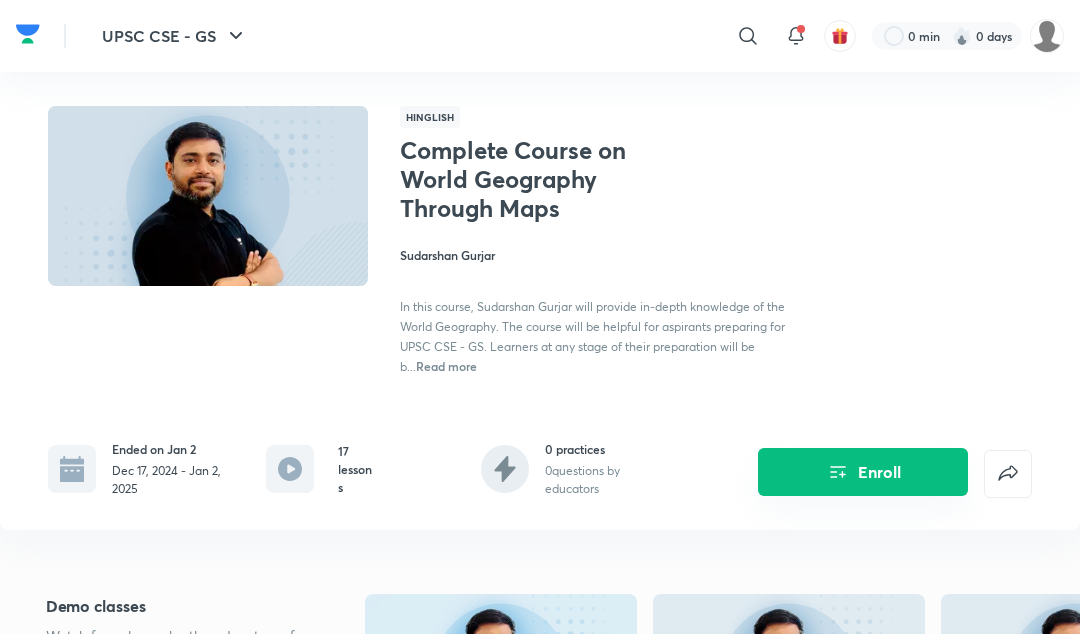 click on "Enroll" at bounding box center [863, 472] 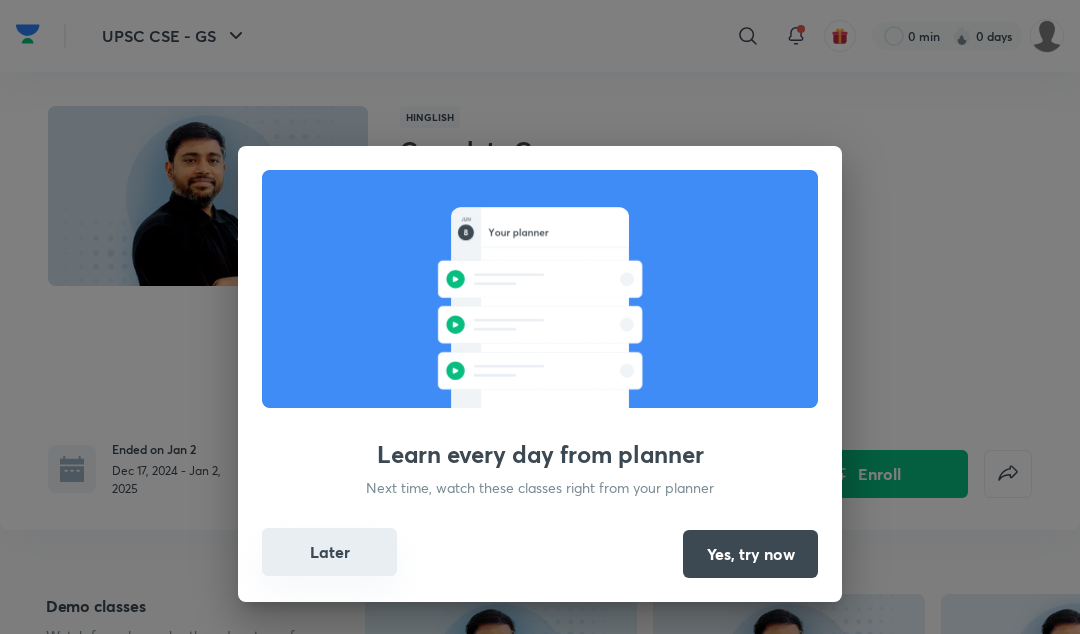 click on "Later" at bounding box center [329, 552] 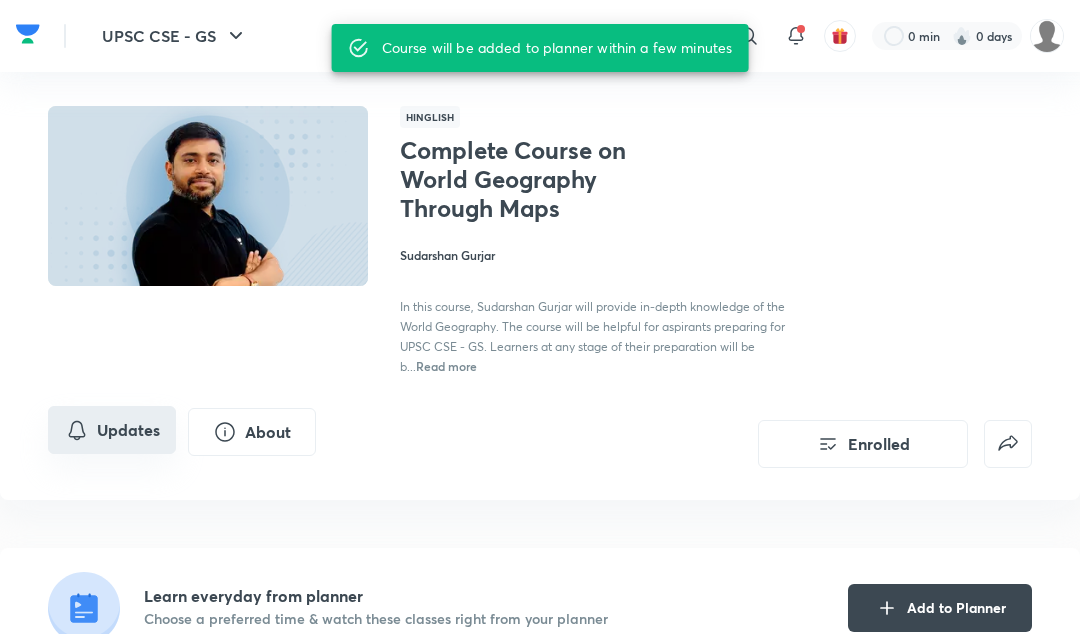 click 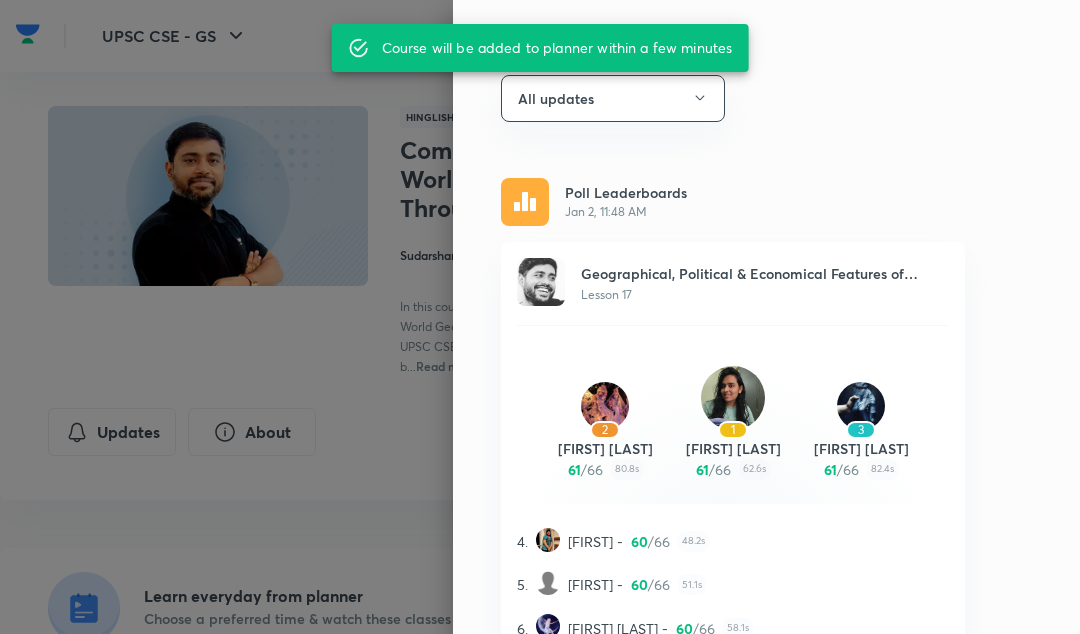 scroll, scrollTop: 84, scrollLeft: 0, axis: vertical 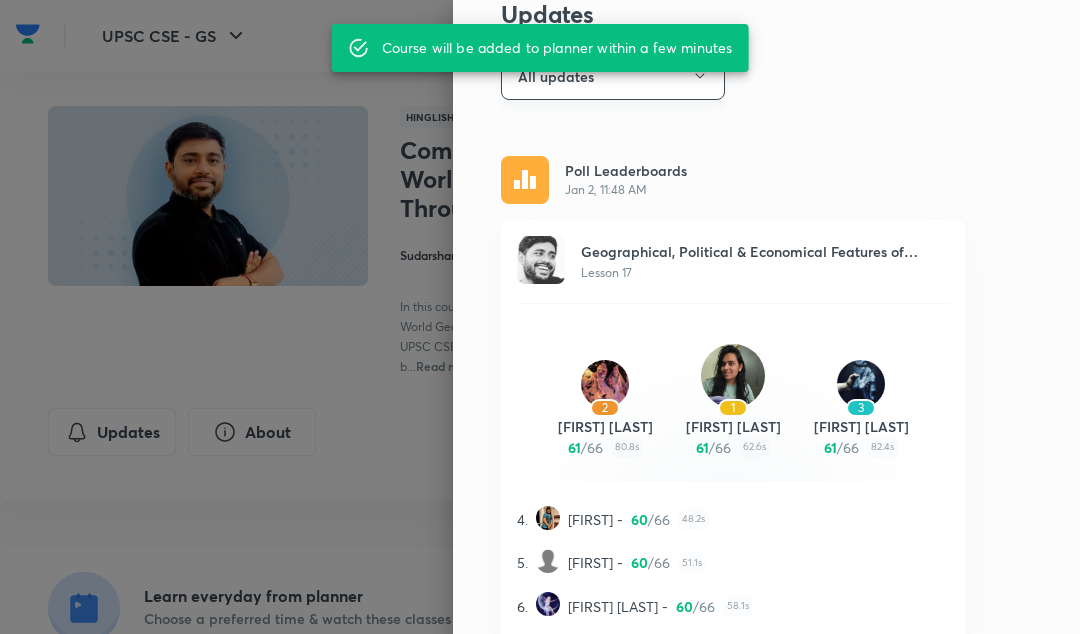 click on "All updates" at bounding box center [613, 76] 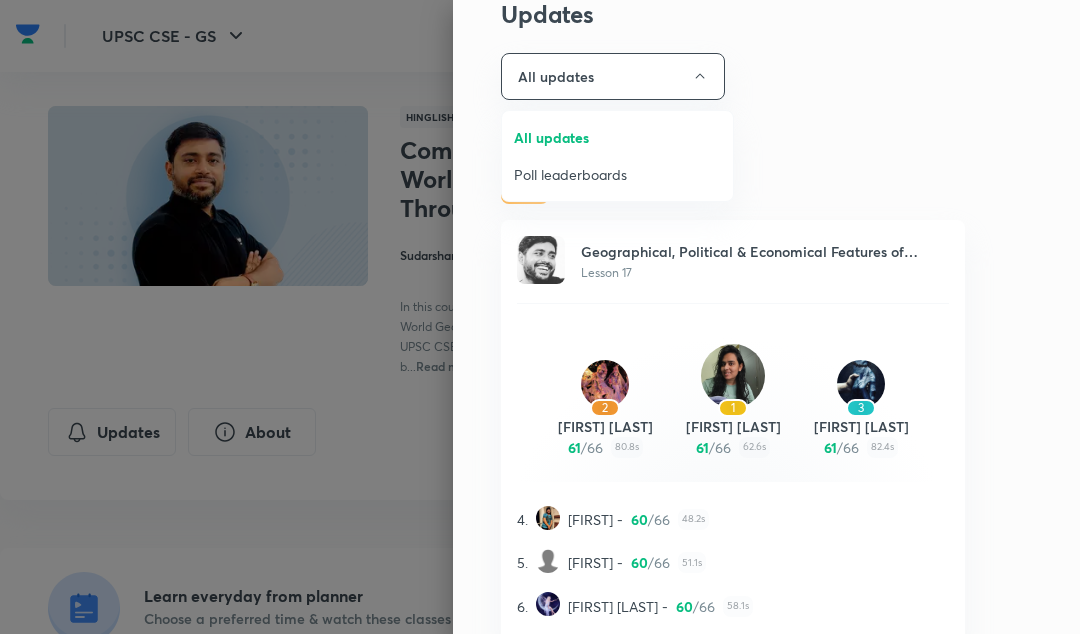 click at bounding box center [540, 317] 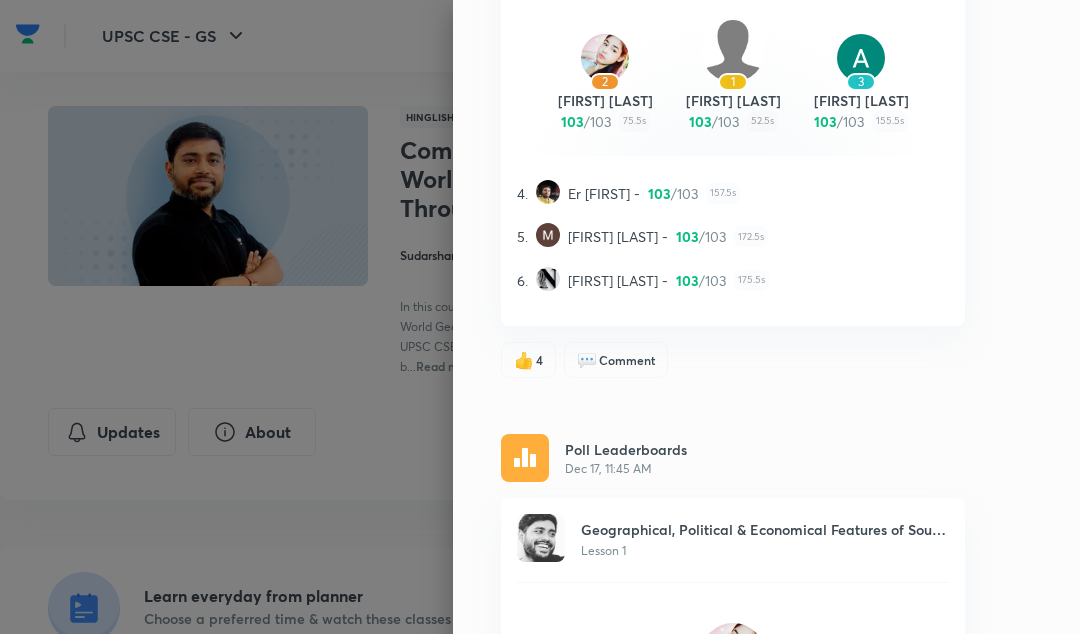 scroll, scrollTop: 9848, scrollLeft: 0, axis: vertical 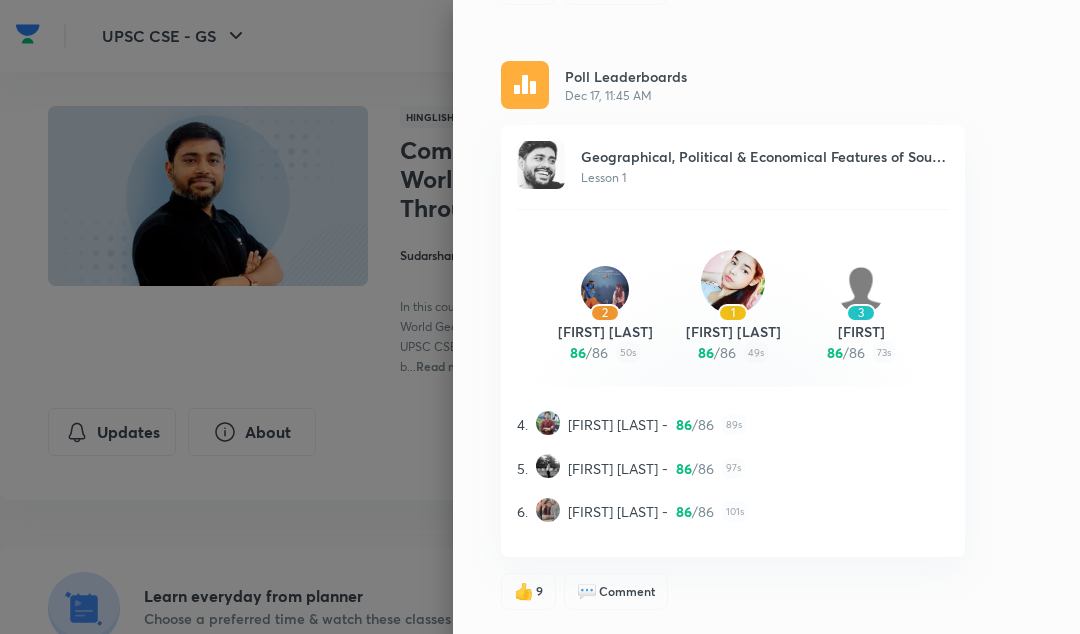 click at bounding box center (540, 317) 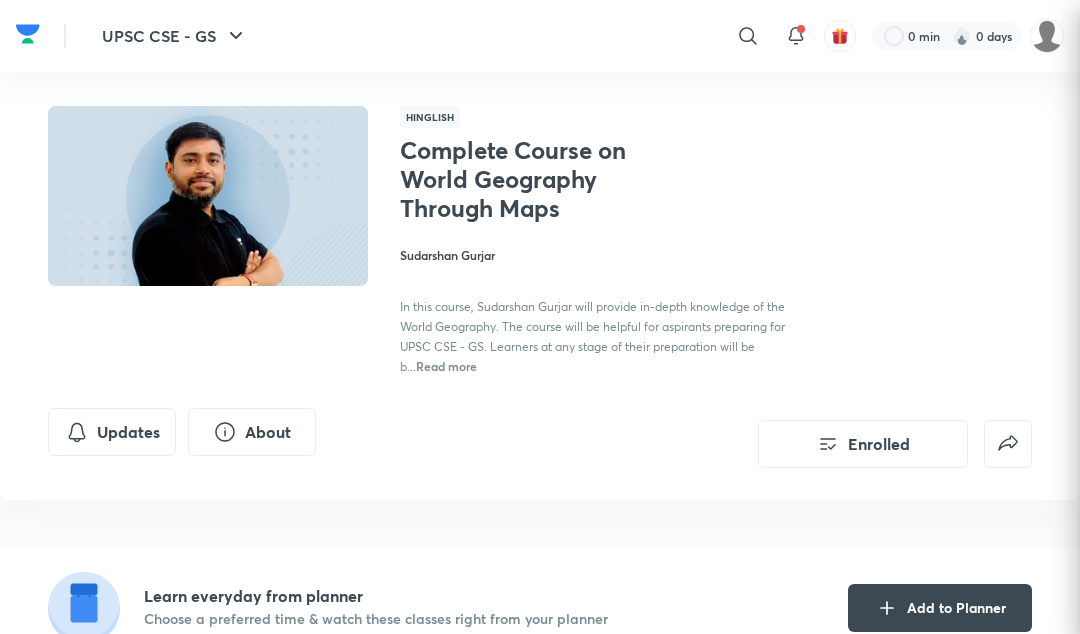 scroll, scrollTop: 0, scrollLeft: 0, axis: both 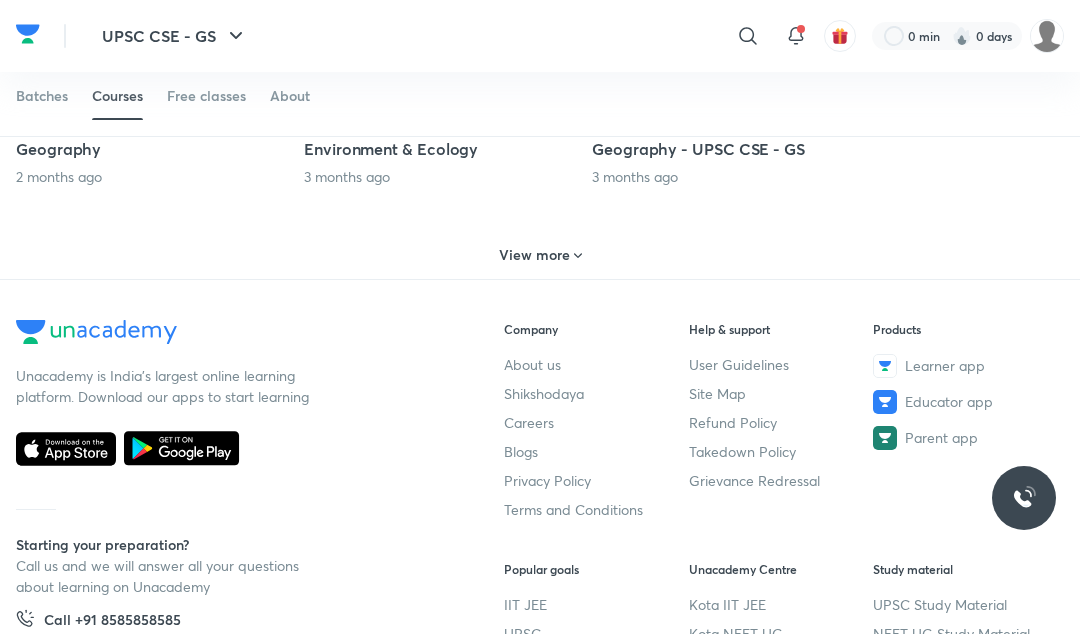 click on "View more" at bounding box center [540, 255] 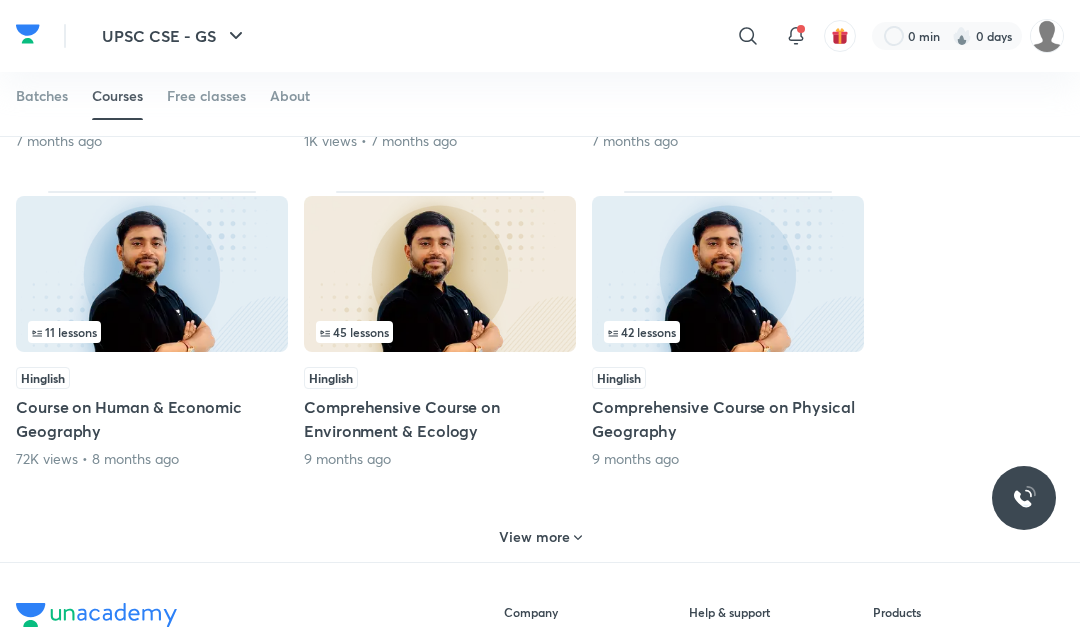scroll, scrollTop: 2562, scrollLeft: 0, axis: vertical 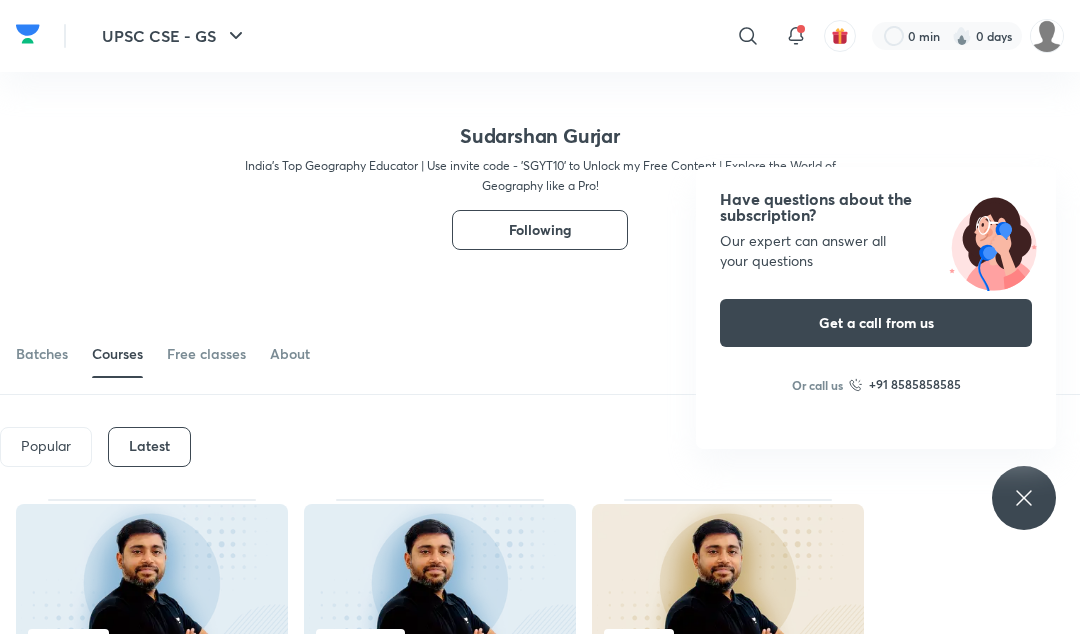click at bounding box center [28, 34] 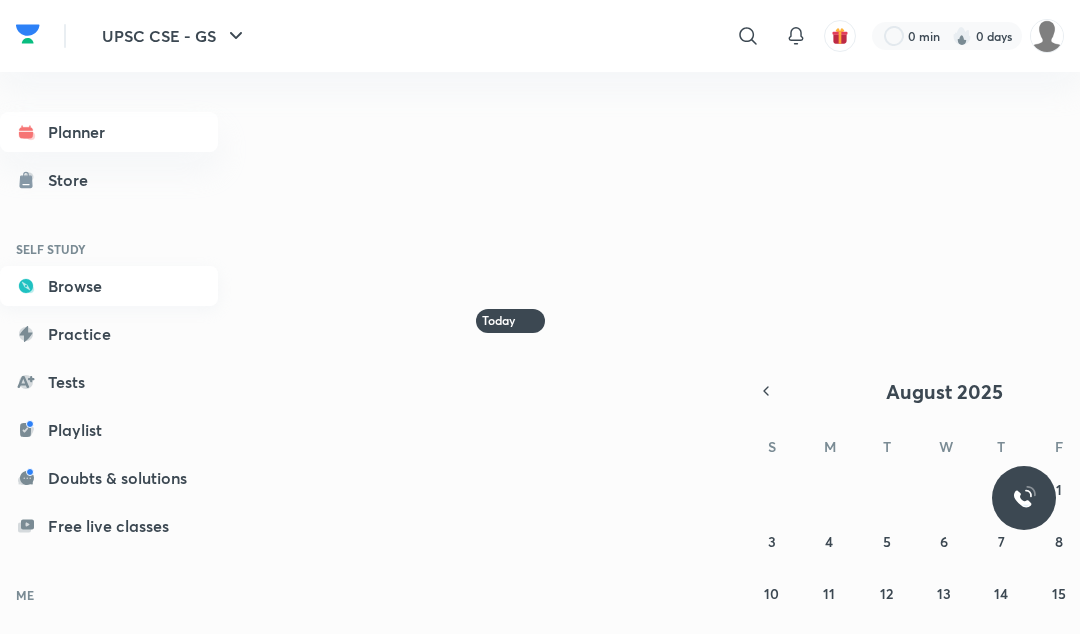 scroll, scrollTop: 0, scrollLeft: 0, axis: both 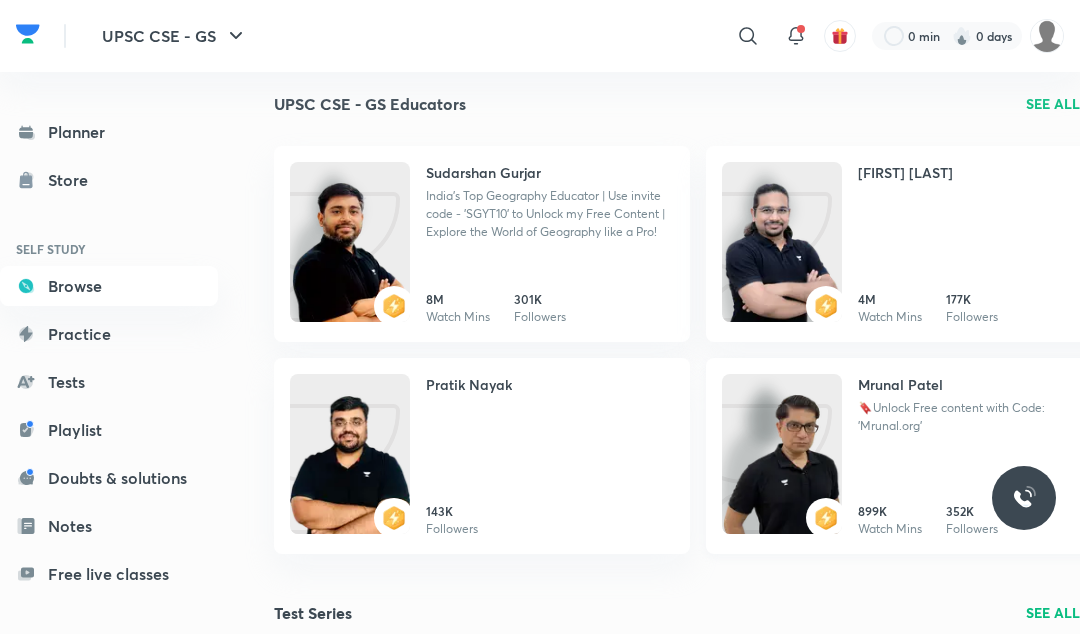 click at bounding box center (782, 474) 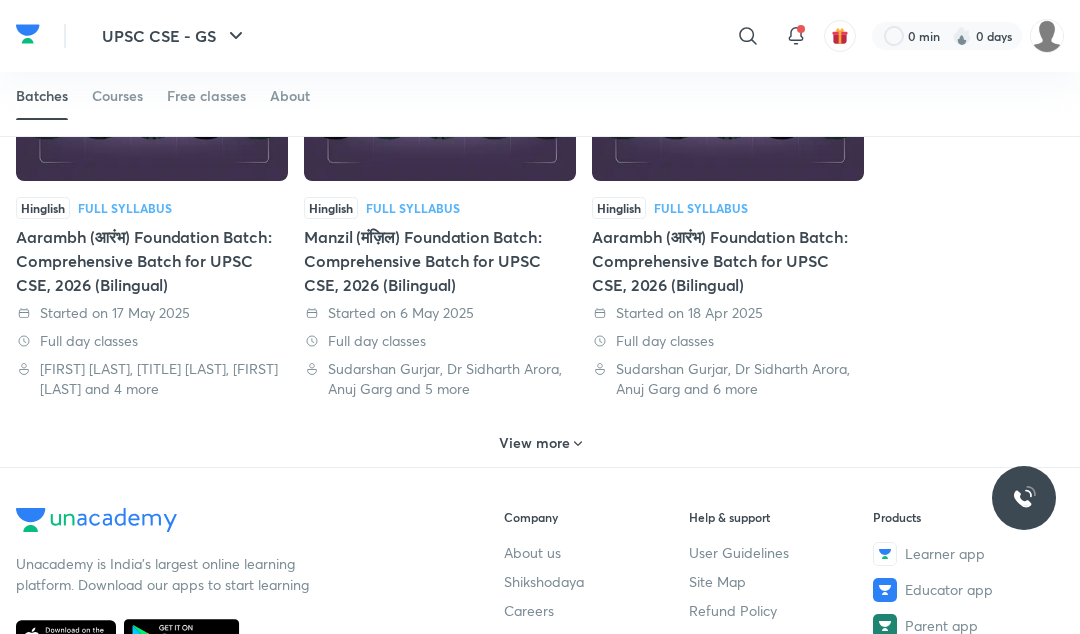 scroll, scrollTop: 1597, scrollLeft: 0, axis: vertical 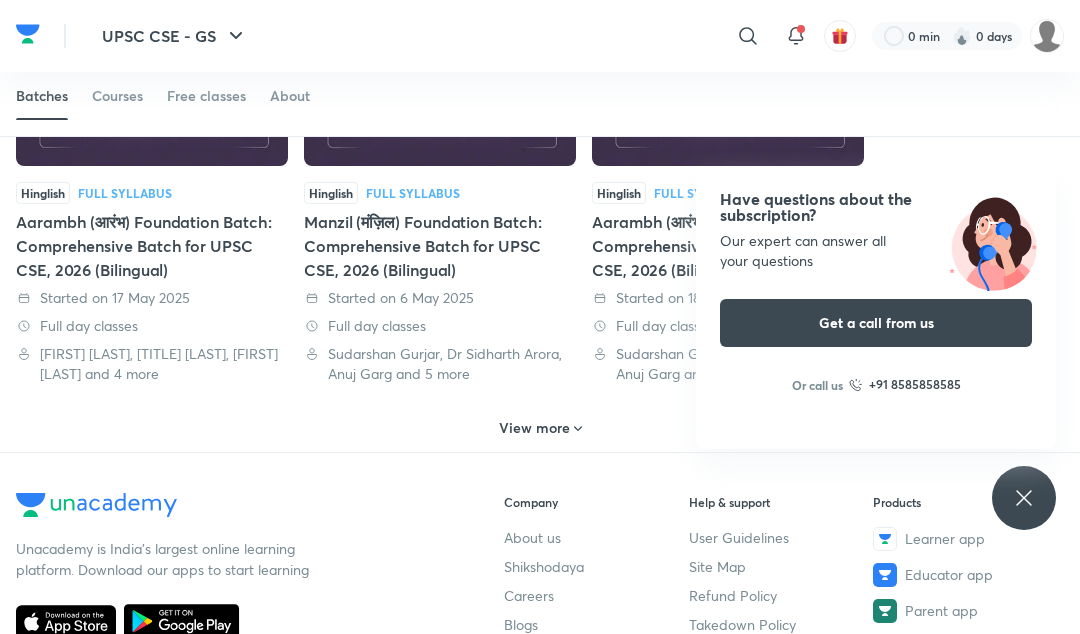 click on "View more" at bounding box center [534, 428] 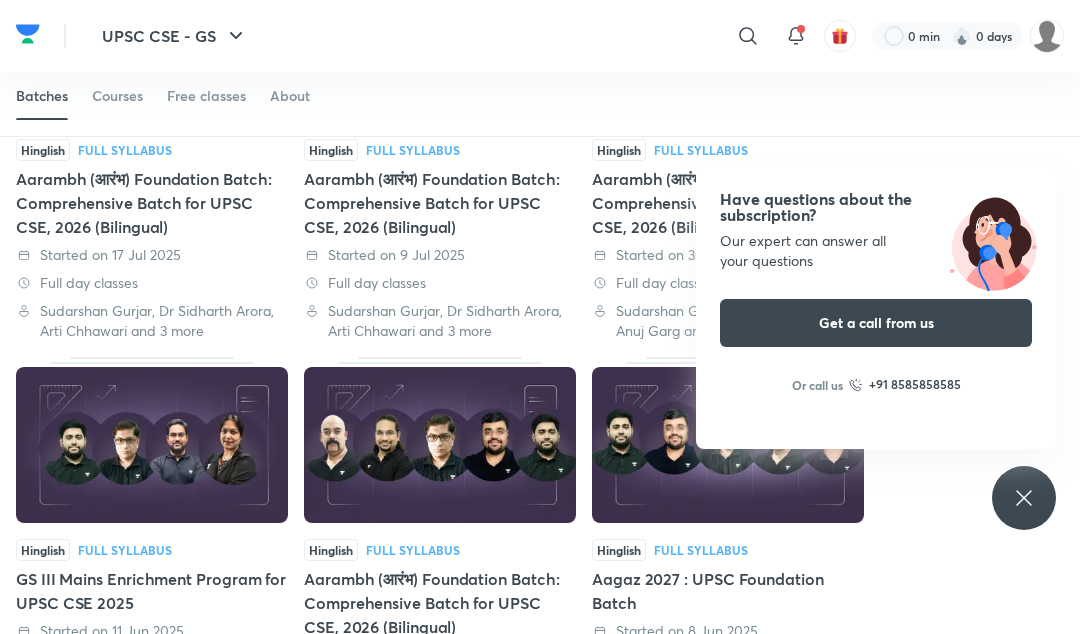 scroll, scrollTop: 0, scrollLeft: 0, axis: both 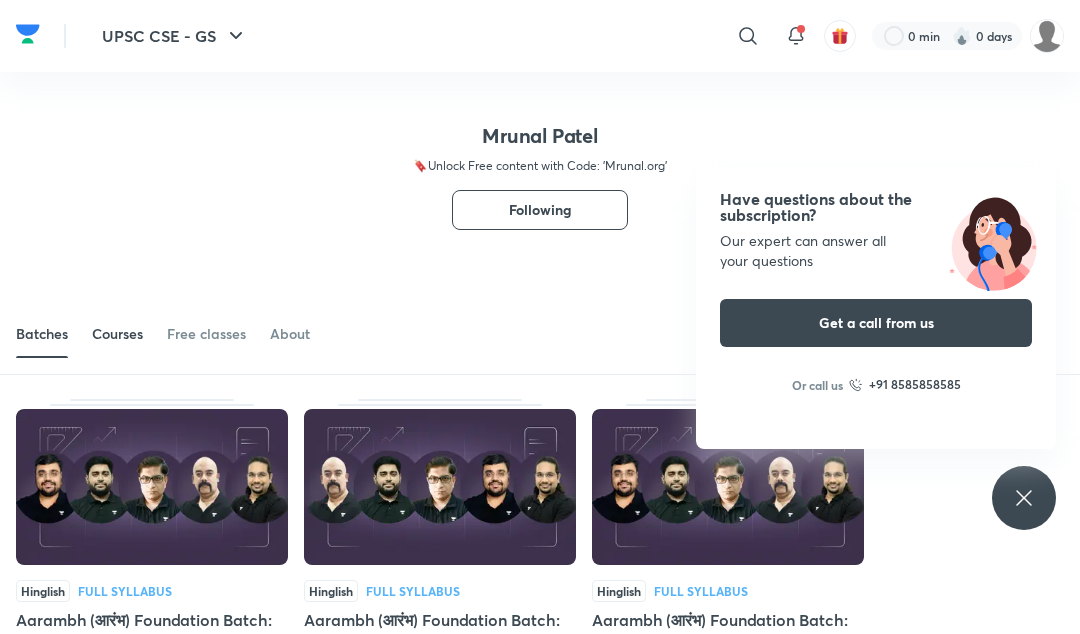 click on "Courses" at bounding box center (117, 334) 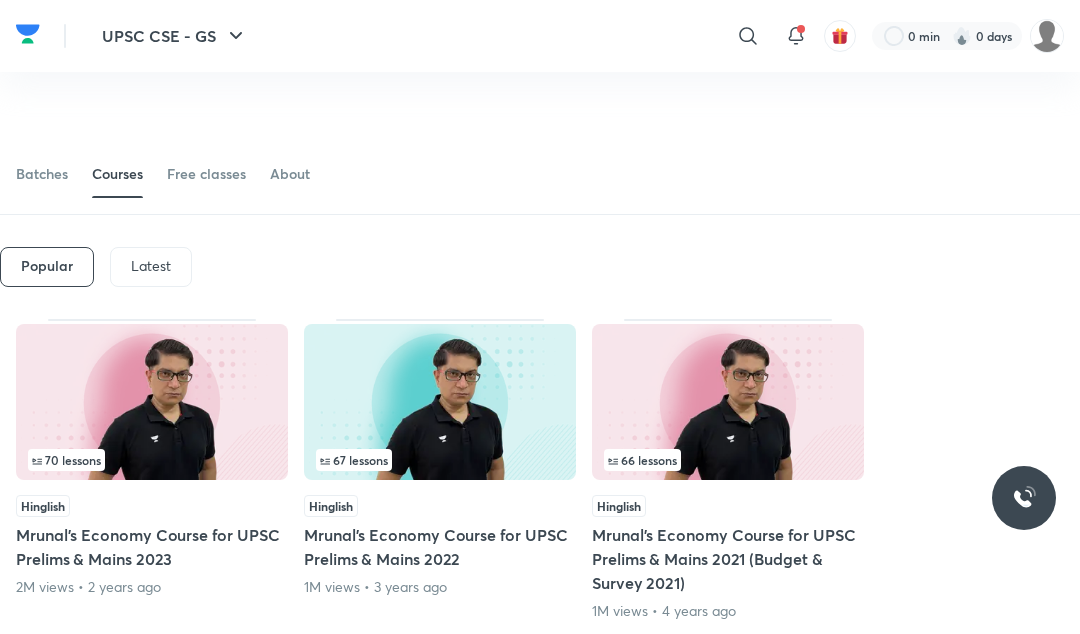 scroll, scrollTop: 109, scrollLeft: 0, axis: vertical 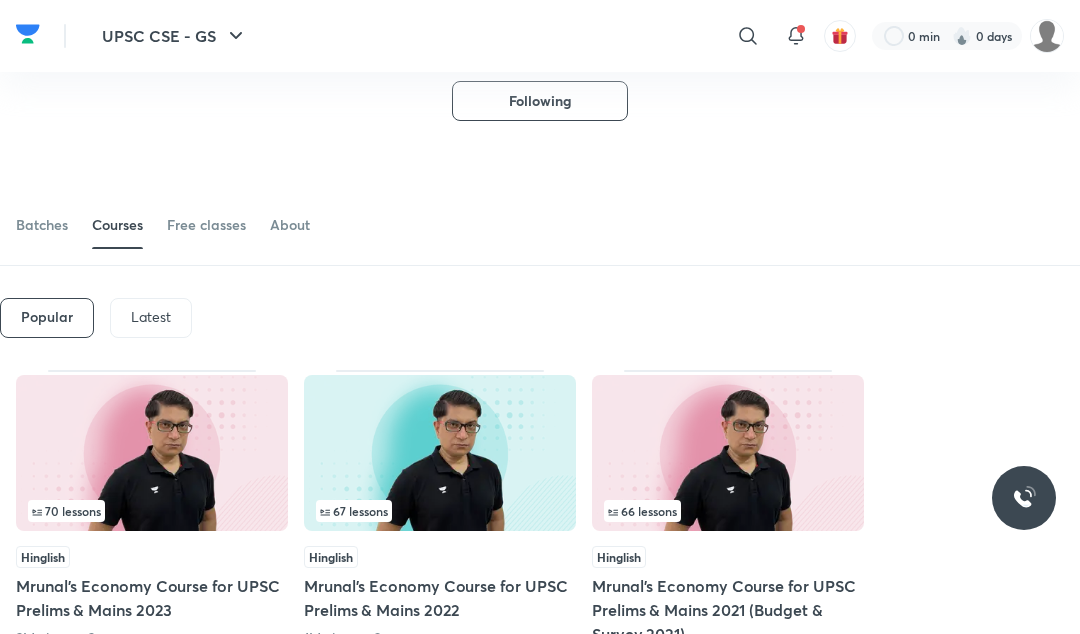 click on "Latest" at bounding box center [151, 318] 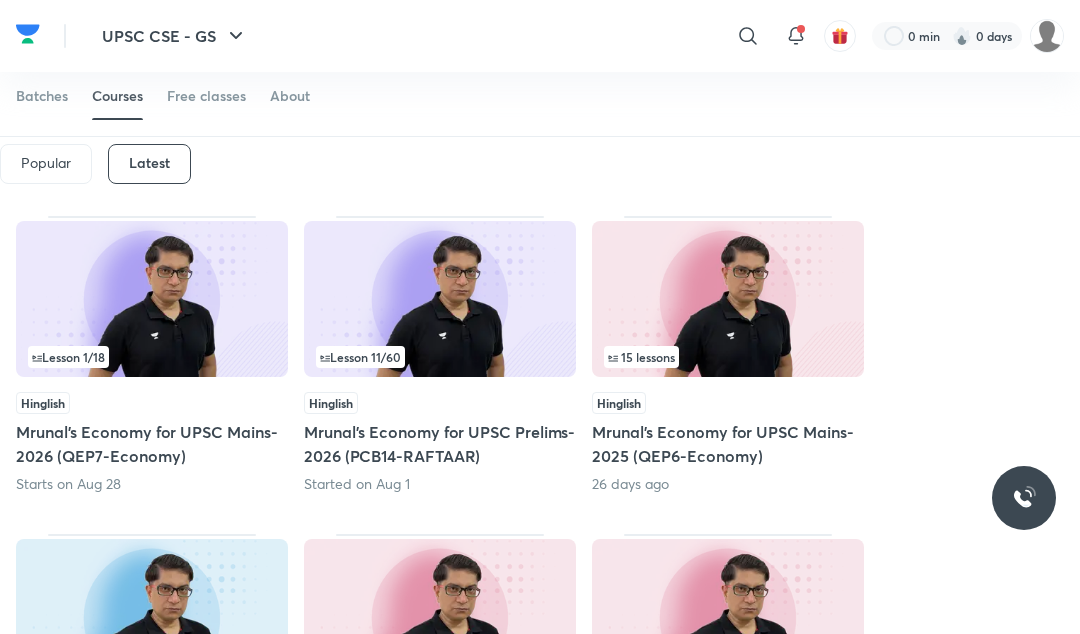 scroll, scrollTop: 277, scrollLeft: 0, axis: vertical 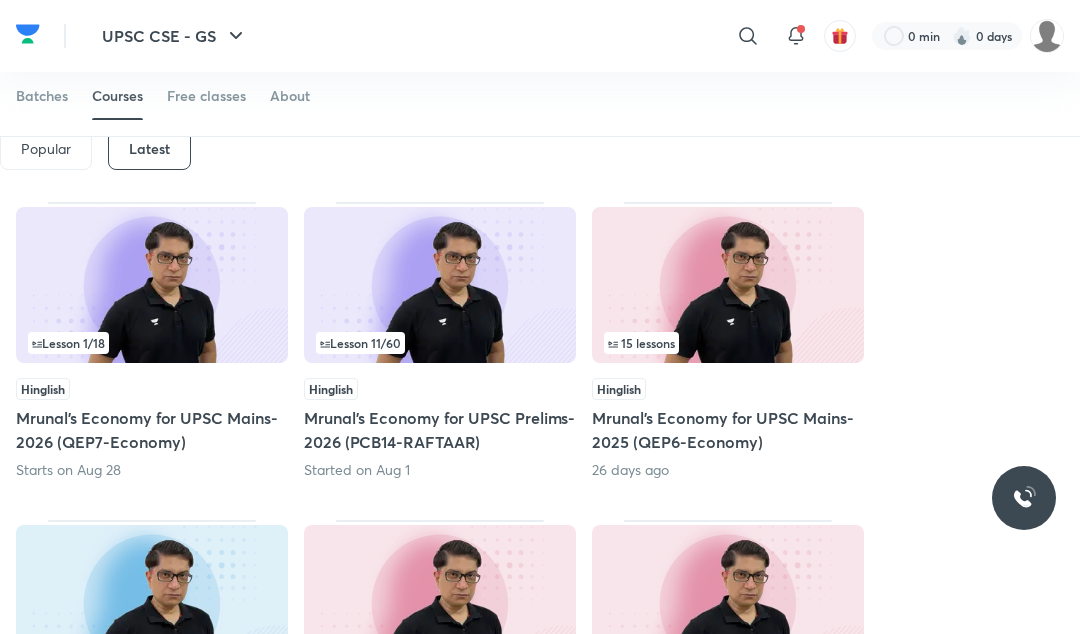 click on "Mrunal’s Economy for UPSC Mains-2025 (QEP6-Economy)" at bounding box center [728, 430] 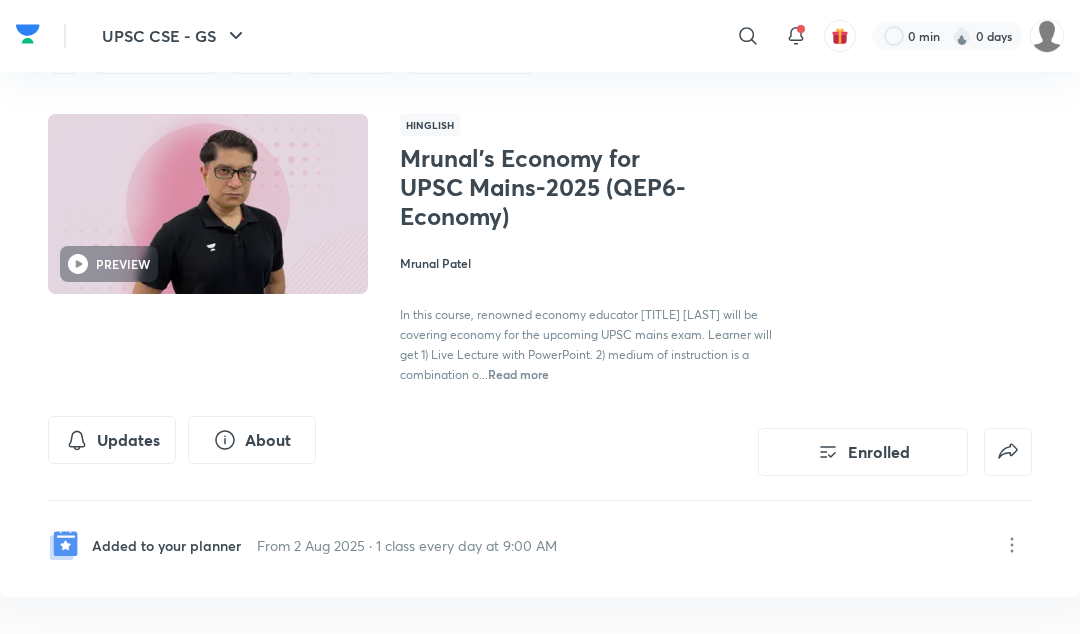 scroll, scrollTop: 0, scrollLeft: 0, axis: both 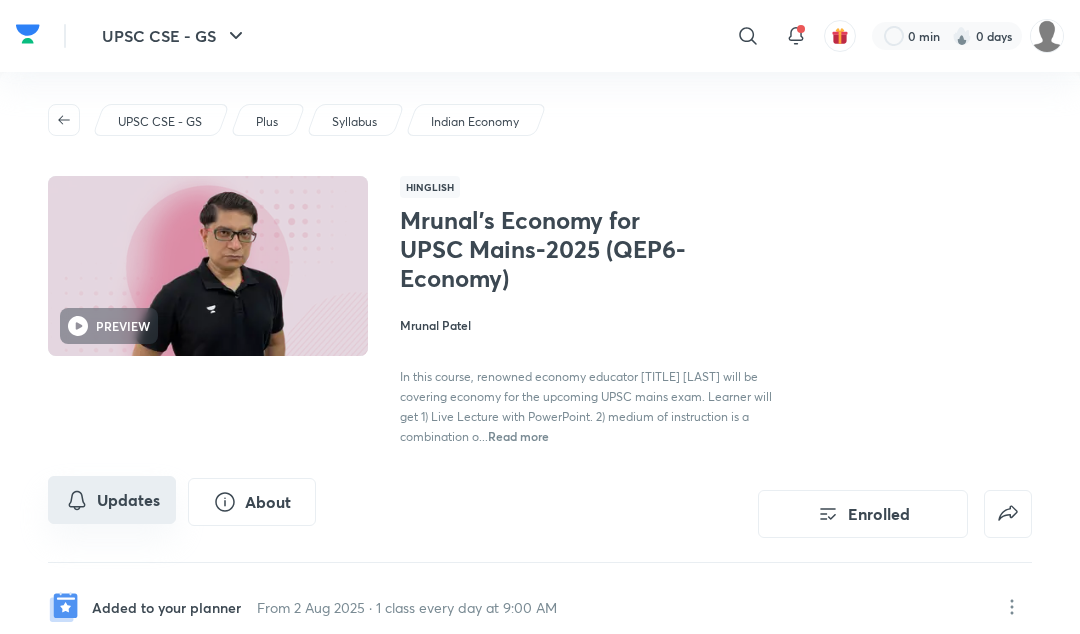 click on "Updates" at bounding box center (112, 500) 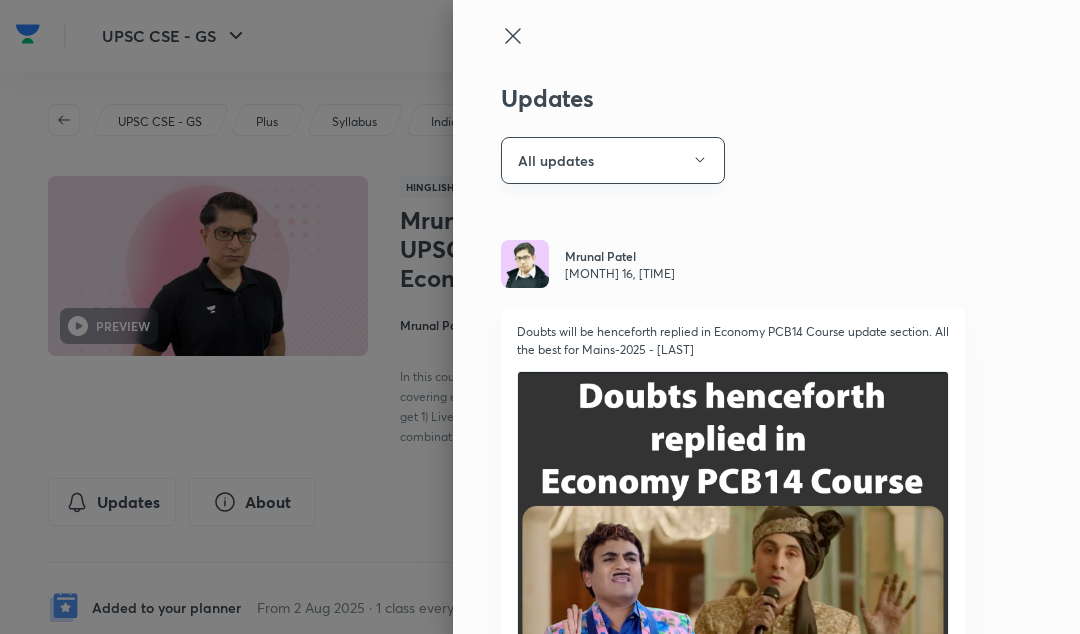 click on "All updates" at bounding box center (613, 160) 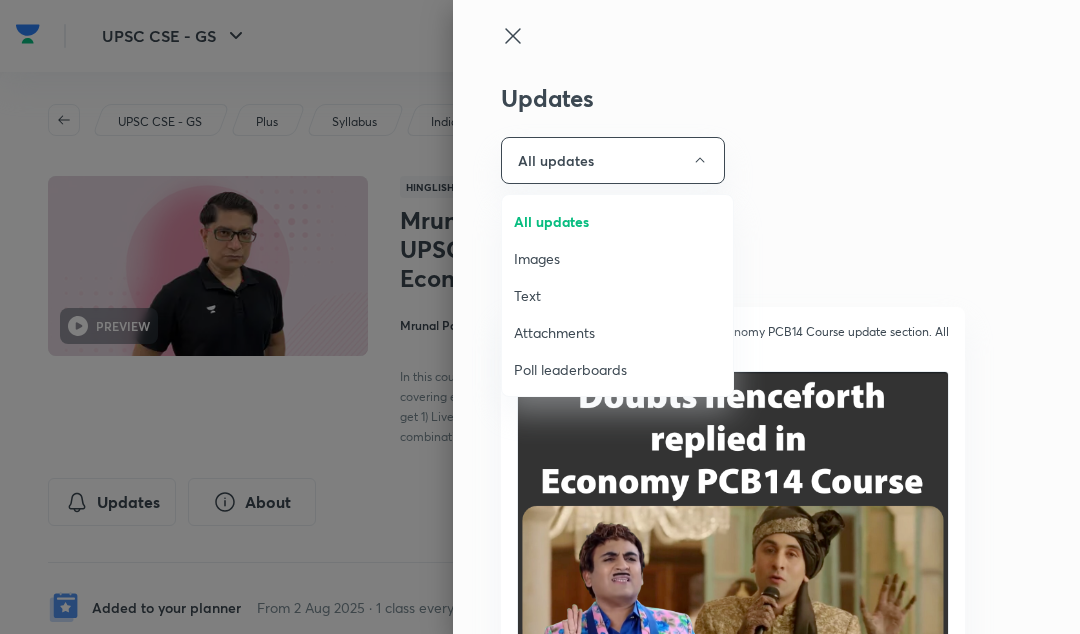 click at bounding box center [540, 317] 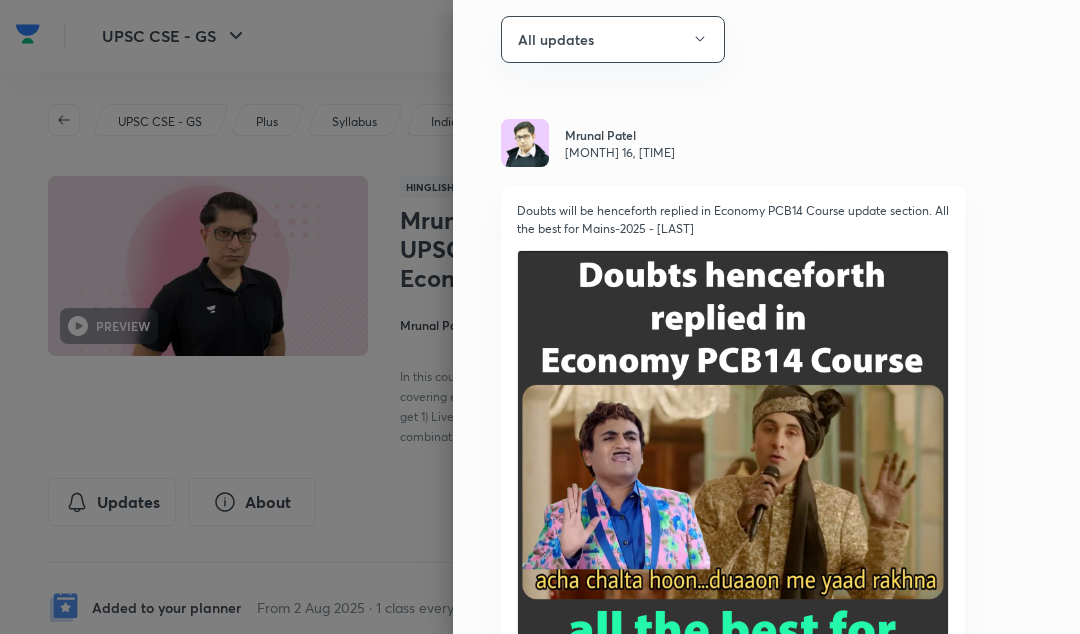 scroll, scrollTop: 0, scrollLeft: 0, axis: both 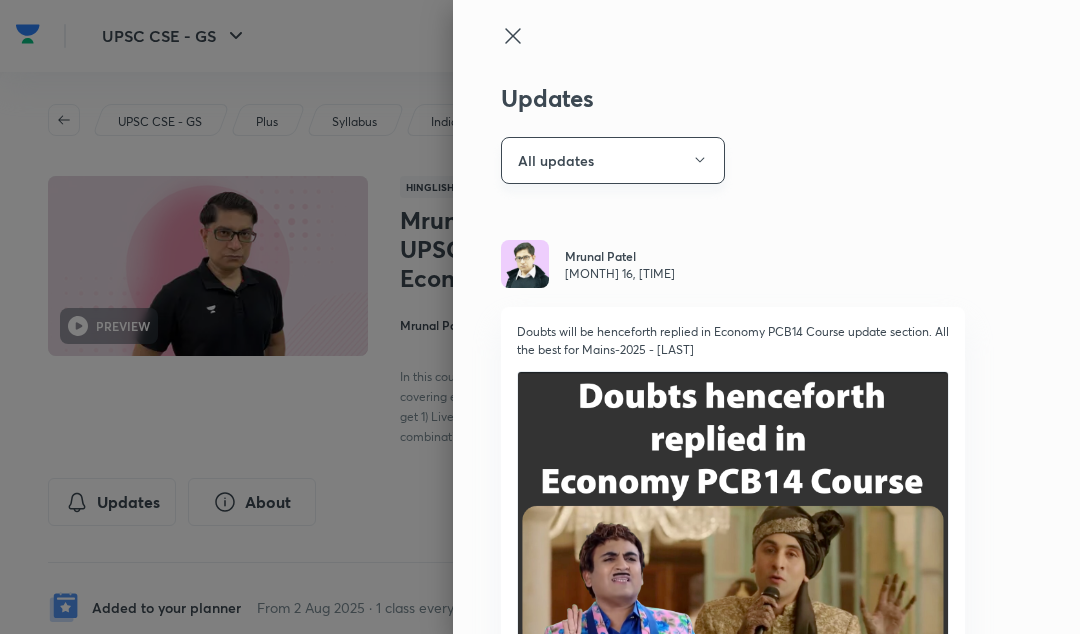 click on "All updates" at bounding box center (613, 160) 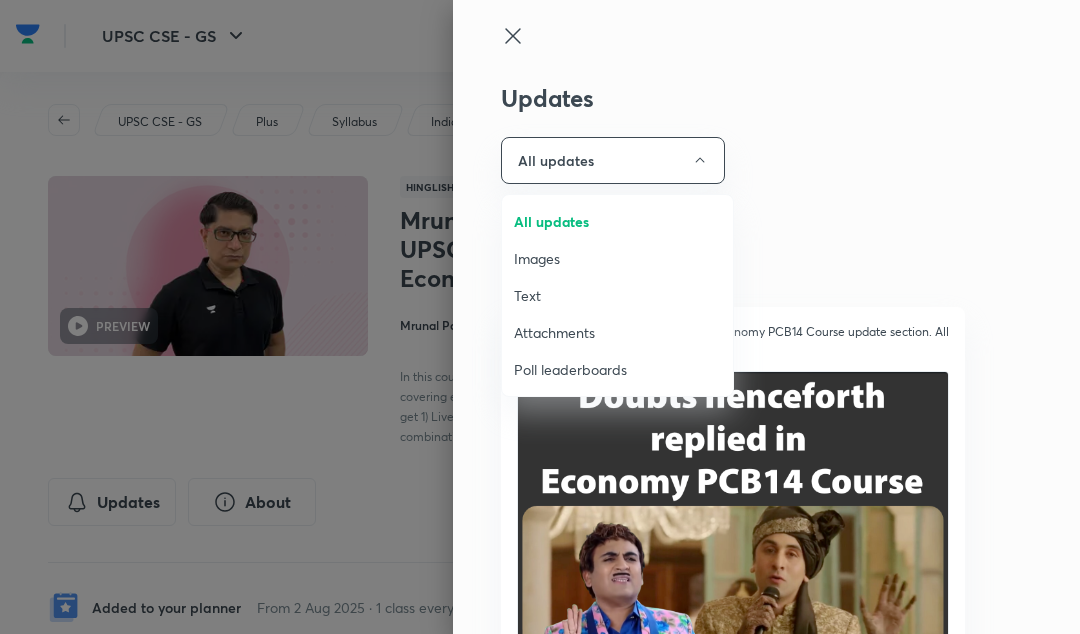 click on "Attachments" at bounding box center (617, 332) 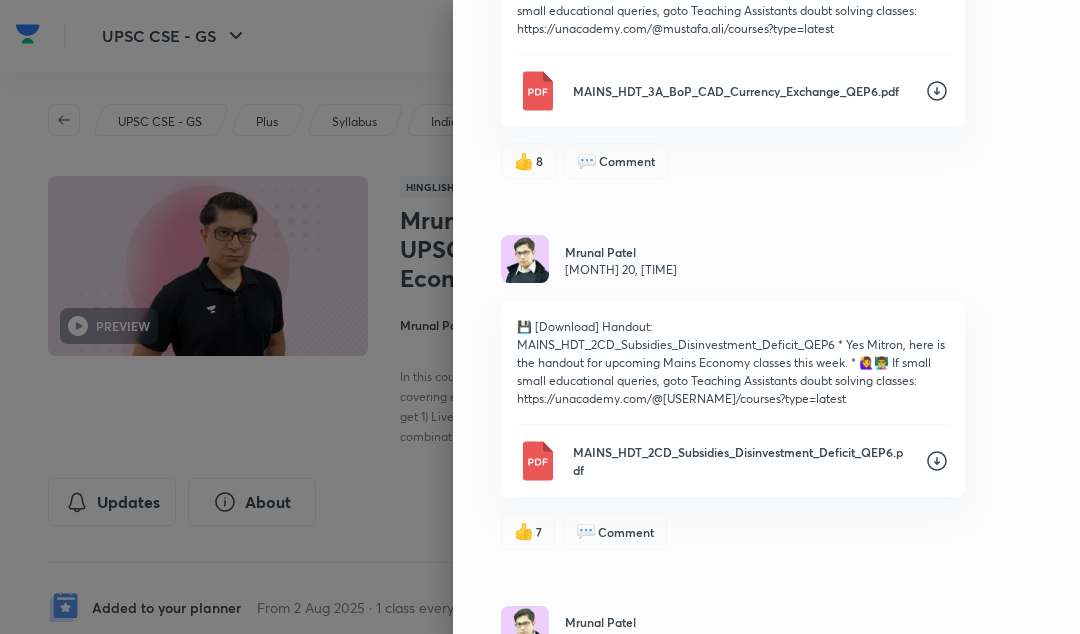 scroll, scrollTop: 6539, scrollLeft: 0, axis: vertical 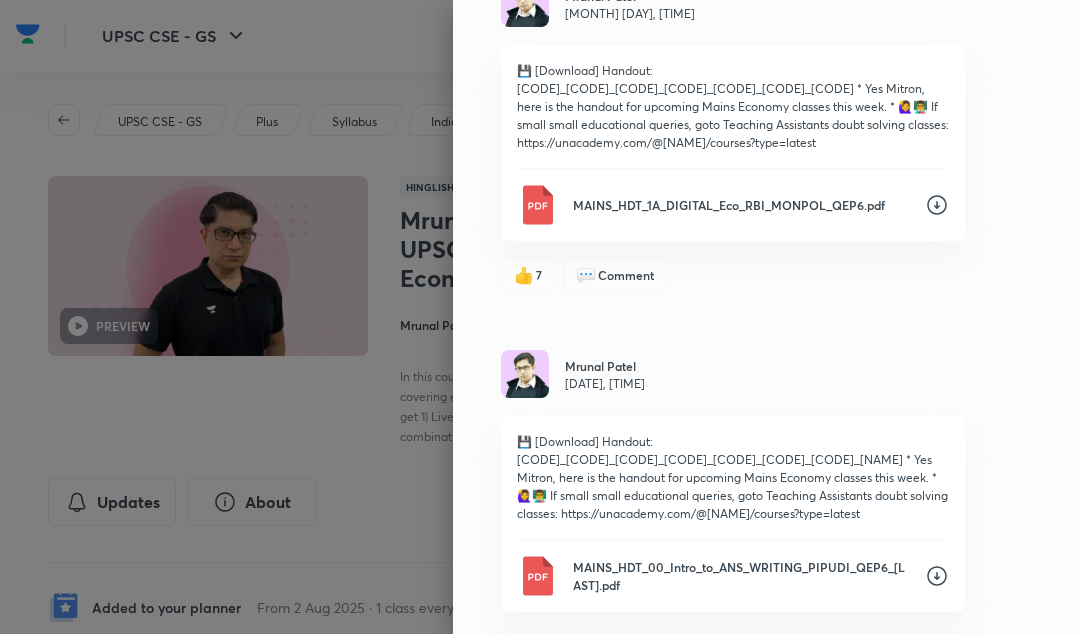 click on "MAINS_HDT_00_Intro_to_ANS_WRITING_PIPUDI_QEP6_[LAST].pdf" at bounding box center [741, 576] 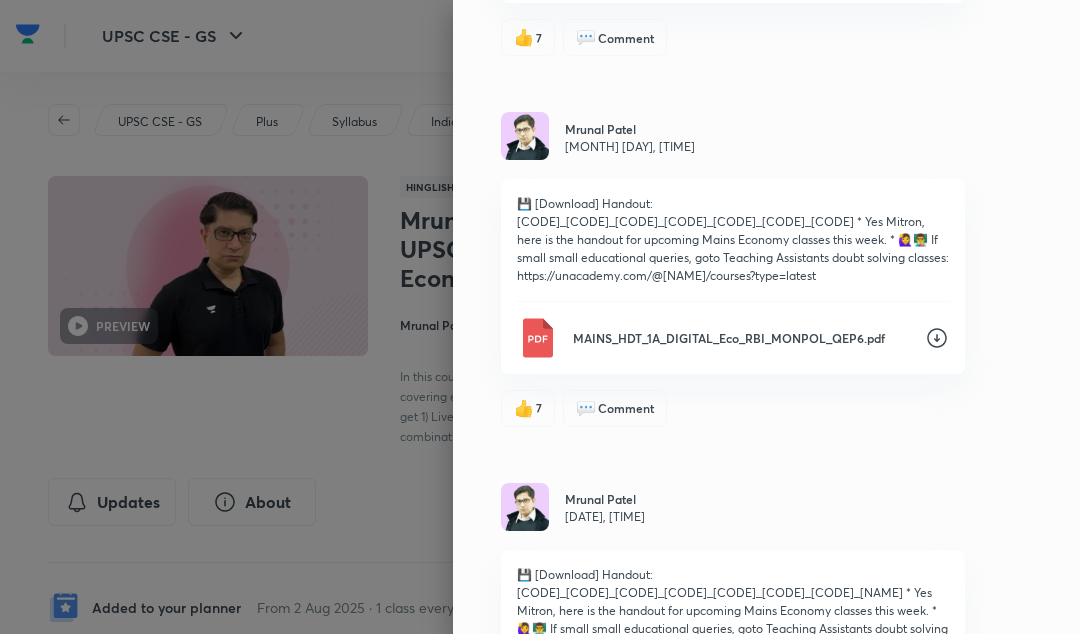 scroll, scrollTop: 6393, scrollLeft: 0, axis: vertical 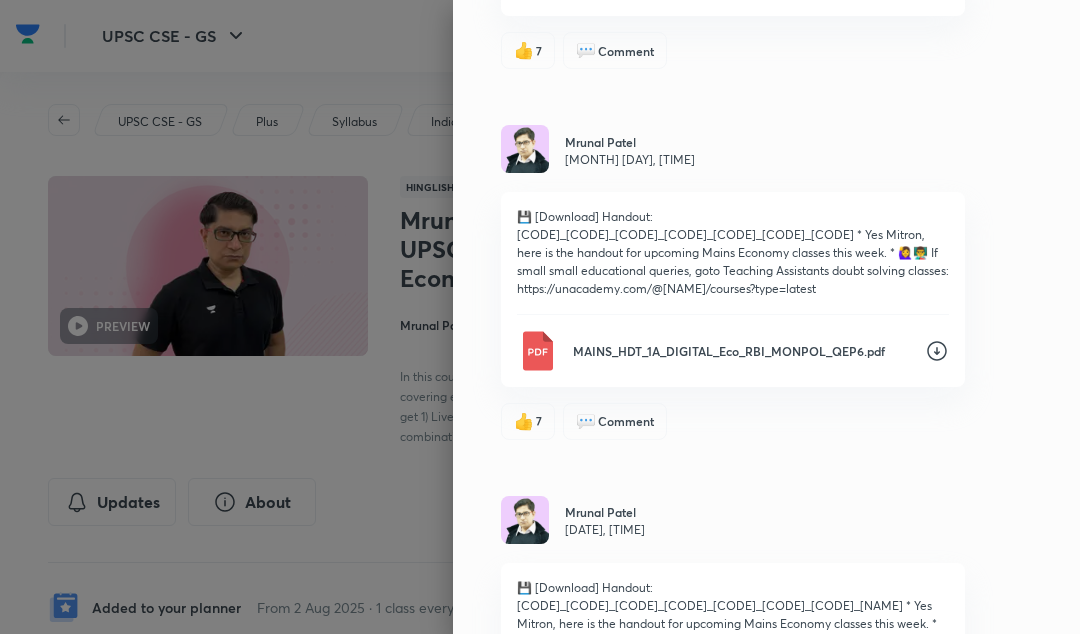 click on "MAINS_HDT_1A_DIGITAL_Eco_RBI_MONPOL_QEP6.pdf" at bounding box center [741, 351] 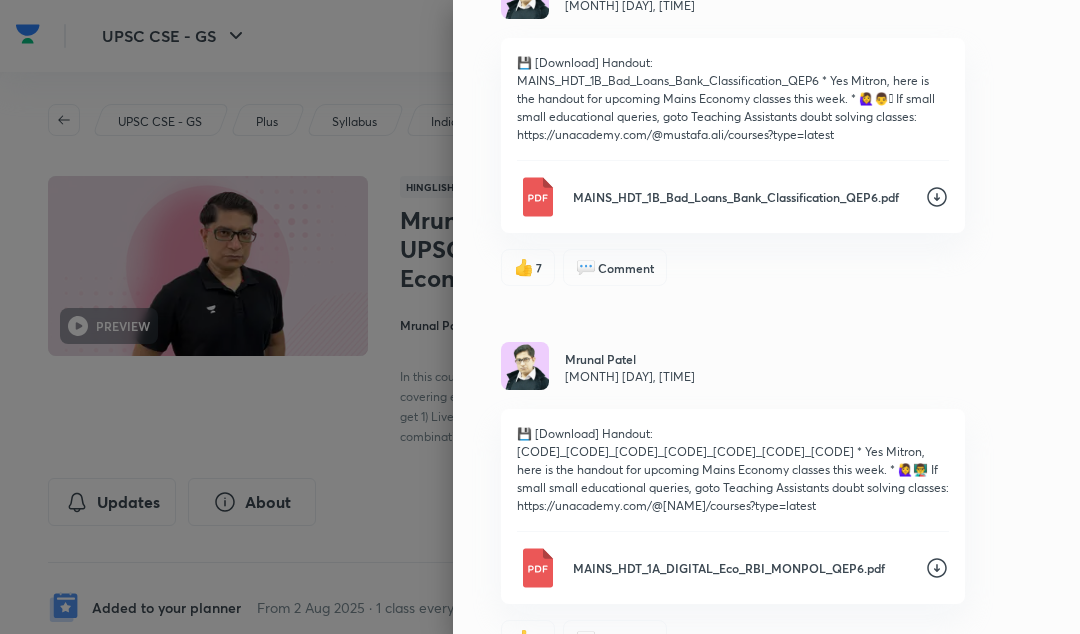scroll, scrollTop: 6173, scrollLeft: 0, axis: vertical 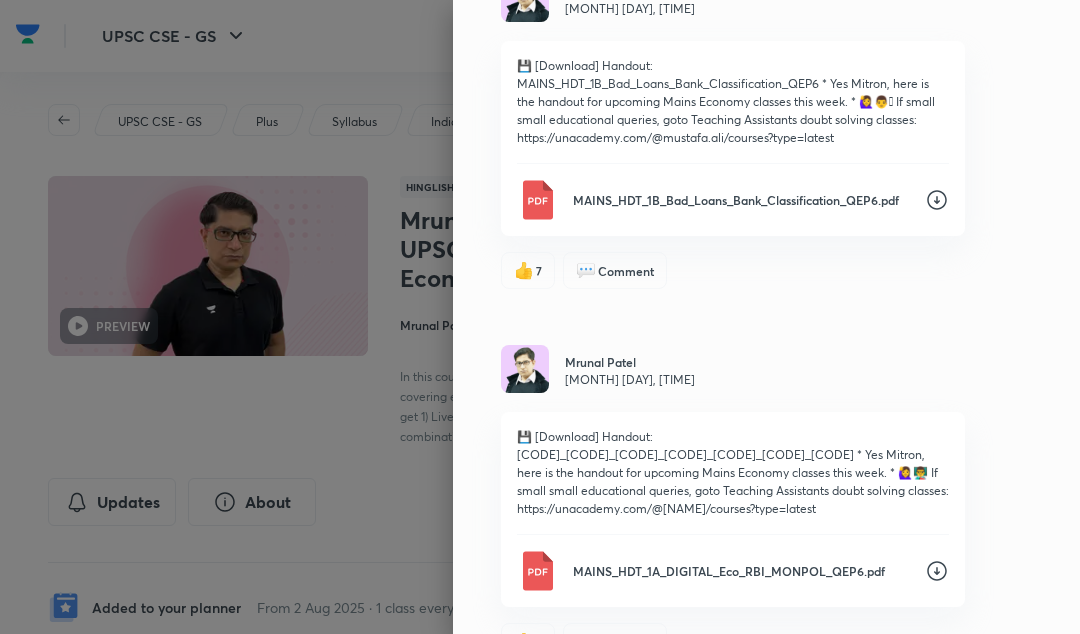 click on "MAINS_HDT_1B_Bad_Loans_Bank_Classification_QEP6.pdf" at bounding box center [741, 200] 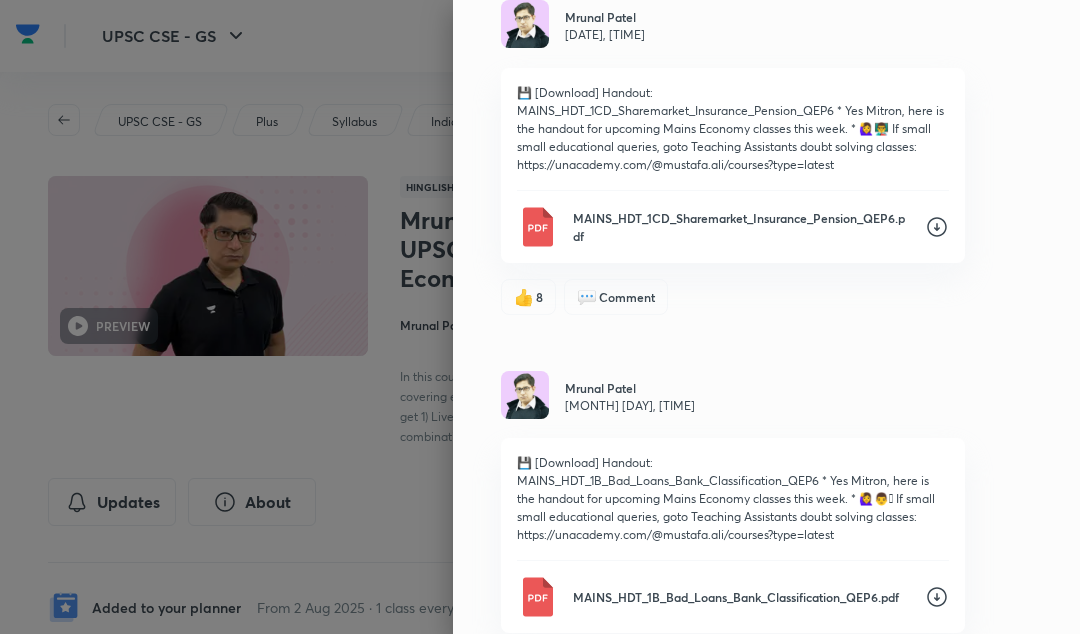 scroll, scrollTop: 5772, scrollLeft: 0, axis: vertical 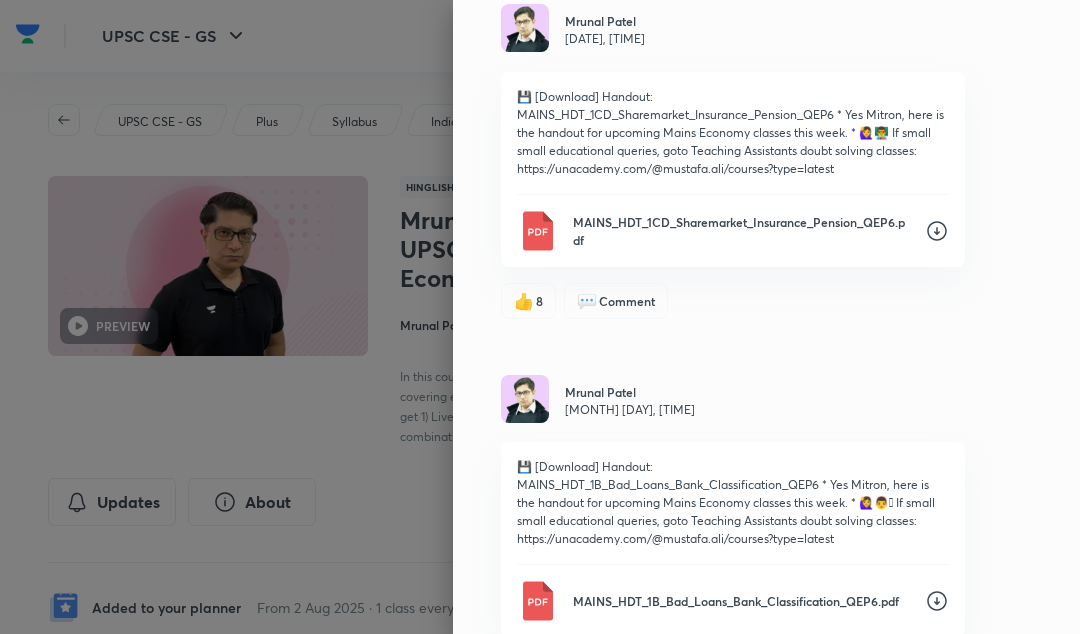 click on "MAINS_HDT_1CD_Sharemarket_Insurance_Pension_QEP6.pdf" at bounding box center (741, 231) 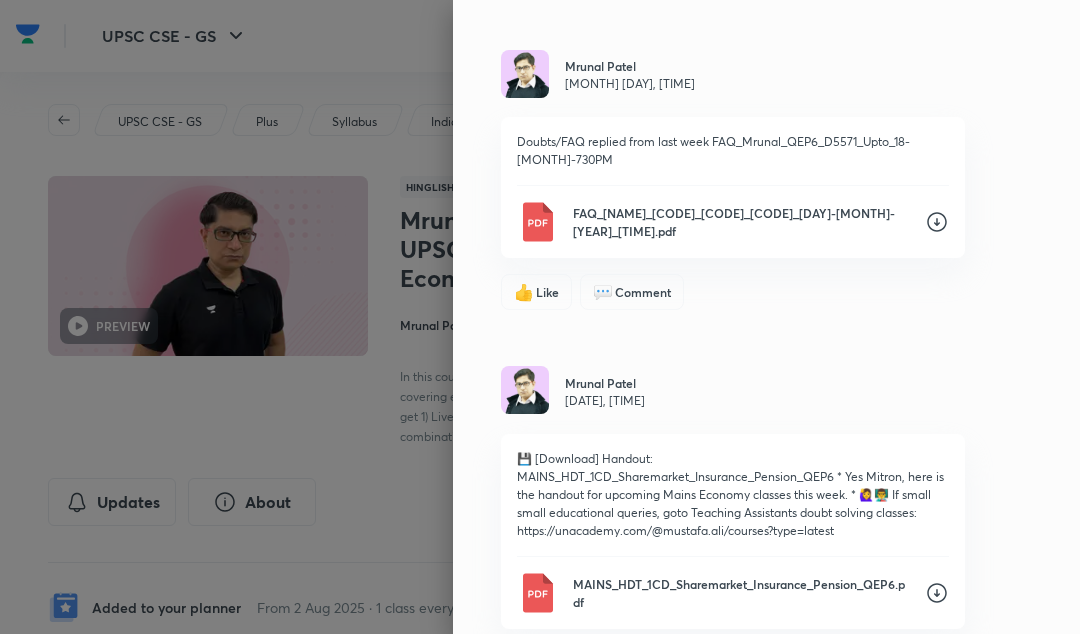 scroll, scrollTop: 5407, scrollLeft: 0, axis: vertical 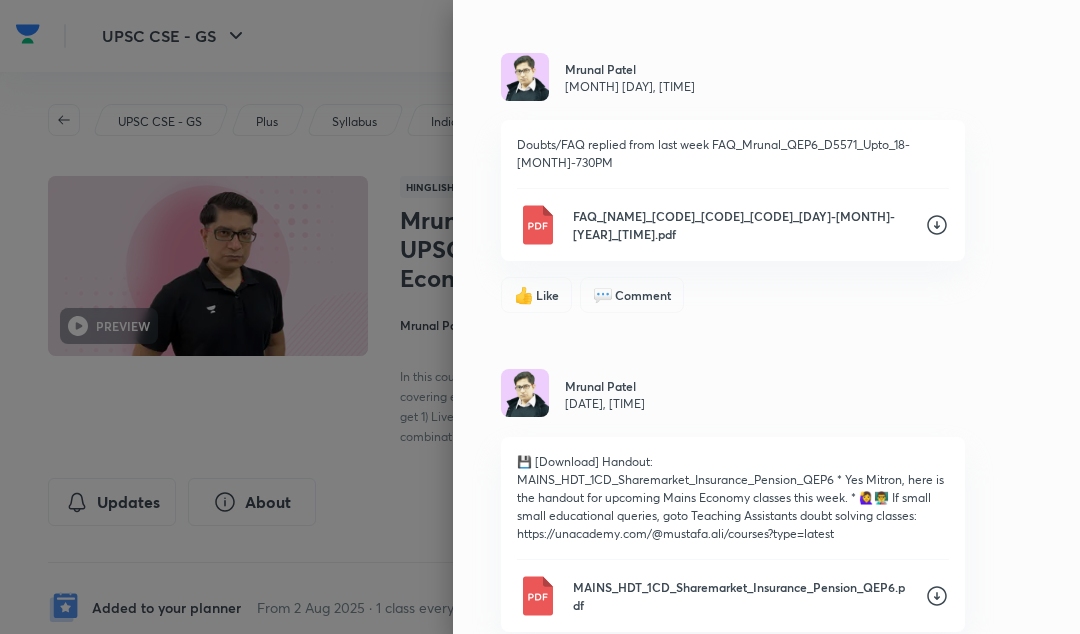 click on "FAQ_[NAME]_[CODE]_[CODE]_[CODE]_[DAY]-[MONTH]-[YEAR]_[TIME].pdf" at bounding box center (741, 225) 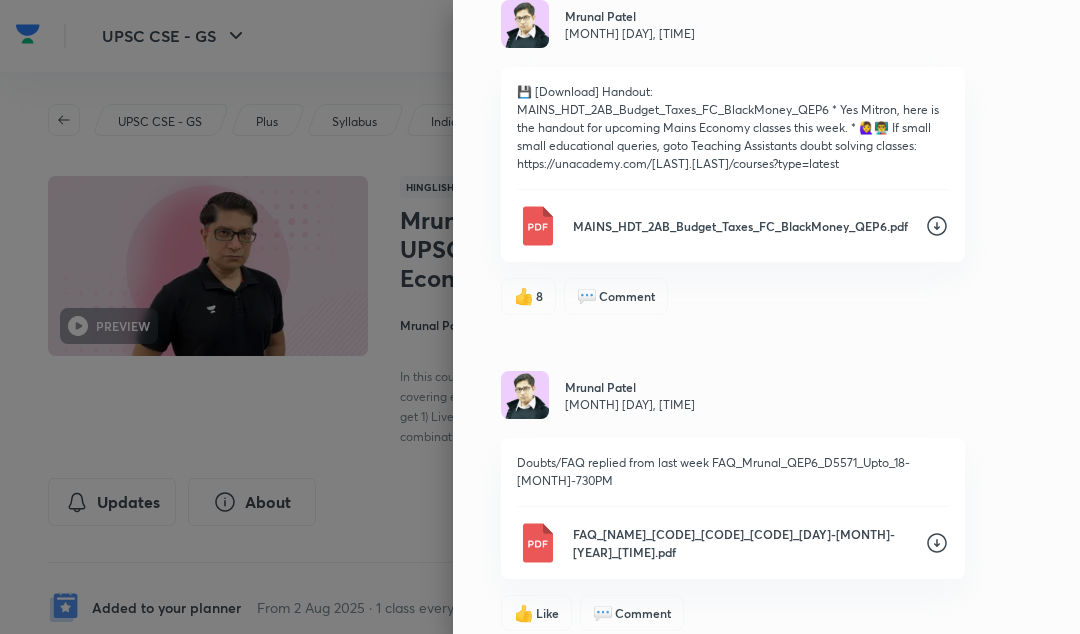 scroll, scrollTop: 5018, scrollLeft: 0, axis: vertical 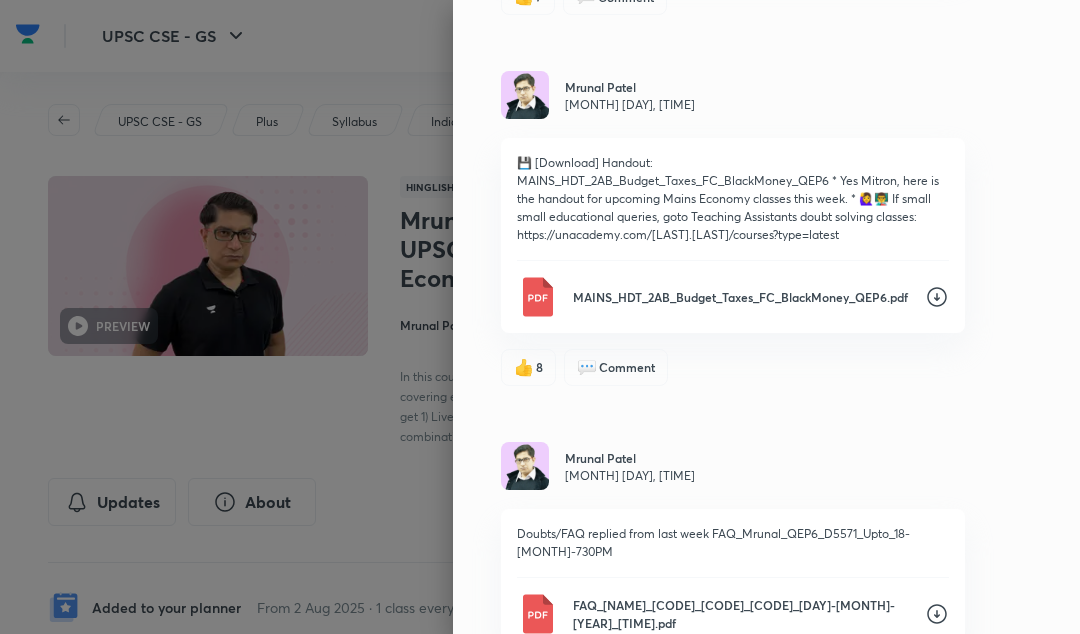 click on "MAINS_HDT_2AB_Budget_Taxes_FC_BlackMoney_QEP6.pdf" at bounding box center [741, 297] 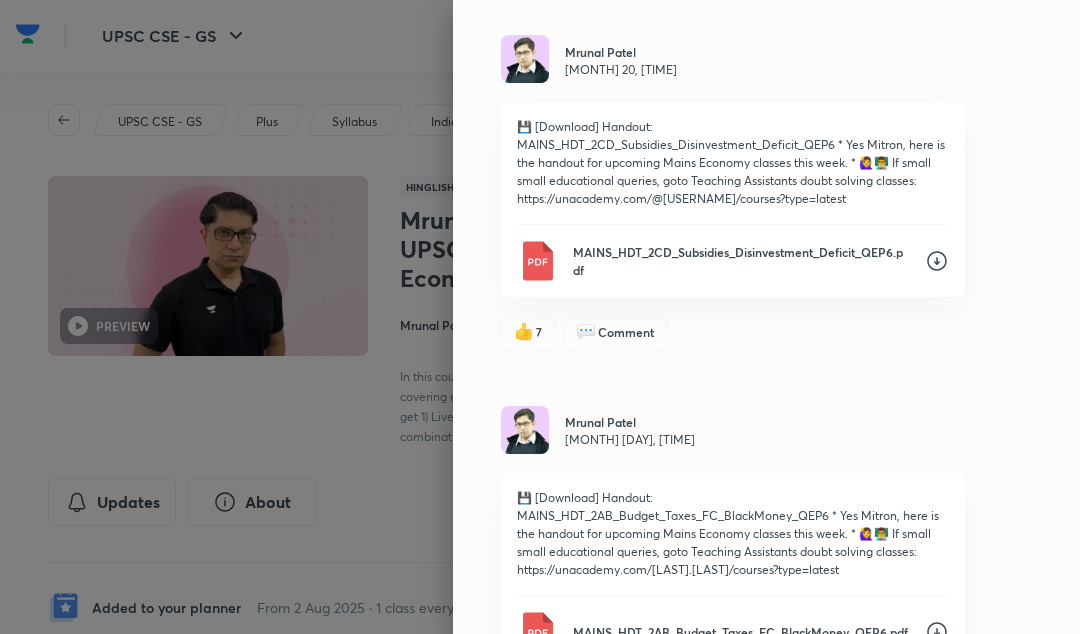 scroll, scrollTop: 4675, scrollLeft: 0, axis: vertical 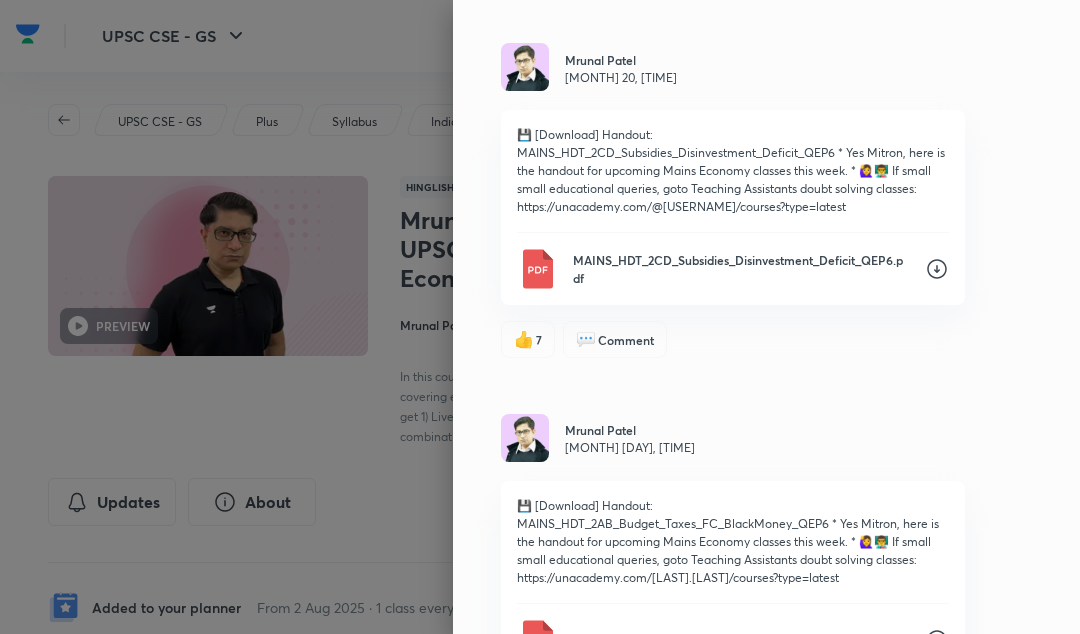 click on "MAINS_HDT_2CD_Subsidies_Disinvestment_Deficit_QEP6.pdf" at bounding box center [741, 269] 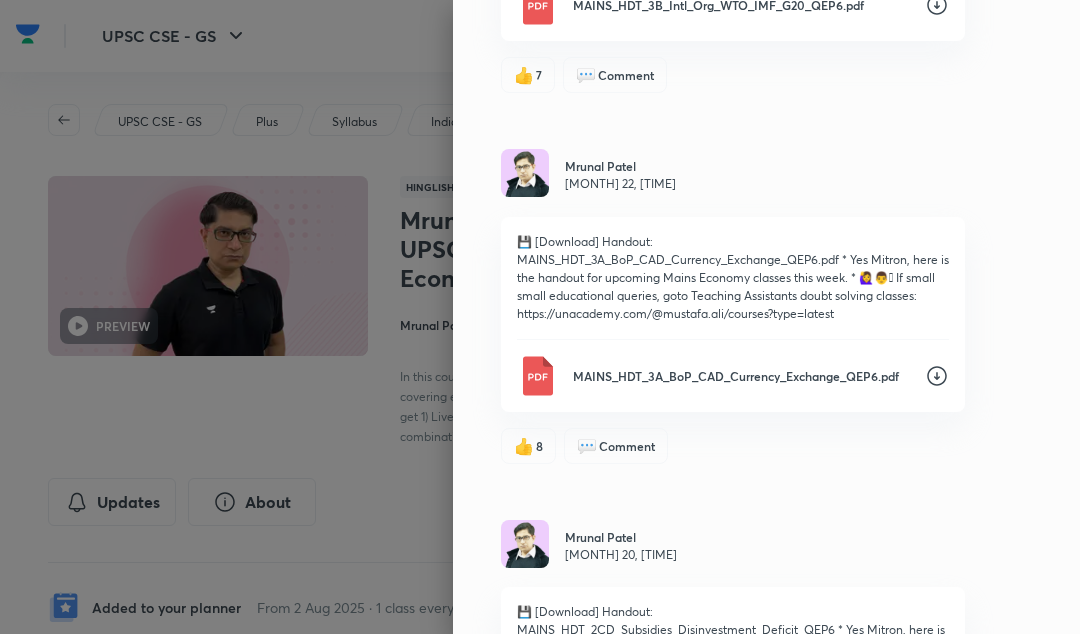 scroll, scrollTop: 4144, scrollLeft: 0, axis: vertical 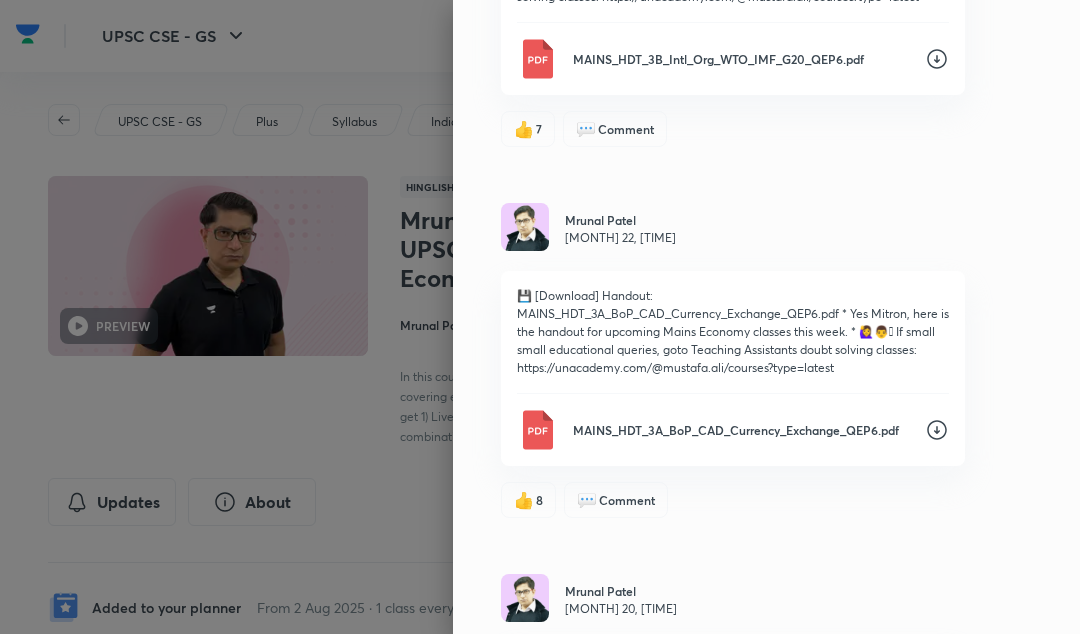 click on "MAINS_HDT_3A_BoP_CAD_Currency_Exchange_QEP6.pdf" at bounding box center [741, 430] 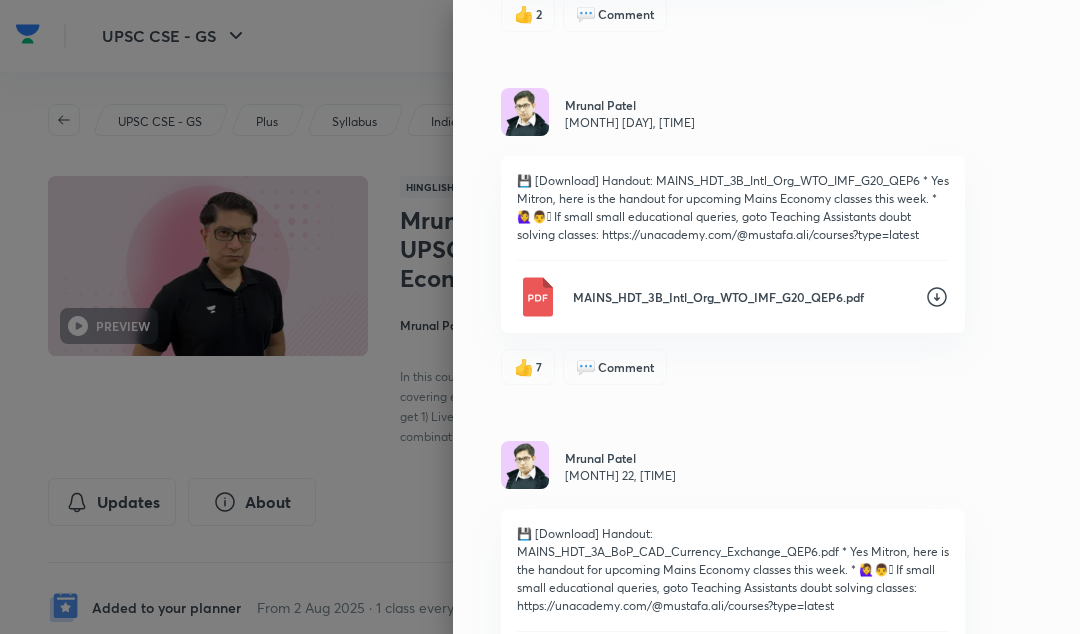 scroll, scrollTop: 3894, scrollLeft: 0, axis: vertical 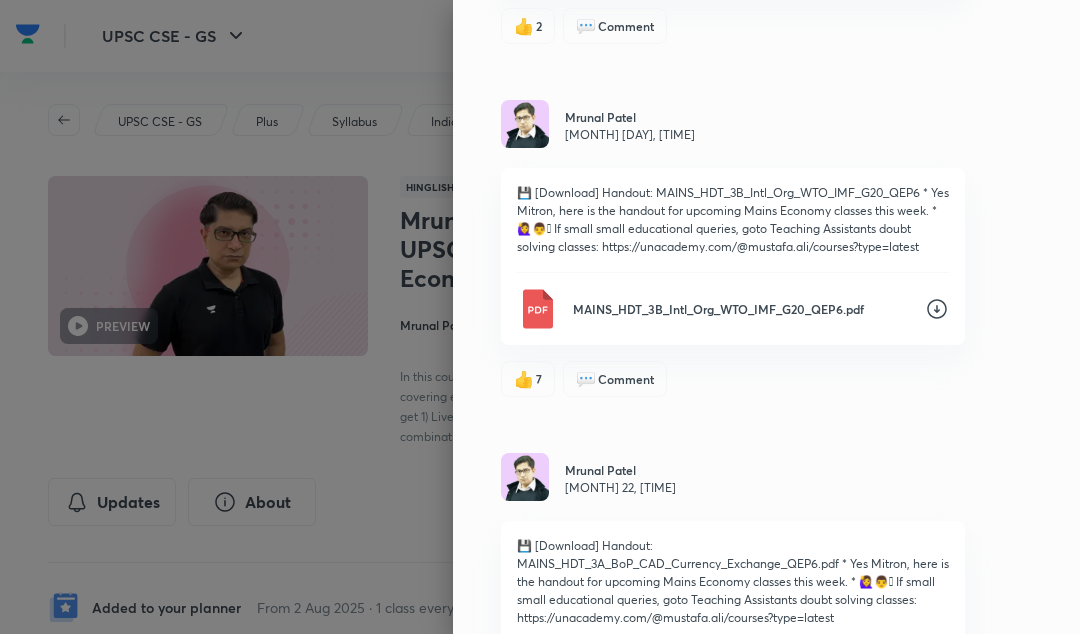 click on "MAINS_HDT_3B_Intl_Org_WTO_IMF_G20_QEP6.pdf" at bounding box center (741, 309) 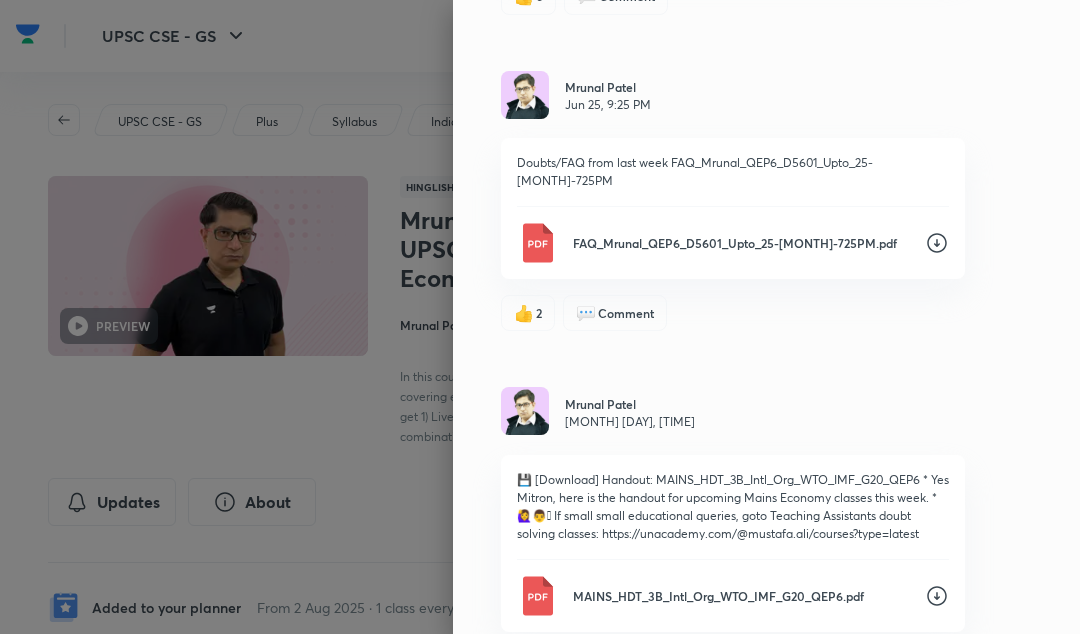 scroll, scrollTop: 3591, scrollLeft: 0, axis: vertical 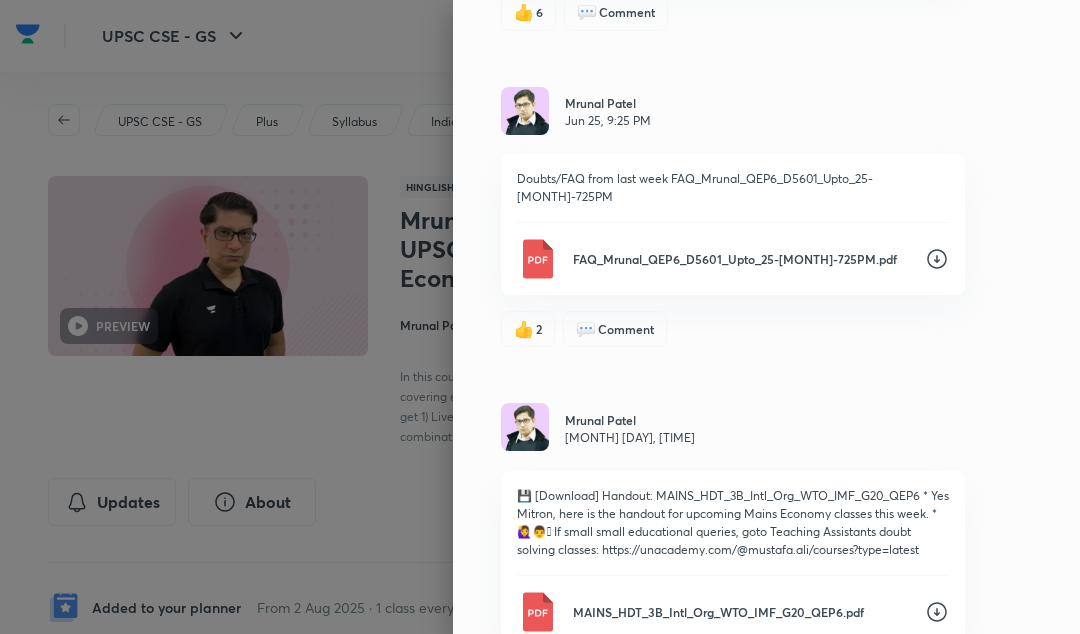click on "FAQ_Mrunal_QEP6_D5601_Upto_25-[MONTH]-725PM.pdf" at bounding box center [741, 259] 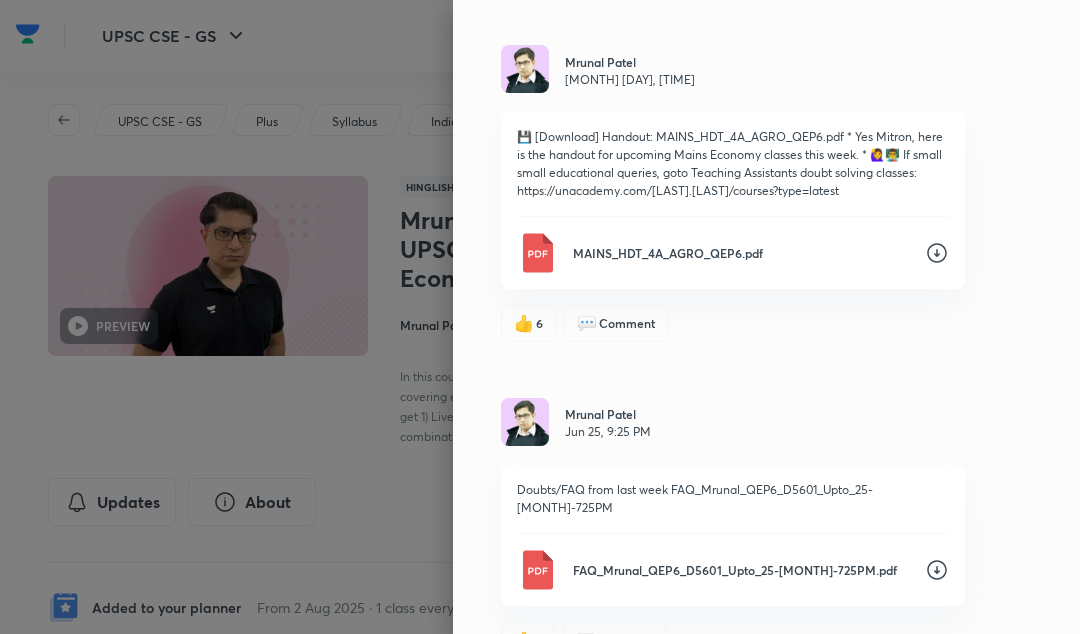 scroll, scrollTop: 3202, scrollLeft: 0, axis: vertical 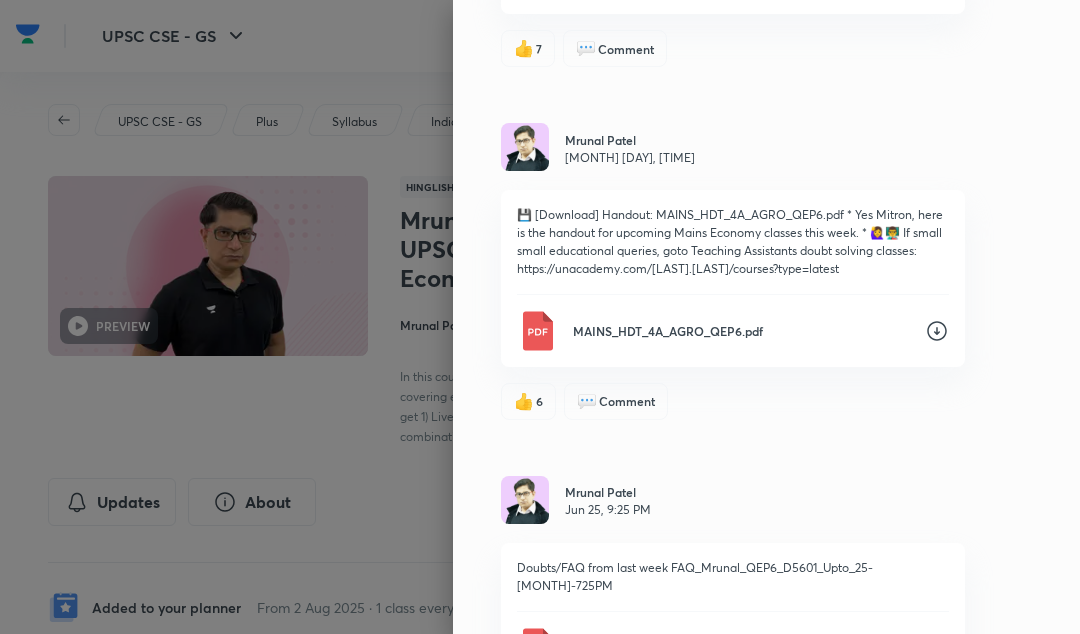 click on "MAINS_HDT_4A_AGRO_QEP6.pdf" at bounding box center (741, 331) 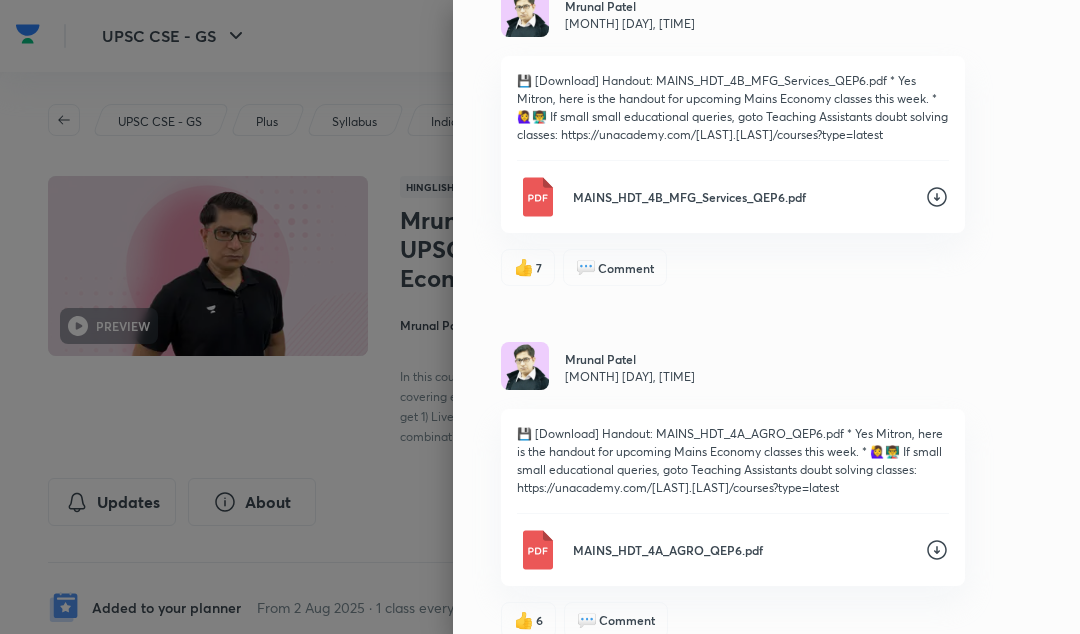 scroll, scrollTop: 2918, scrollLeft: 0, axis: vertical 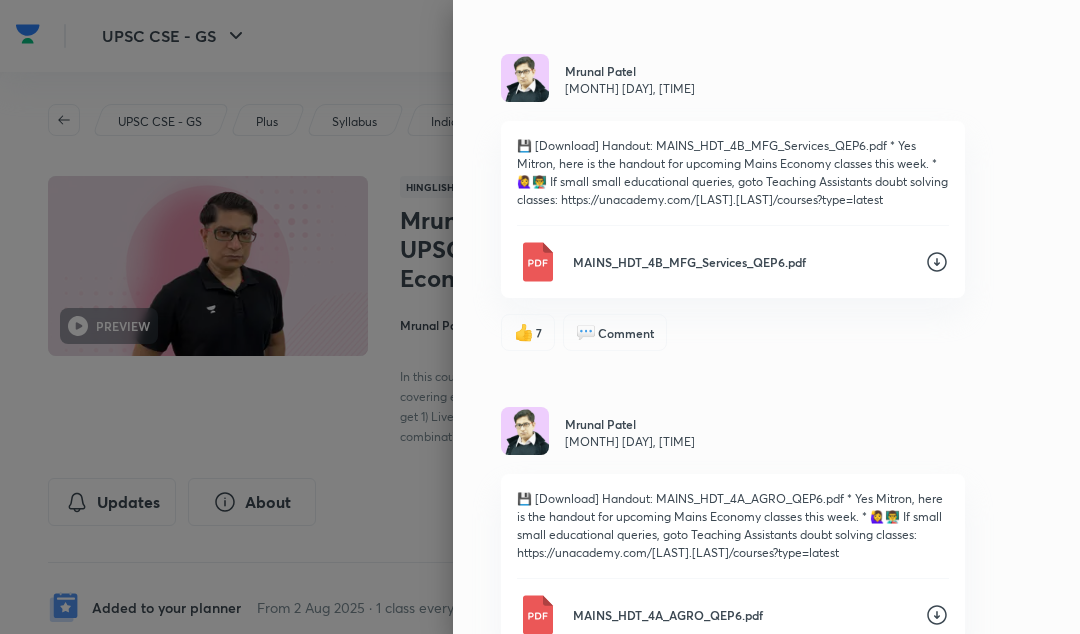 click on "MAINS_HDT_4B_MFG_Services_QEP6.pdf" at bounding box center (733, 262) 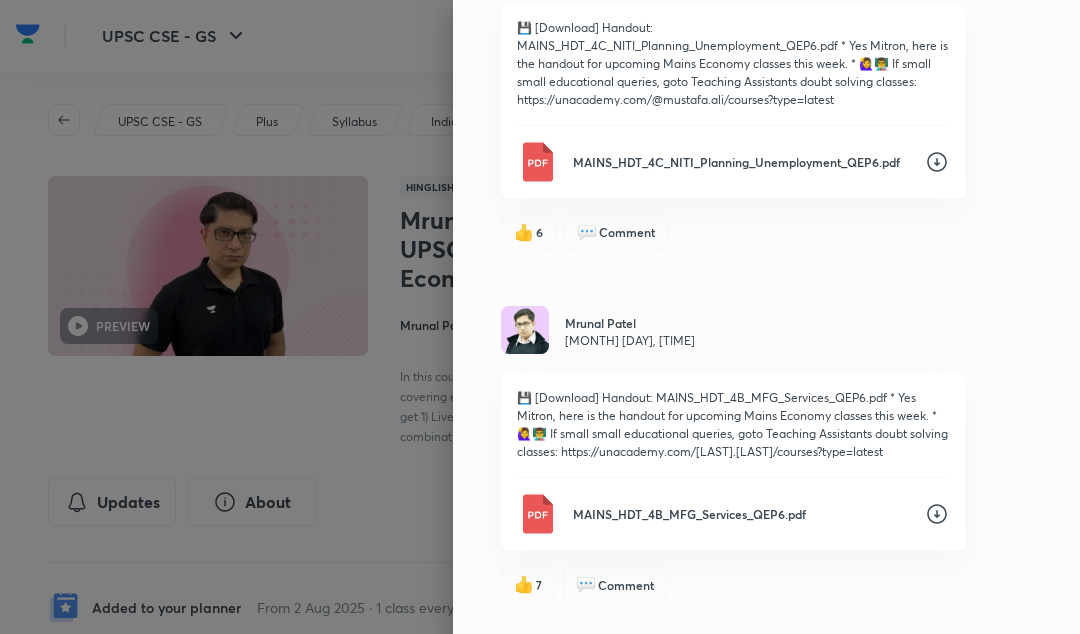 scroll, scrollTop: 2631, scrollLeft: 0, axis: vertical 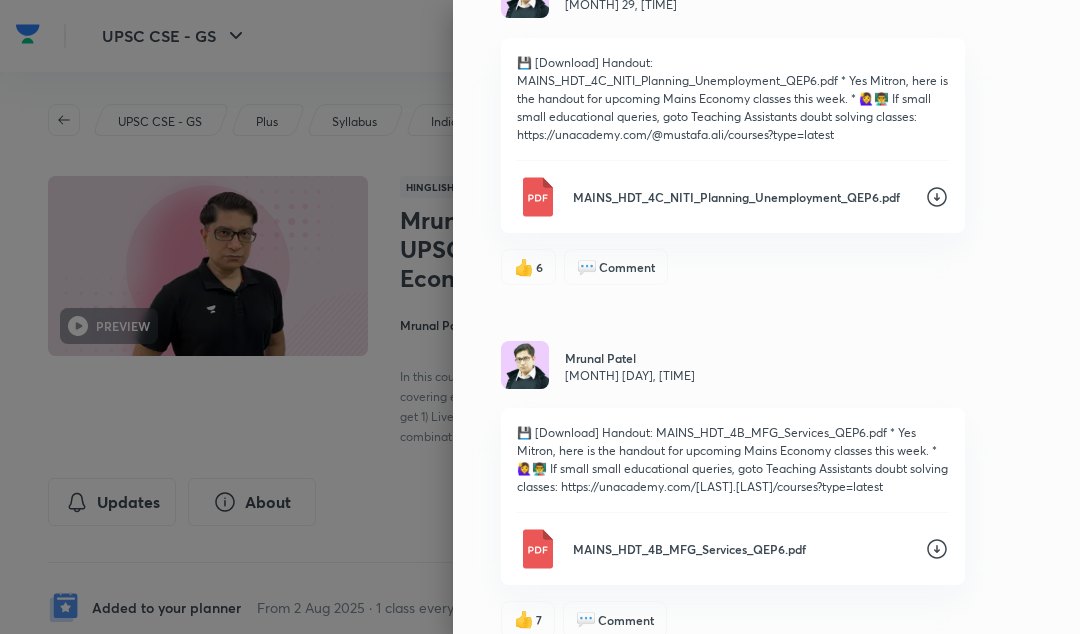 click on "MAINS_HDT_4C_NITI_Planning_Unemployment_QEP6.pdf" at bounding box center [733, 197] 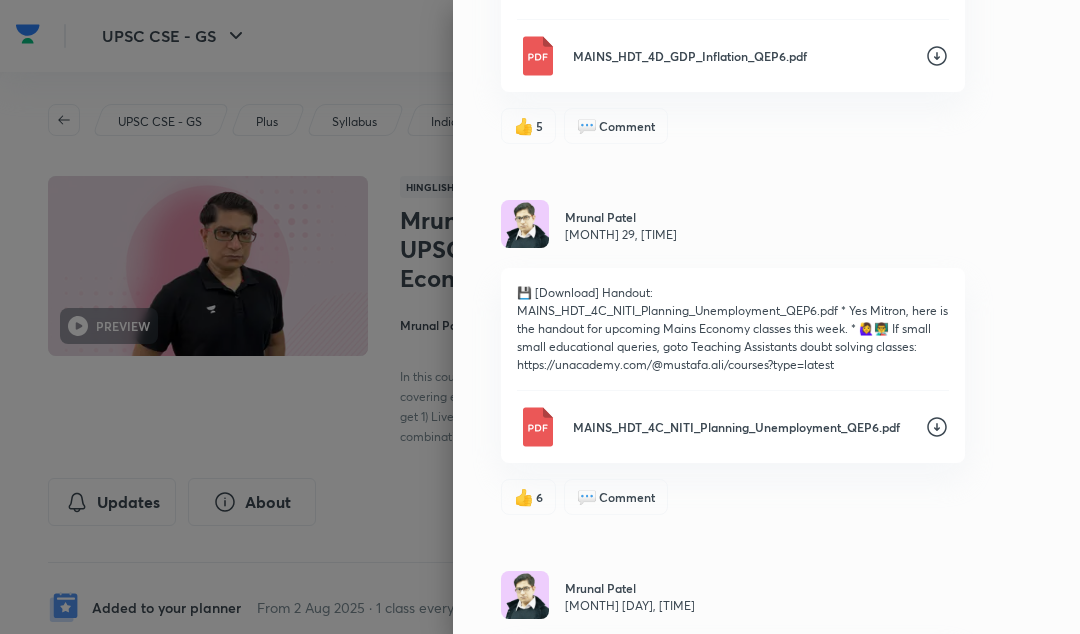 scroll, scrollTop: 2395, scrollLeft: 0, axis: vertical 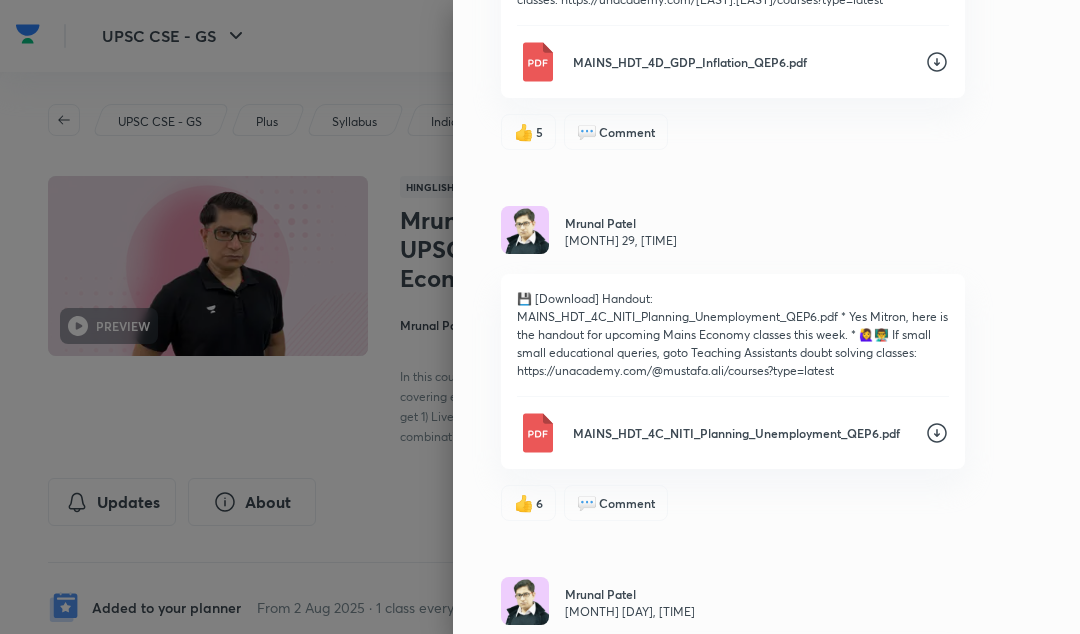click on "Updates Attachments [FIRST] [LAST] [DATE], [TIME] Doubts/FAQ replied from last week. FAQ_Mrunal_QEP6_D5699_Upto_Jul[DAY]_Evening.pdf 👍 1 💬 Comment [FIRST] [LAST] [DATE], [TIME] Doubts/FAQ replied from last week. FAQ_Mrunal_QEP6_D5670_Upto_Jul[DAY]_Evening.pdf 👍 1 💬 Comment [FIRST] [LAST] [DATE], [TIME] 💾 [Download] Handout: MAINS_HDT_6B_Women_Poverty_Inequality_HDI_QEP6
* Yes Mitron, here is the handout for upcoming Mains Economy classes this week.
* 🙋‍♀️👨‍͐ If small small educational queries, goto Teaching Assistants doubt solving classes: https://unacademy.com/@mustafa.ali/courses?type=latest MAINS_HDT_6B_Women_Poverty_Inequality_HDI_QEP6.pdf 👍 6 💬 Comment [FIRST] [LAST] [DATE], [TIME] MAINS_HDT_6A_Health_Hunger_Edu_Skill_QEP6.pdf 👍 6 💬 Comment [FIRST] [LAST] [DATE], [TIME] MAINS_HDT_5_INFRA_Urbanisation_E-Governance_QEP6.pdf 👍 7 💬 1 [FIRST] [LAST] [DATE], [TIME] Doubts/FAQ replied from last week. FAQ_Mrunal_QEP6_D5636_Upto_Jul[DAY]_Evening.pdf 👍 4 💬 Comment [FIRST]" at bounding box center (766, 317) 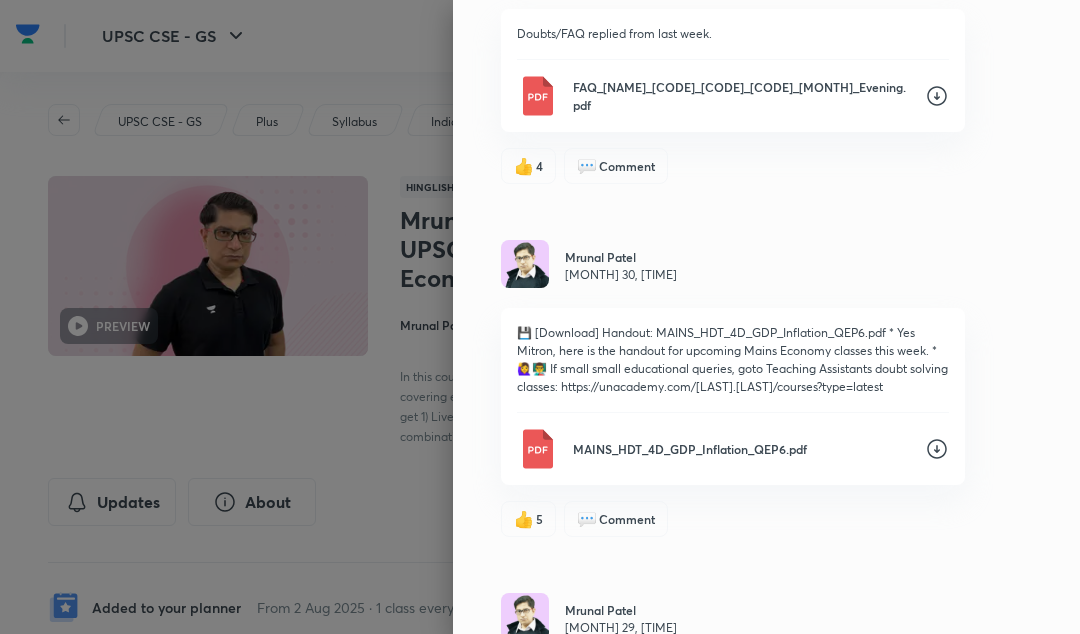 scroll, scrollTop: 1999, scrollLeft: 0, axis: vertical 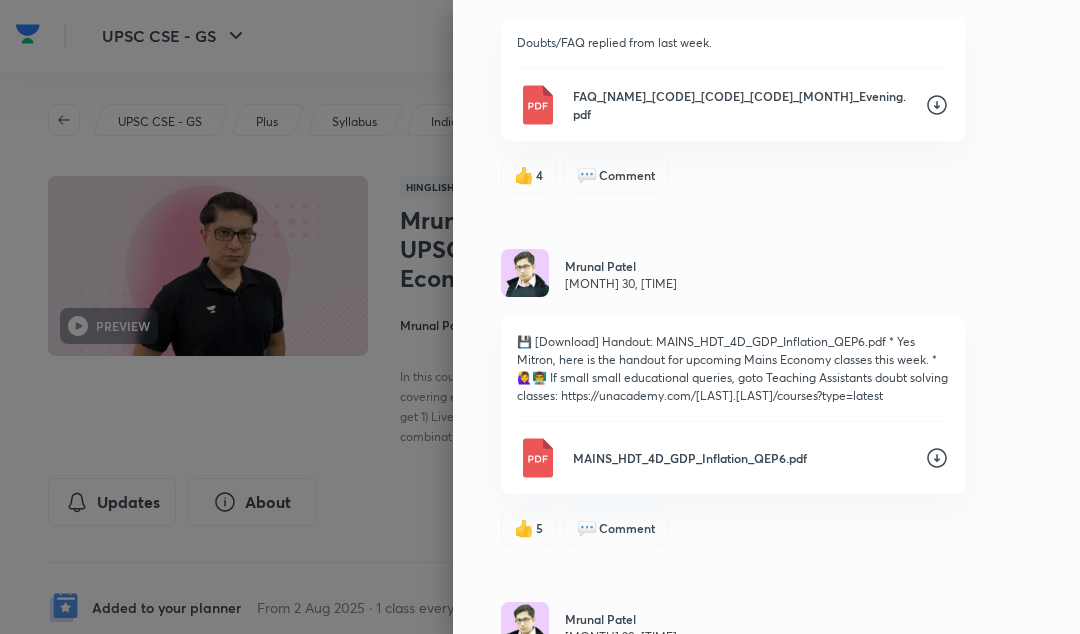 click on "FAQ_[NAME]_[CODE]_[CODE]_[CODE]_[MONTH]_Evening.pdf" at bounding box center [741, 105] 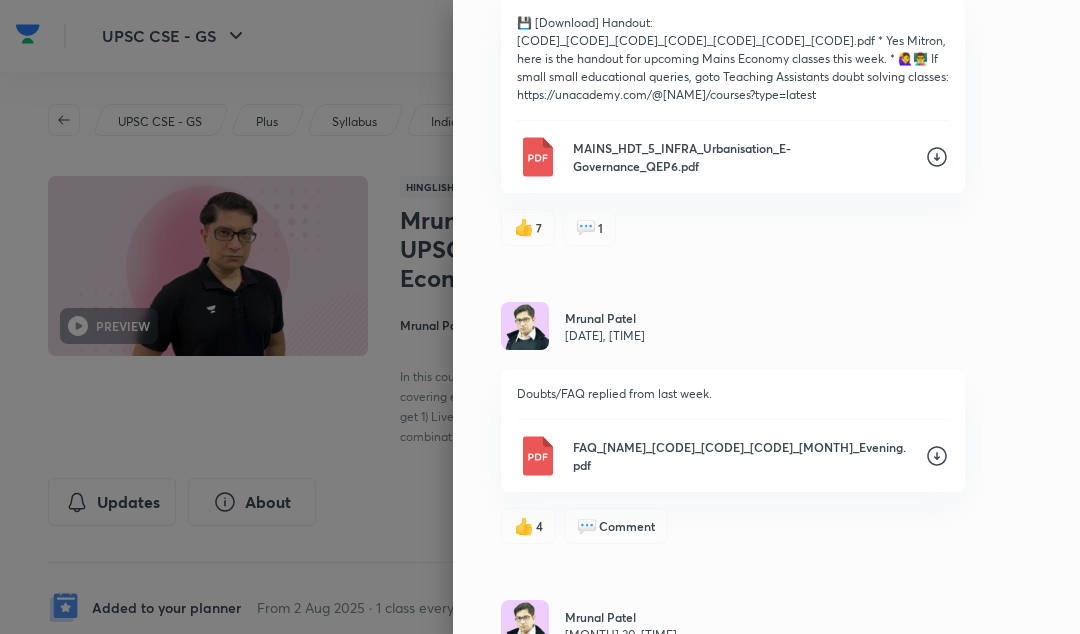 scroll, scrollTop: 1588, scrollLeft: 0, axis: vertical 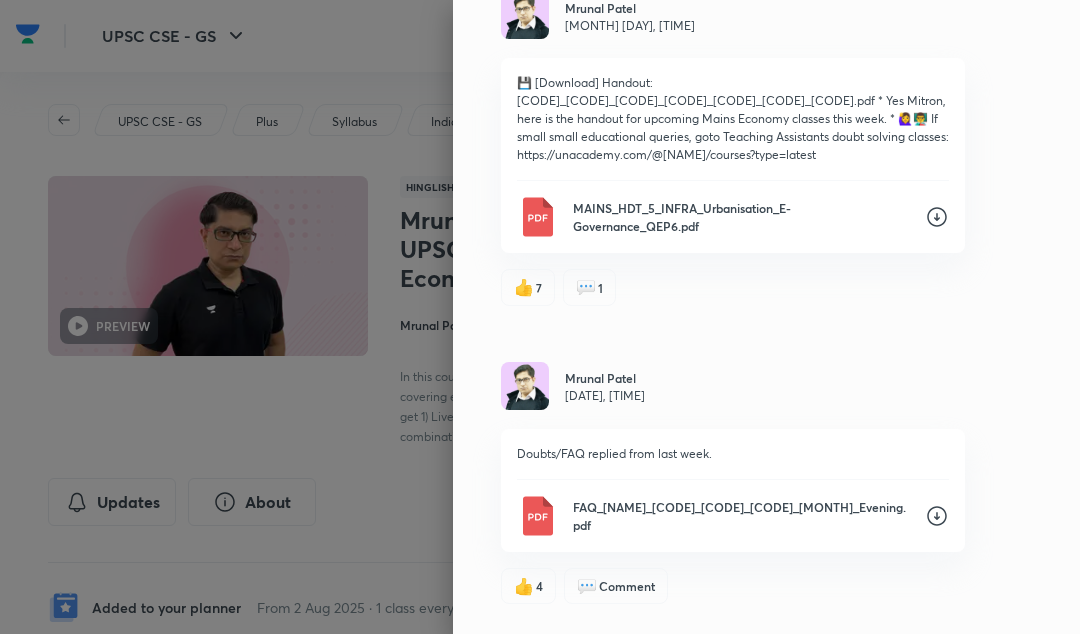 click on "MAINS_HDT_5_INFRA_Urbanisation_E-Governance_QEP6.pdf" at bounding box center (741, 217) 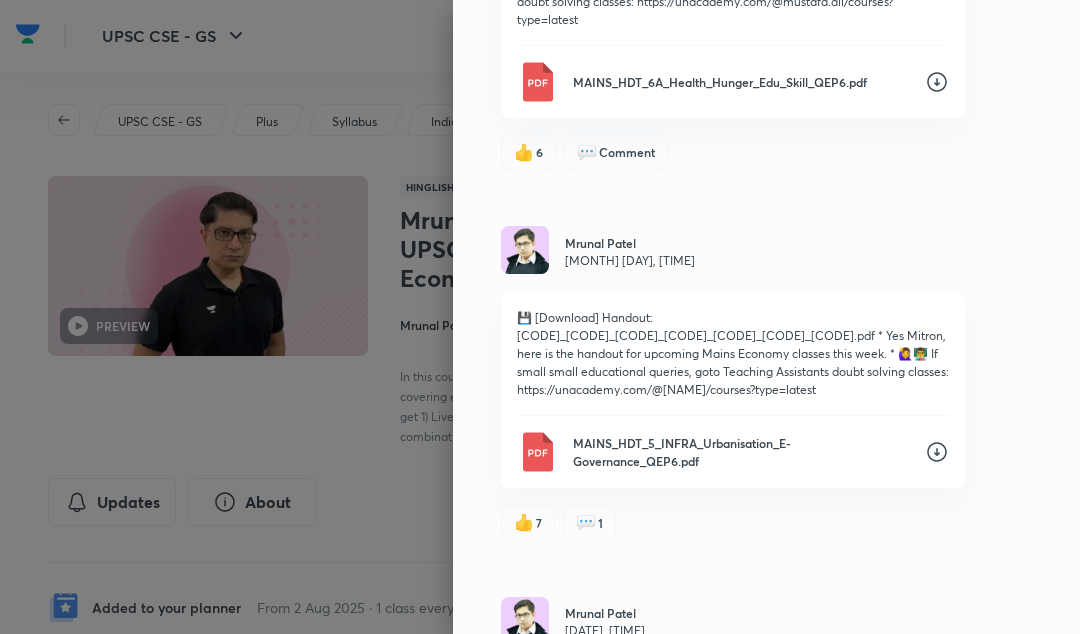 scroll, scrollTop: 1303, scrollLeft: 0, axis: vertical 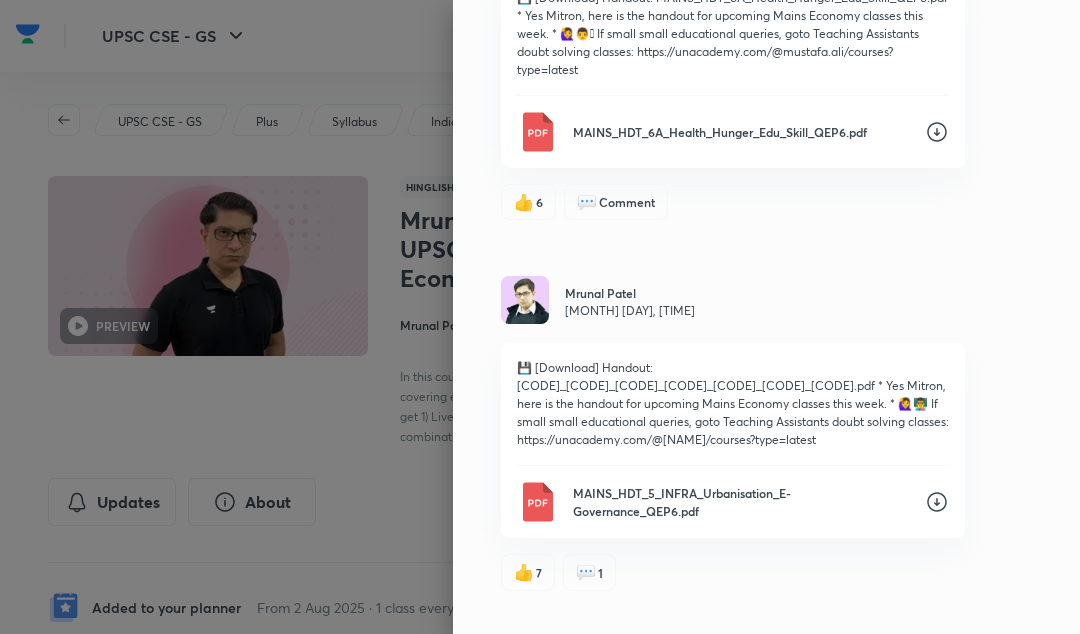 click on "MAINS_HDT_6A_Health_Hunger_Edu_Skill_QEP6.pdf" at bounding box center [741, 132] 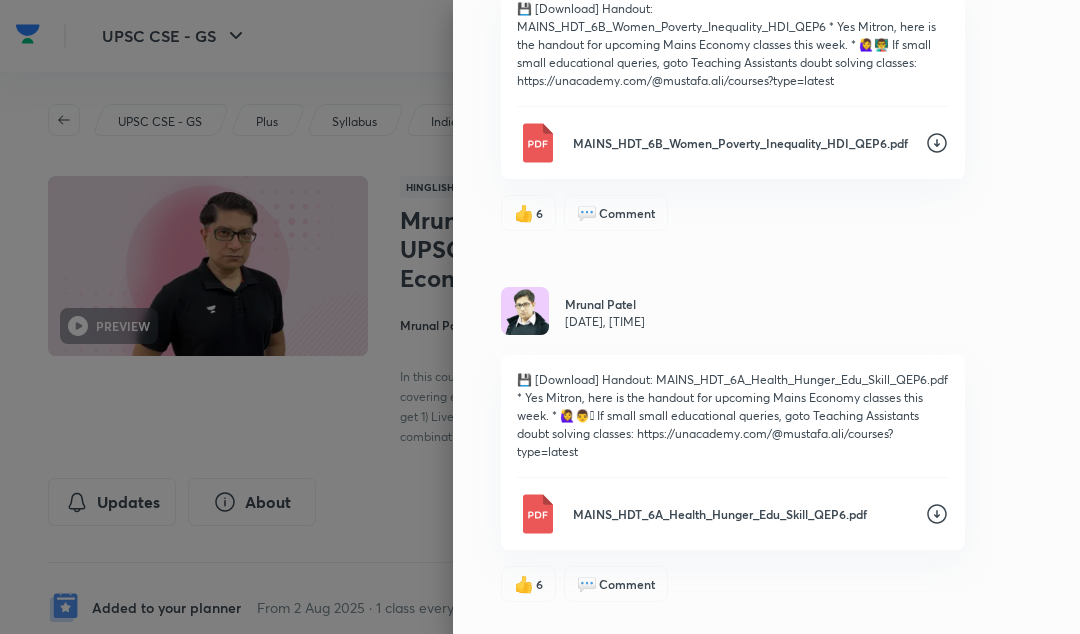 scroll, scrollTop: 907, scrollLeft: 0, axis: vertical 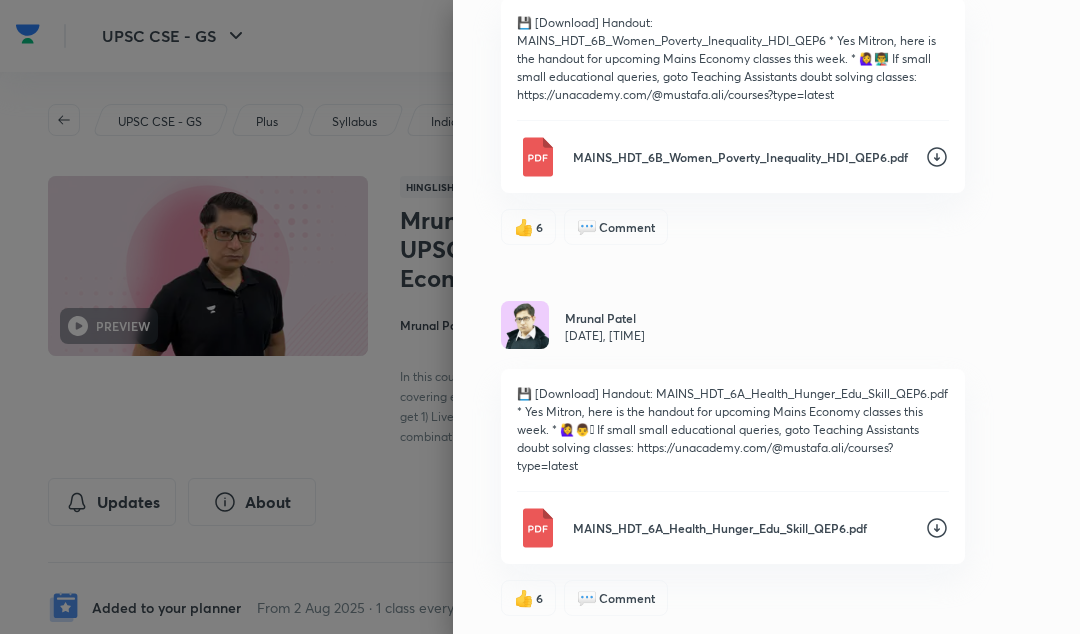 click on "MAINS_HDT_6B_Women_Poverty_Inequality_HDI_QEP6.pdf" at bounding box center [741, 157] 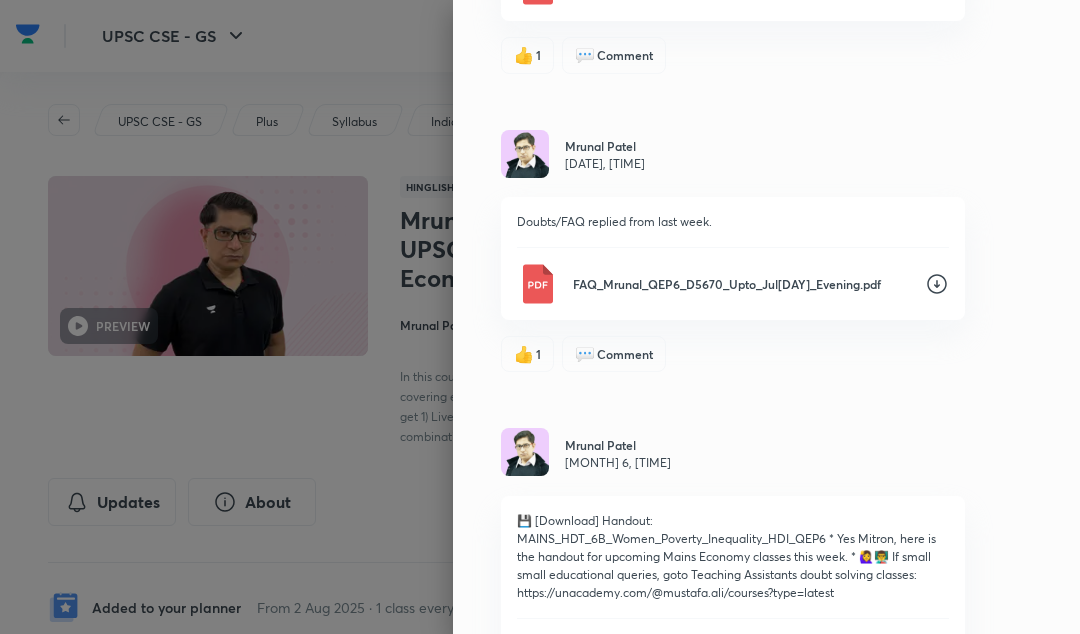 scroll, scrollTop: 386, scrollLeft: 0, axis: vertical 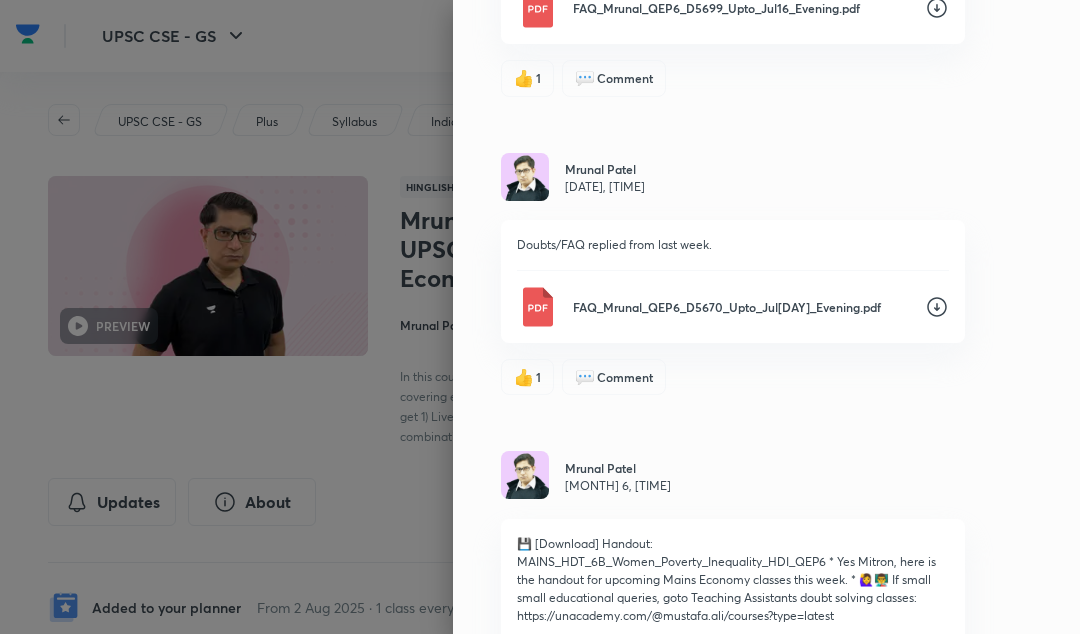 click on "FAQ_Mrunal_QEP6_D5670_Upto_Jul[DAY]_Evening.pdf" at bounding box center [733, 307] 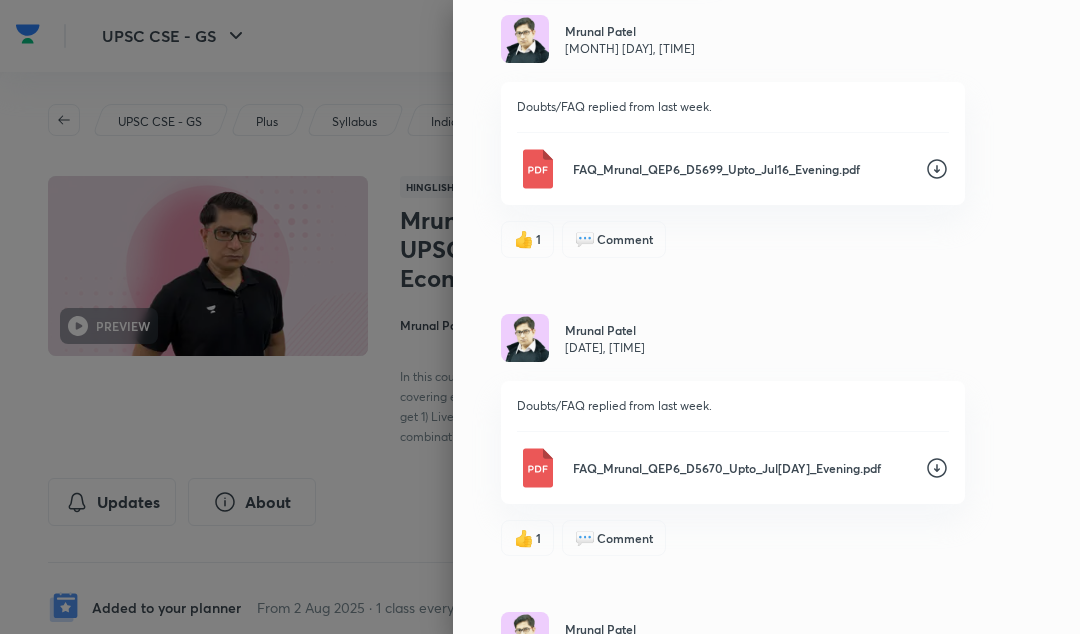scroll, scrollTop: 200, scrollLeft: 0, axis: vertical 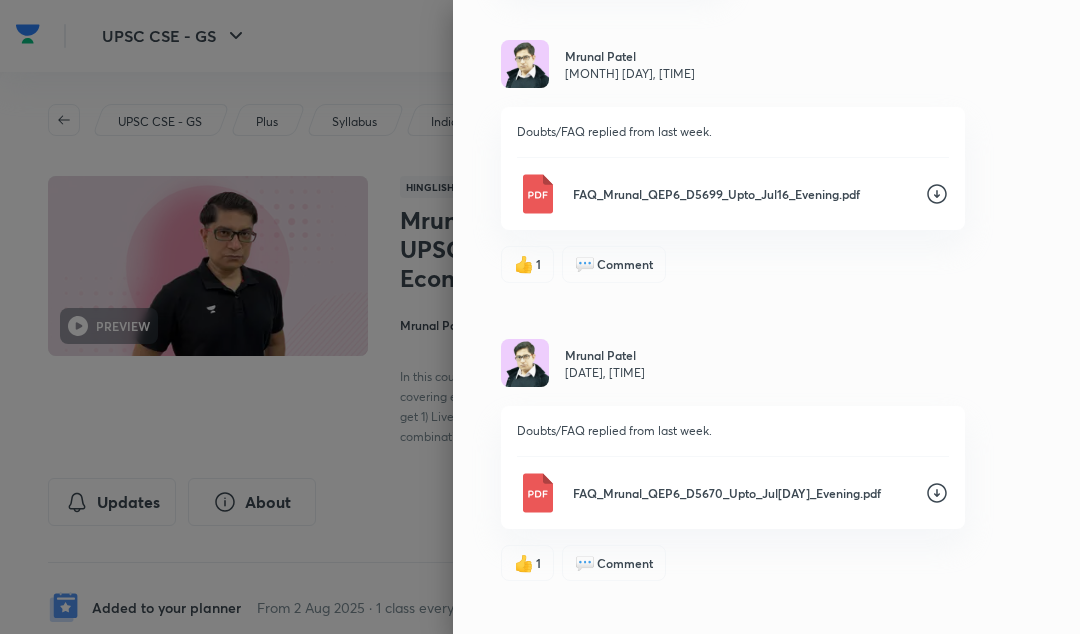 click on "FAQ_Mrunal_QEP6_D5699_Upto_Jul16_Evening.pdf" at bounding box center (741, 194) 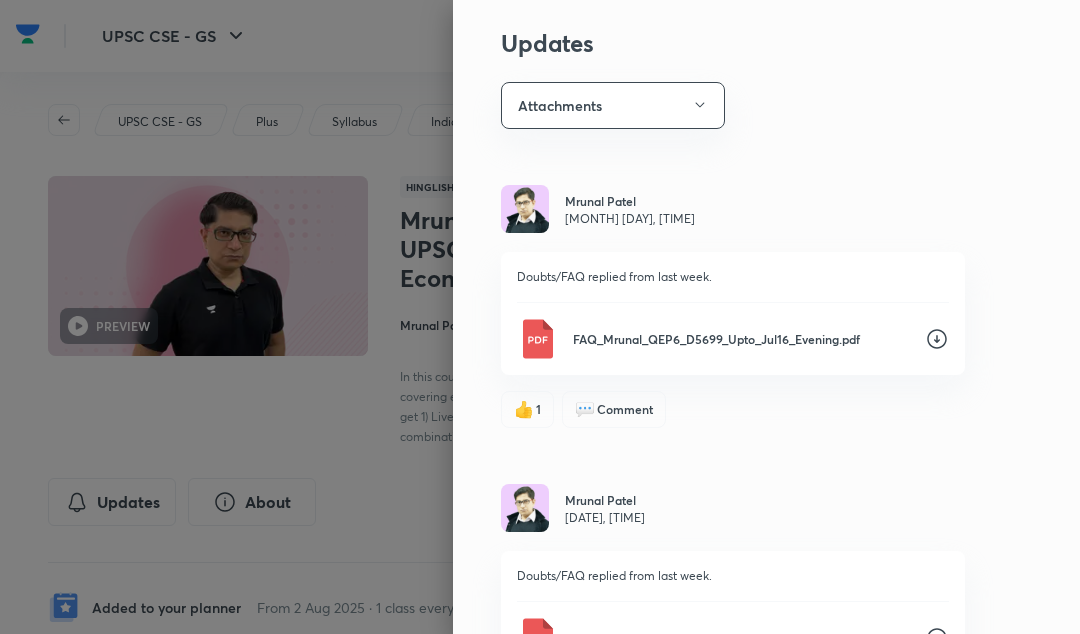 scroll, scrollTop: 0, scrollLeft: 0, axis: both 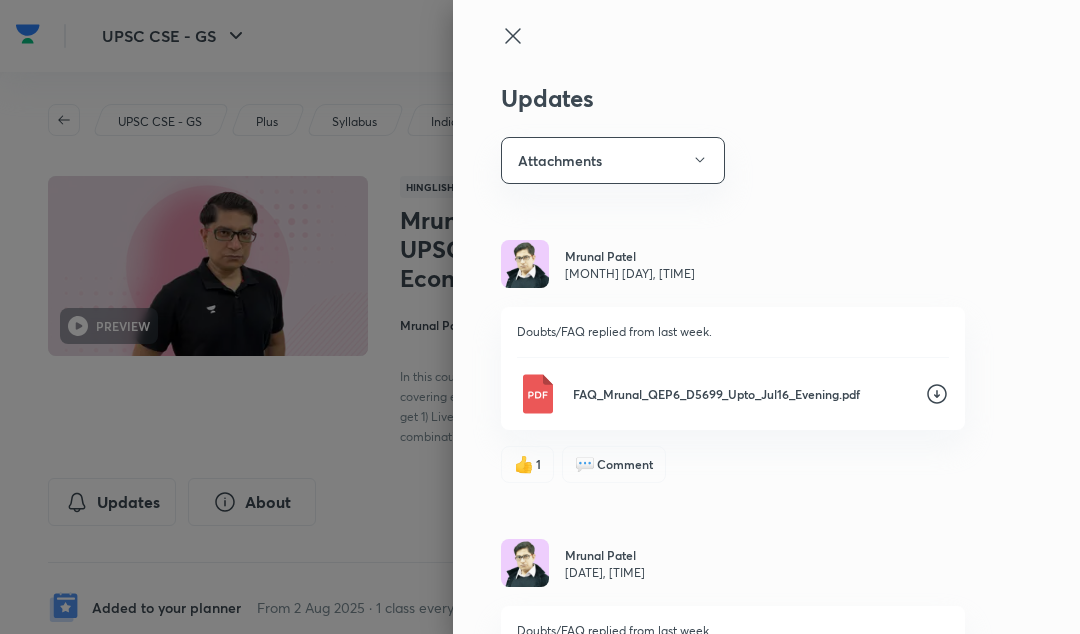click 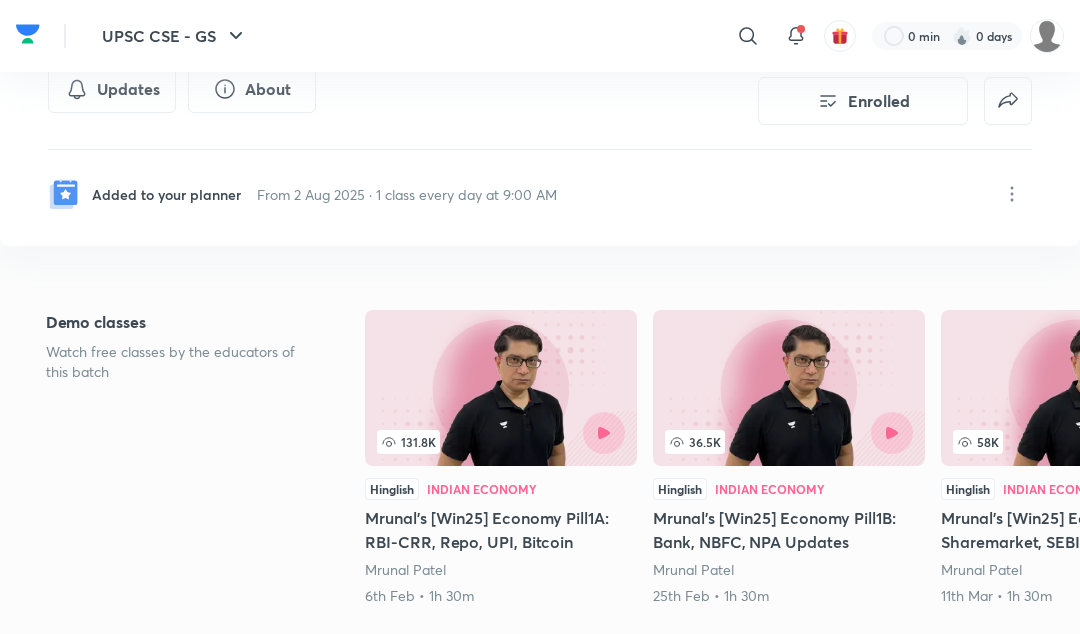 scroll, scrollTop: 0, scrollLeft: 0, axis: both 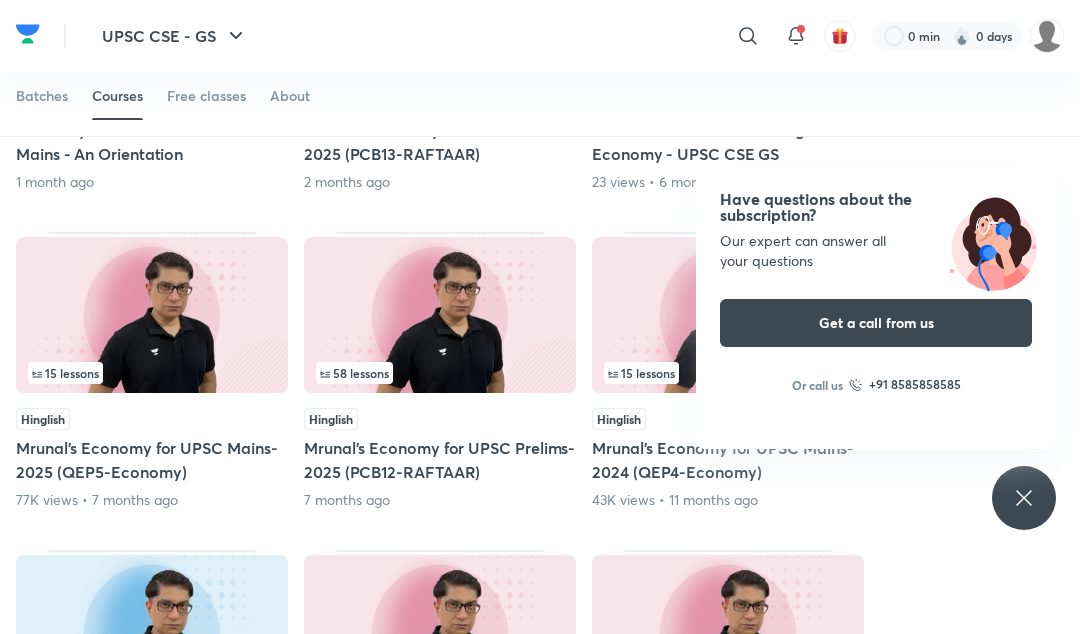 click 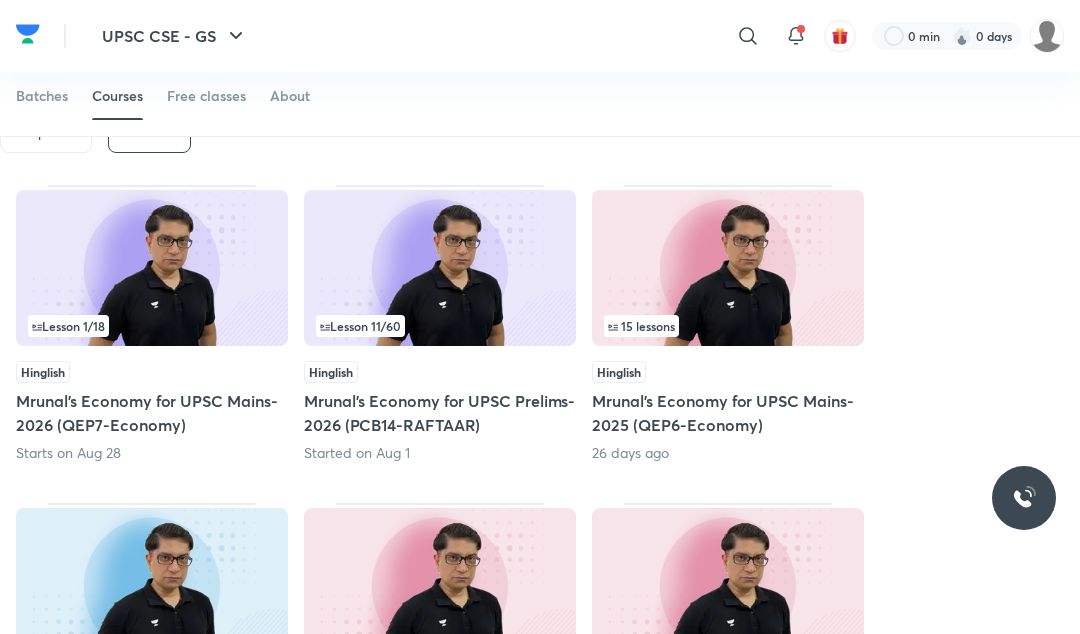 scroll, scrollTop: 283, scrollLeft: 0, axis: vertical 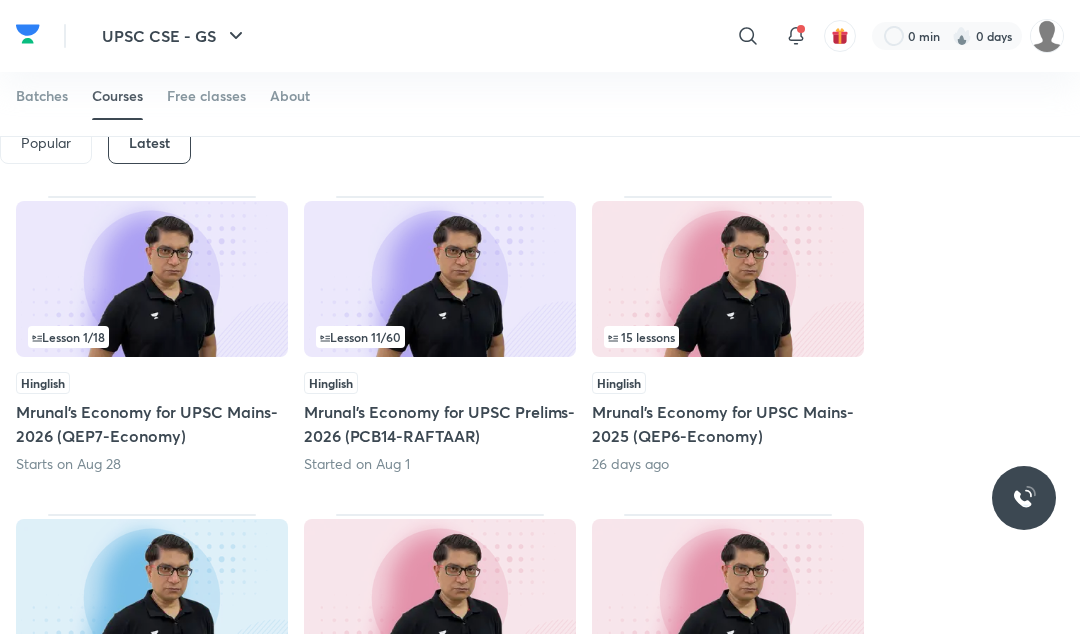 click on "Mrunal’s Economy for UPSC Prelims-2026 (PCB14-RAFTAAR)" at bounding box center (440, 424) 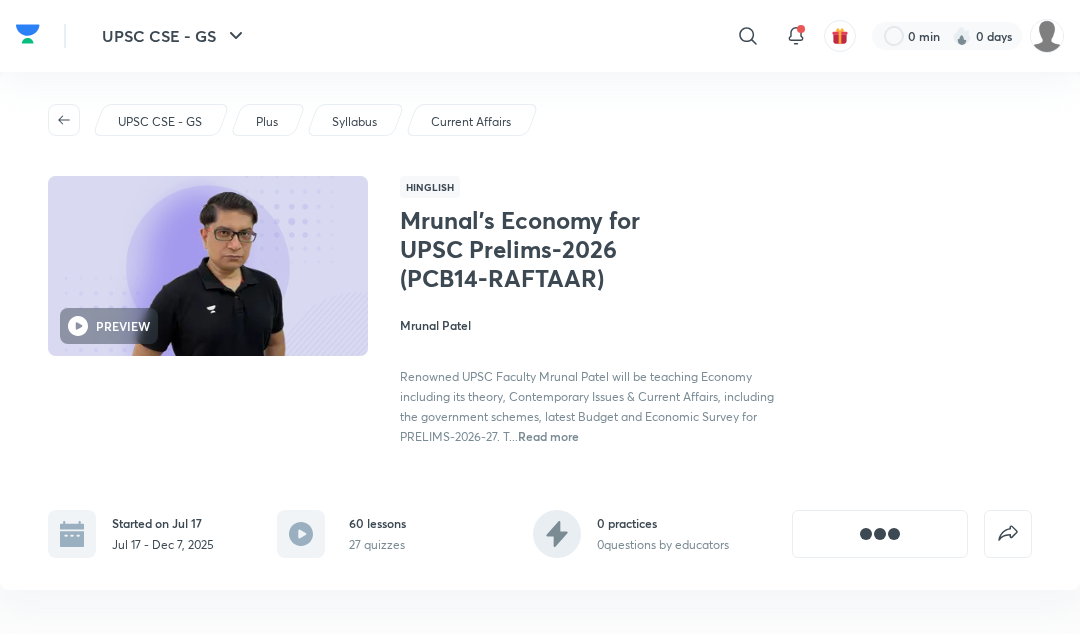 scroll, scrollTop: 137, scrollLeft: 0, axis: vertical 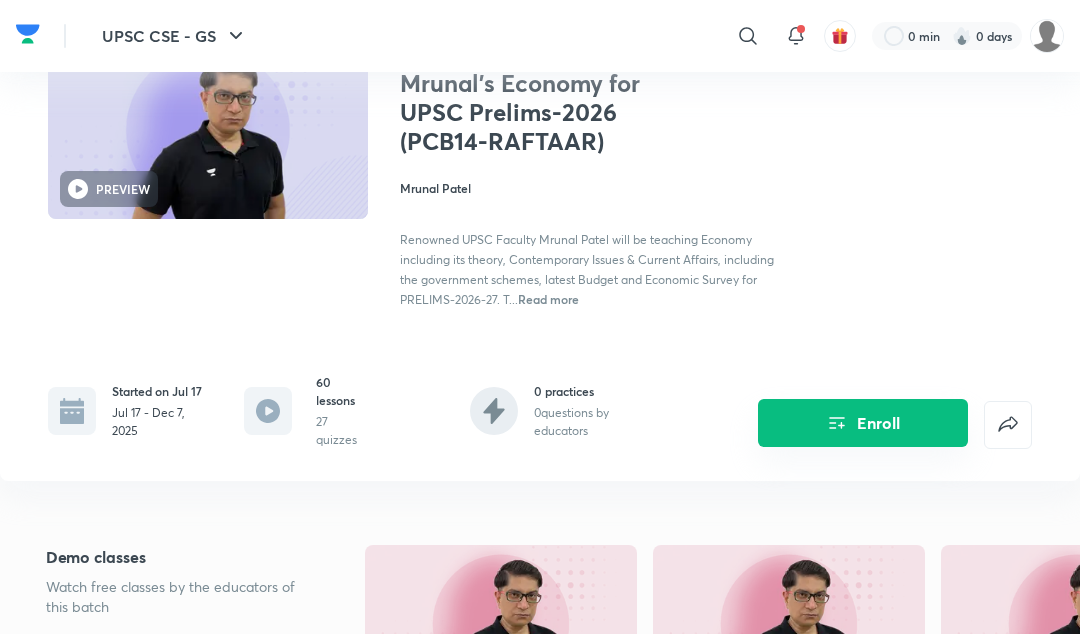 click on "Enroll" at bounding box center (863, 423) 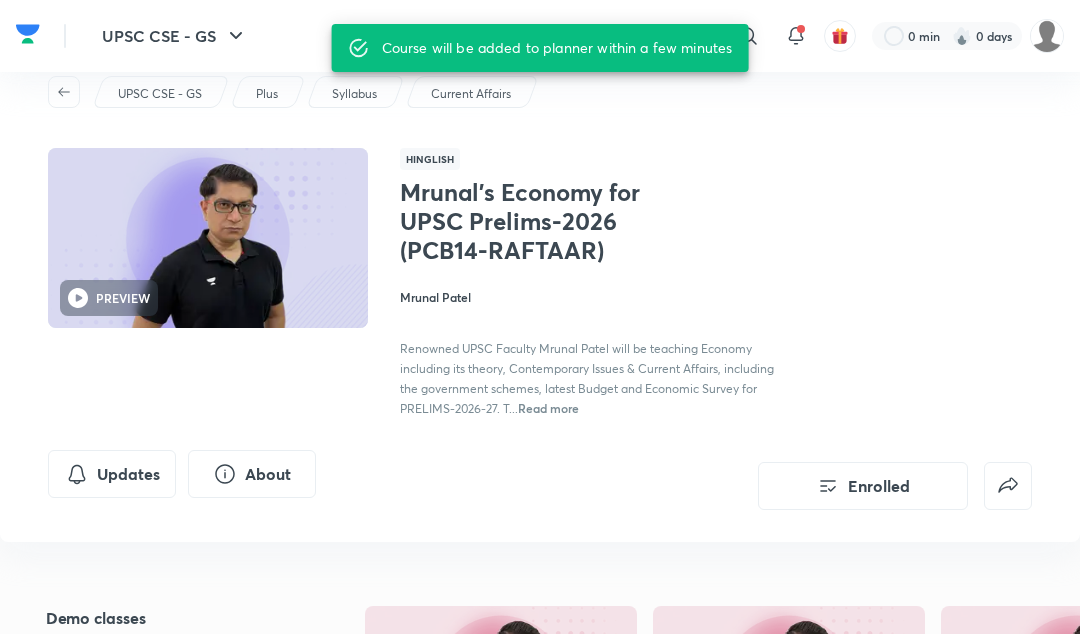 scroll, scrollTop: 26, scrollLeft: 0, axis: vertical 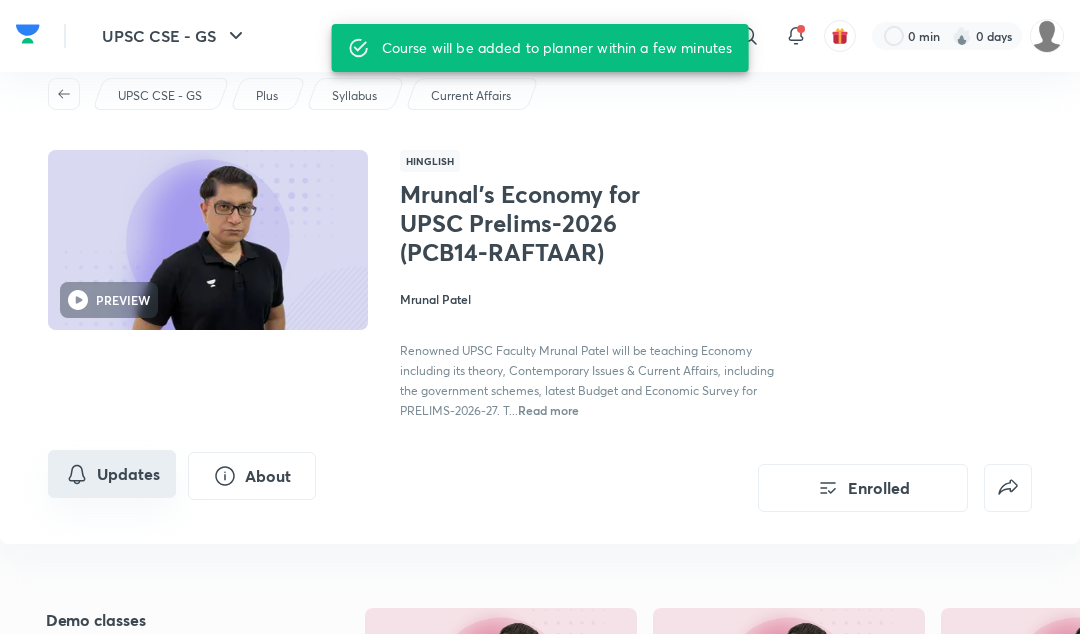 click on "Updates" at bounding box center (112, 474) 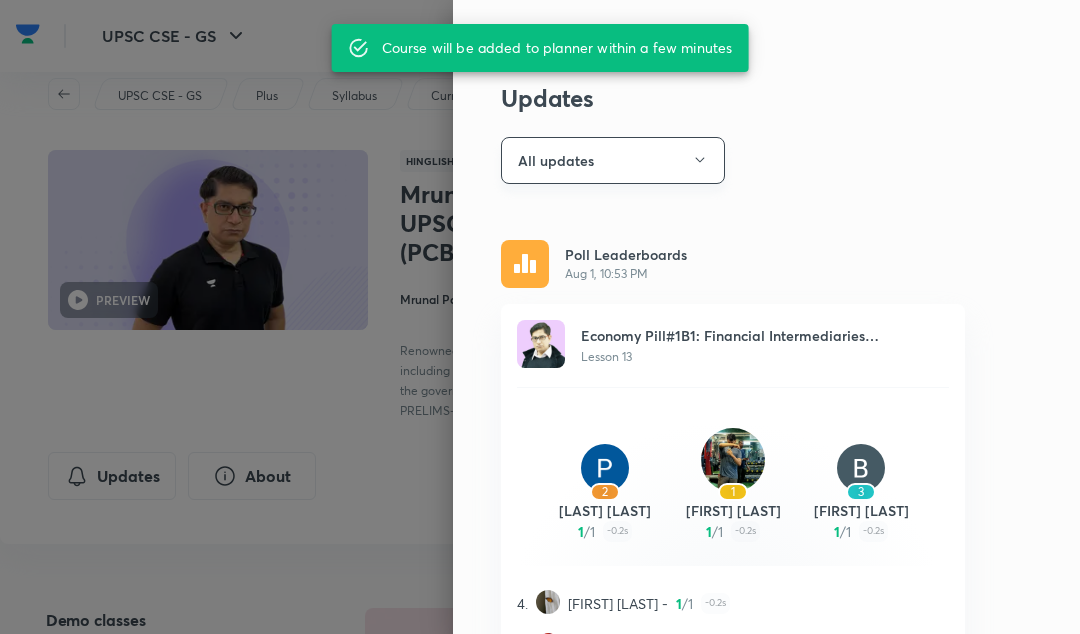 click on "All updates" at bounding box center [613, 160] 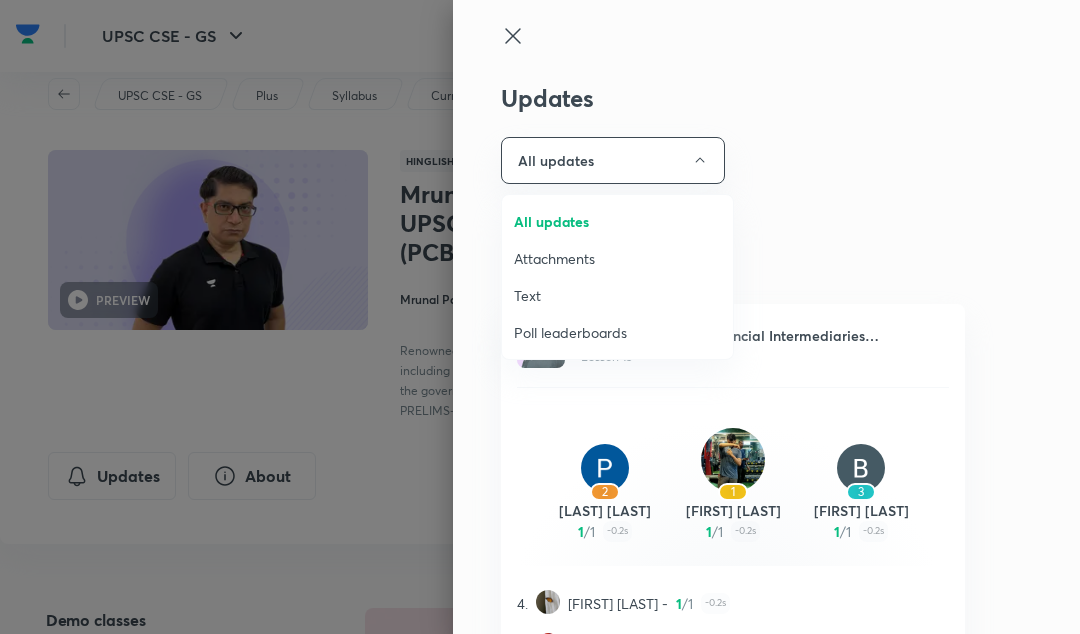 click on "Attachments" at bounding box center [617, 258] 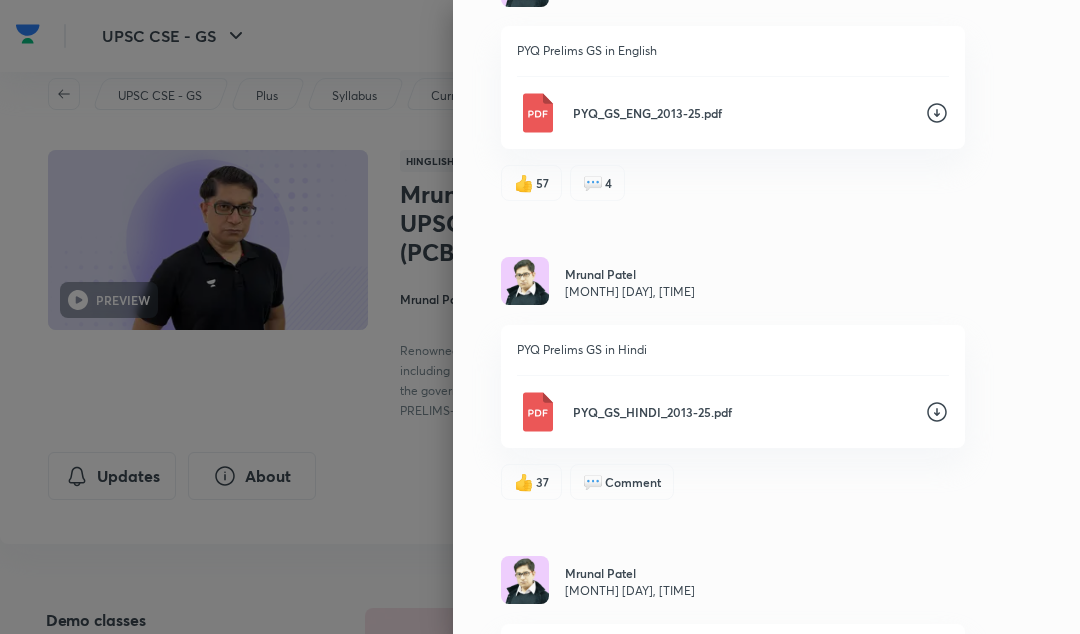 scroll, scrollTop: 1952, scrollLeft: 0, axis: vertical 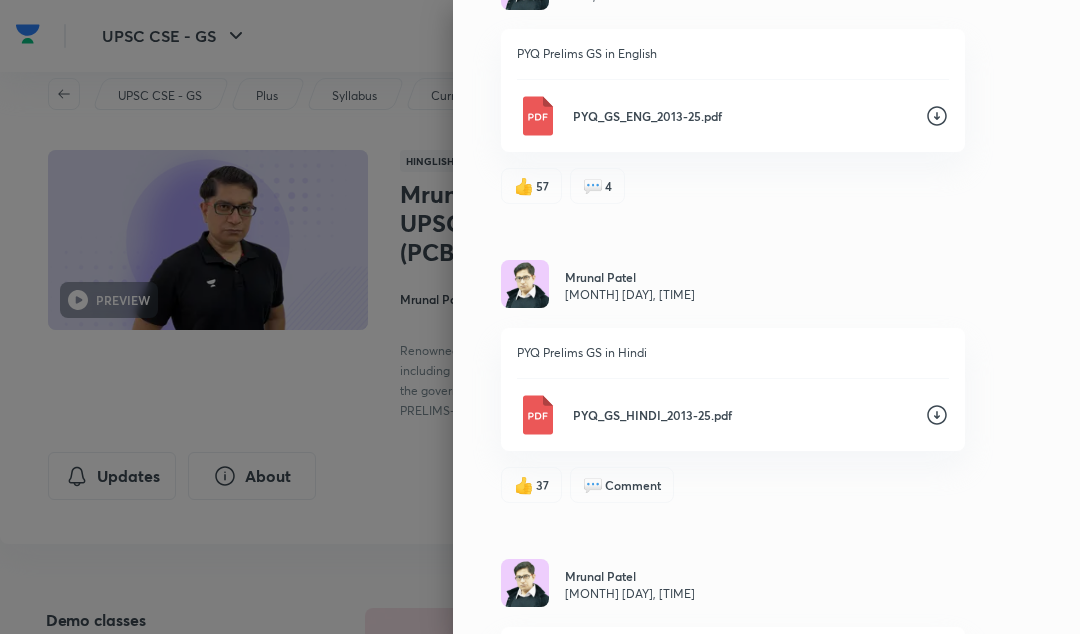 click on "PYQ_GS_ENG_2013-25.pdf" at bounding box center [741, 116] 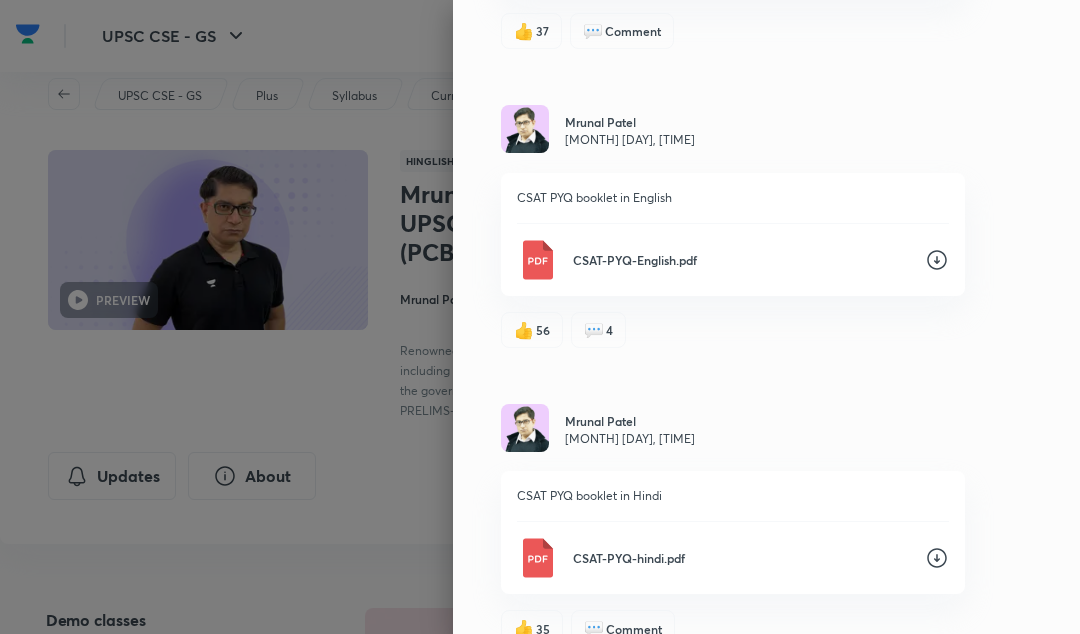 scroll, scrollTop: 2411, scrollLeft: 0, axis: vertical 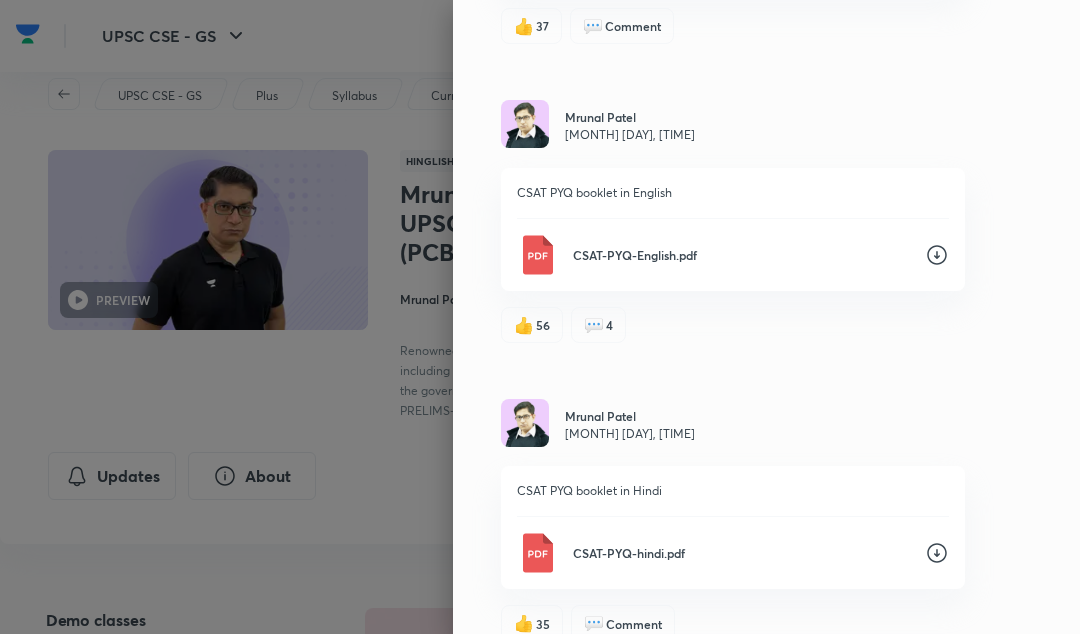 click on "CSAT-PYQ-English.pdf" at bounding box center (733, 255) 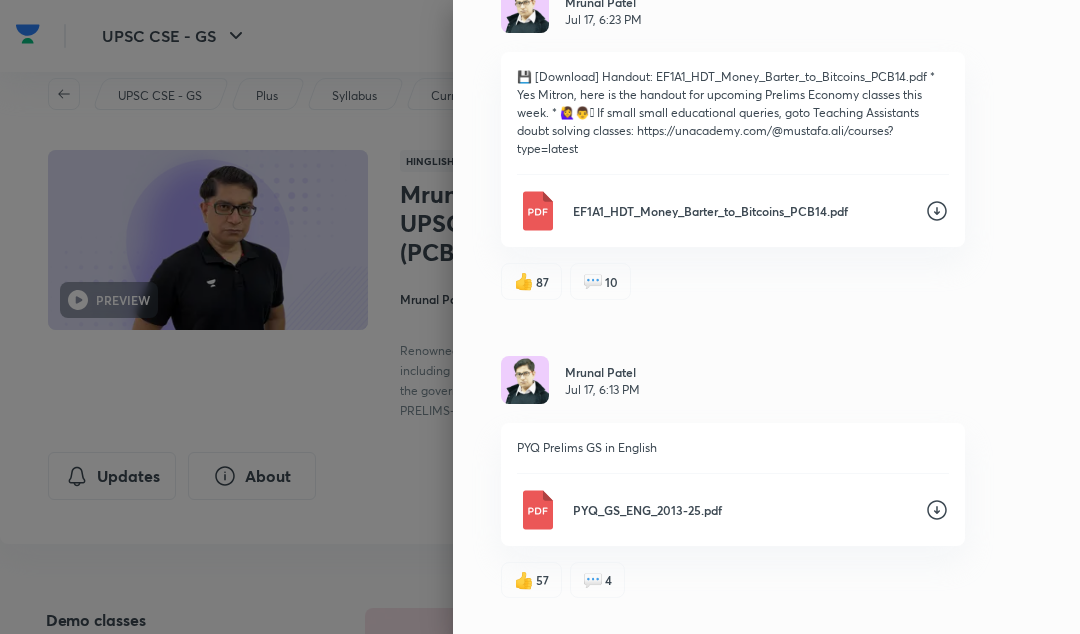 scroll, scrollTop: 1551, scrollLeft: 0, axis: vertical 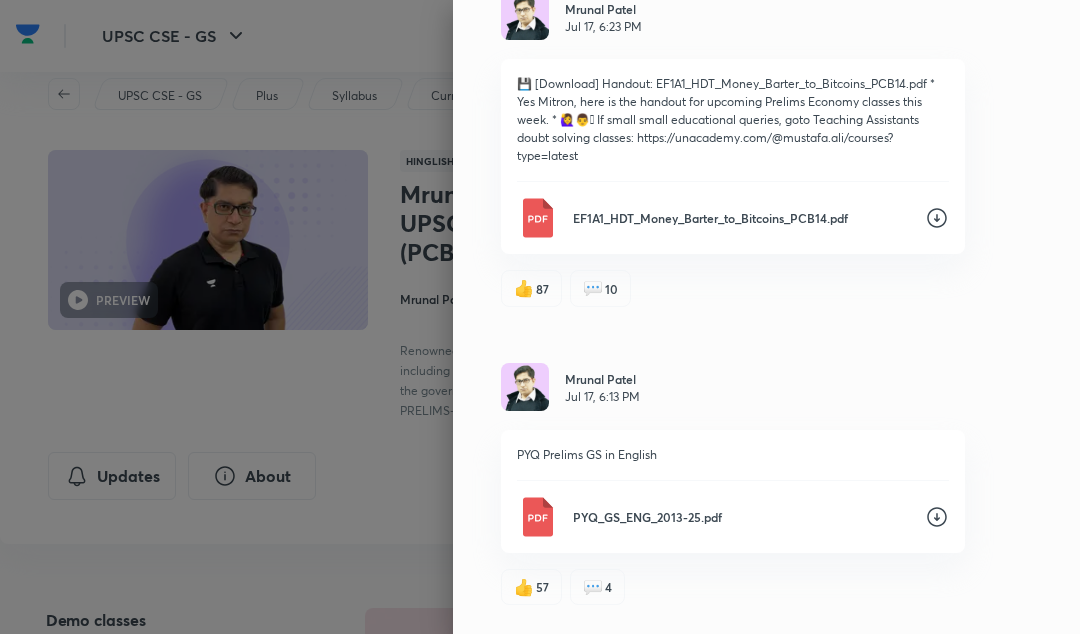 click on "EF1A1_HDT_Money_Barter_to_Bitcoins_PCB14.pdf" at bounding box center (733, 218) 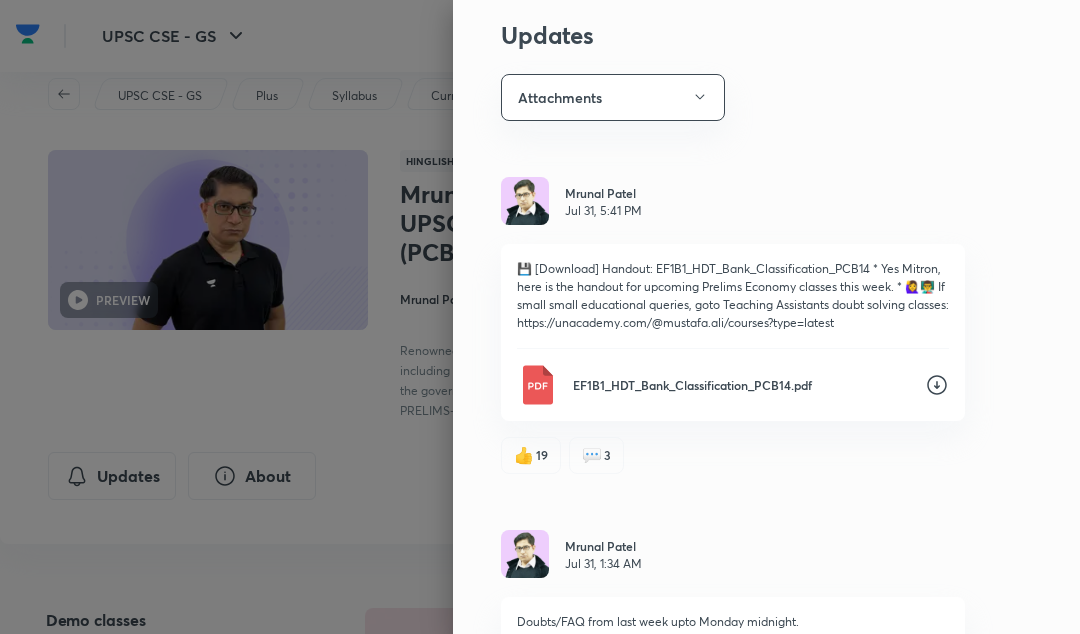 scroll, scrollTop: 0, scrollLeft: 0, axis: both 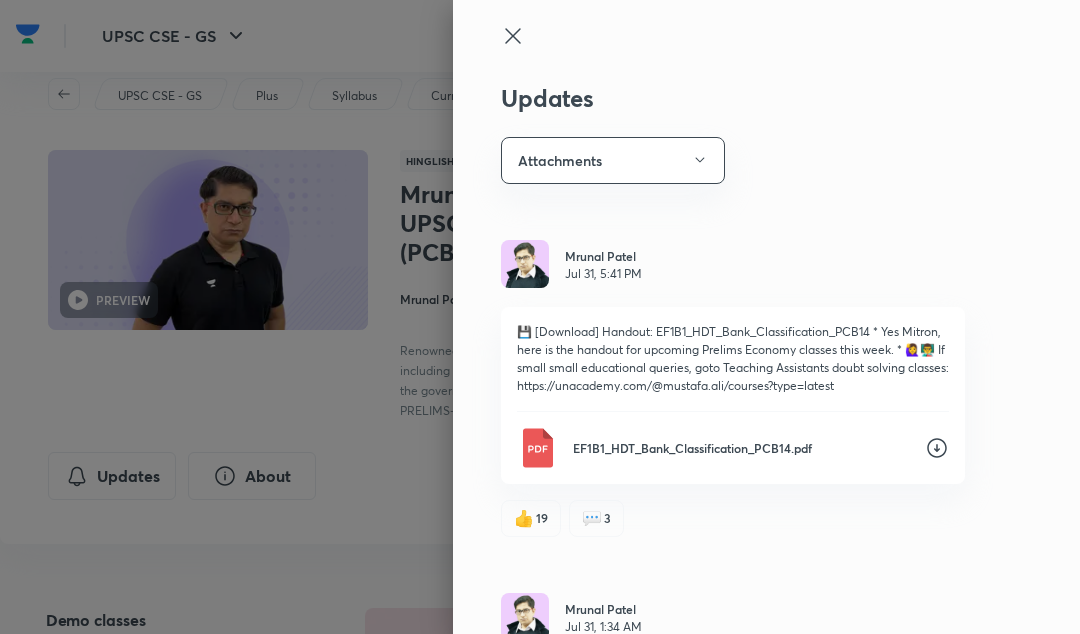 click 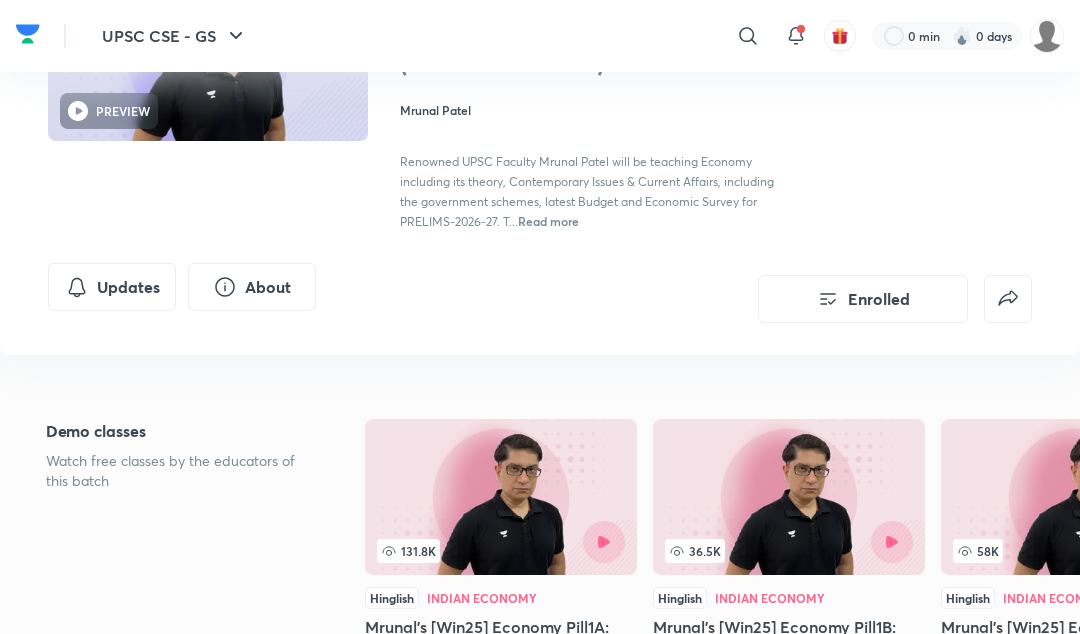 scroll, scrollTop: 216, scrollLeft: 0, axis: vertical 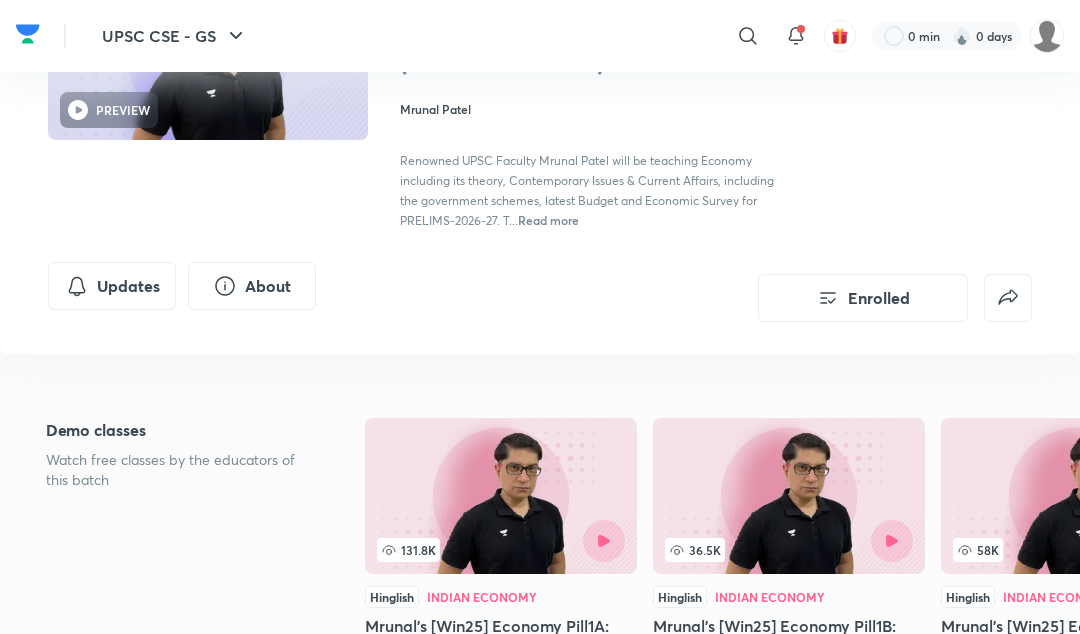 click on "Read more" at bounding box center (548, 220) 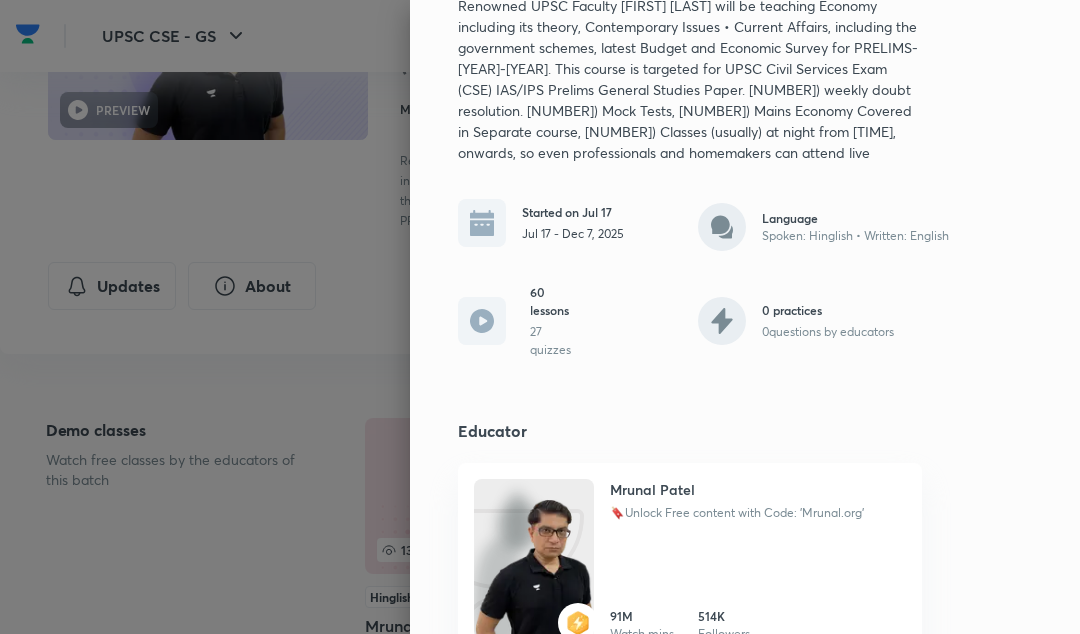 scroll, scrollTop: 179, scrollLeft: 0, axis: vertical 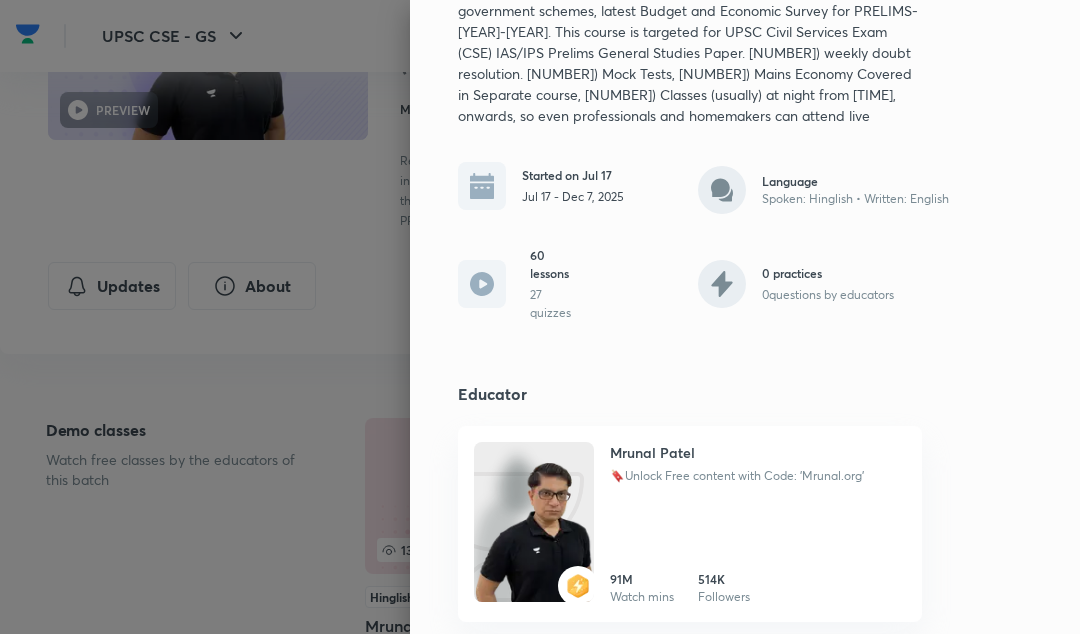 click at bounding box center (540, 317) 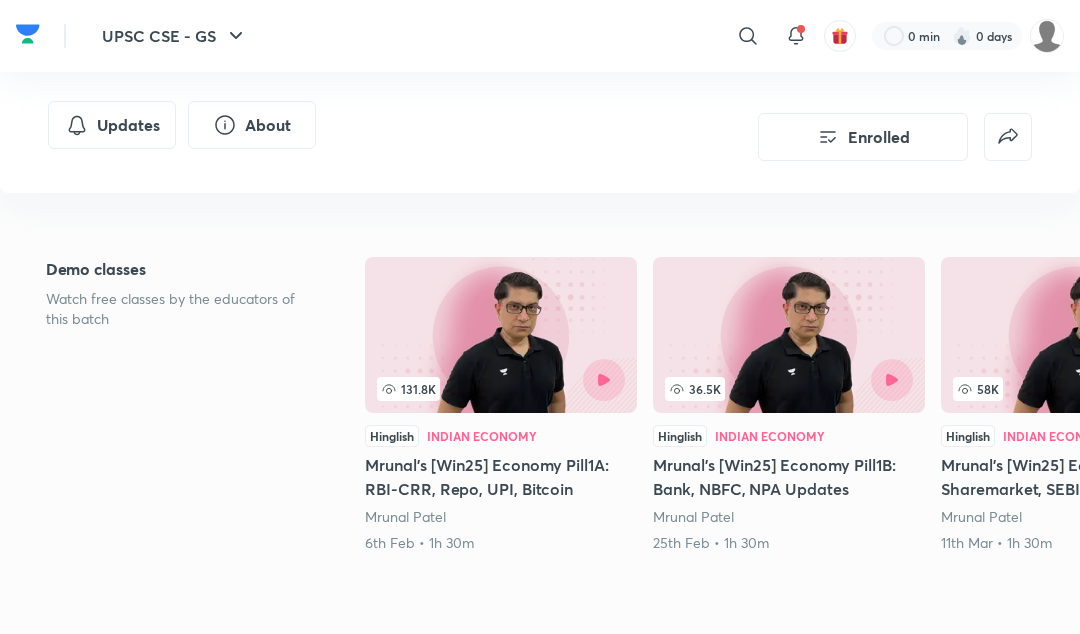 scroll, scrollTop: 0, scrollLeft: 0, axis: both 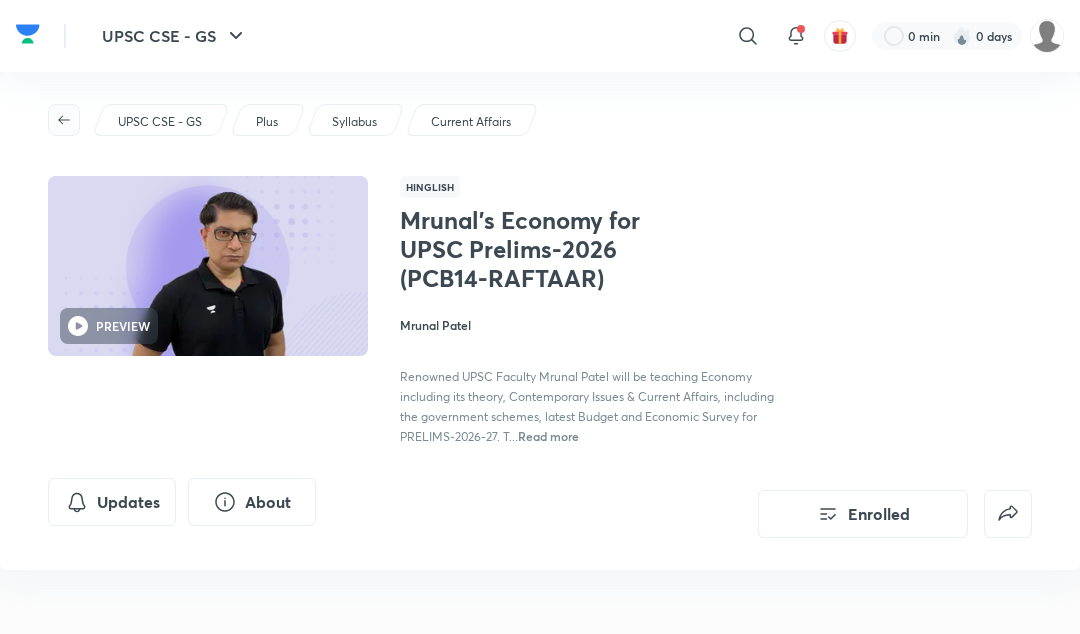 click 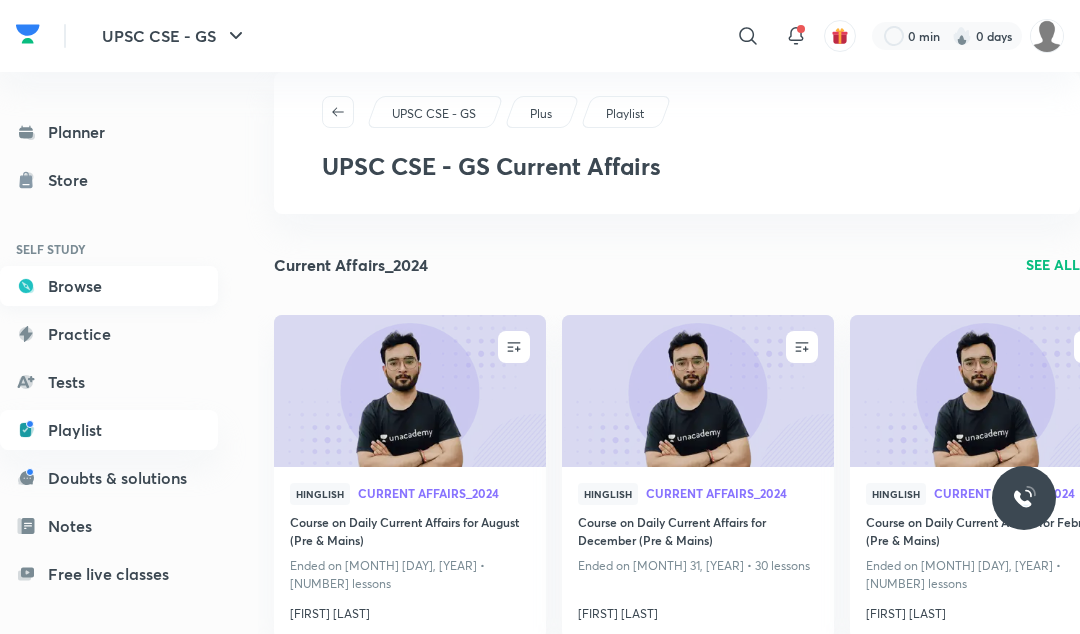 click on "Browse" at bounding box center [109, 286] 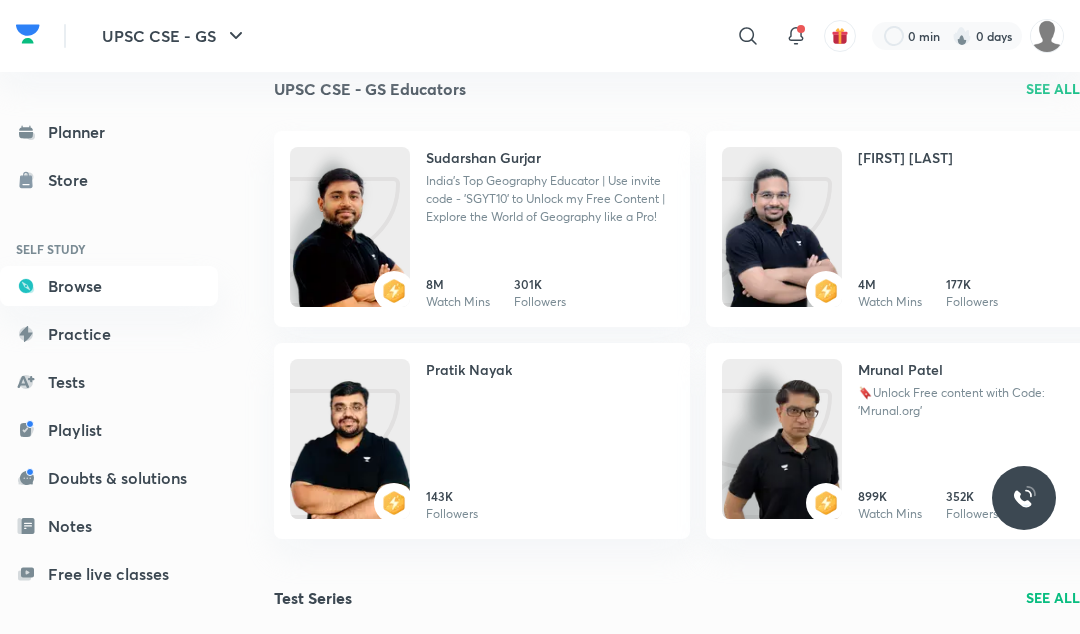 scroll, scrollTop: 1756, scrollLeft: 0, axis: vertical 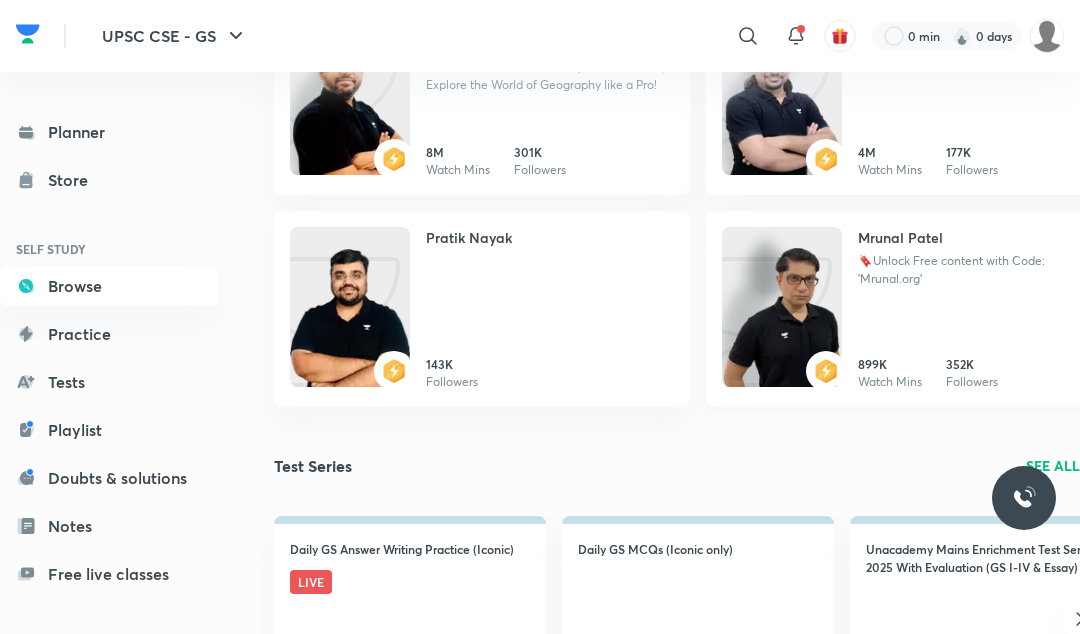 click on "[FIRST] [LAST] 🔖Unlock Free content with Code: '[CODE]' [NUMBER]K Watch Mins [NUMBER]K Followers" at bounding box center [982, 309] 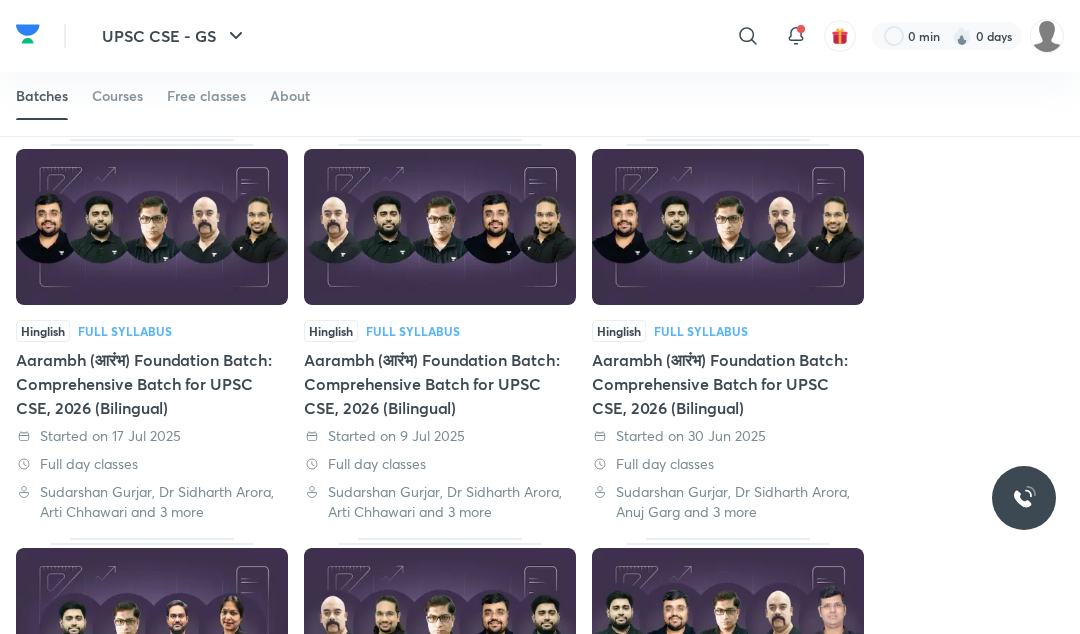 scroll, scrollTop: 0, scrollLeft: 0, axis: both 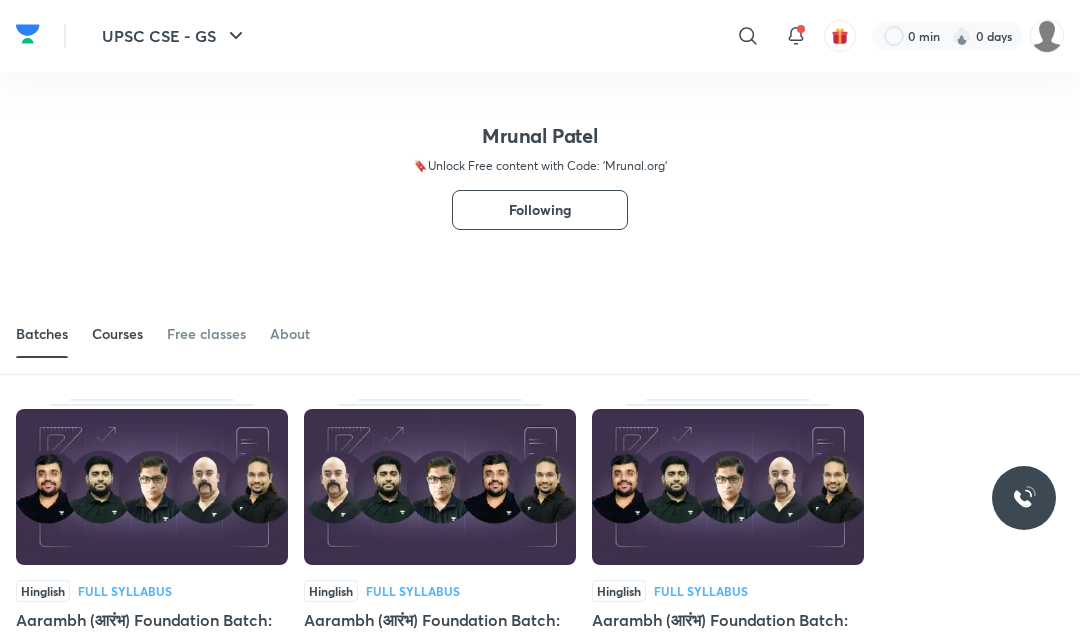 click on "Courses" at bounding box center (117, 334) 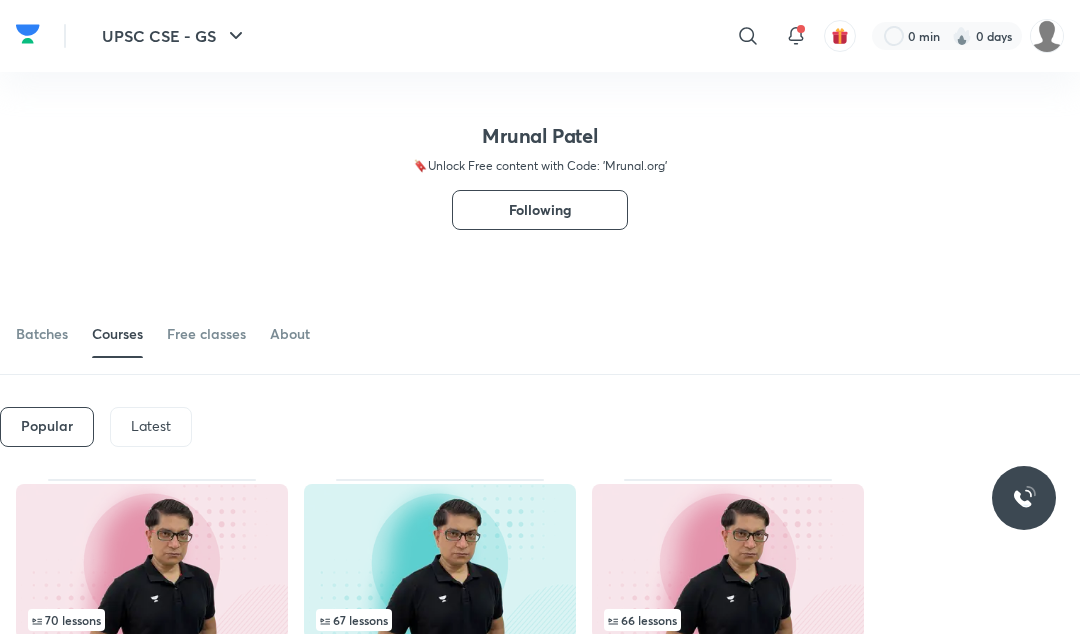 scroll, scrollTop: 109, scrollLeft: 0, axis: vertical 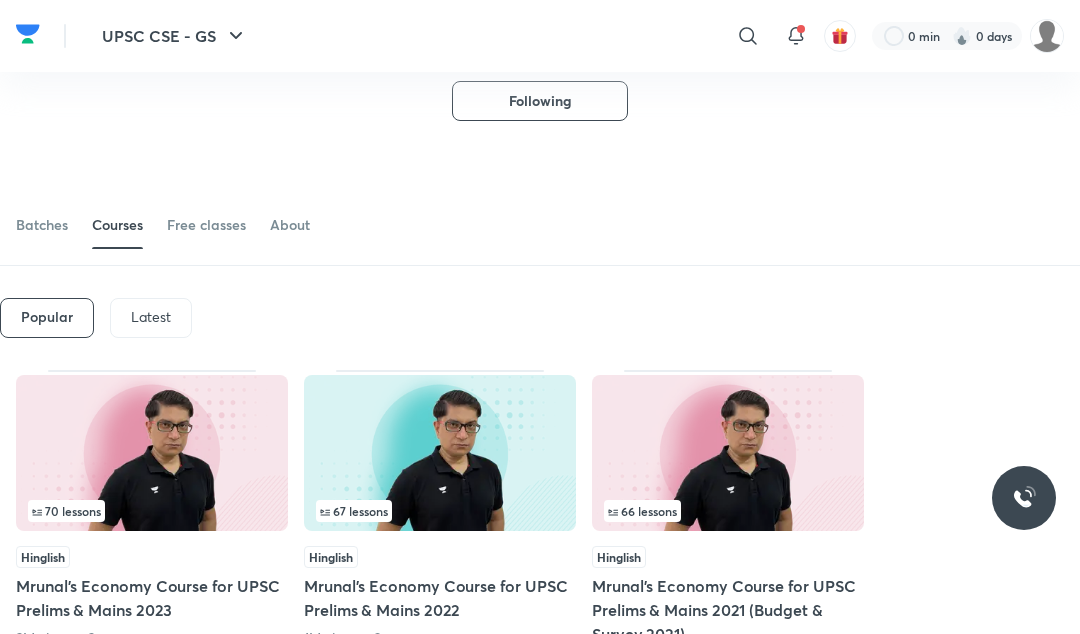 click on "Latest" at bounding box center [151, 317] 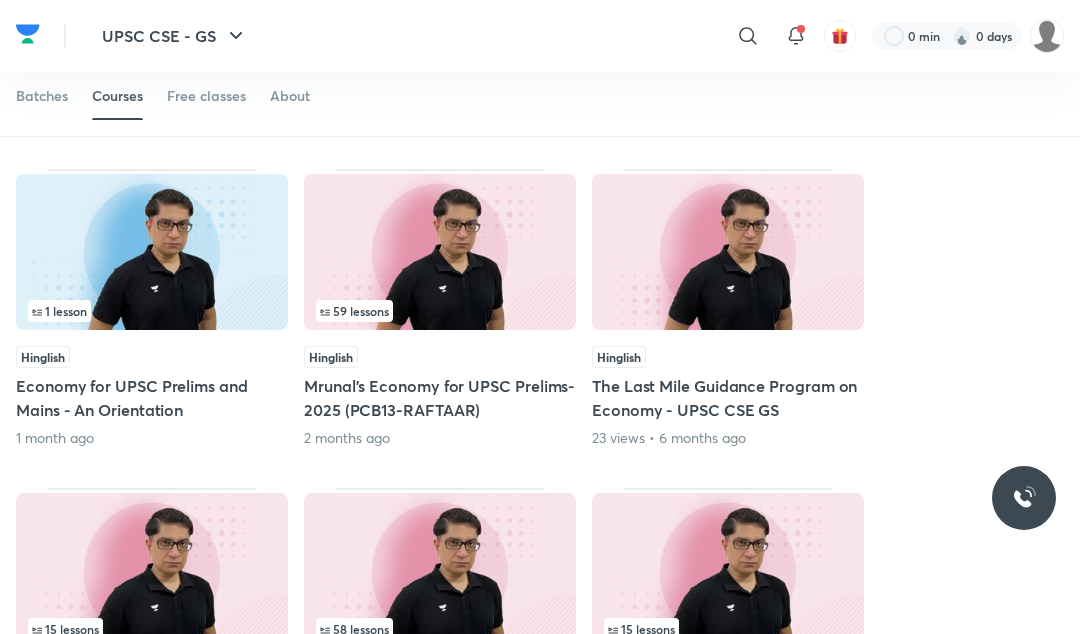scroll, scrollTop: 655, scrollLeft: 0, axis: vertical 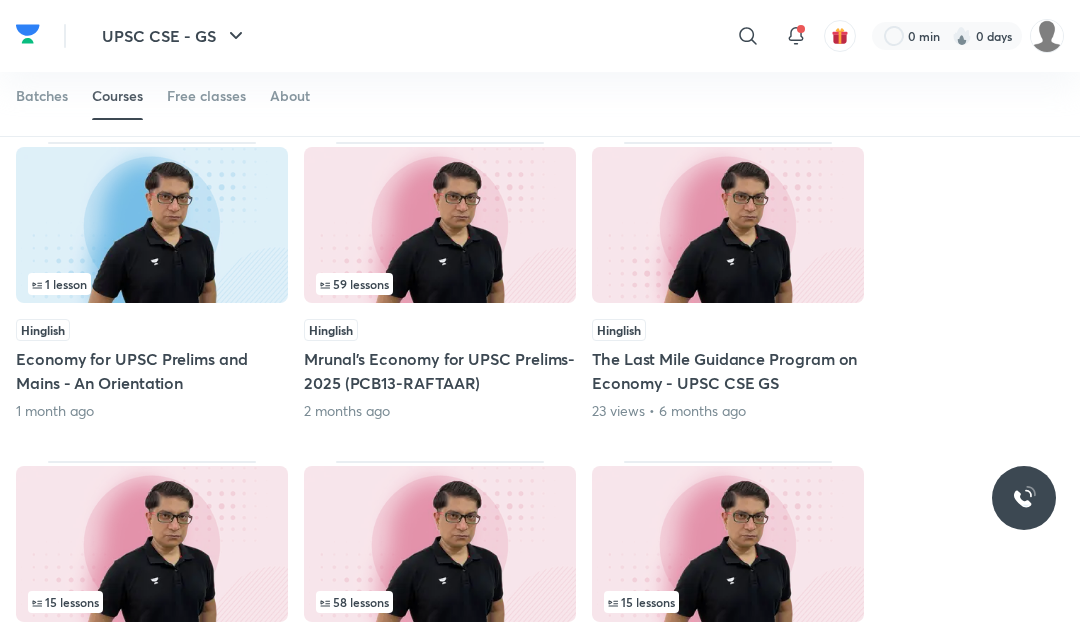 click on "Mrunal’s Economy for UPSC Prelims-2025 (PCB13-RAFTAAR)" at bounding box center (440, 371) 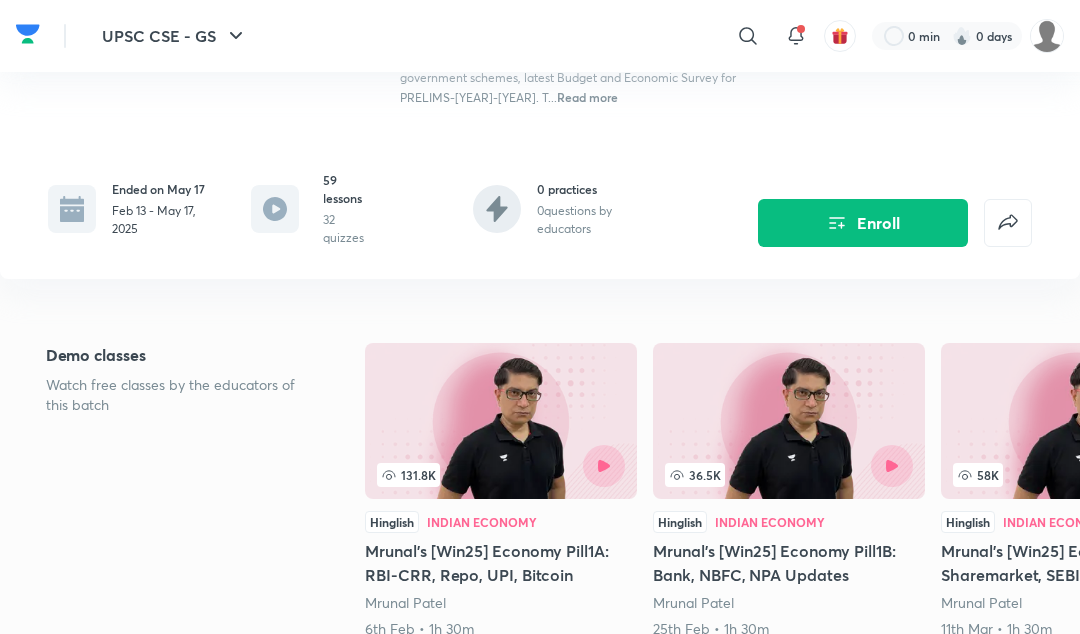 scroll, scrollTop: 0, scrollLeft: 0, axis: both 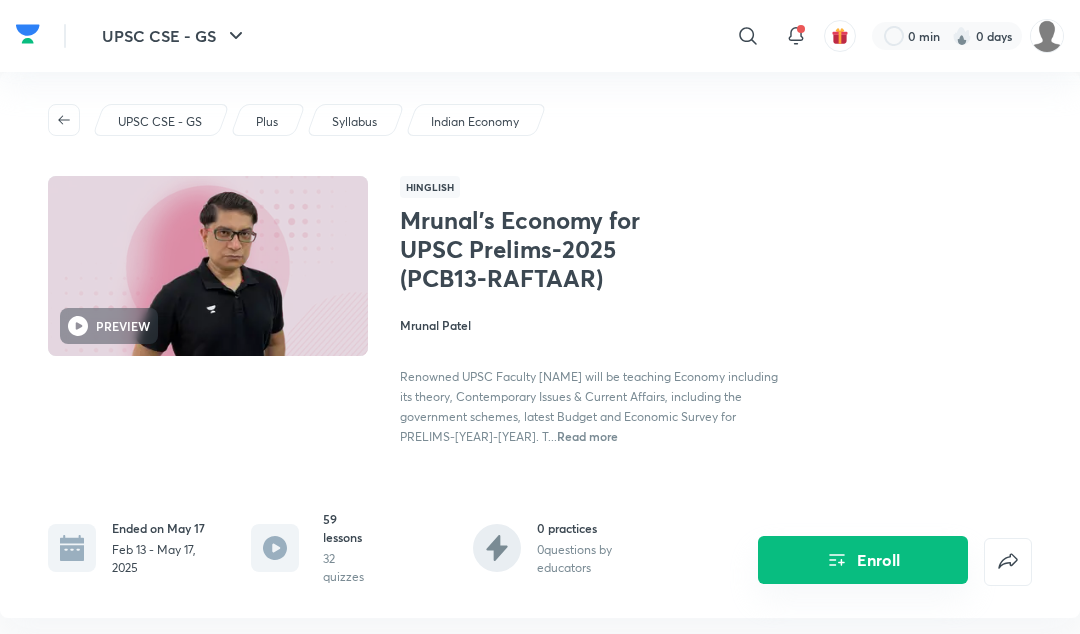click on "Enroll" at bounding box center (863, 560) 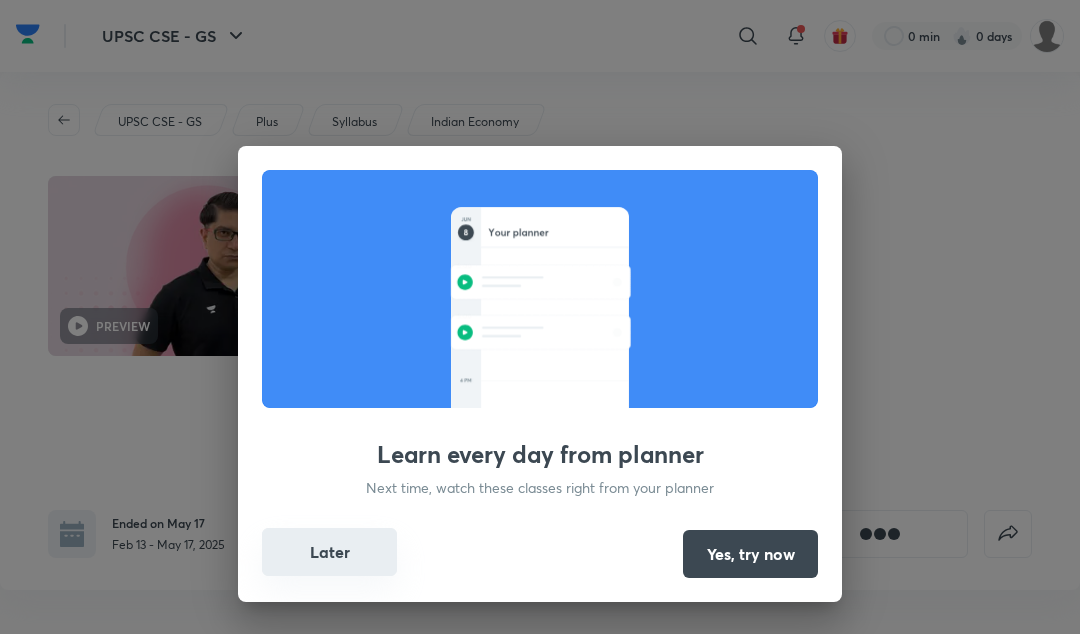click on "Later" at bounding box center (329, 552) 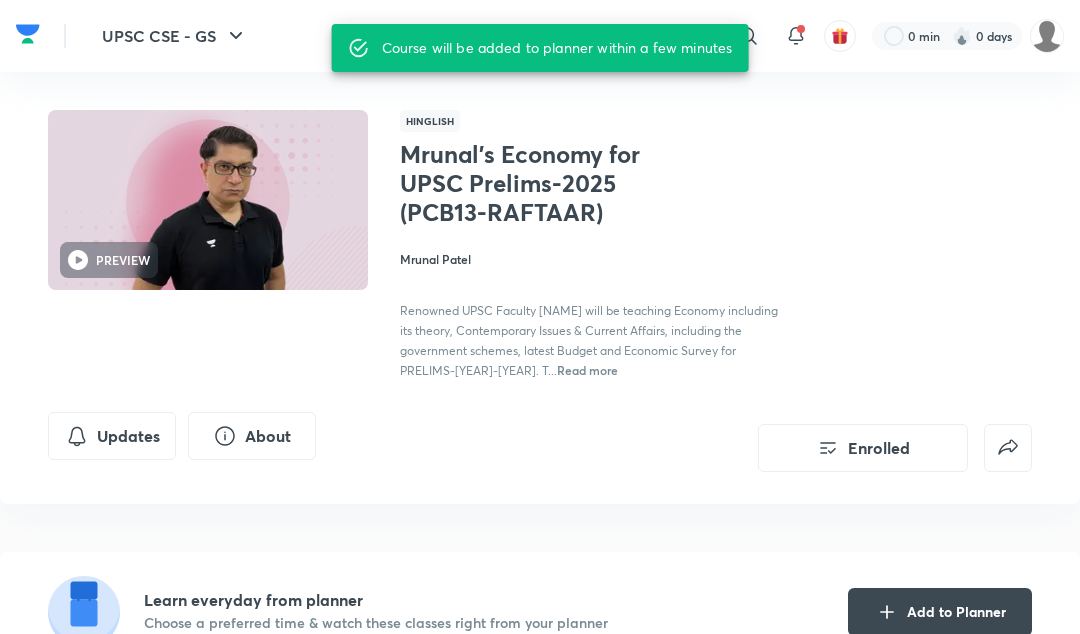 scroll, scrollTop: 80, scrollLeft: 0, axis: vertical 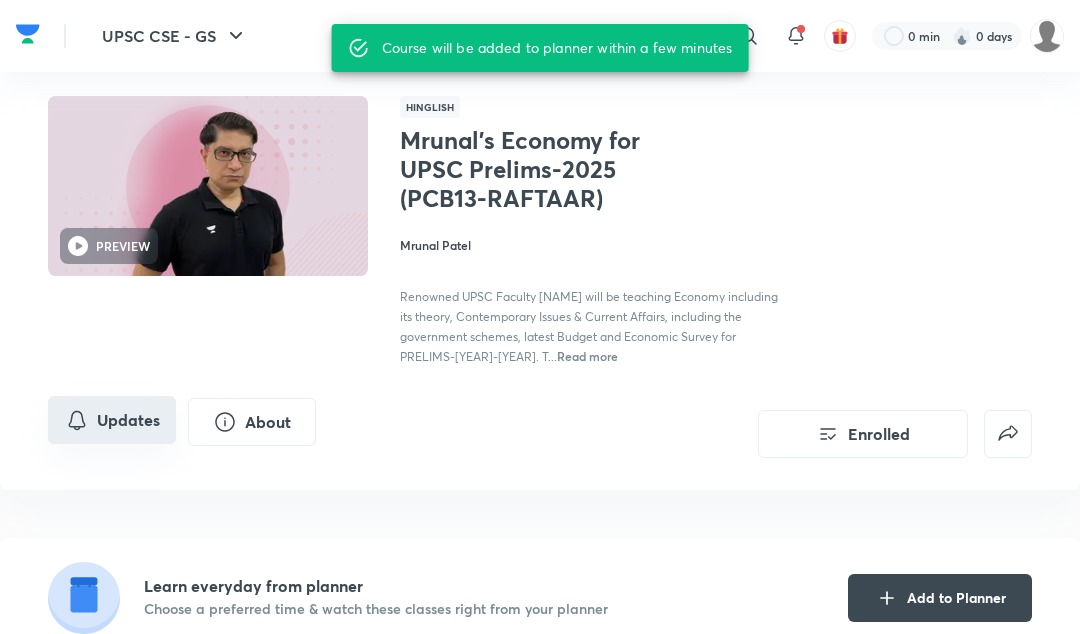 click on "Updates" at bounding box center [112, 420] 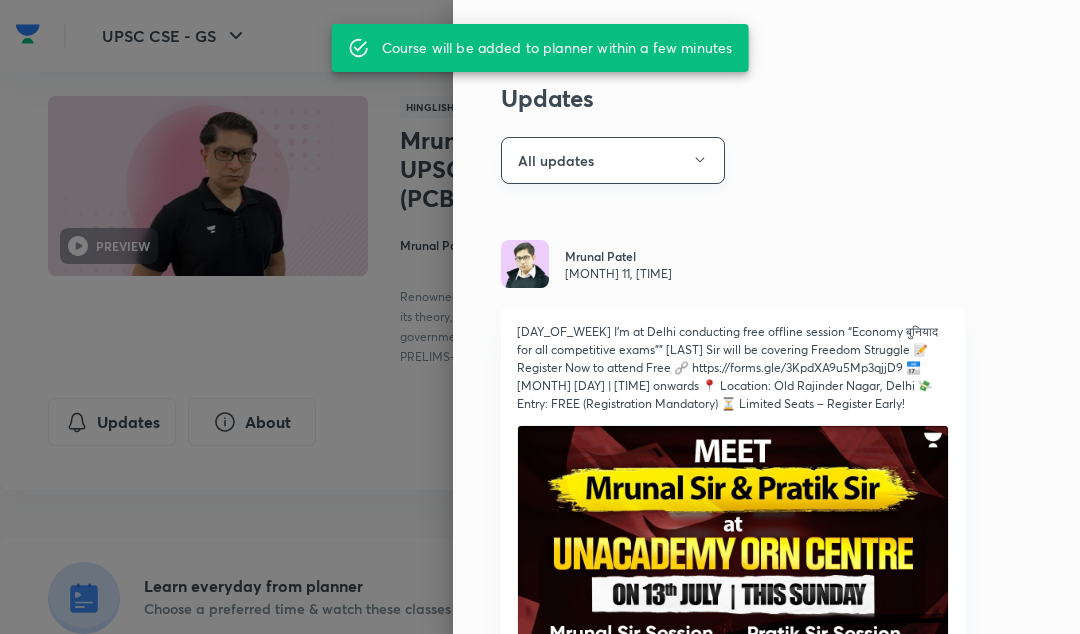 click on "All updates" at bounding box center [613, 160] 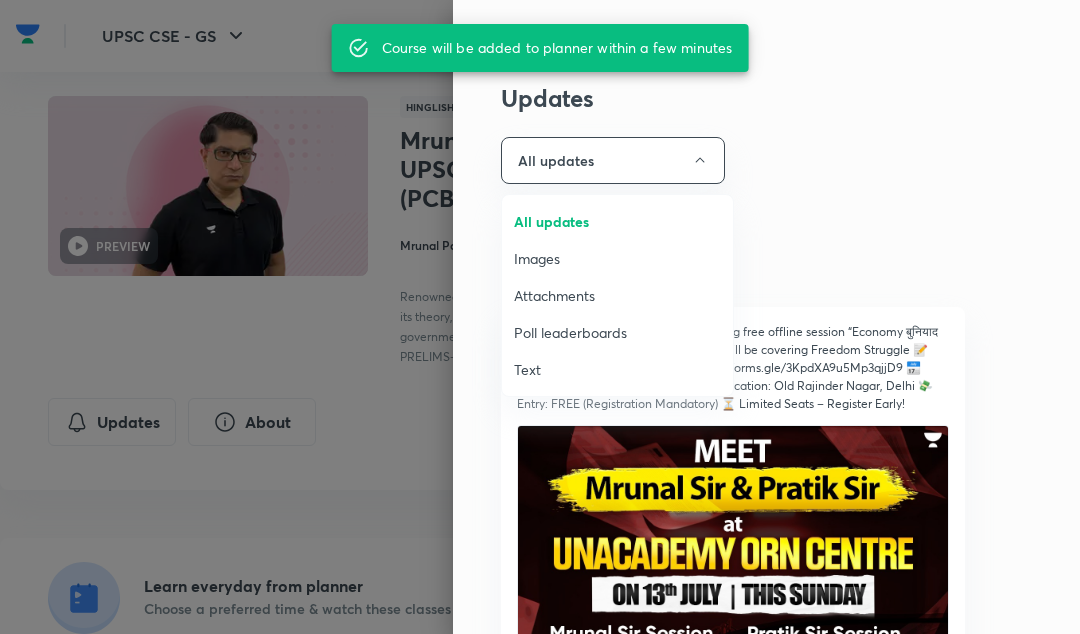 click on "Attachments" at bounding box center (617, 295) 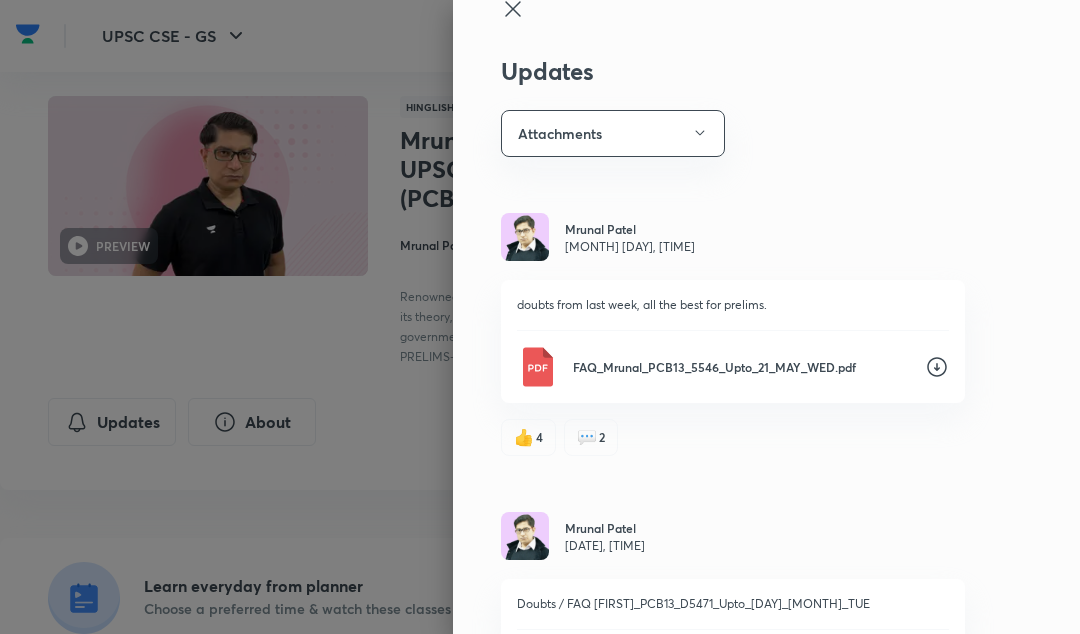 scroll, scrollTop: 0, scrollLeft: 0, axis: both 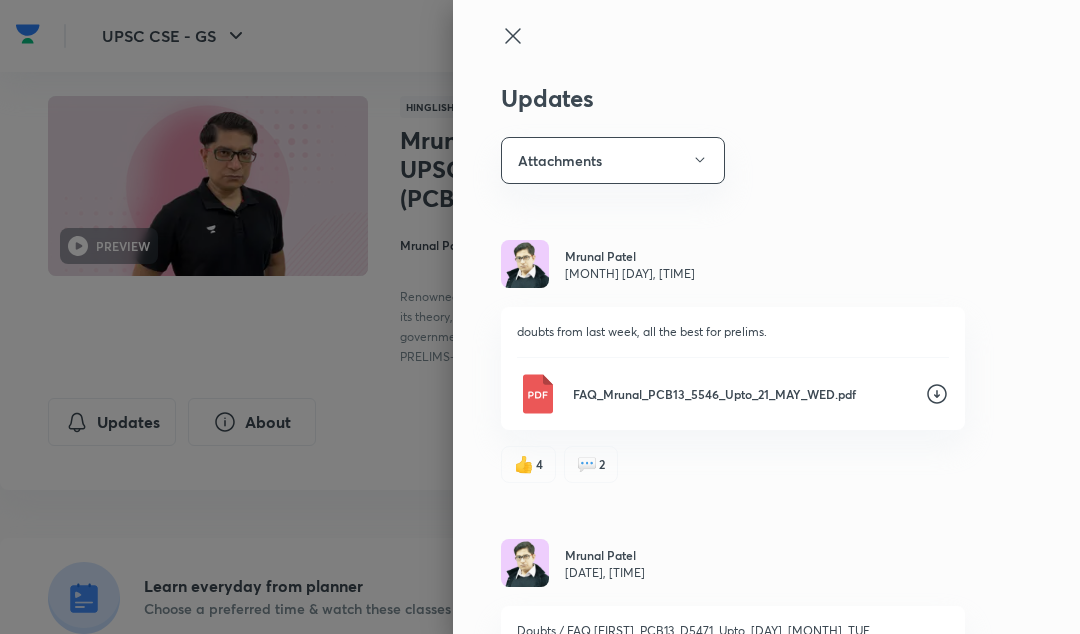 click 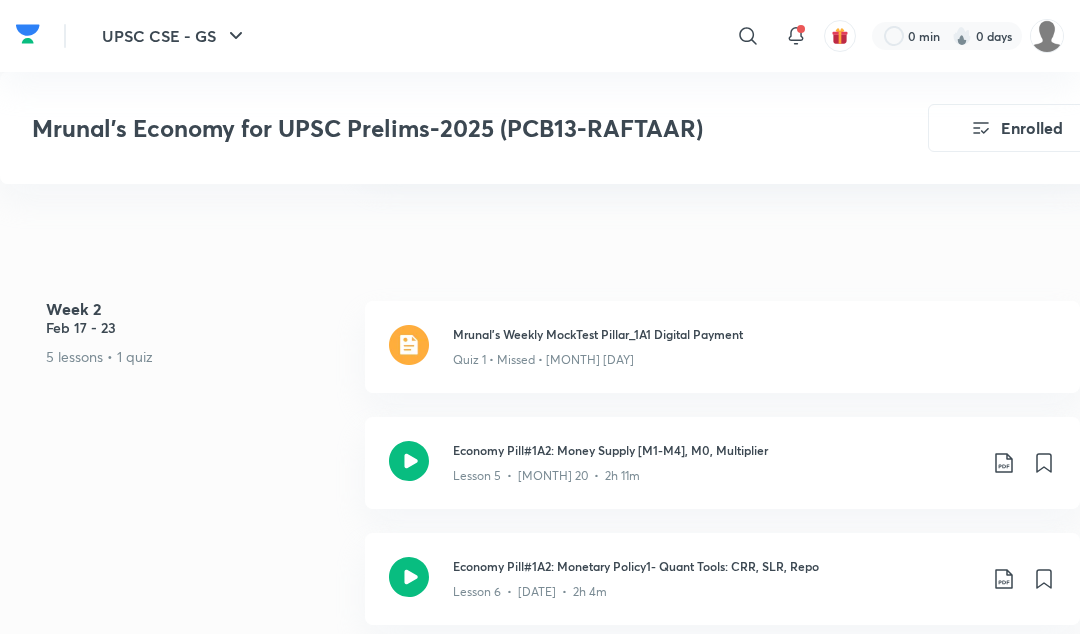 scroll, scrollTop: 1433, scrollLeft: 0, axis: vertical 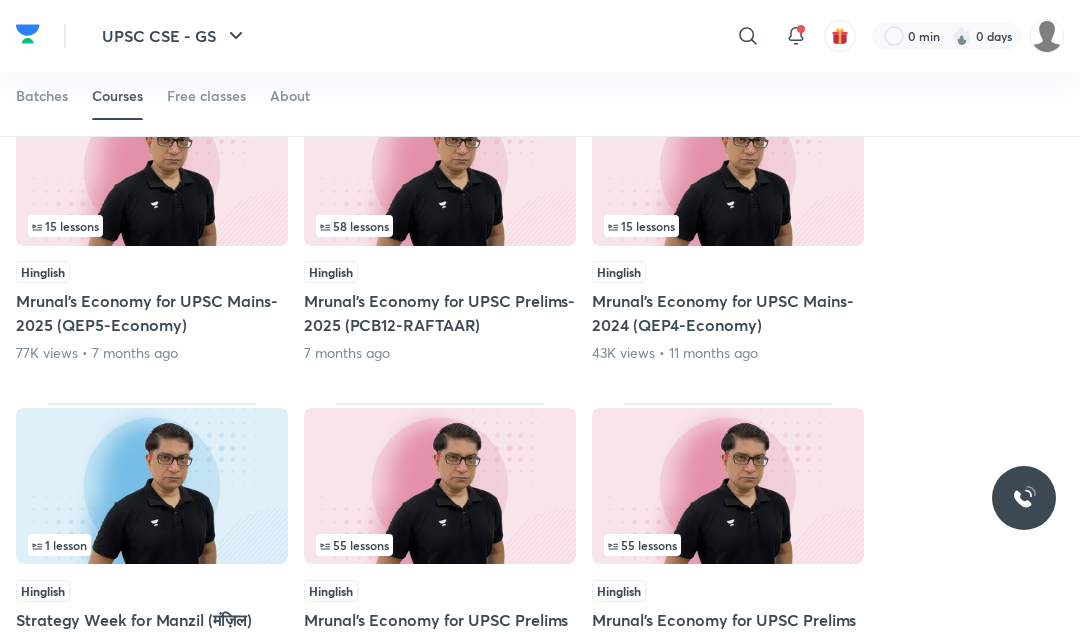 click on "Mrunal’s Economy for UPSC Prelims-2025 (PCB12-RAFTAAR)" at bounding box center [440, 313] 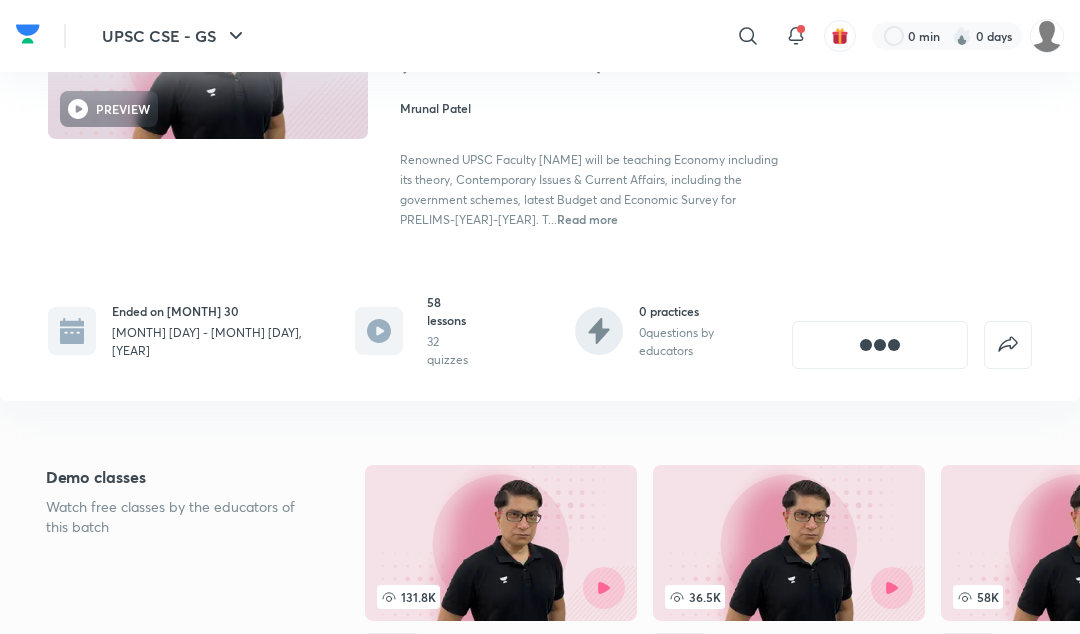 scroll, scrollTop: 225, scrollLeft: 0, axis: vertical 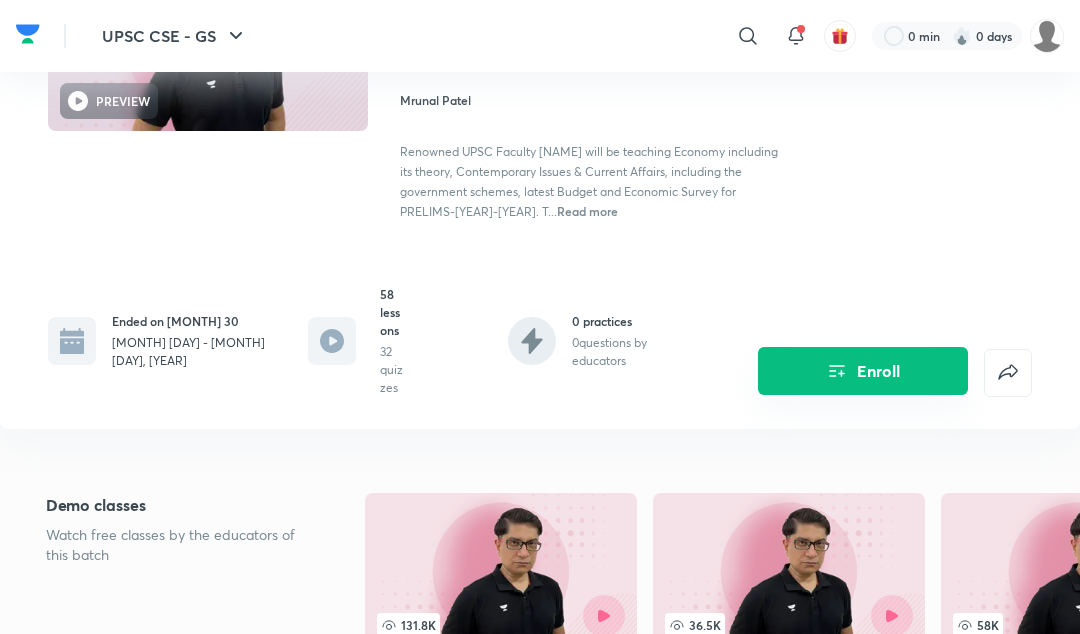 click 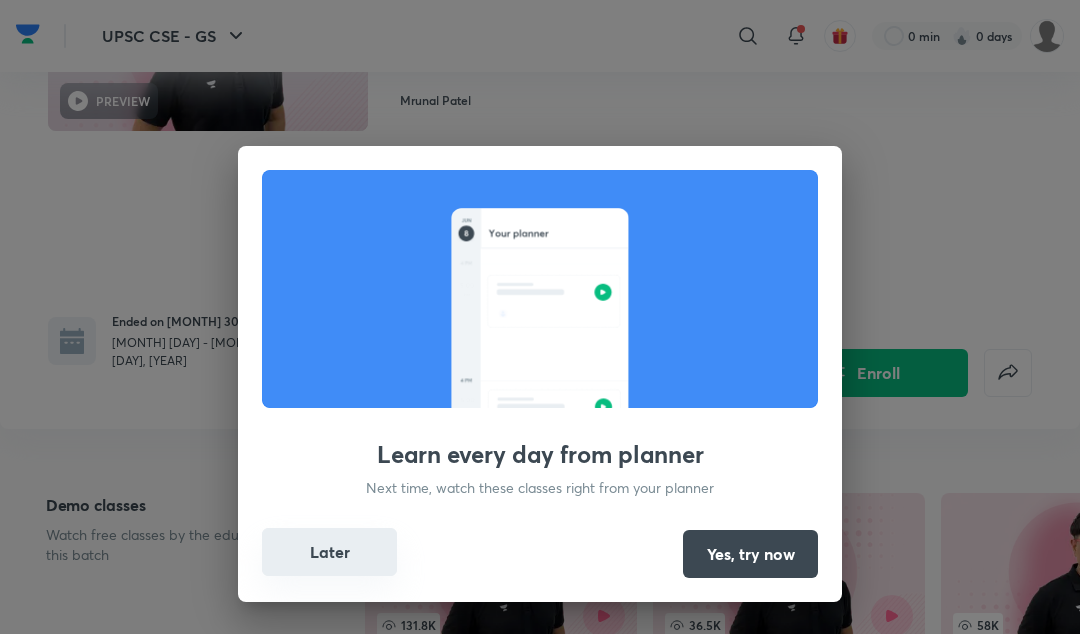 click on "Later" at bounding box center (329, 552) 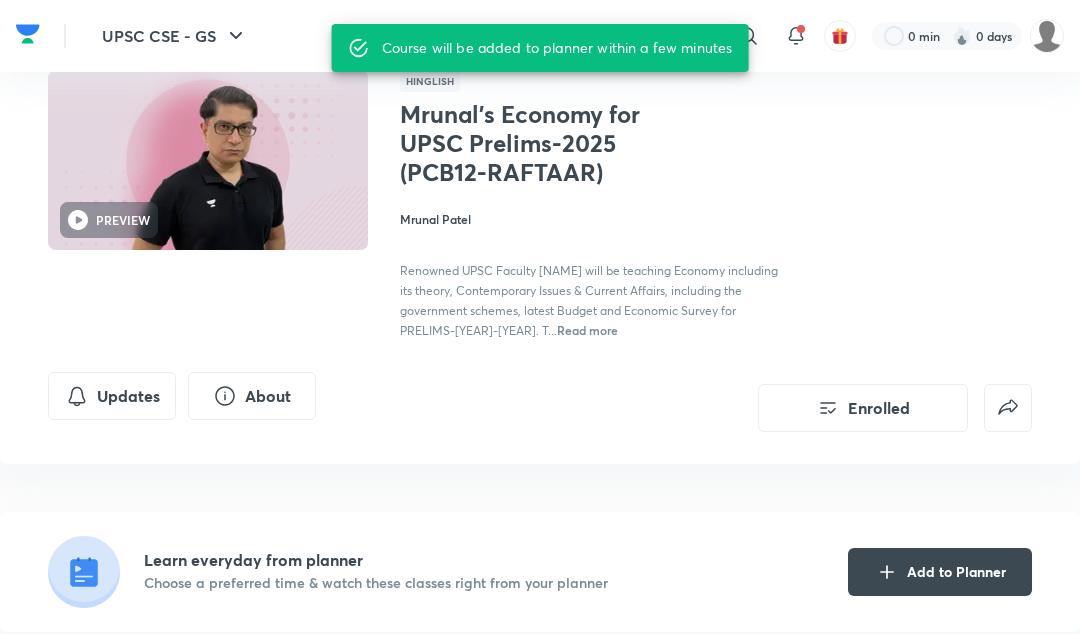 scroll, scrollTop: 104, scrollLeft: 0, axis: vertical 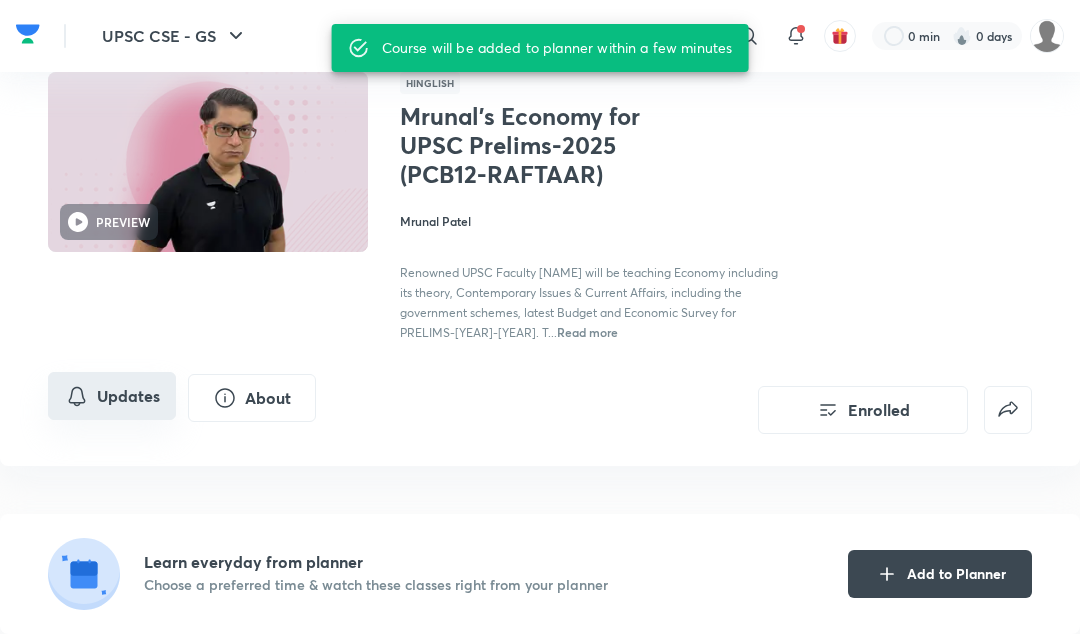 click on "Updates" at bounding box center [112, 396] 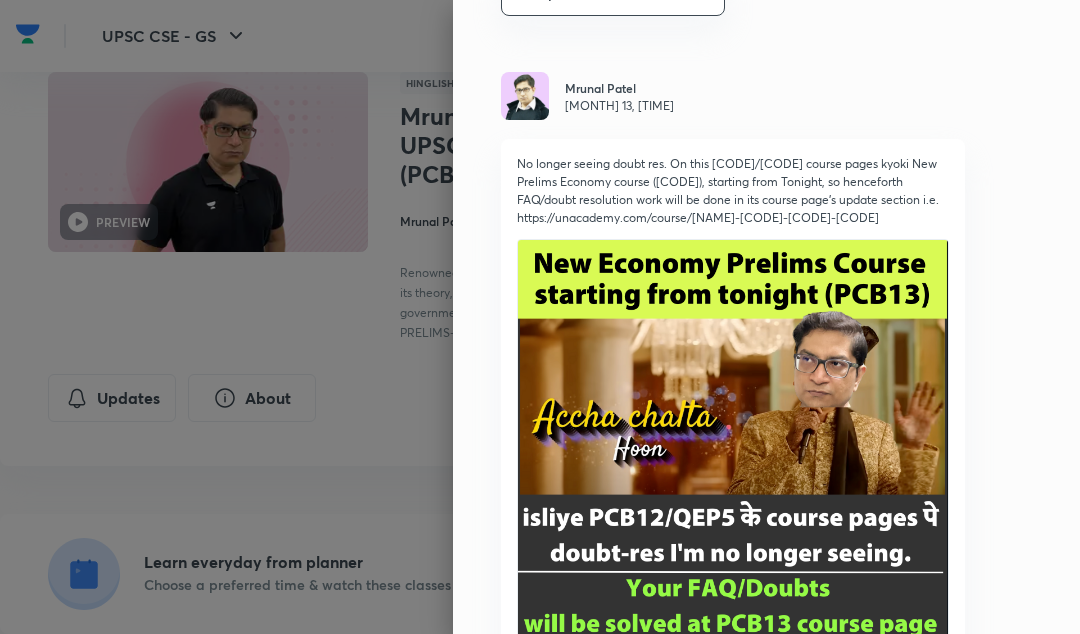 scroll, scrollTop: 0, scrollLeft: 0, axis: both 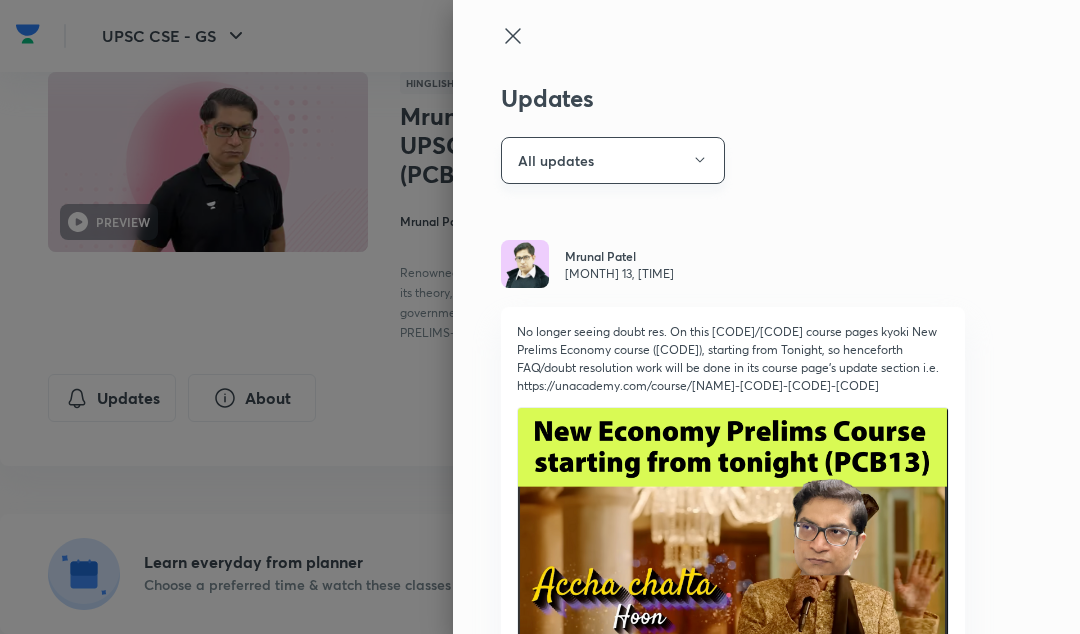click on "All updates" at bounding box center (613, 160) 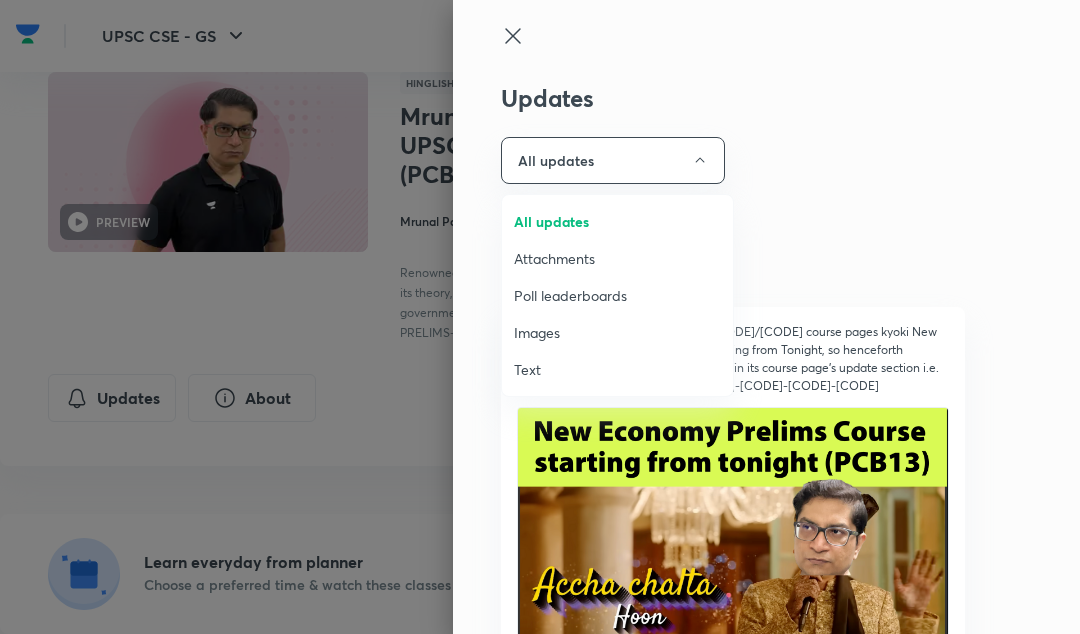 click on "Attachments" at bounding box center [617, 258] 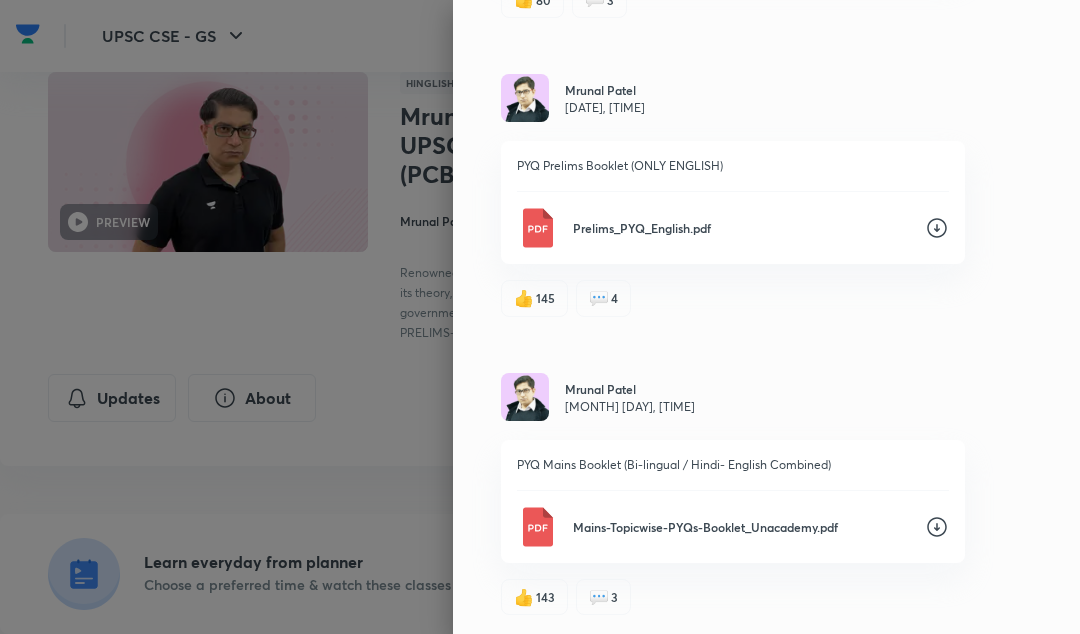 scroll, scrollTop: 19413, scrollLeft: 0, axis: vertical 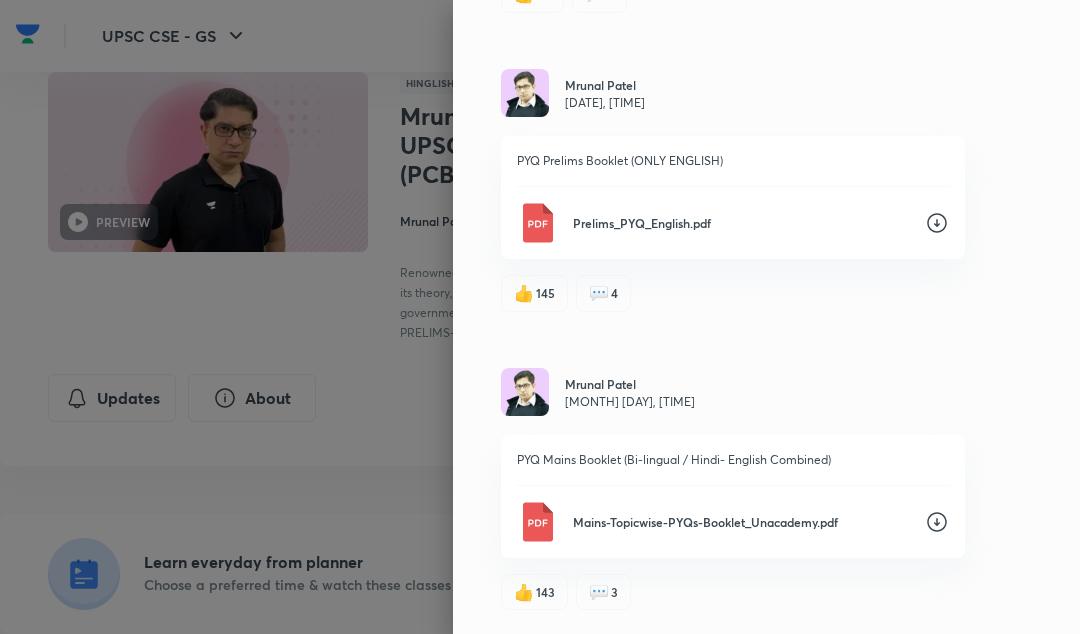 click 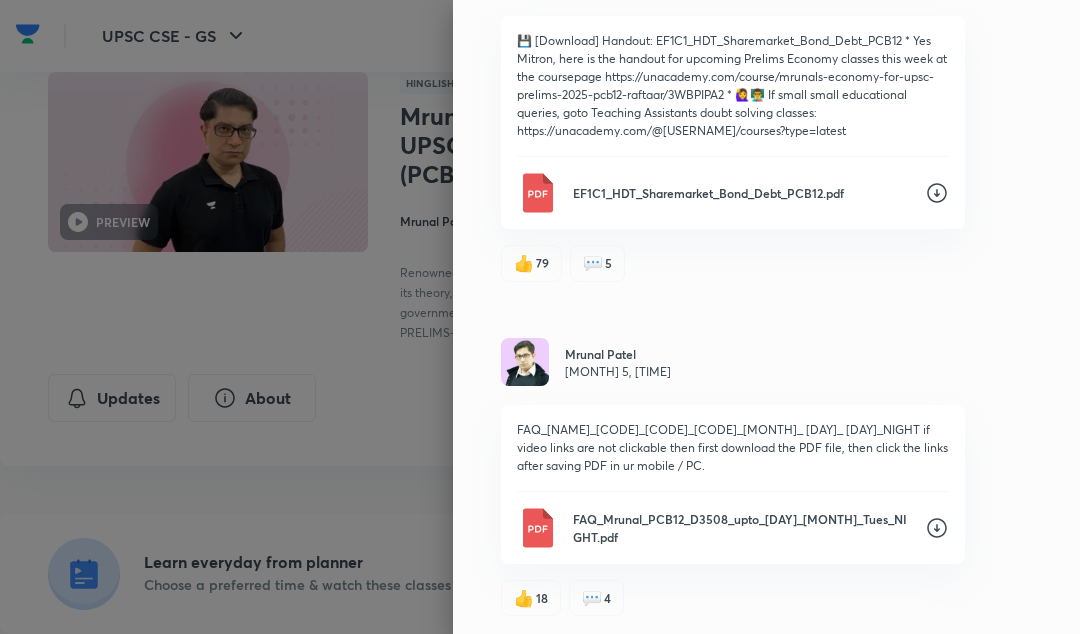 scroll, scrollTop: 16264, scrollLeft: 0, axis: vertical 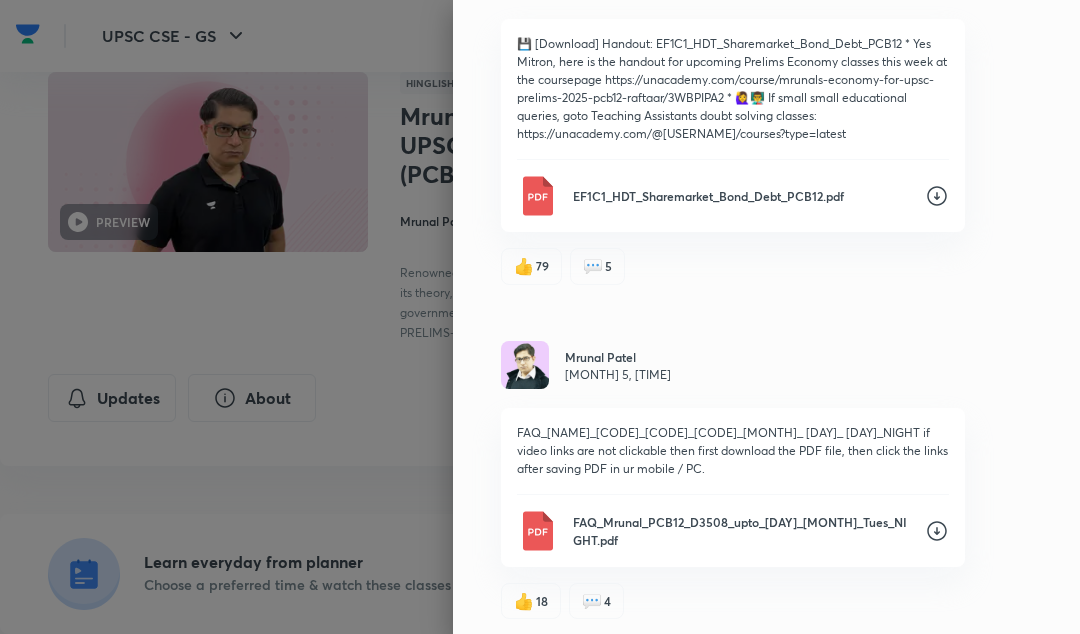 click at bounding box center [540, 317] 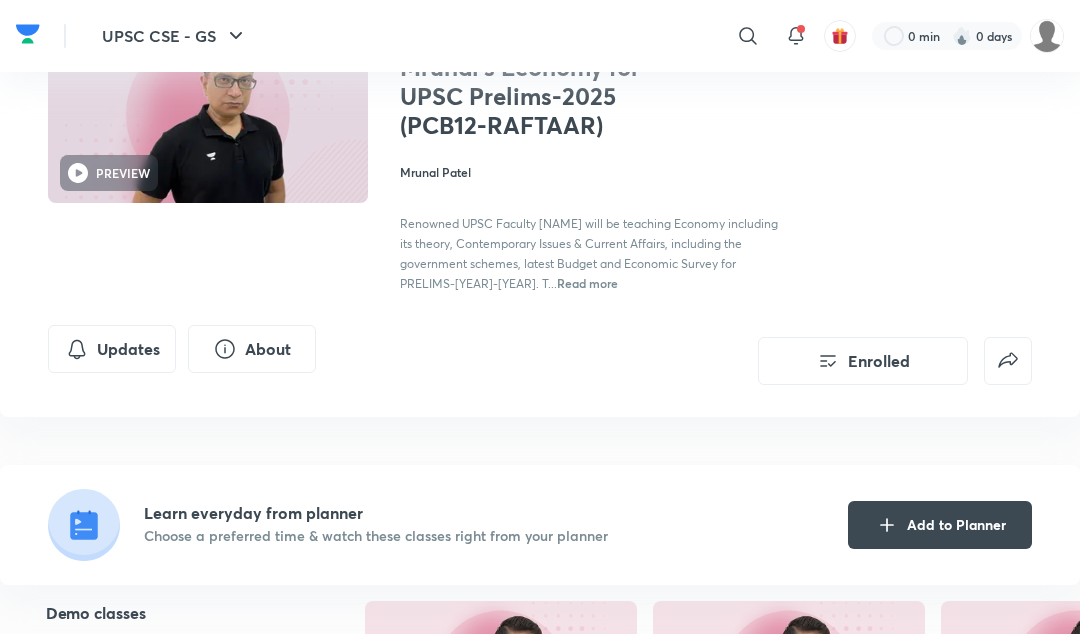 scroll, scrollTop: 155, scrollLeft: 0, axis: vertical 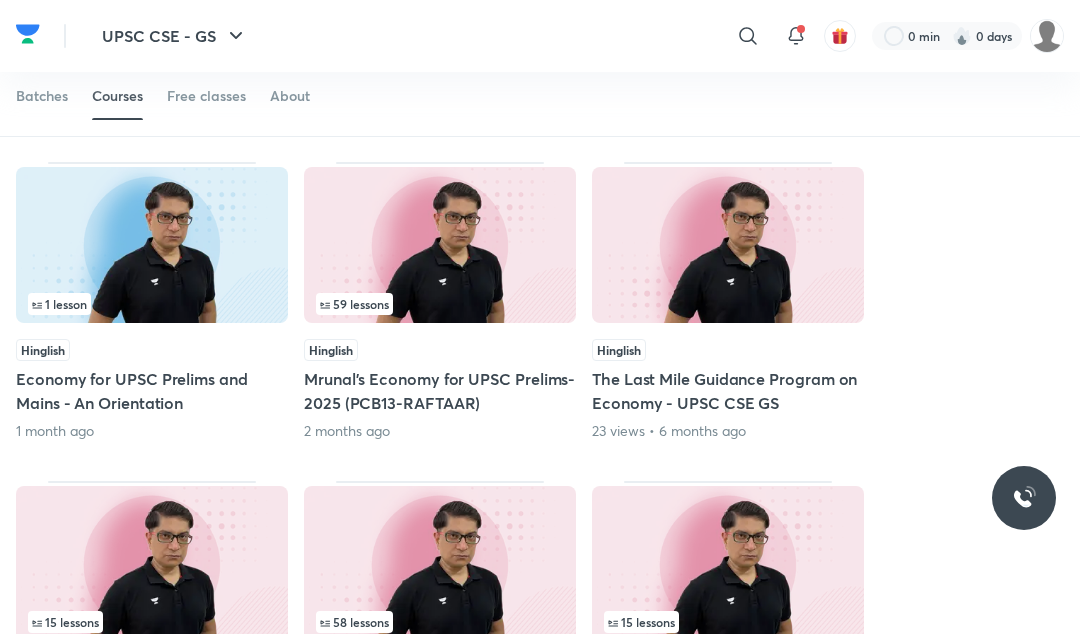 click on "Mrunal’s Economy for UPSC Prelims-2025 (PCB13-RAFTAAR)" at bounding box center (440, 391) 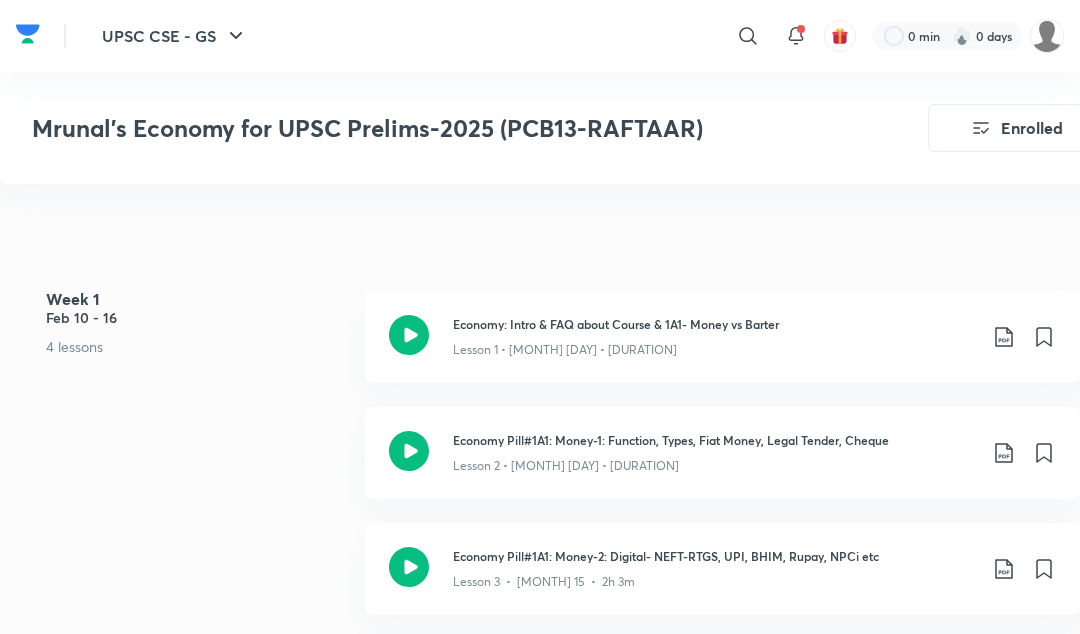 scroll, scrollTop: 886, scrollLeft: 0, axis: vertical 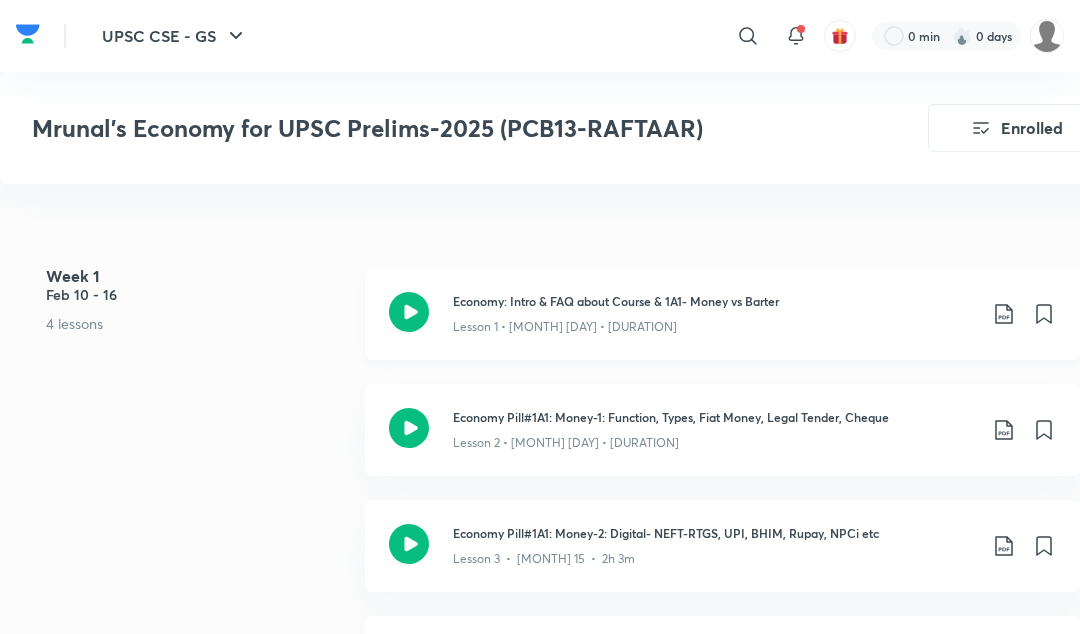 click on "Economy: Intro & FAQ about Course & 1A1- Money vs Barter Lesson 1  •  Feb 13  •  2h" at bounding box center [722, 314] 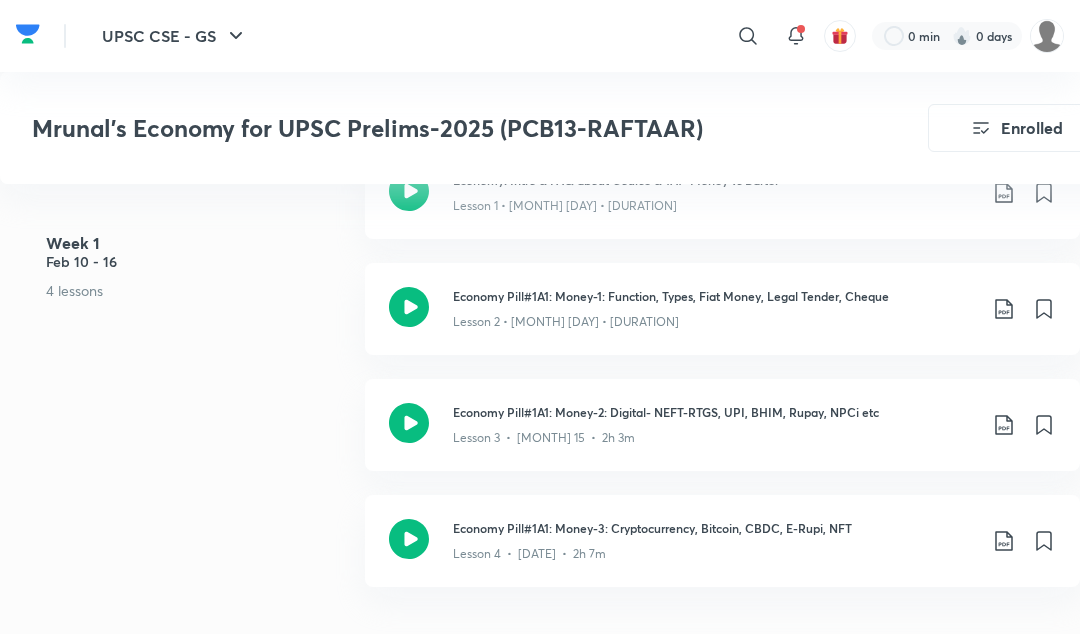 scroll, scrollTop: 1010, scrollLeft: 0, axis: vertical 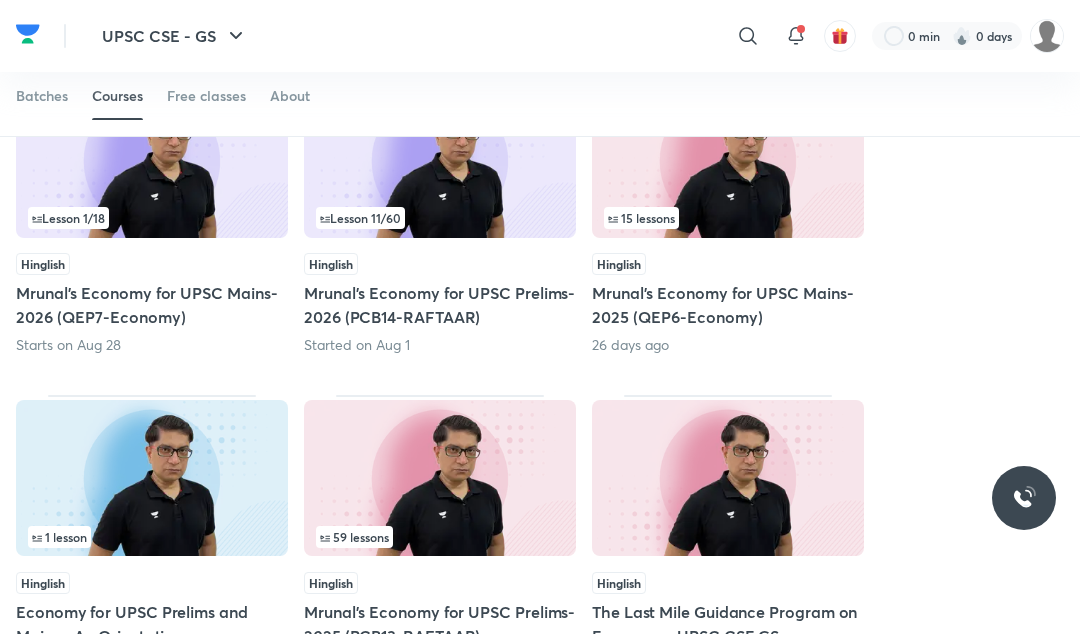 click on "Mrunal’s Economy for UPSC Mains-2025 (QEP6-Economy)" at bounding box center [728, 305] 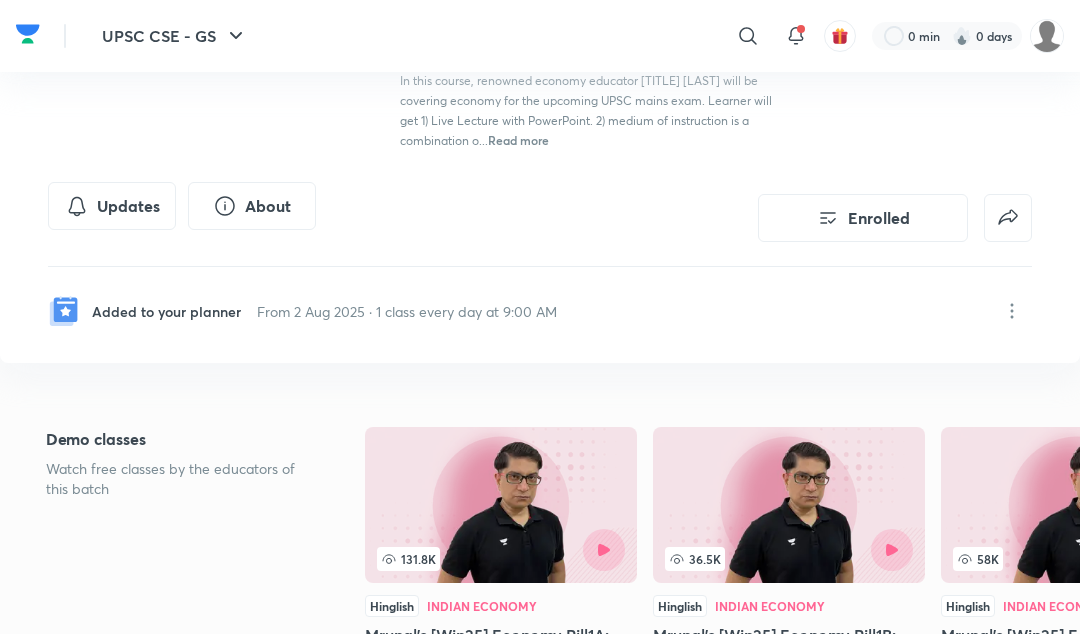 scroll, scrollTop: 300, scrollLeft: 0, axis: vertical 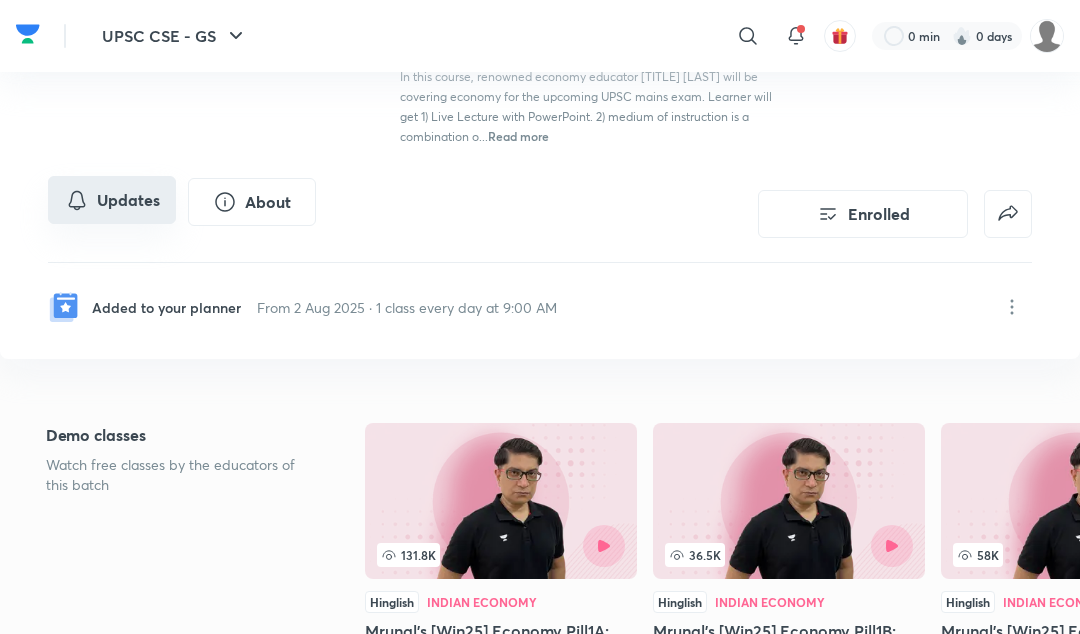 click on "Updates" at bounding box center (112, 200) 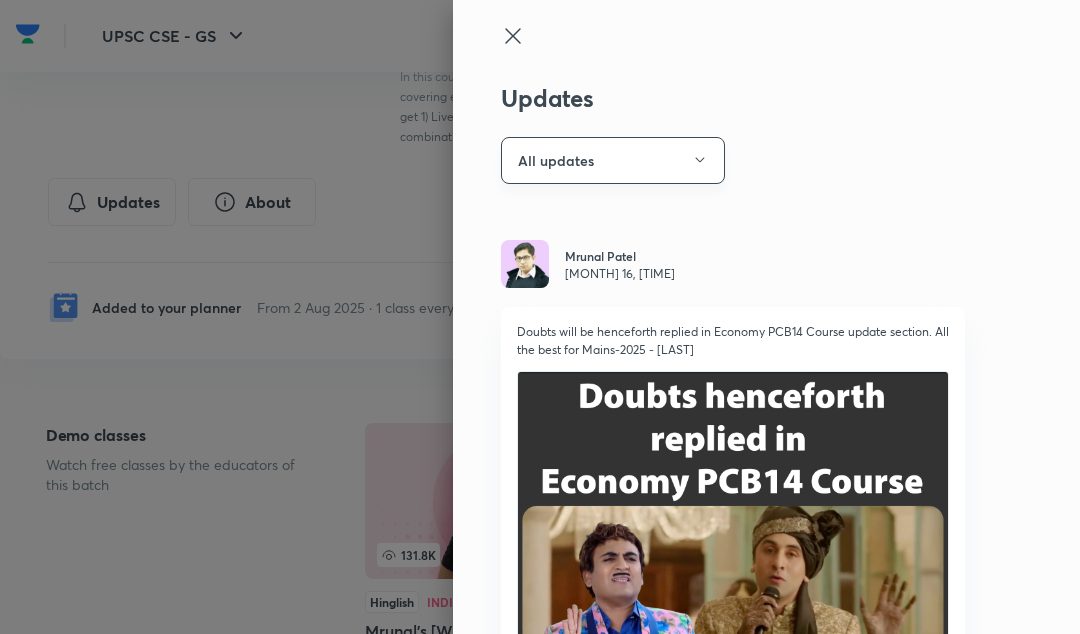 click on "All updates" at bounding box center [613, 160] 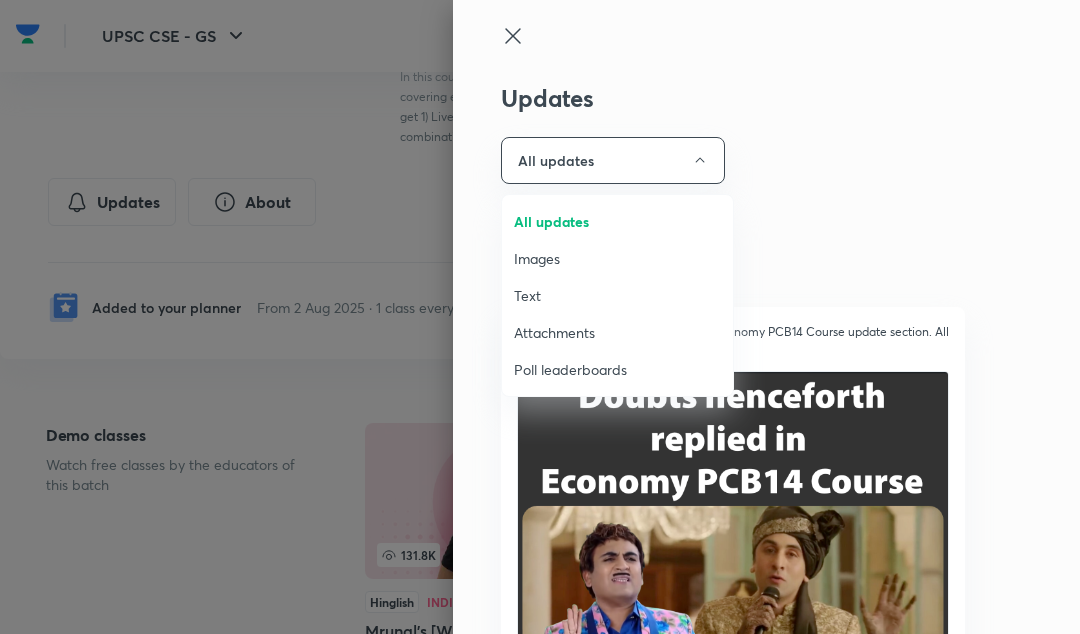 click on "Attachments" at bounding box center (617, 332) 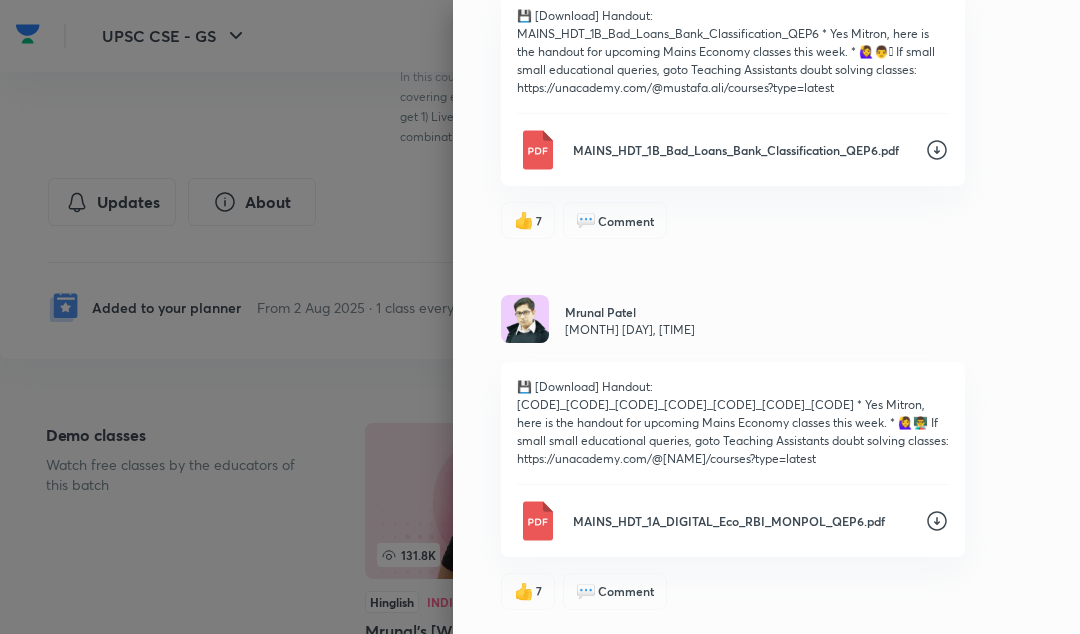 scroll, scrollTop: 6539, scrollLeft: 0, axis: vertical 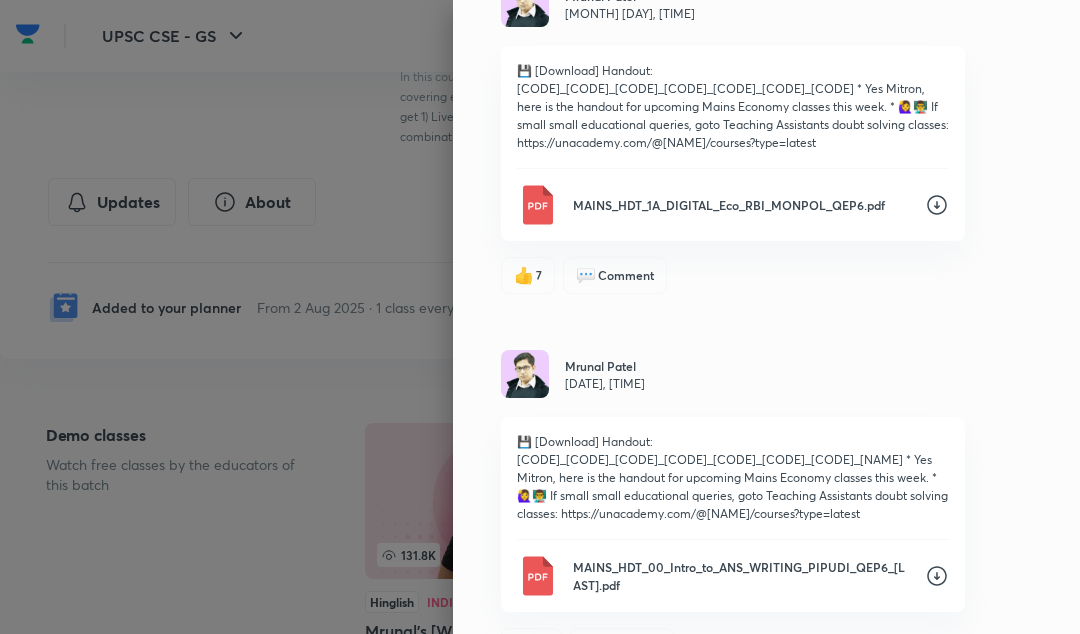 click on "MAINS_HDT_00_Intro_to_ANS_WRITING_PIPUDI_QEP6_Mrunal.pdf" at bounding box center [741, 576] 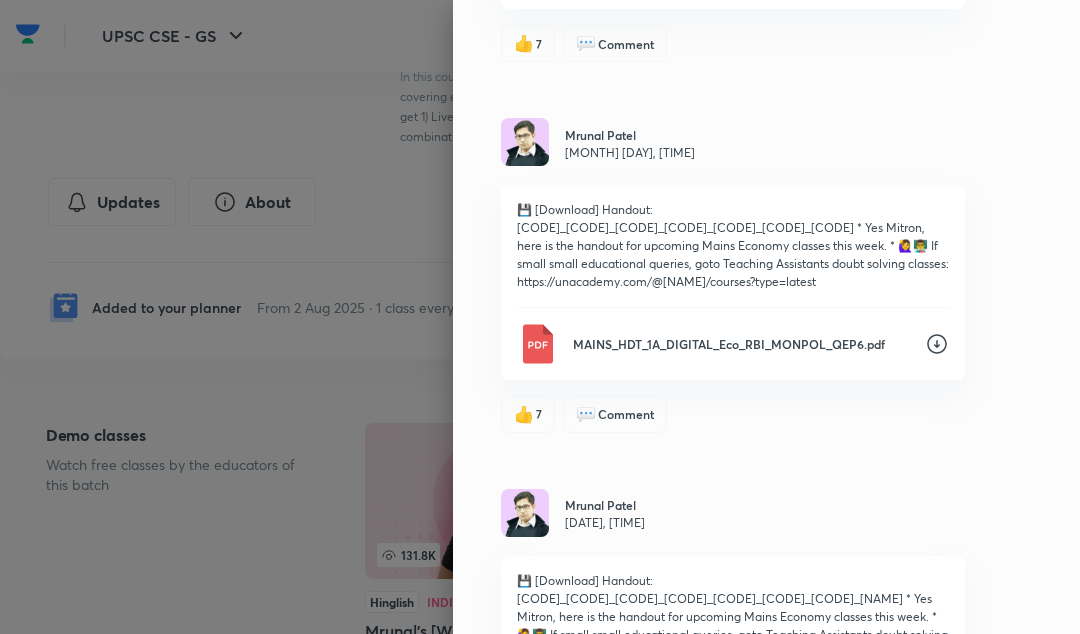 scroll, scrollTop: 6375, scrollLeft: 0, axis: vertical 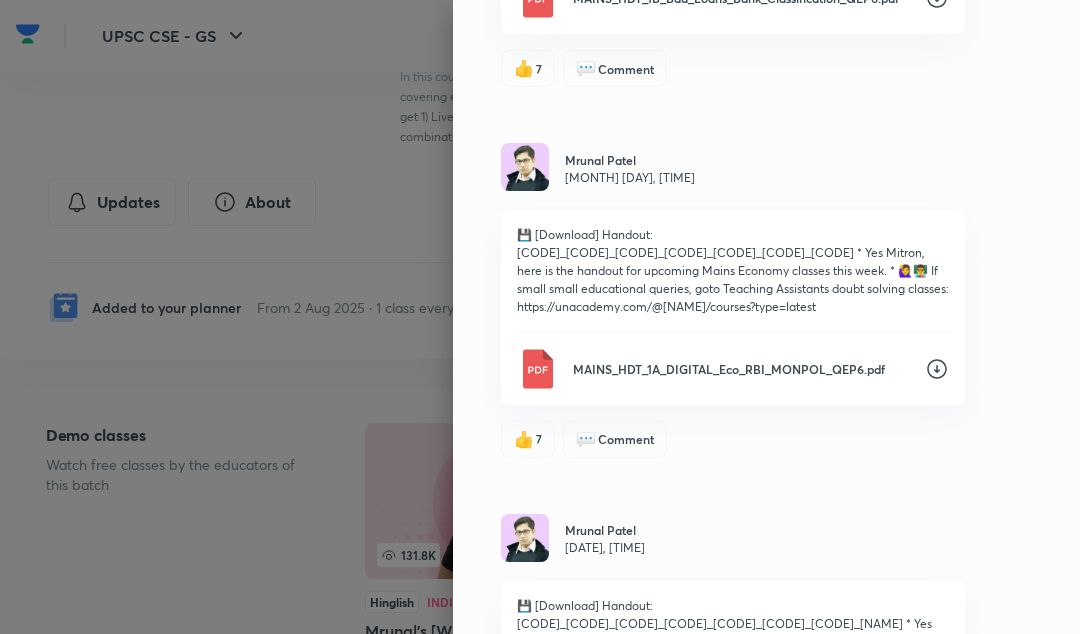 click on "MAINS_HDT_1A_DIGITAL_Eco_RBI_MONPOL_QEP6.pdf" at bounding box center (741, 369) 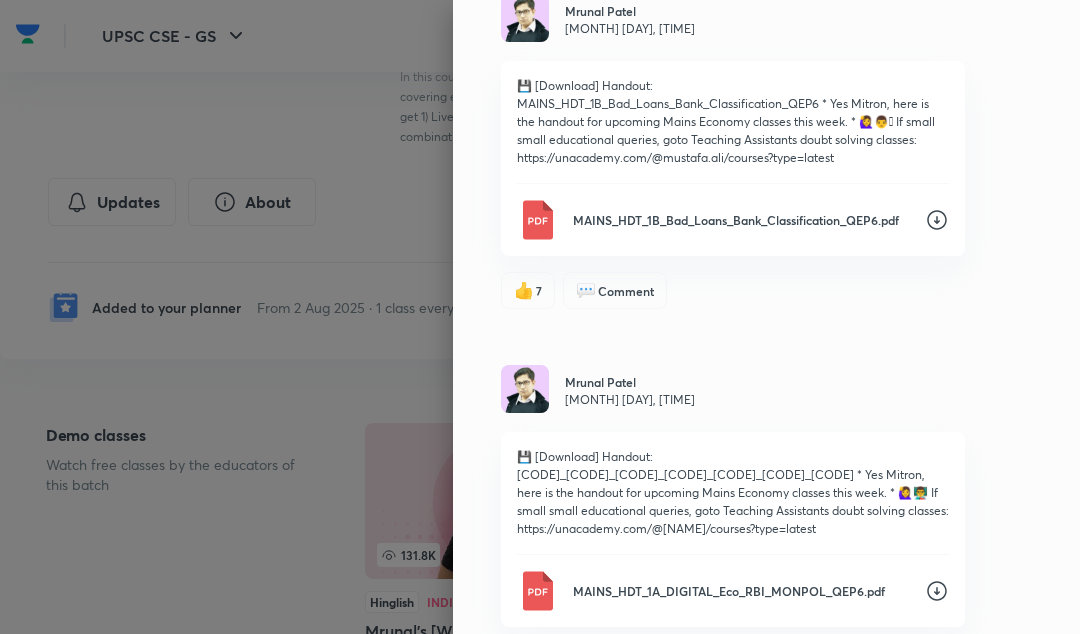 scroll, scrollTop: 6133, scrollLeft: 0, axis: vertical 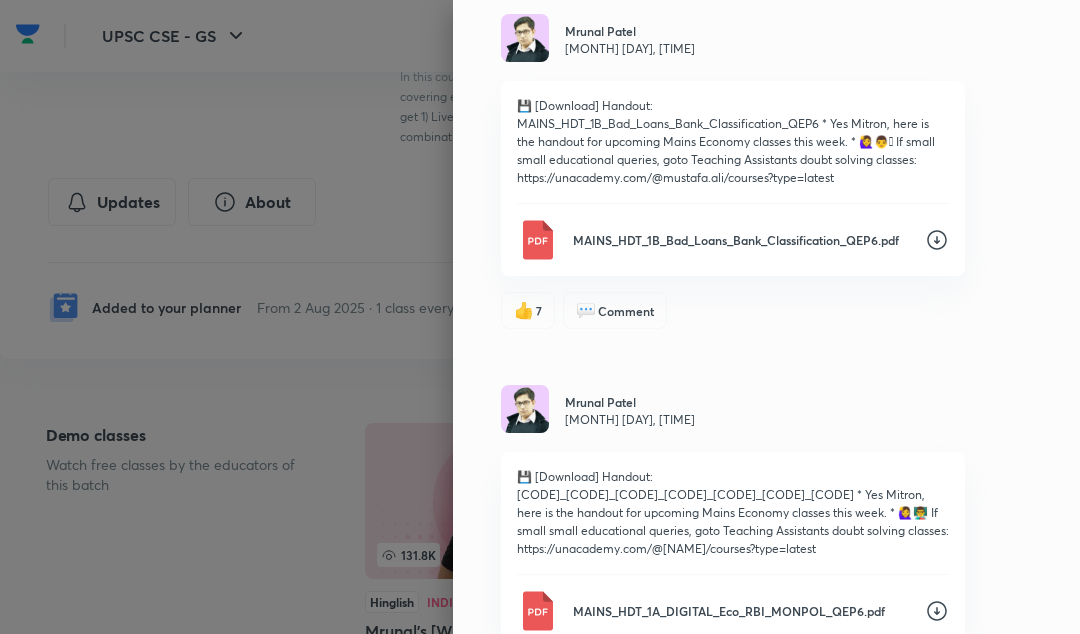 click on "MAINS_HDT_1B_Bad_Loans_Bank_Classification_QEP6.pdf" at bounding box center (733, 240) 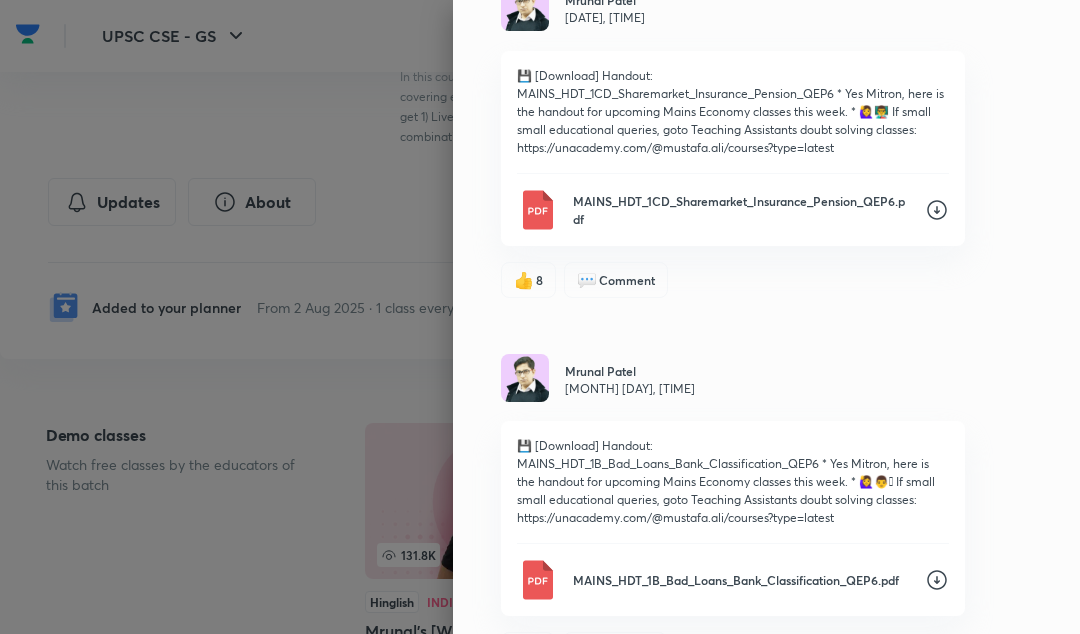 scroll, scrollTop: 5791, scrollLeft: 0, axis: vertical 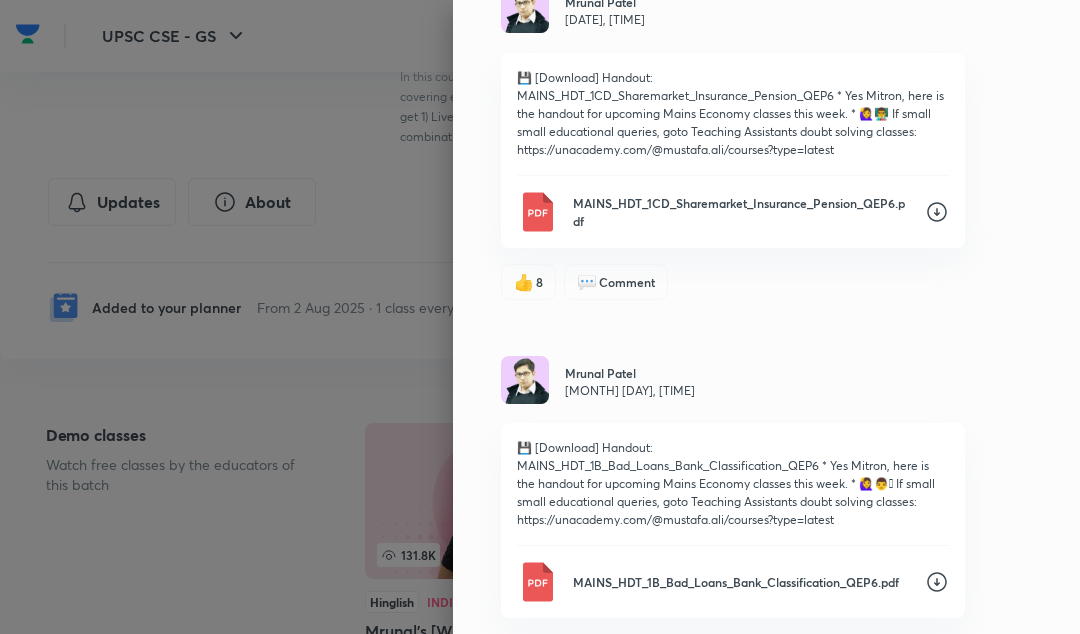 click on "MAINS_HDT_1CD_Sharemarket_Insurance_Pension_QEP6.pdf" at bounding box center [741, 212] 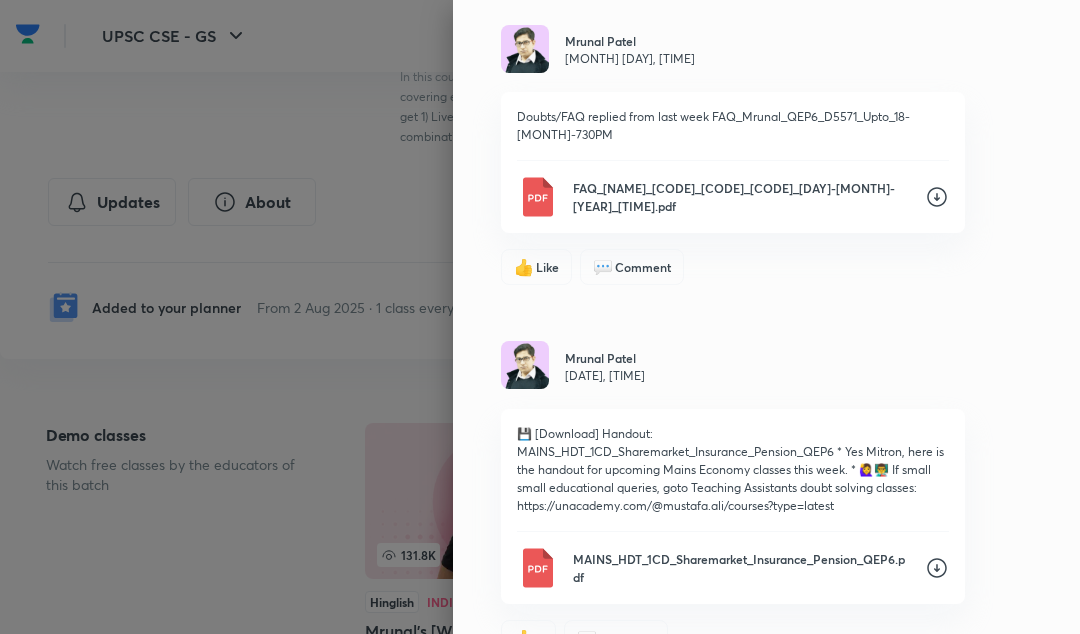 scroll, scrollTop: 5420, scrollLeft: 0, axis: vertical 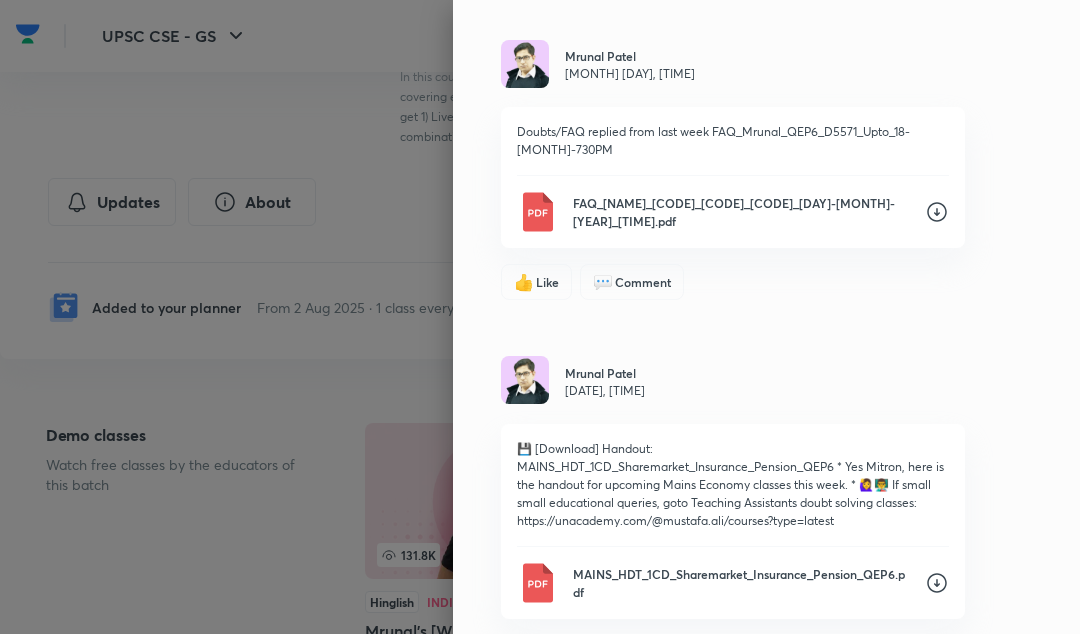 click on "FAQ_Mrunal_QEP6_D5571_Upto_18-June-730PM.pdf" at bounding box center [741, 212] 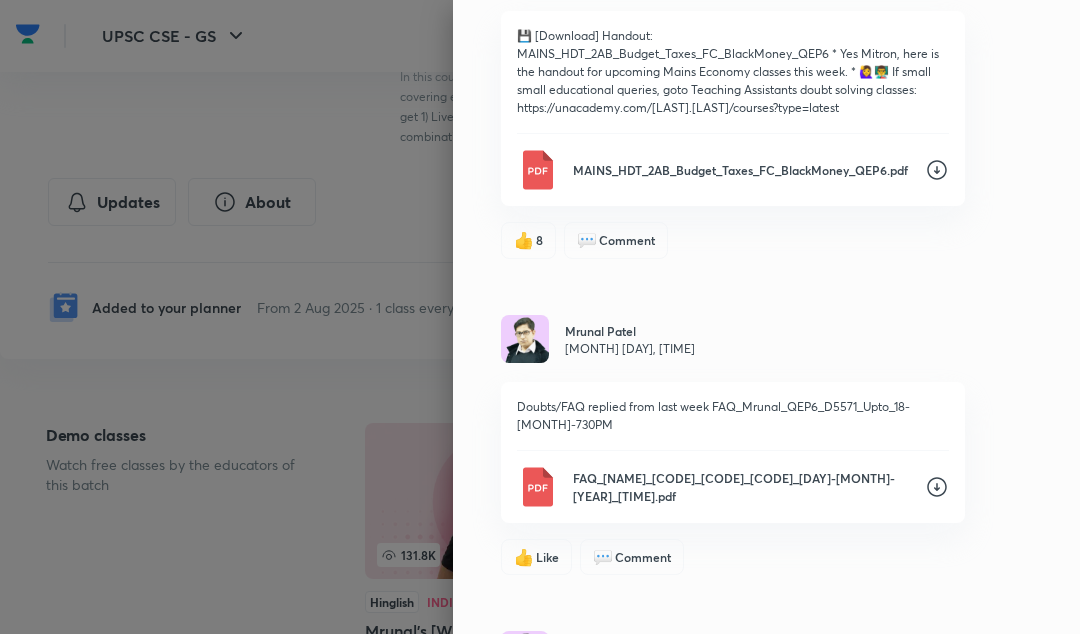 scroll, scrollTop: 5142, scrollLeft: 0, axis: vertical 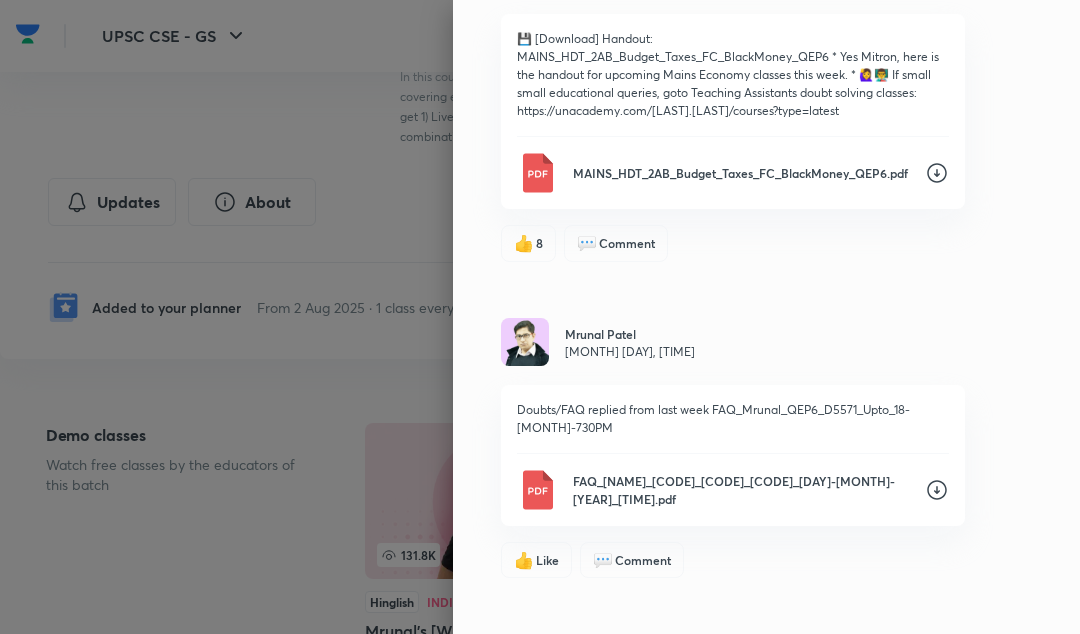 click on "MAINS_HDT_2AB_Budget_Taxes_FC_BlackMoney_QEP6.pdf" at bounding box center [741, 173] 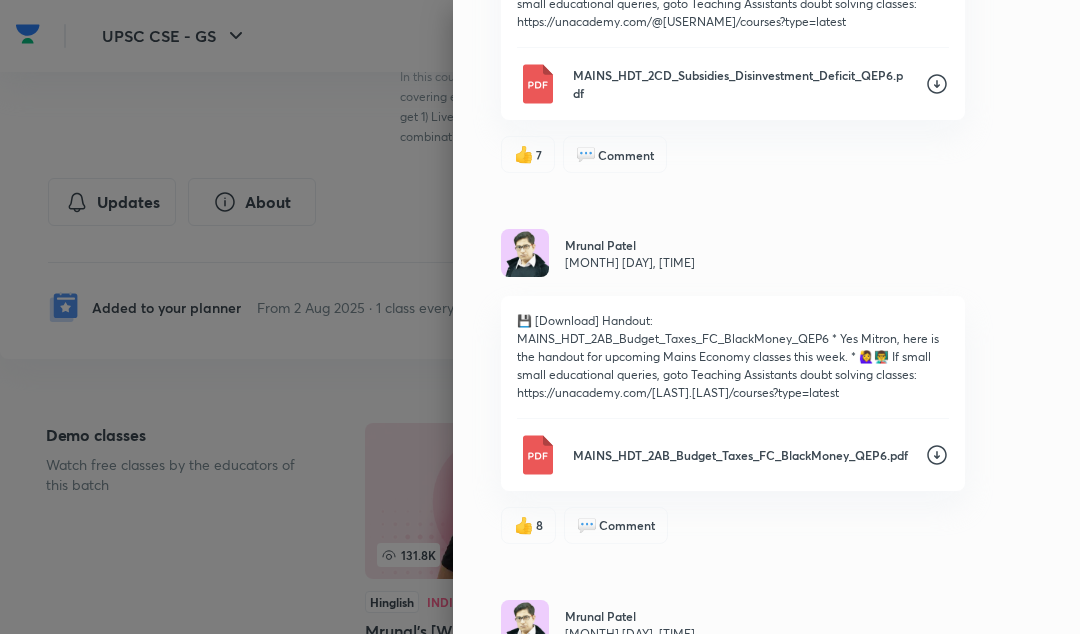 scroll, scrollTop: 4811, scrollLeft: 0, axis: vertical 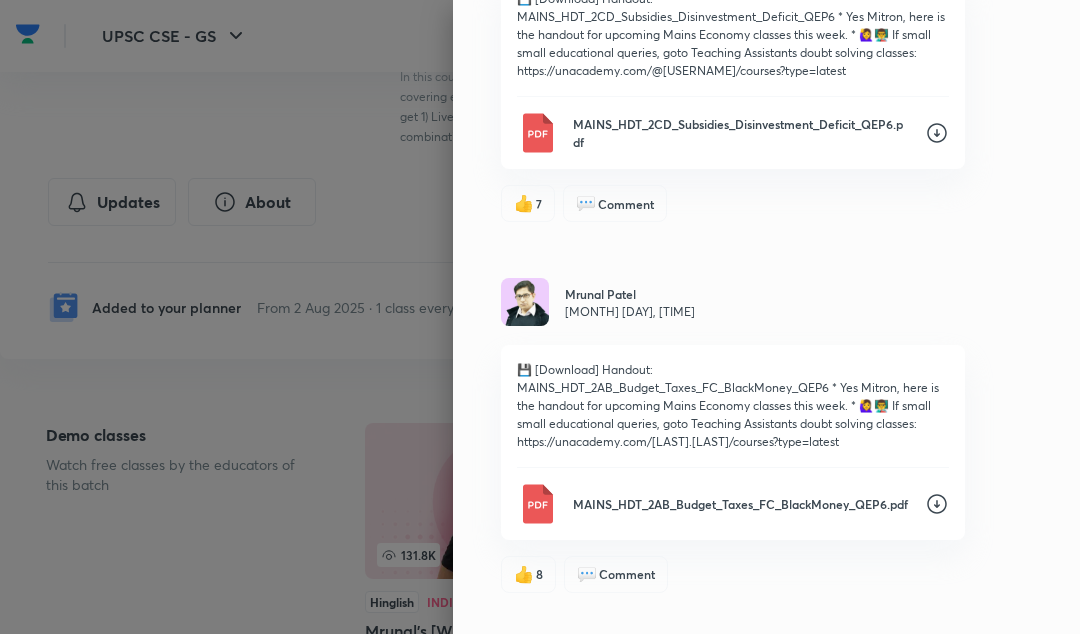 click on "MAINS_HDT_2CD_Subsidies_Disinvestment_Deficit_QEP6.pdf" at bounding box center [741, 133] 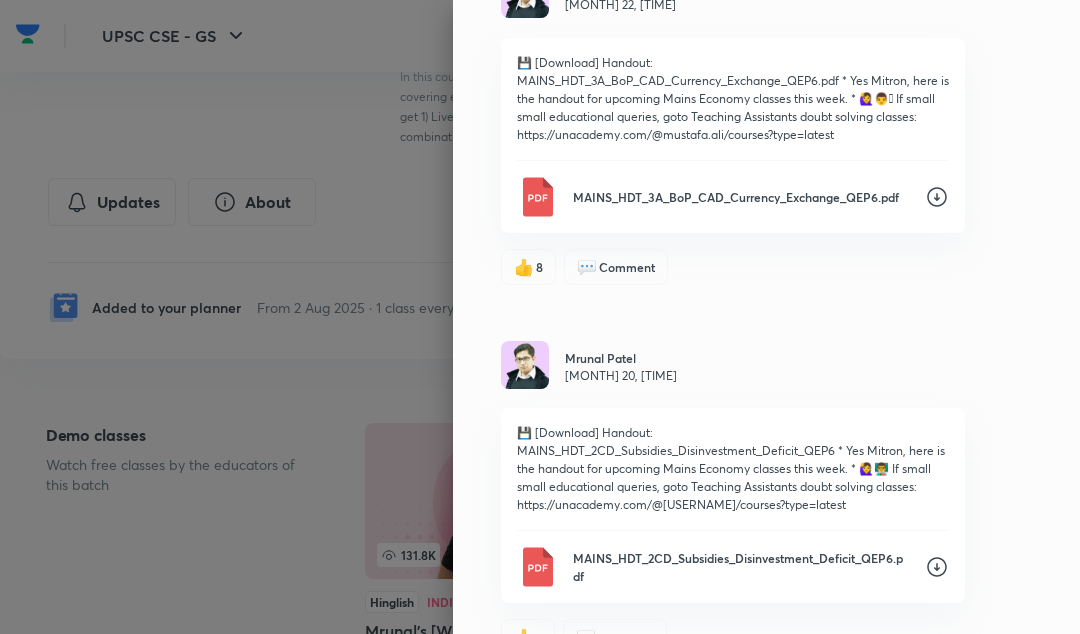 scroll, scrollTop: 4347, scrollLeft: 0, axis: vertical 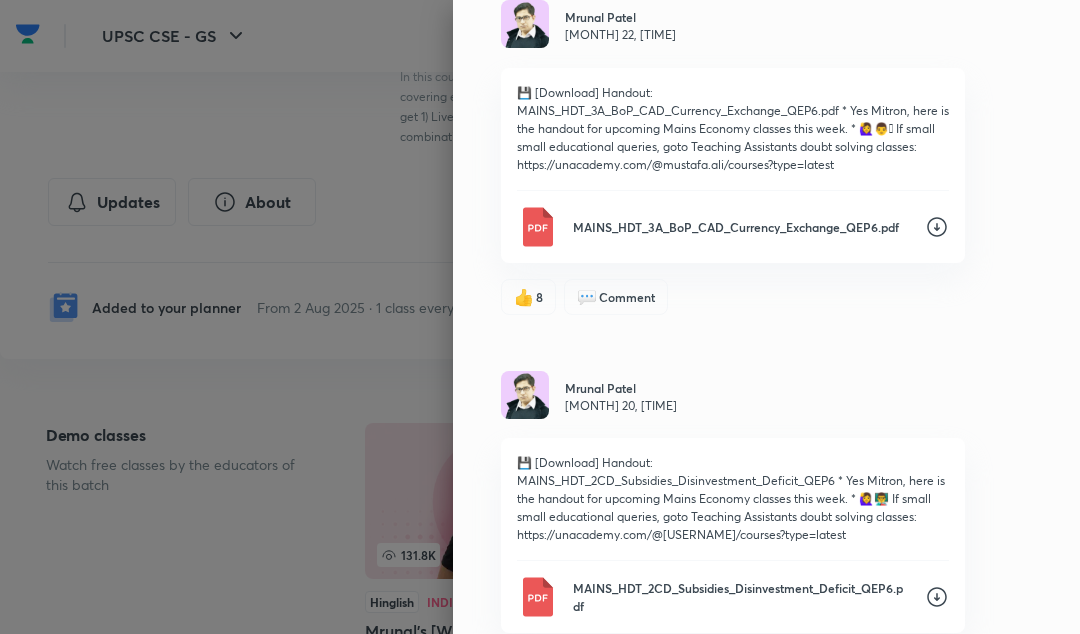 click at bounding box center (537, 227) 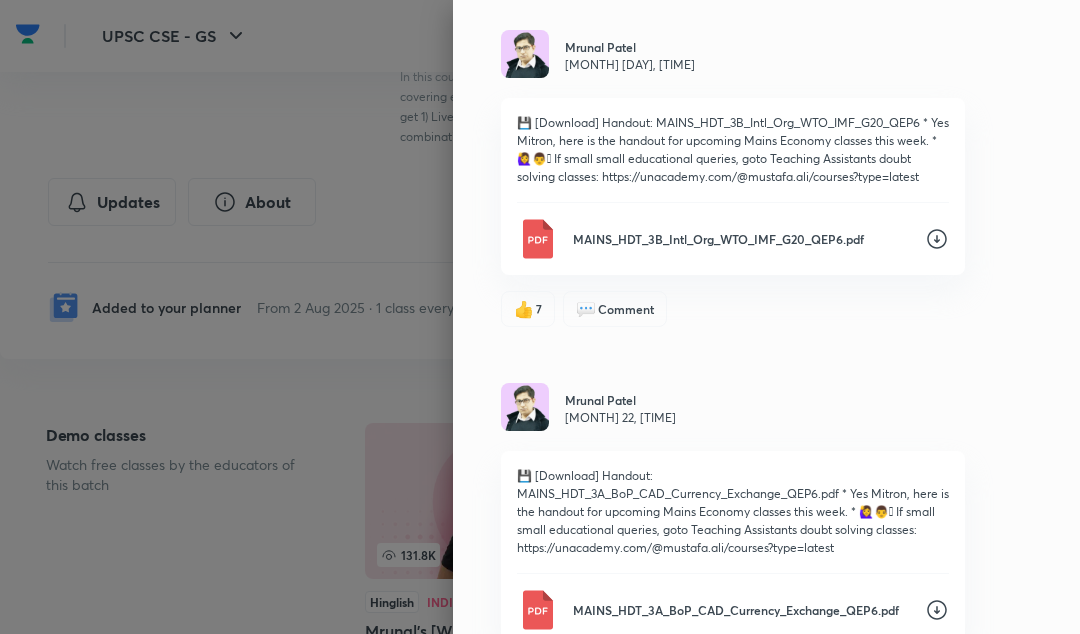 scroll, scrollTop: 3944, scrollLeft: 0, axis: vertical 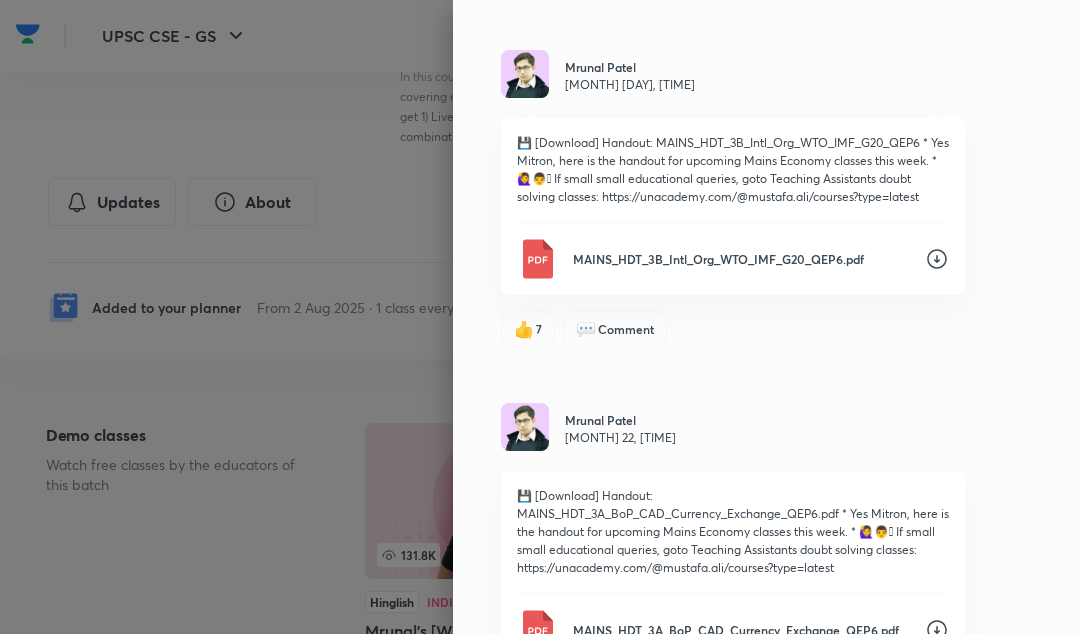 click at bounding box center (537, 259) 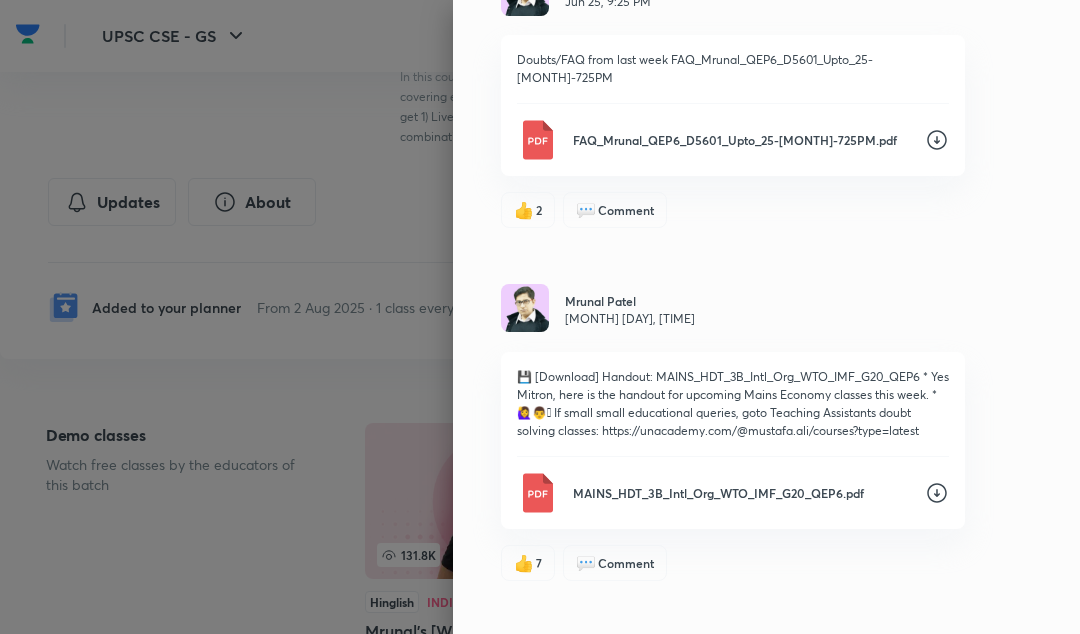 scroll, scrollTop: 3702, scrollLeft: 0, axis: vertical 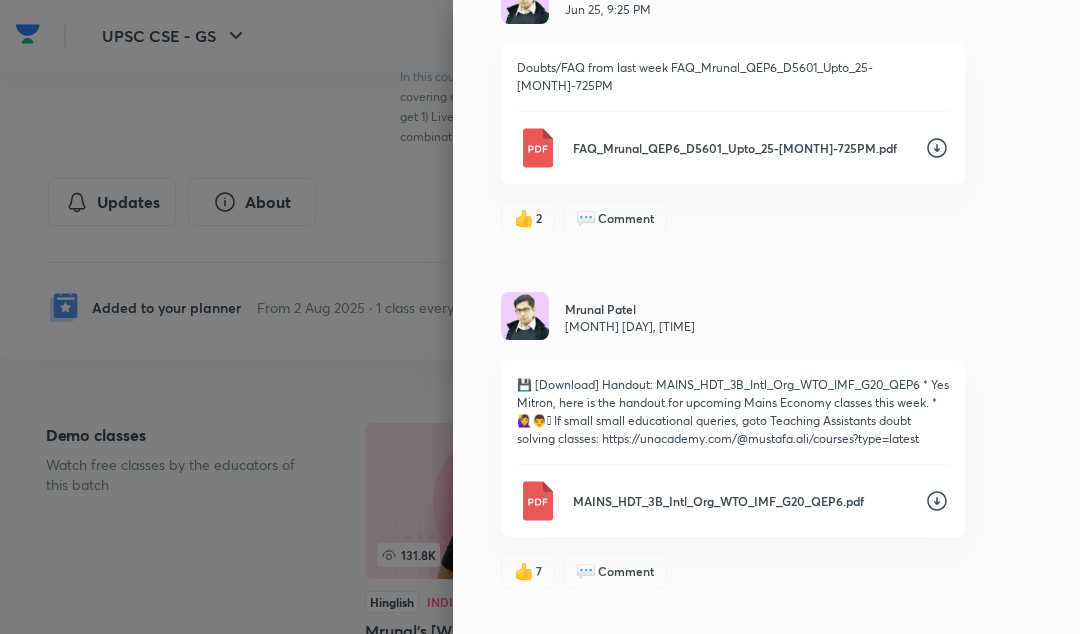click on "FAQ_Mrunal_QEP6_D5601_Upto_25-June-725PM.pdf" at bounding box center (741, 148) 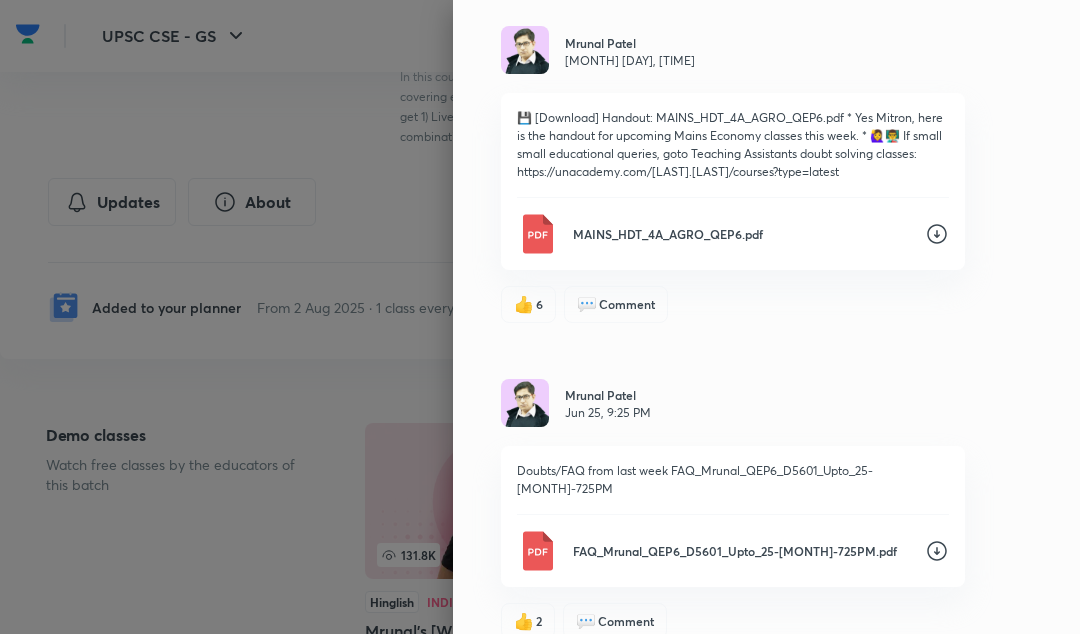scroll, scrollTop: 3273, scrollLeft: 0, axis: vertical 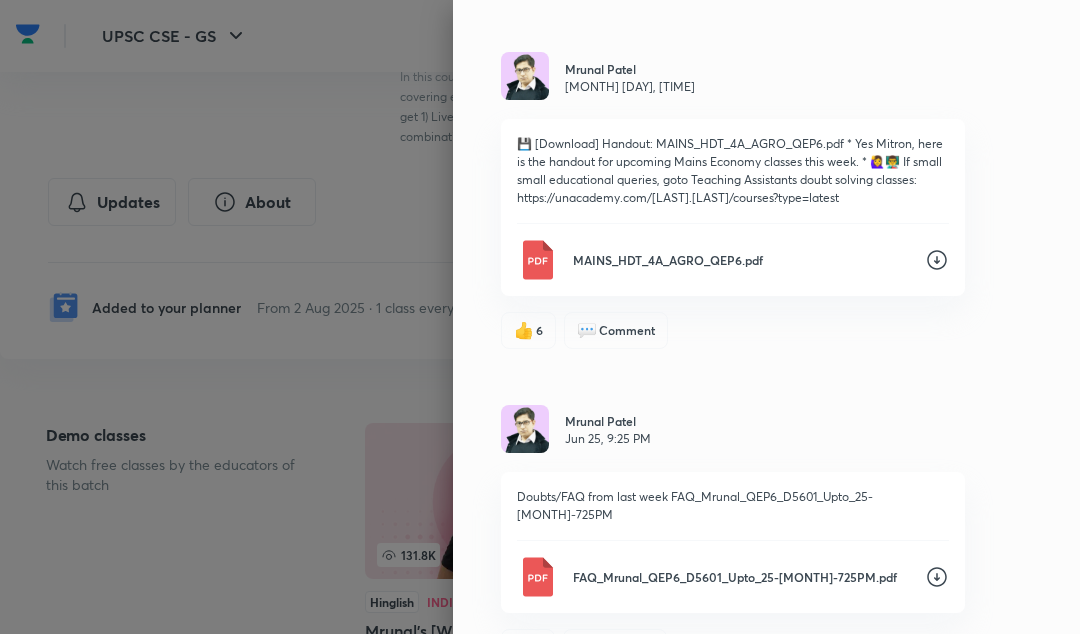 click on "MAINS_HDT_4A_AGRO_QEP6.pdf" at bounding box center [741, 260] 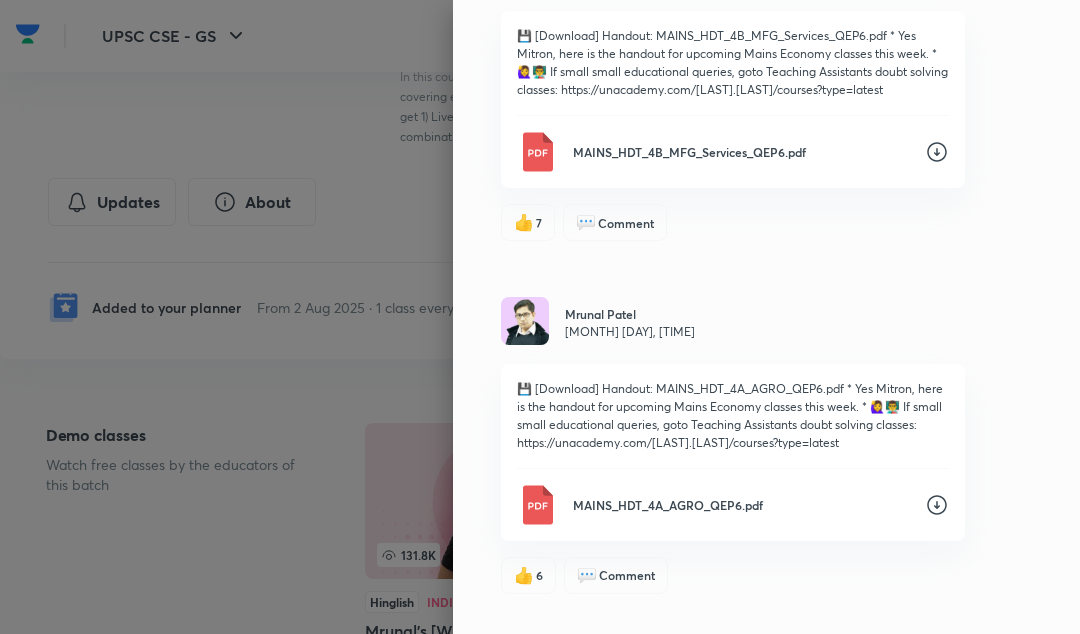 scroll, scrollTop: 3024, scrollLeft: 0, axis: vertical 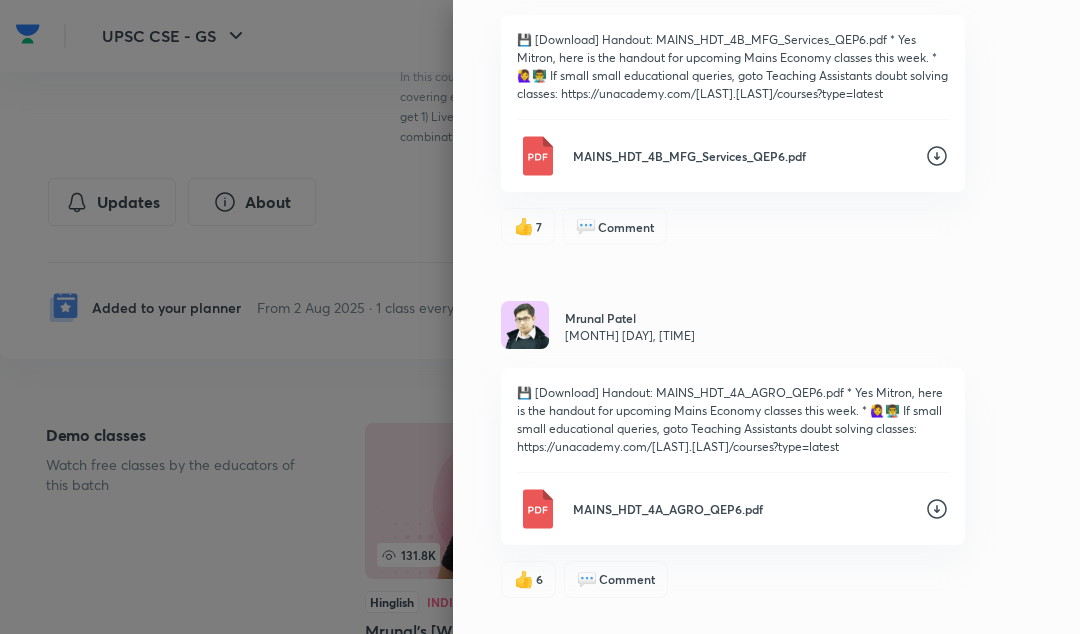click on "MAINS_HDT_4B_MFG_Services_QEP6.pdf" at bounding box center (733, 156) 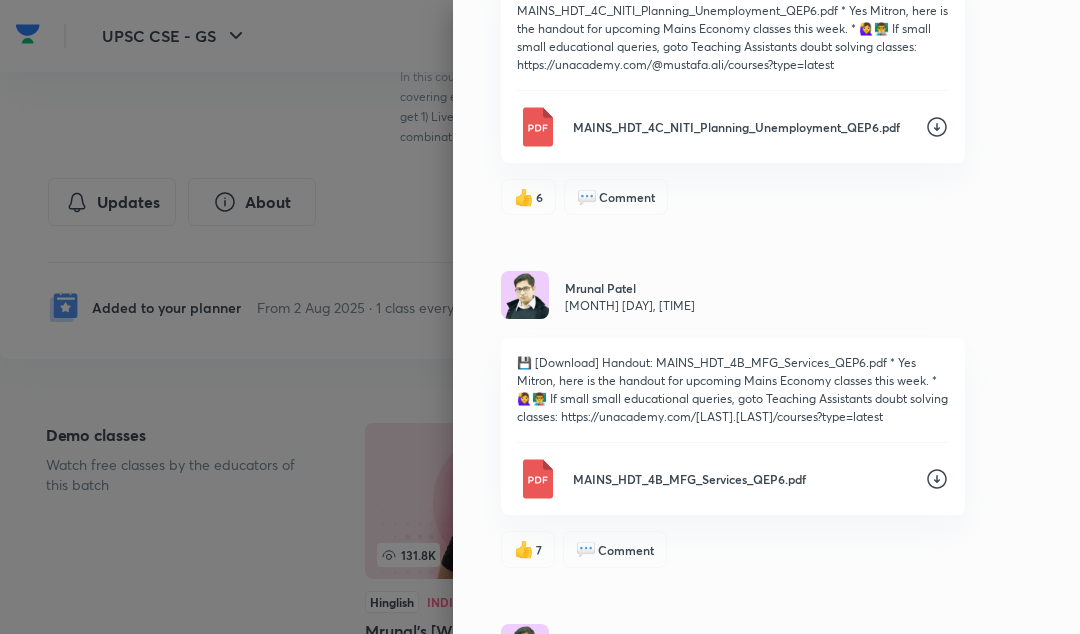 scroll, scrollTop: 2690, scrollLeft: 0, axis: vertical 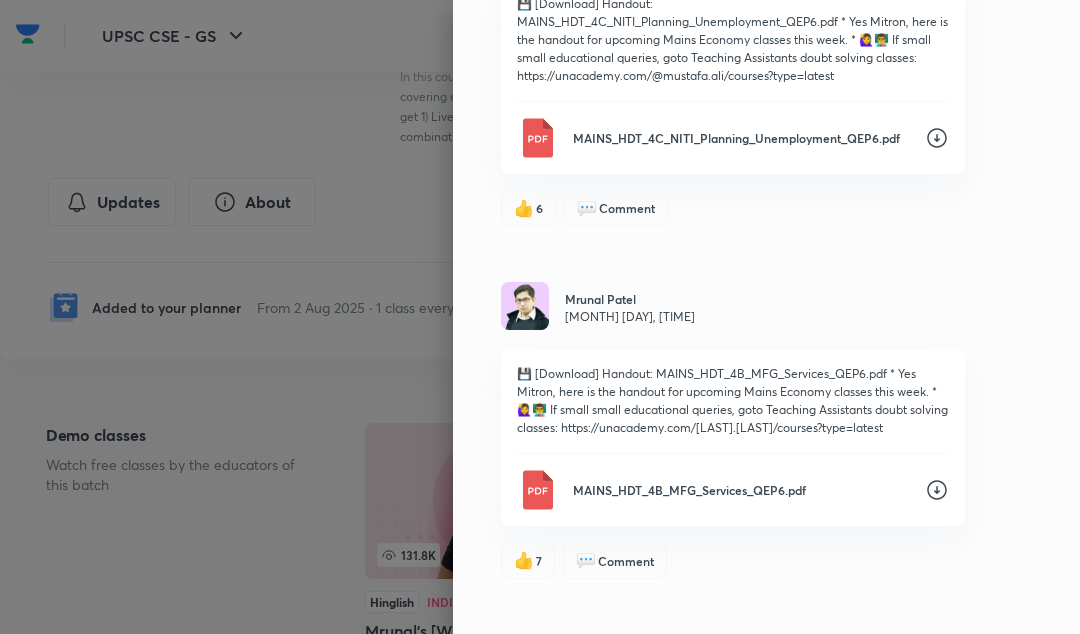 click on "MAINS_HDT_4C_NITI_Planning_Unemployment_QEP6.pdf" at bounding box center [733, 138] 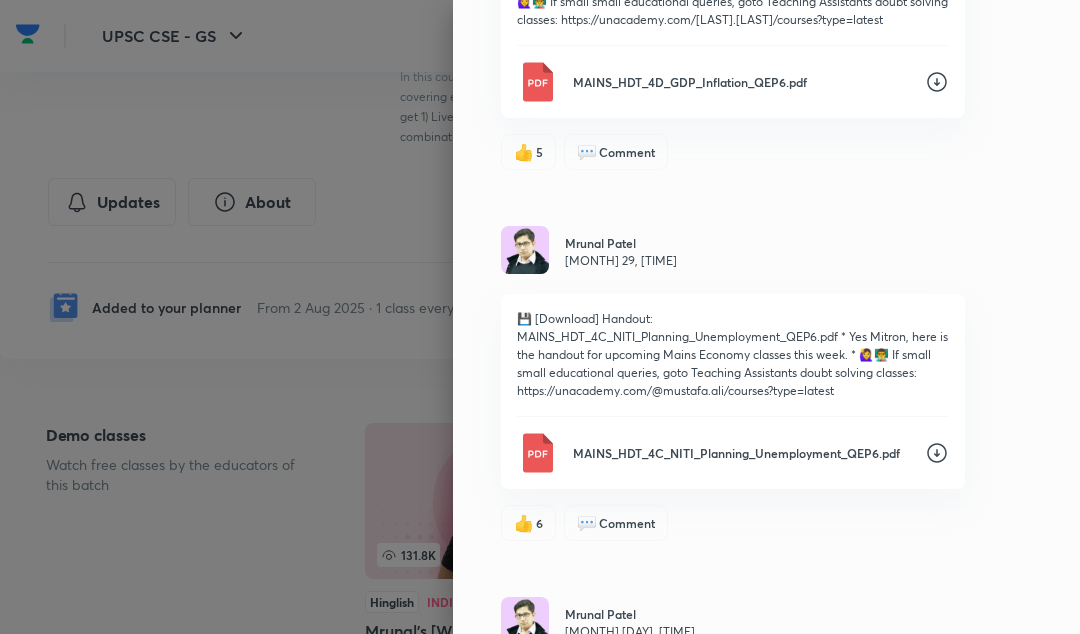 scroll, scrollTop: 2363, scrollLeft: 0, axis: vertical 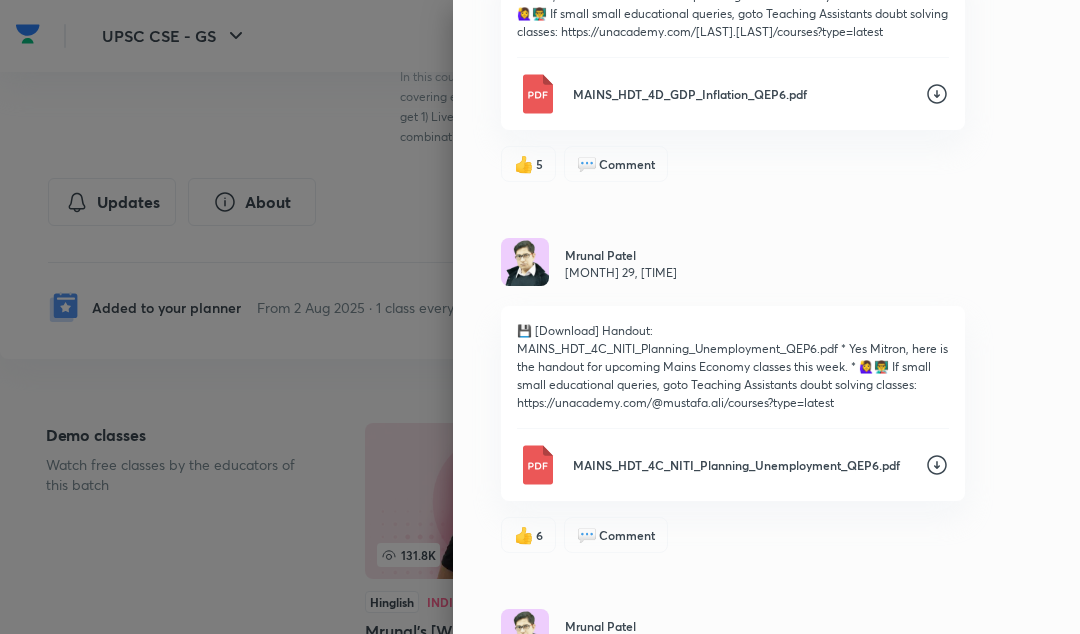 click on "MAINS_HDT_4D_GDP_Inflation_QEP6.pdf" at bounding box center (741, 94) 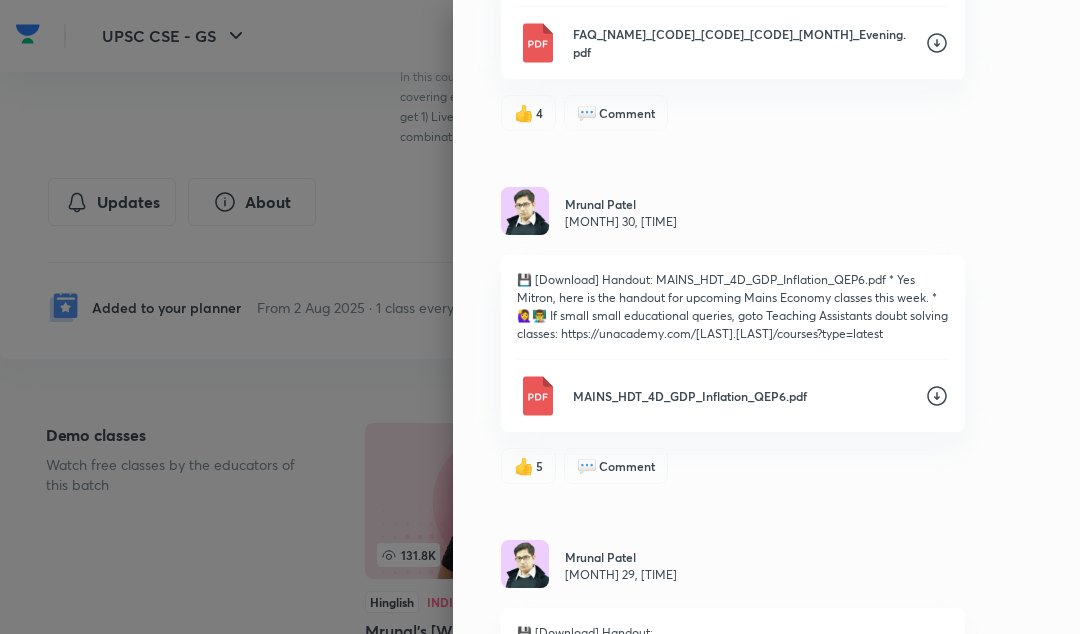 scroll, scrollTop: 2017, scrollLeft: 0, axis: vertical 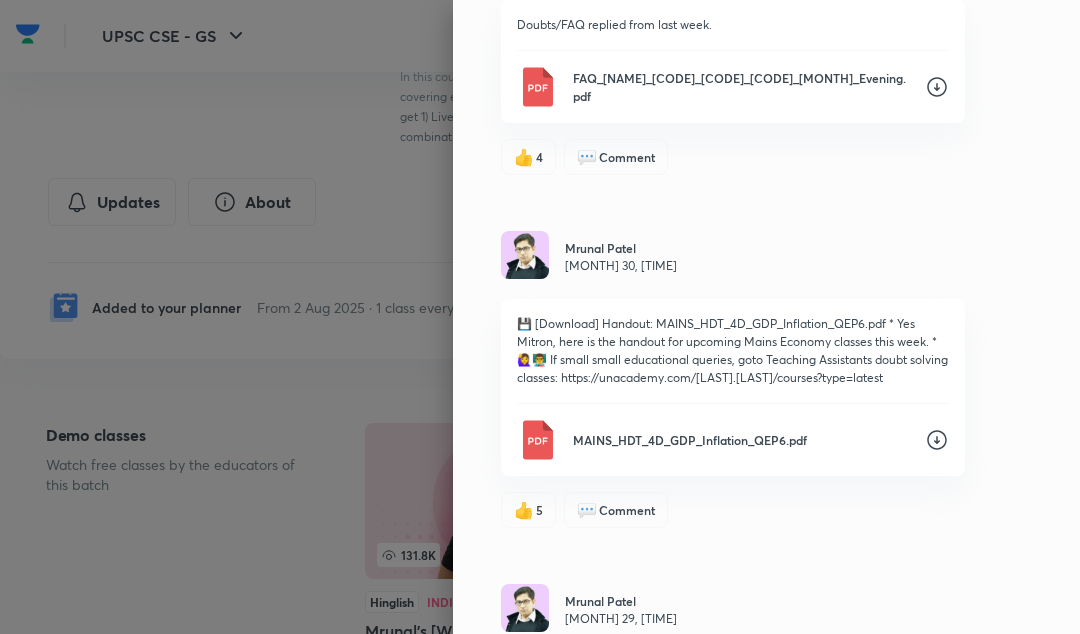 click on "Doubts/FAQ replied from last week. FAQ_Mrunal_QEP6_D5636_Upto_Jul2_Evening.pdf" at bounding box center (733, 61) 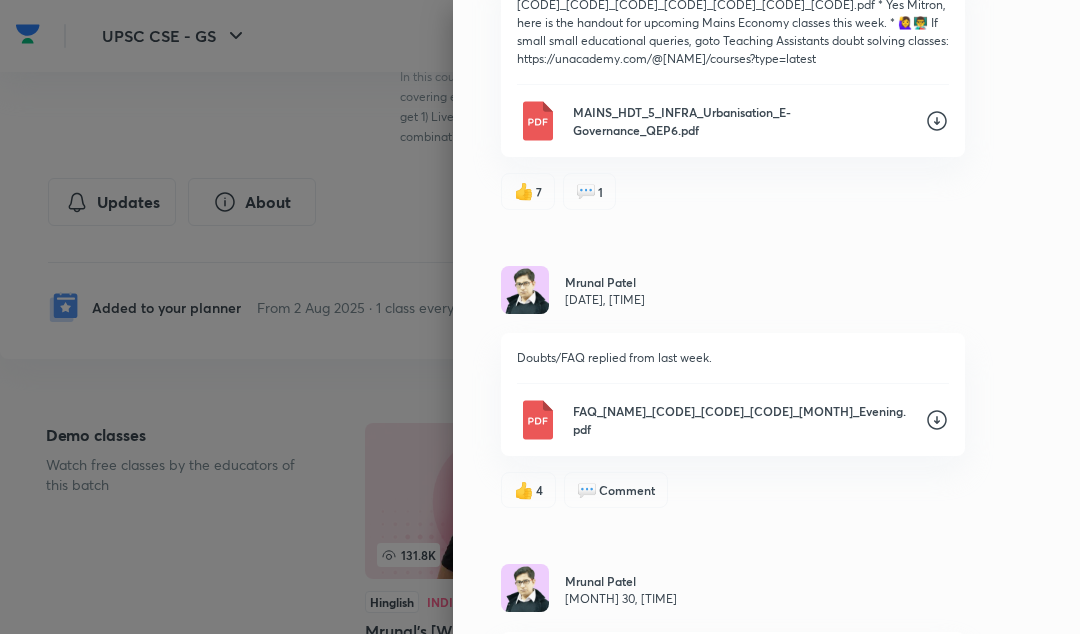 scroll, scrollTop: 1624, scrollLeft: 0, axis: vertical 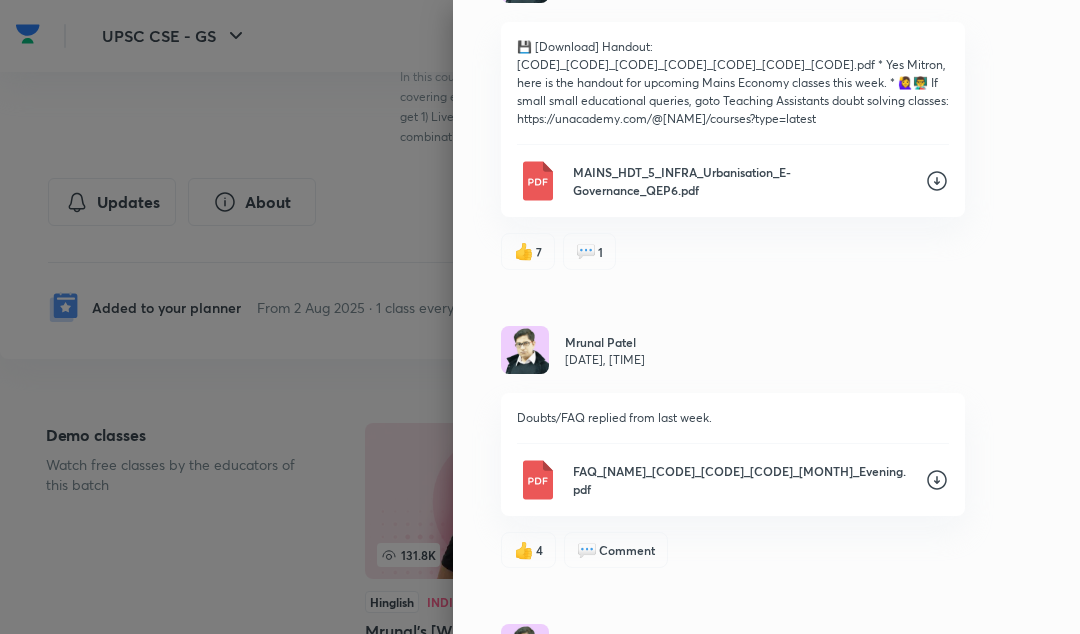 click on "MAINS_HDT_5_INFRA_Urbanisation_E-Governance_QEP6.pdf" at bounding box center (741, 181) 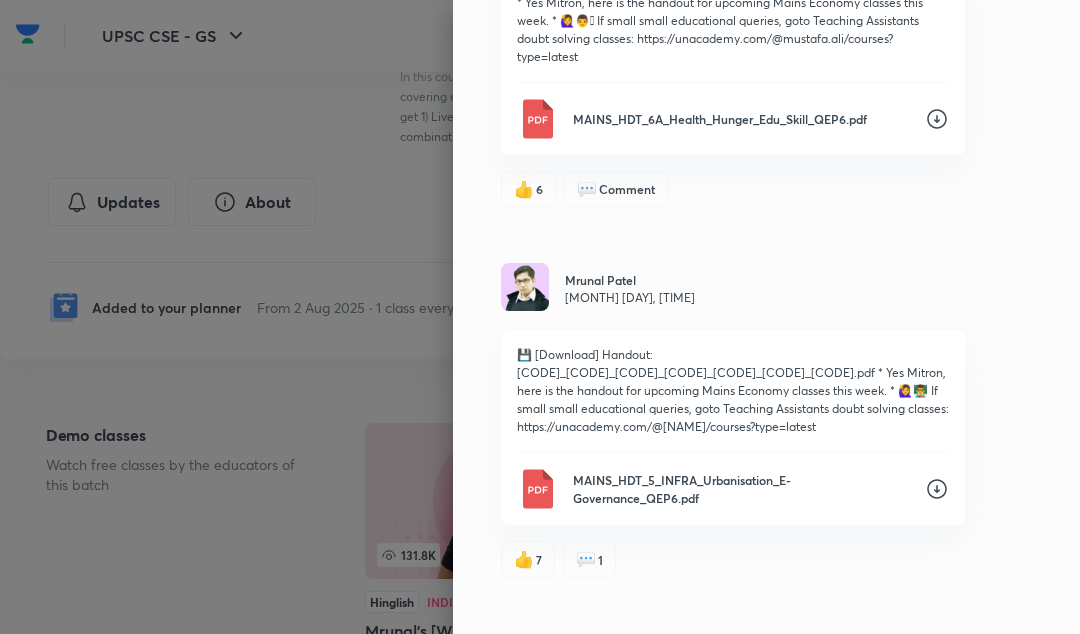 scroll, scrollTop: 1280, scrollLeft: 0, axis: vertical 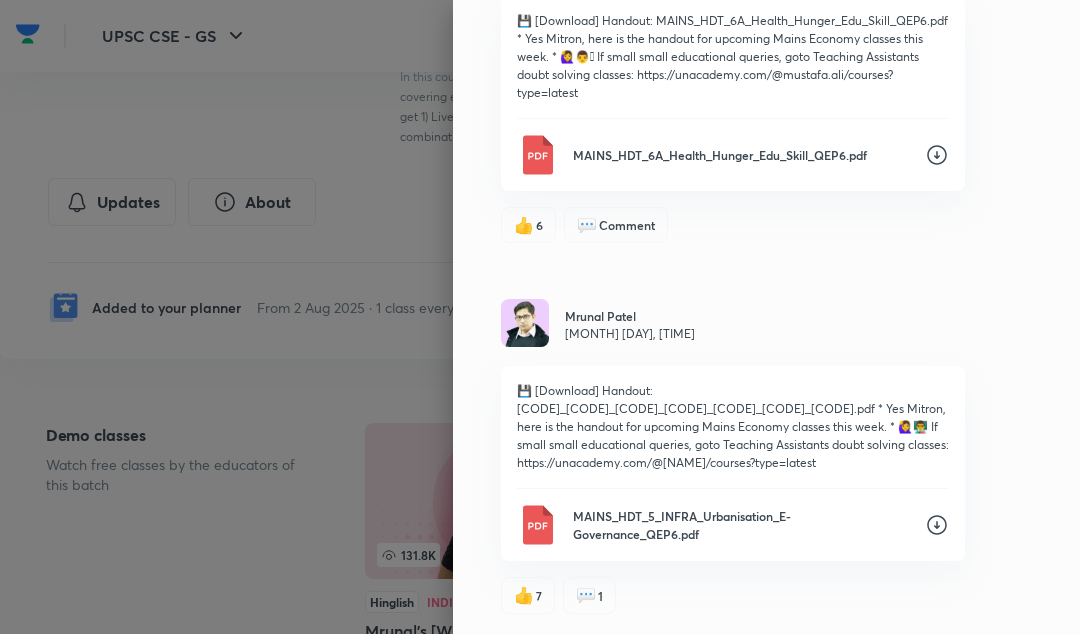 click on "MAINS_HDT_6A_Health_Hunger_Edu_Skill_QEP6.pdf" at bounding box center [733, 155] 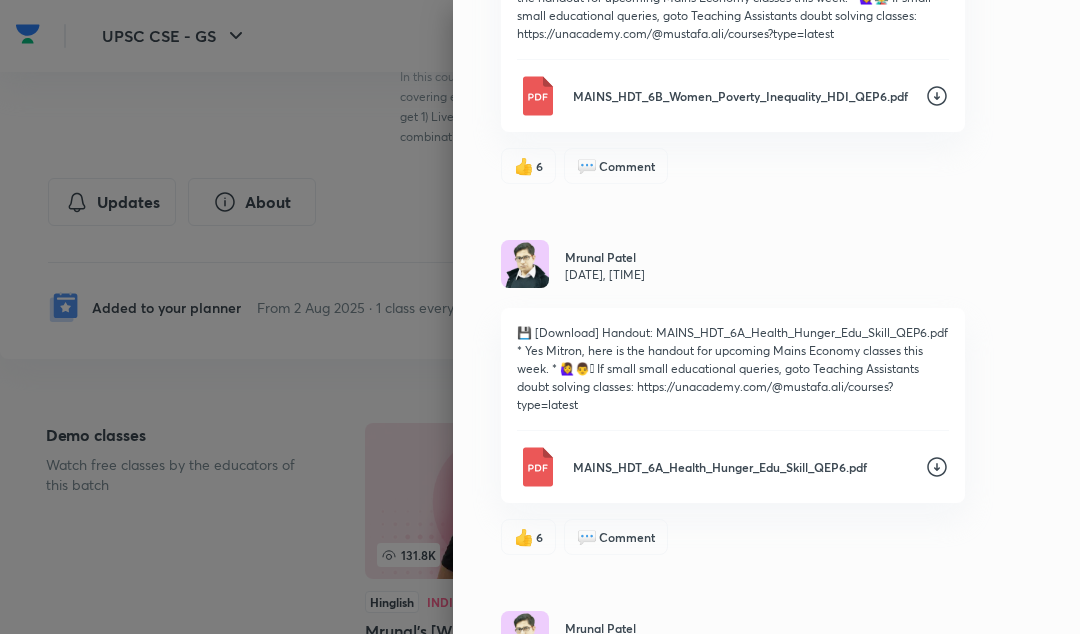 scroll, scrollTop: 965, scrollLeft: 0, axis: vertical 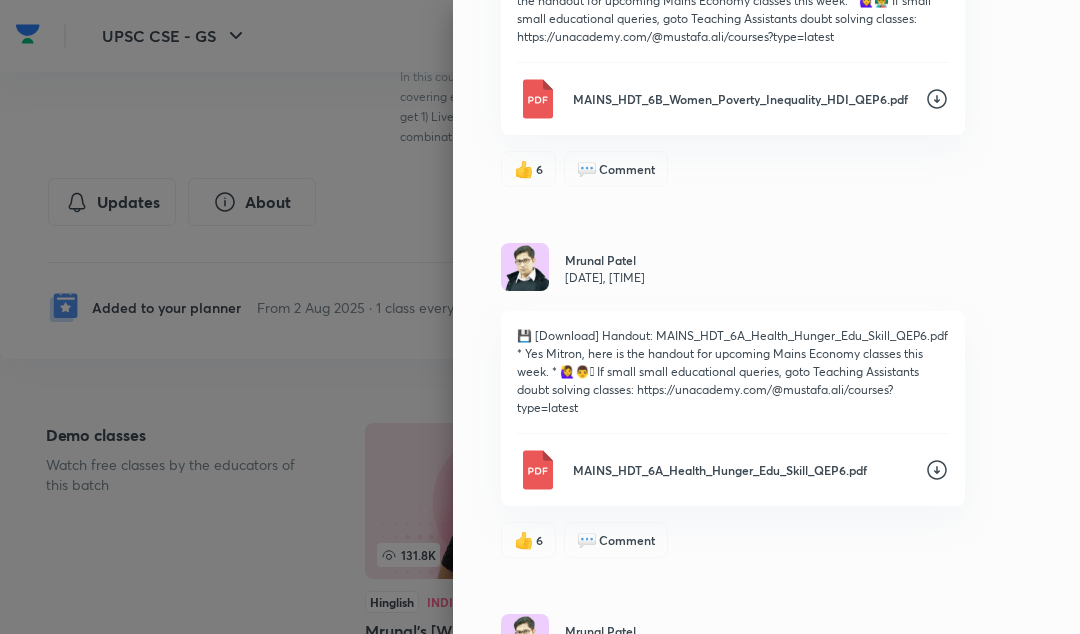click on "MAINS_HDT_6B_Women_Poverty_Inequality_HDI_QEP6.pdf" at bounding box center [741, 99] 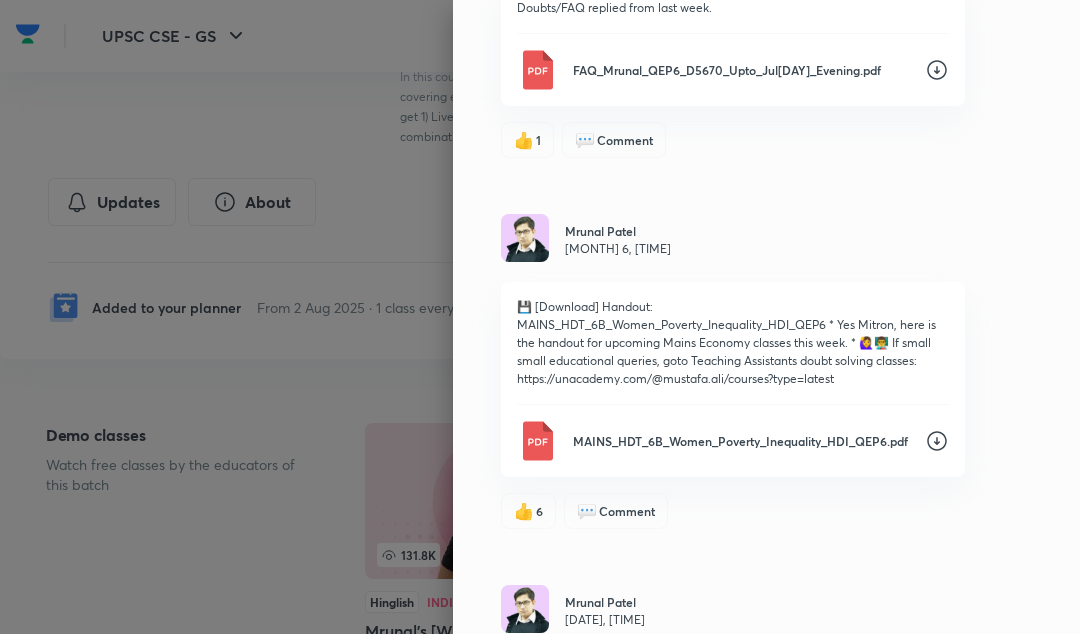 scroll, scrollTop: 619, scrollLeft: 0, axis: vertical 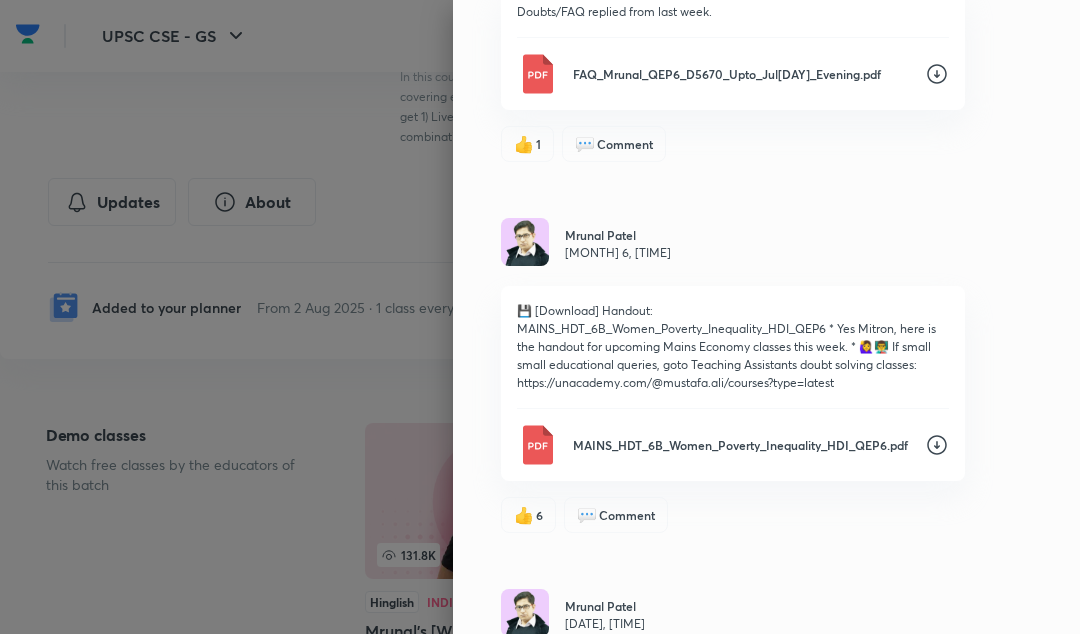 click on "FAQ_Mrunal_QEP6_D5670_Upto_Jul9_Evening.pdf" at bounding box center (733, 74) 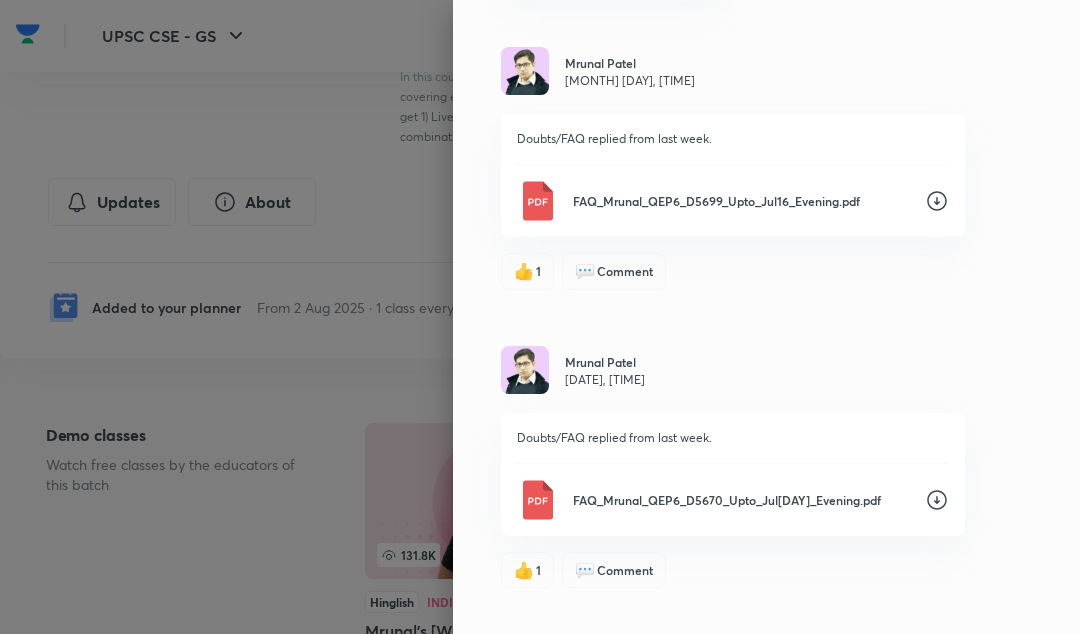 scroll, scrollTop: 140, scrollLeft: 0, axis: vertical 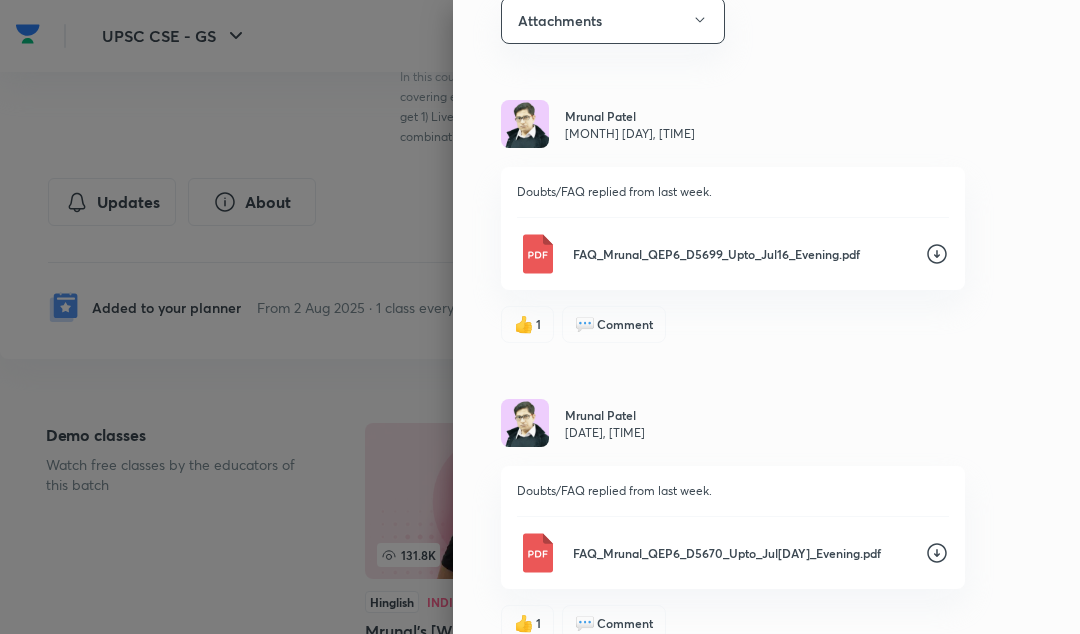 click on "FAQ_Mrunal_QEP6_D5699_Upto_Jul16_Evening.pdf" at bounding box center (741, 254) 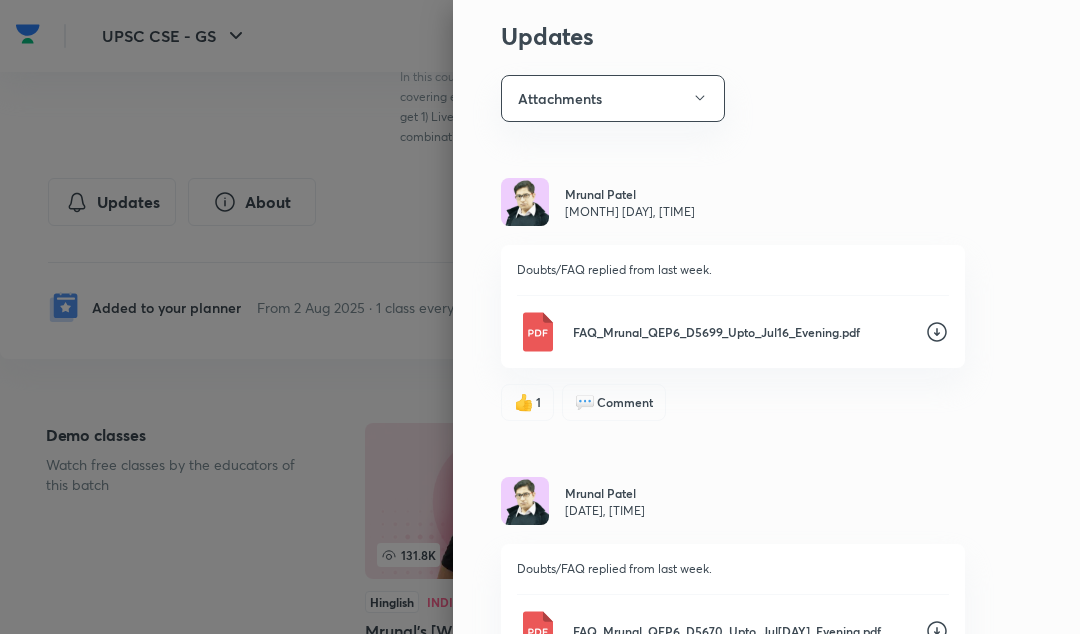 scroll, scrollTop: 0, scrollLeft: 0, axis: both 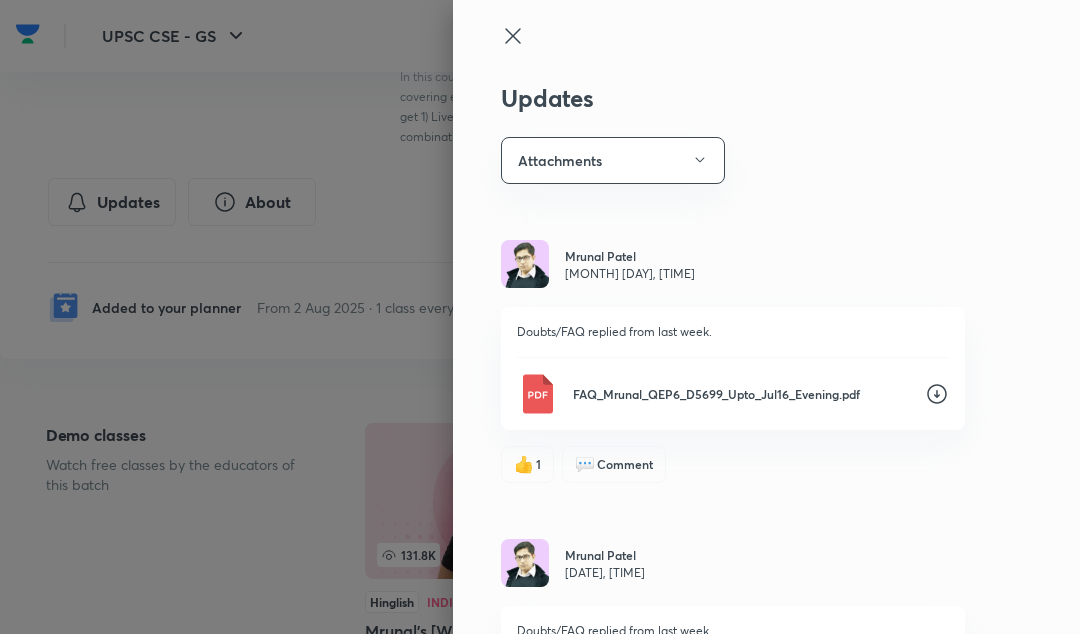 click 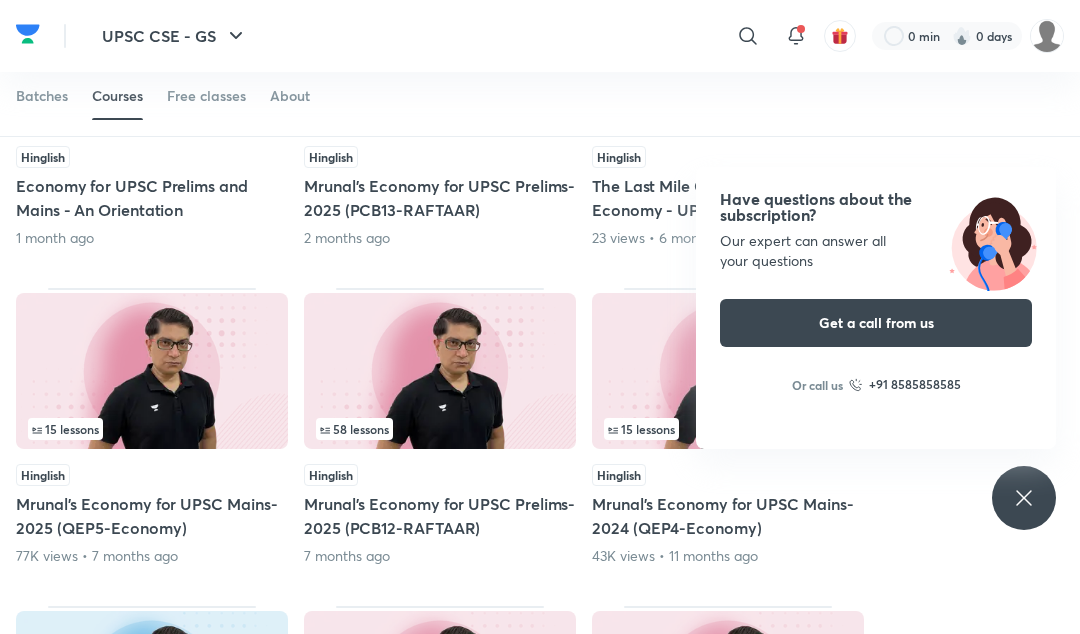 scroll, scrollTop: 829, scrollLeft: 0, axis: vertical 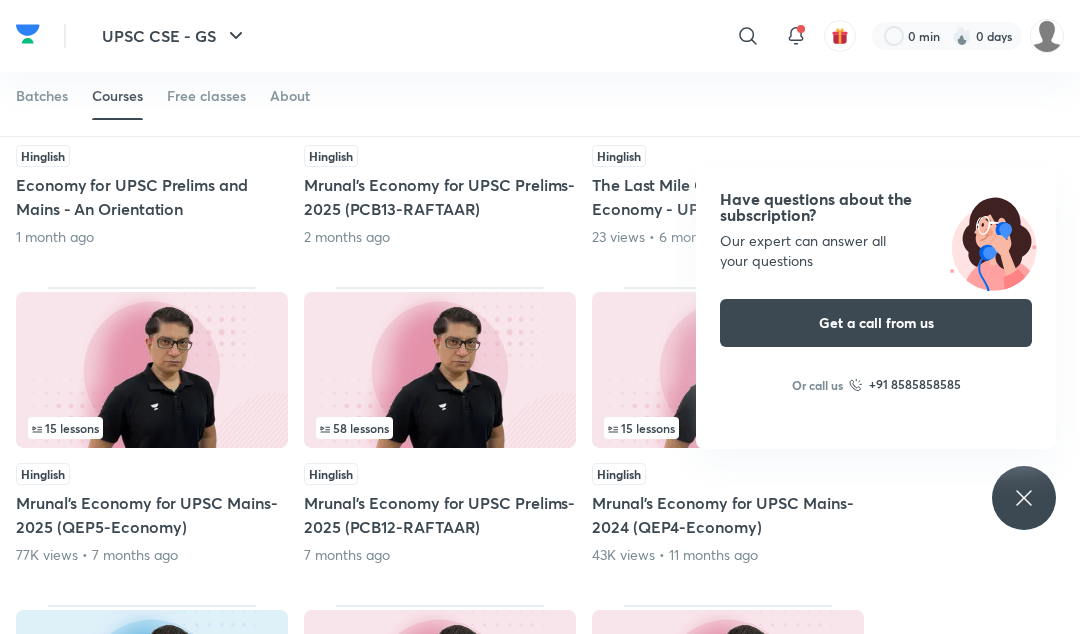 click 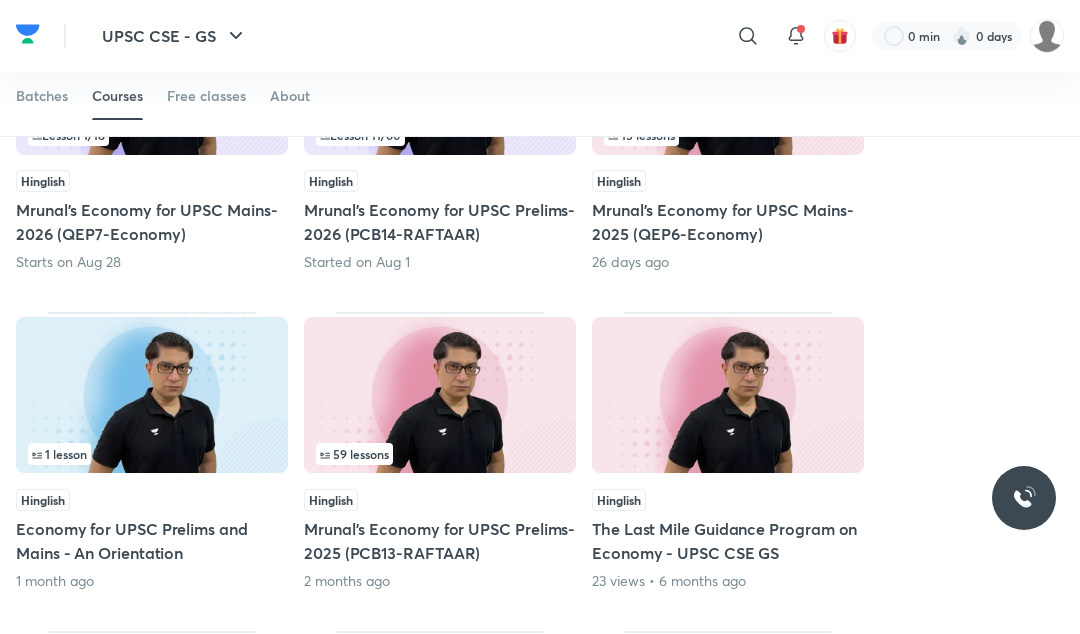 scroll, scrollTop: 541, scrollLeft: 0, axis: vertical 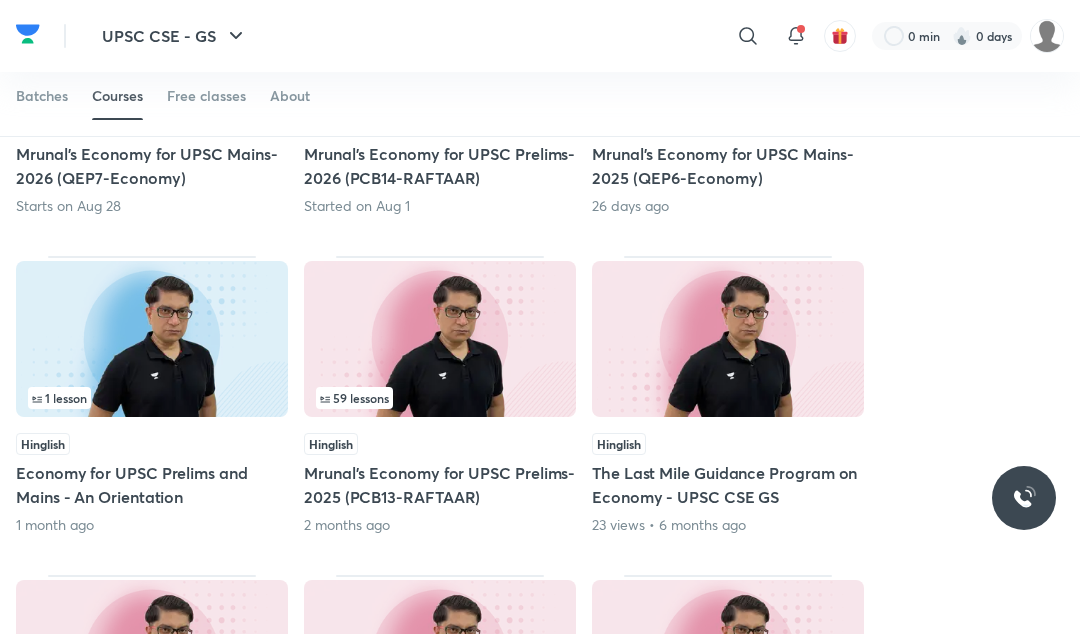 click on "Mrunal’s Economy for UPSC Prelims-2025 (PCB13-RAFTAAR)" at bounding box center (440, 485) 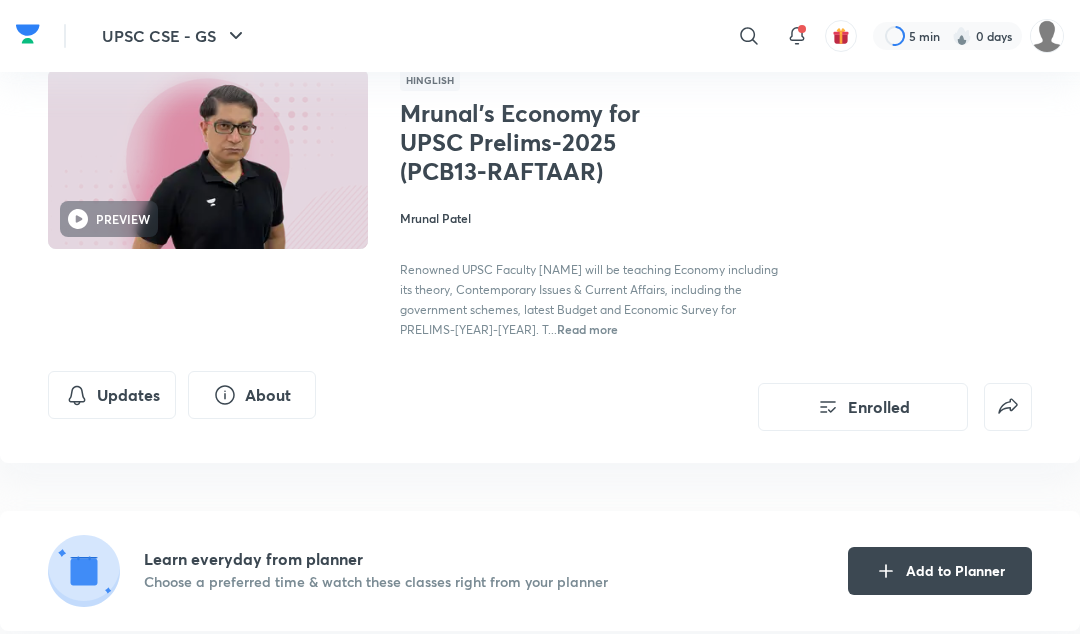 scroll, scrollTop: 139, scrollLeft: 0, axis: vertical 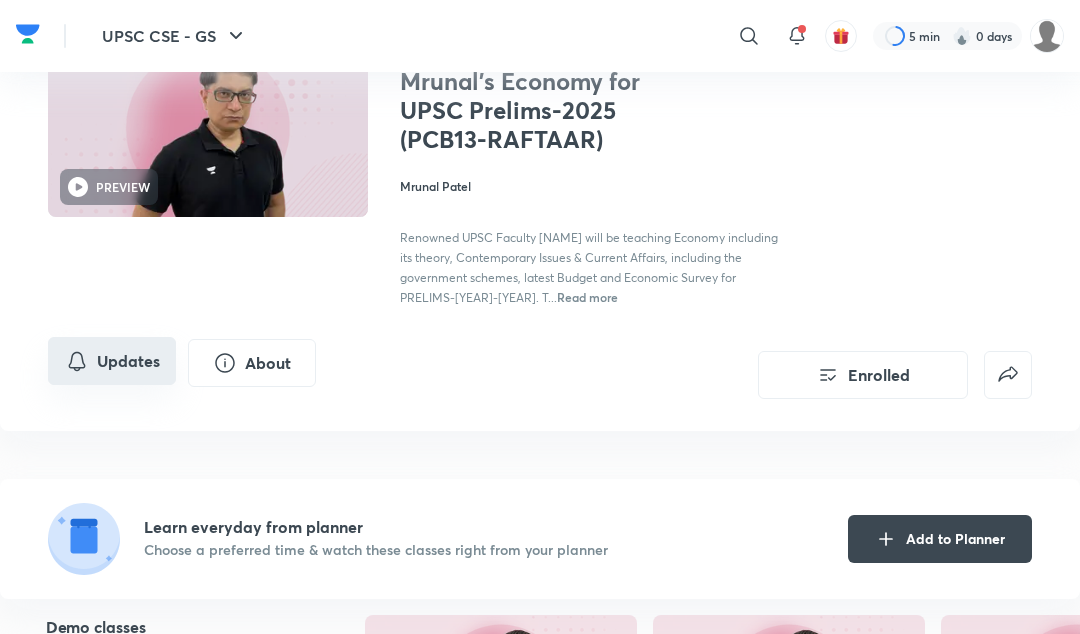click on "Updates" at bounding box center (112, 361) 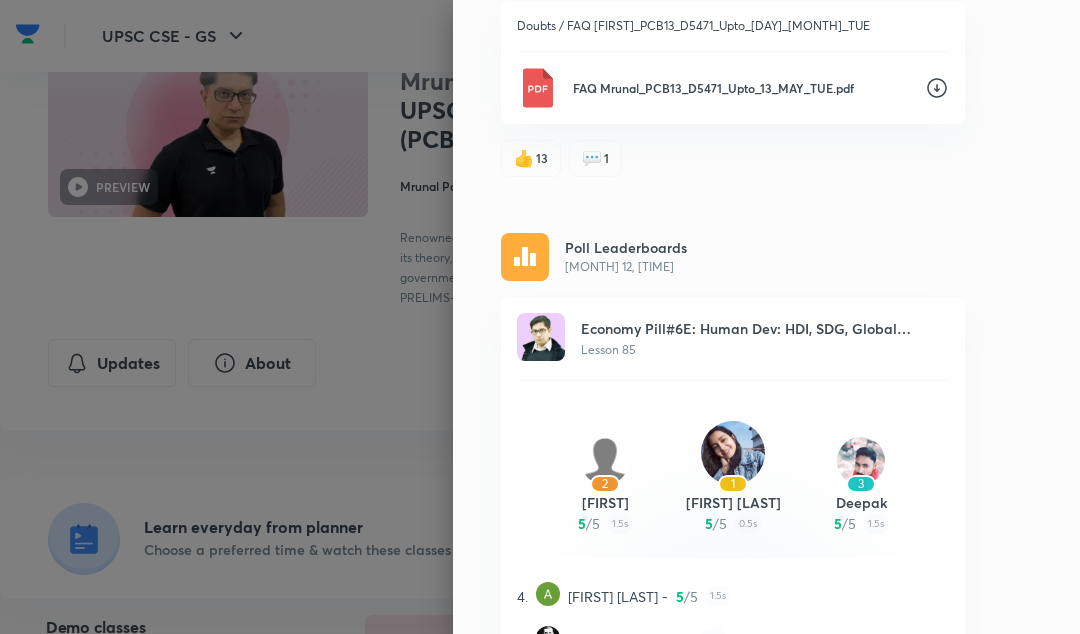 scroll, scrollTop: 0, scrollLeft: 0, axis: both 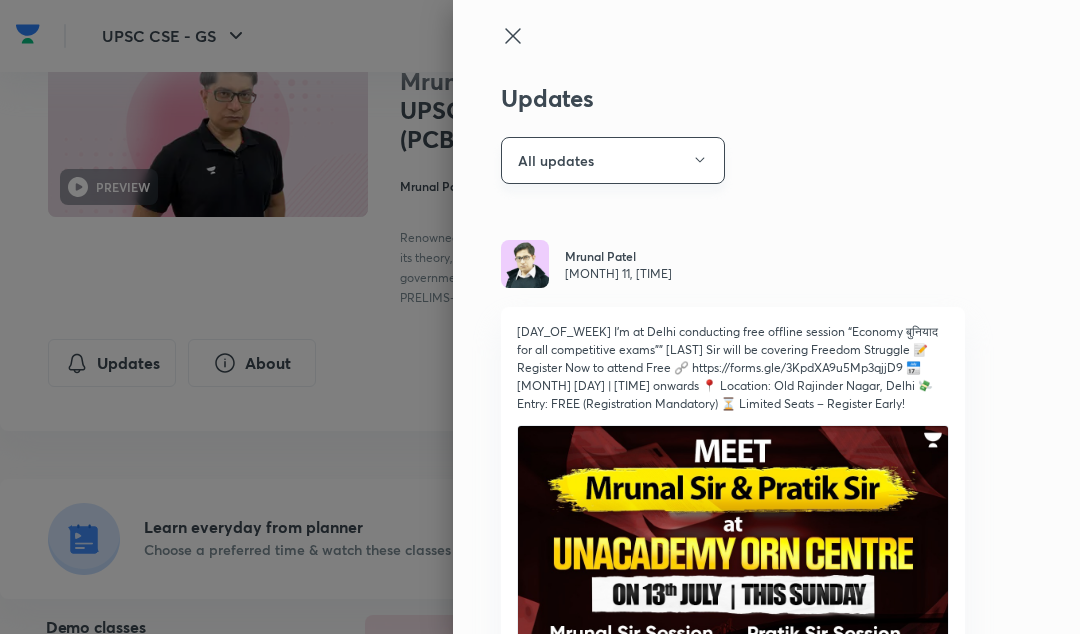click on "All updates" at bounding box center (613, 160) 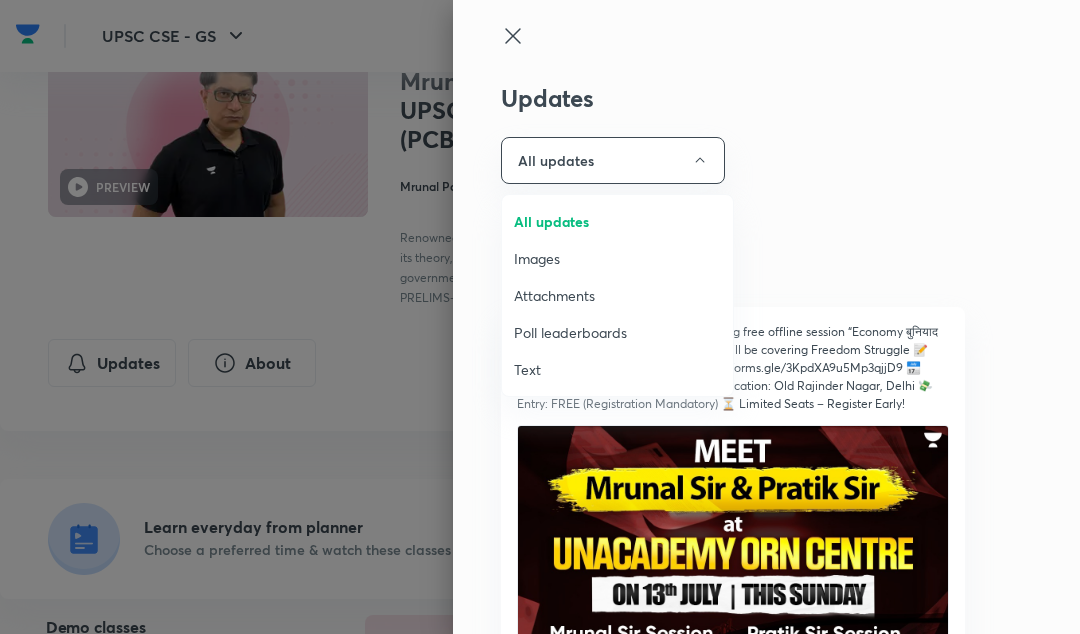 click on "Attachments" at bounding box center (617, 295) 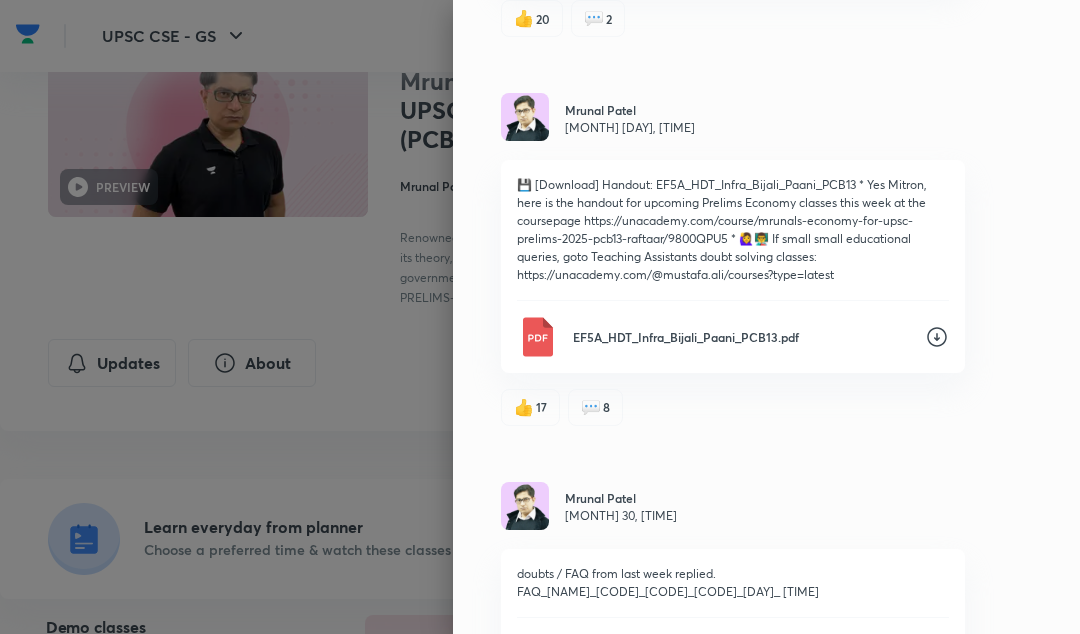 scroll, scrollTop: 3472, scrollLeft: 0, axis: vertical 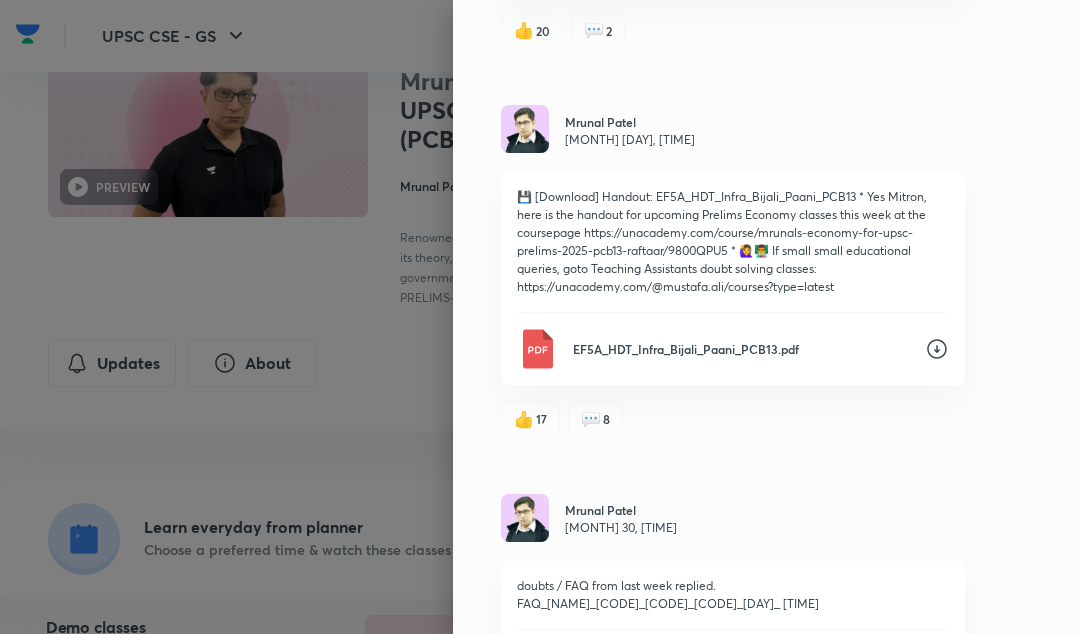 click on "EF5A_HDT_Infra_Bijali_Paani_PCB13.pdf" at bounding box center (741, 349) 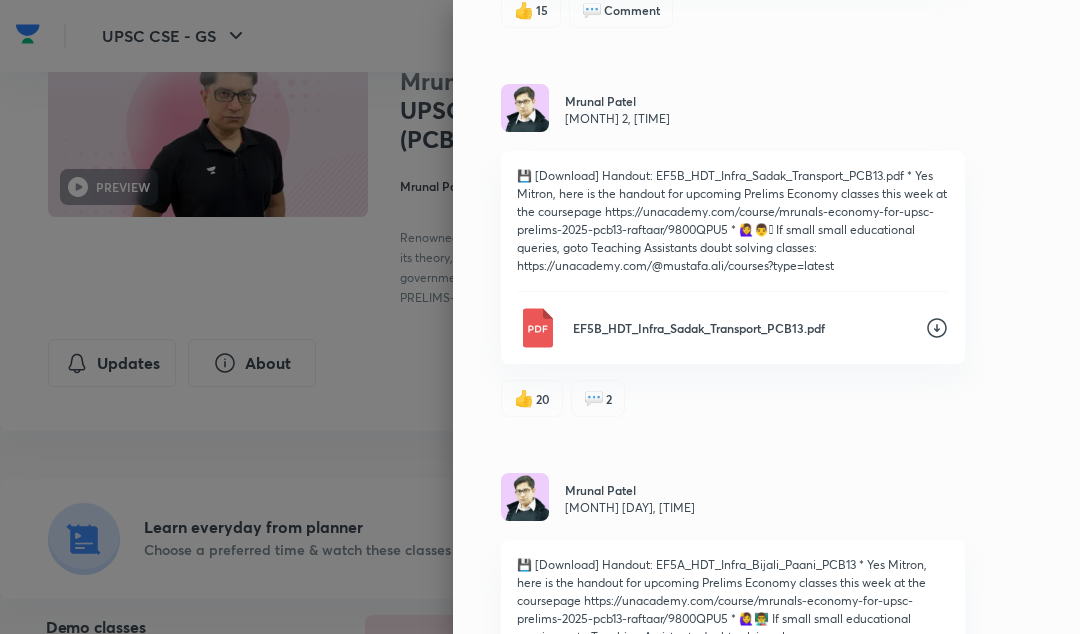 scroll, scrollTop: 3082, scrollLeft: 0, axis: vertical 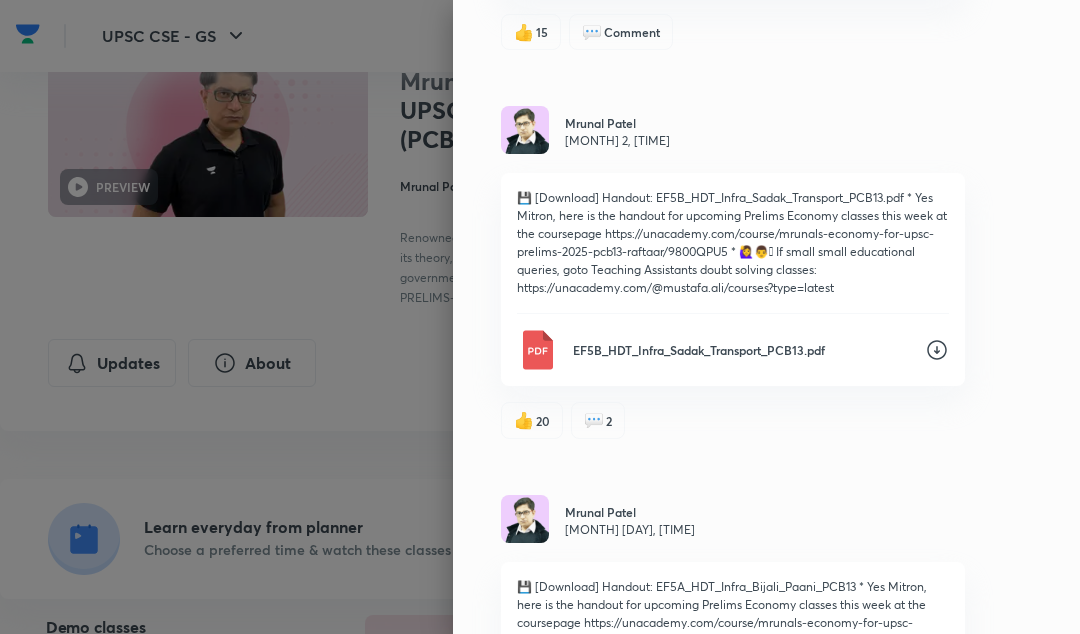 click on "EF5B_HDT_Infra_Sadak_Transport_PCB13.pdf" at bounding box center (741, 350) 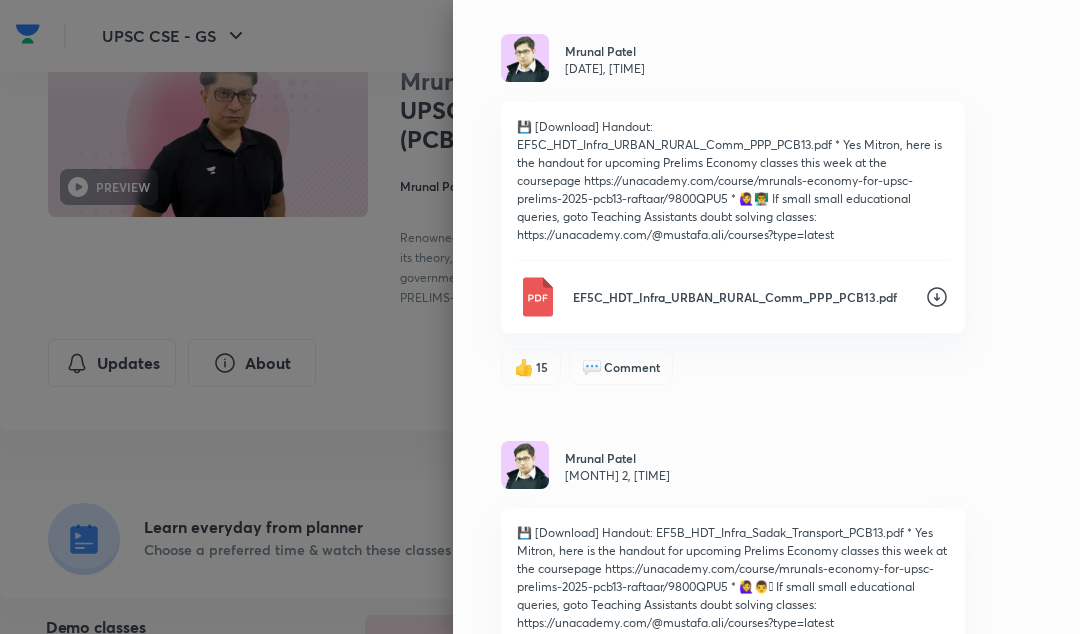scroll, scrollTop: 2678, scrollLeft: 0, axis: vertical 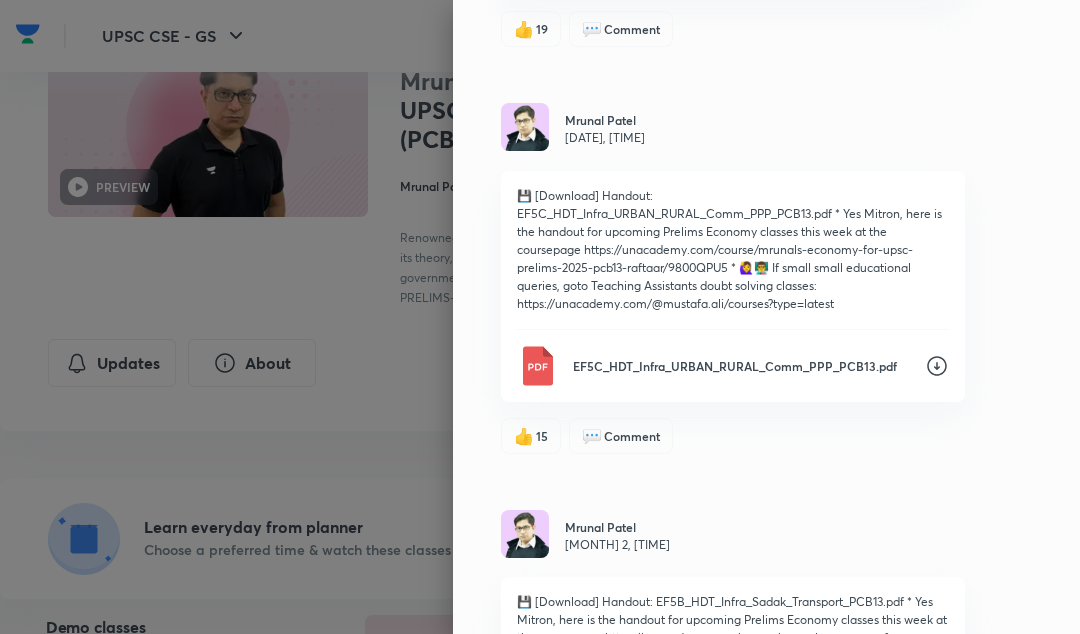 click on "EF5C_HDT_Infra_URBAN_RURAL_Comm_PPP_PCB13.pdf" at bounding box center [733, 366] 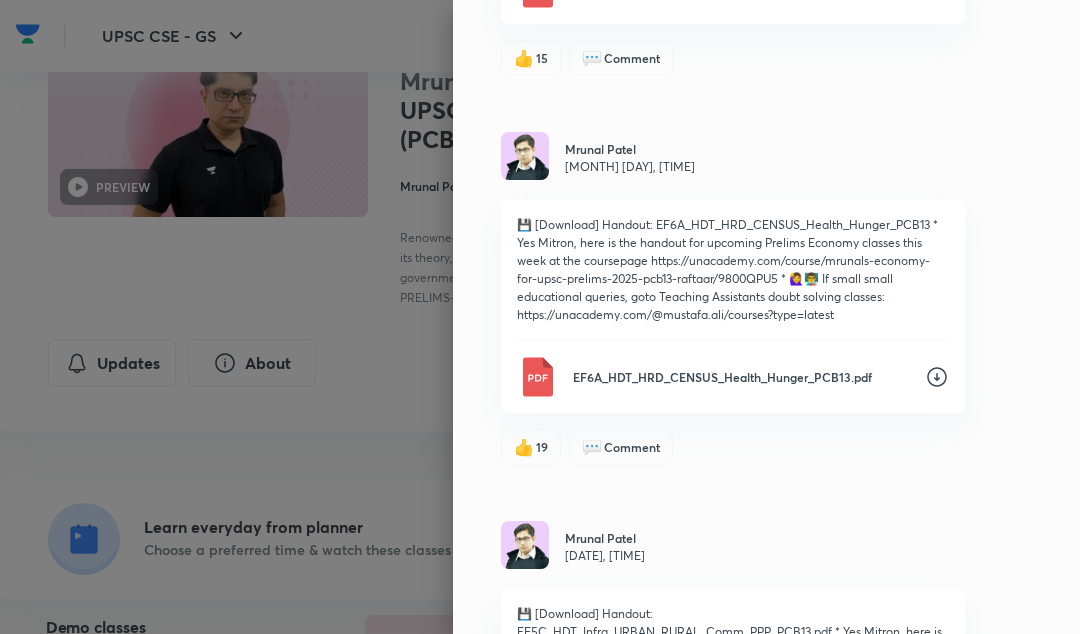 scroll, scrollTop: 2199, scrollLeft: 0, axis: vertical 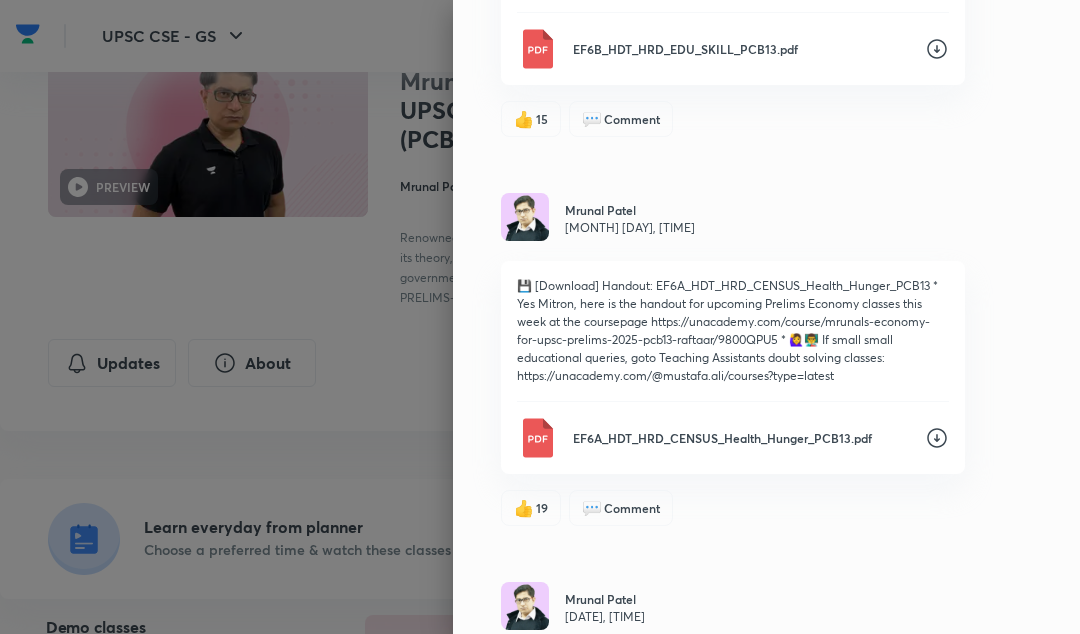 click on "EF6A_HDT_HRD_CENSUS_Health_Hunger_PCB13.pdf" at bounding box center (733, 438) 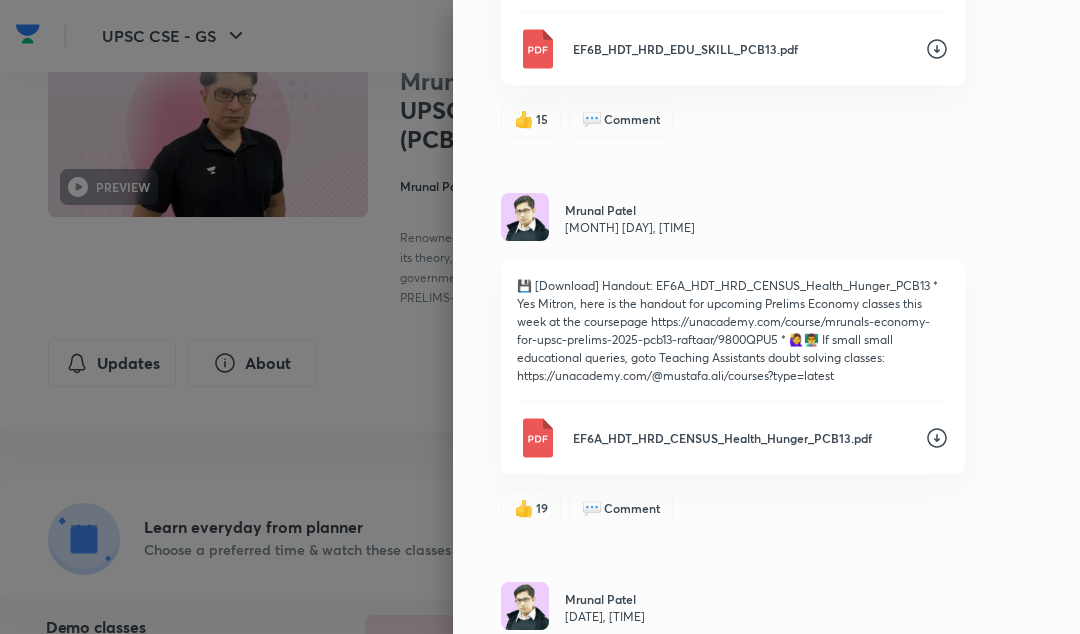 click on "EF6B_HDT_HRD_EDU_SKILL_PCB13.pdf" at bounding box center (741, 49) 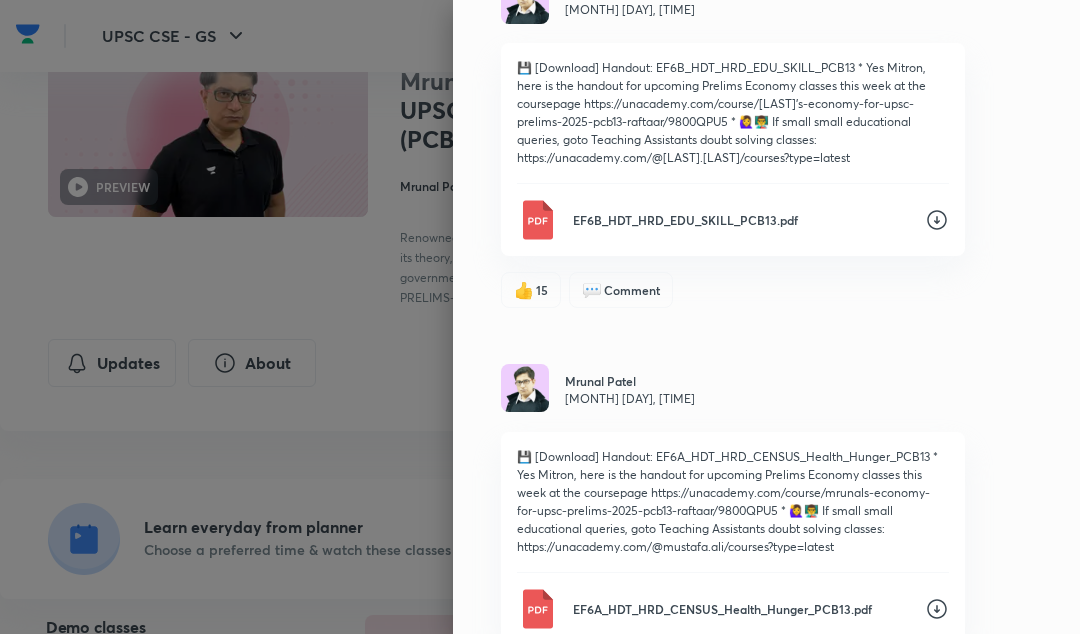 scroll, scrollTop: 2025, scrollLeft: 0, axis: vertical 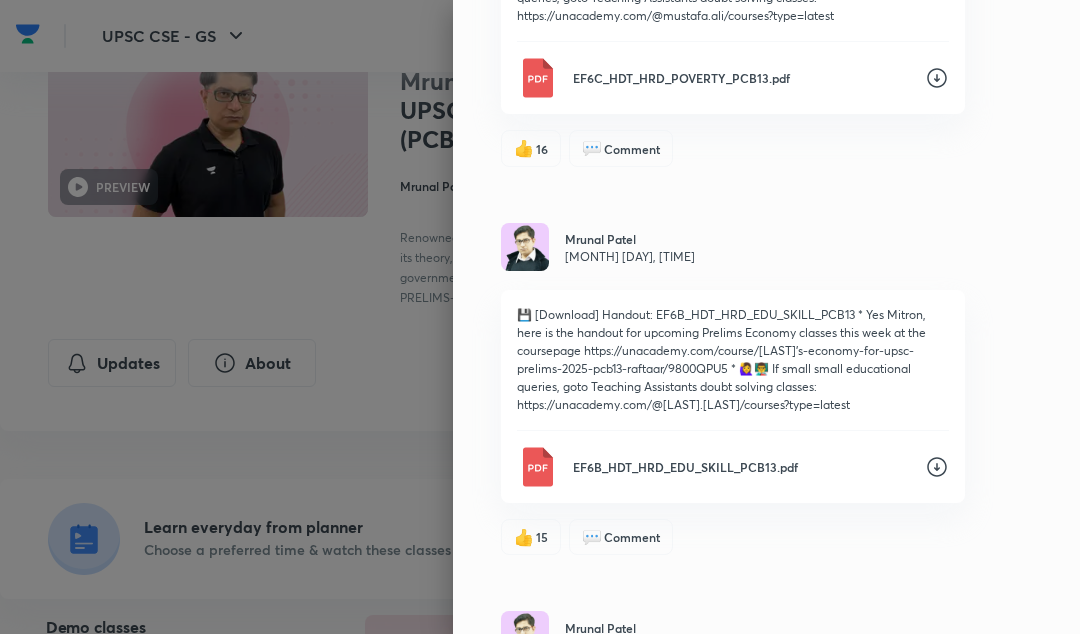 click on "EF6C_HDT_HRD_POVERTY_PCB13.pdf" at bounding box center (733, 78) 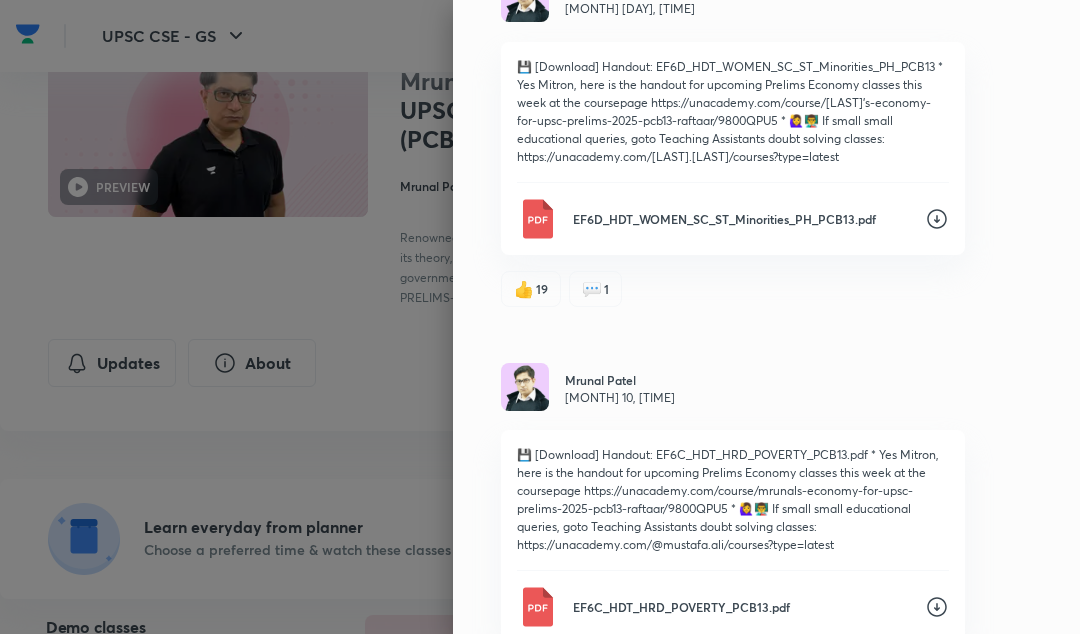 scroll, scrollTop: 1251, scrollLeft: 0, axis: vertical 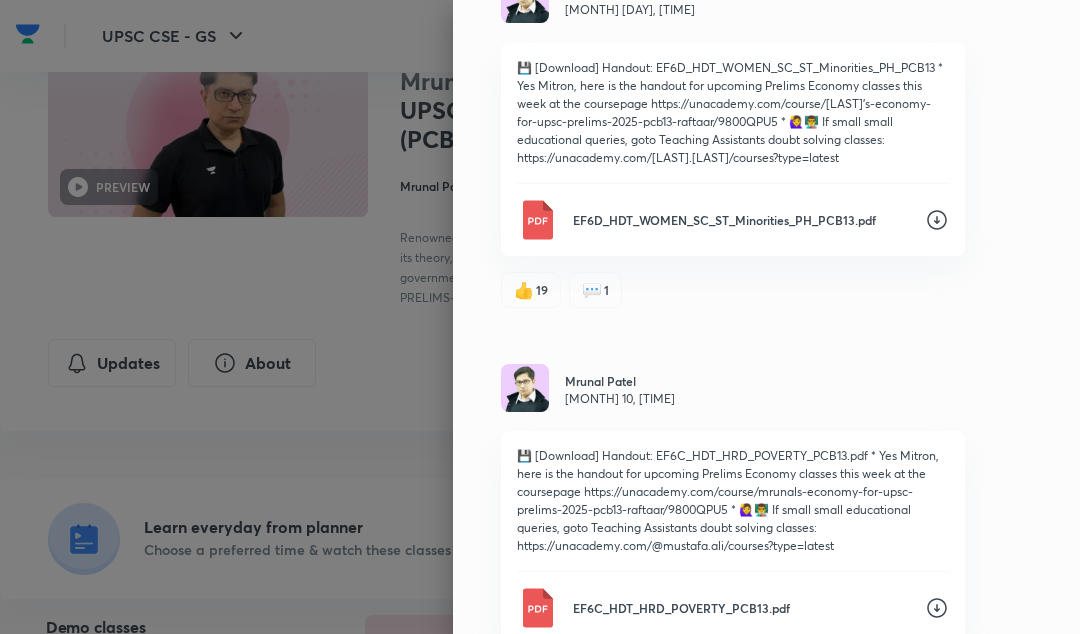 click on "EF6D_HDT_WOMEN_SC_ST_Minorities_PH_PCB13.pdf" at bounding box center (741, 220) 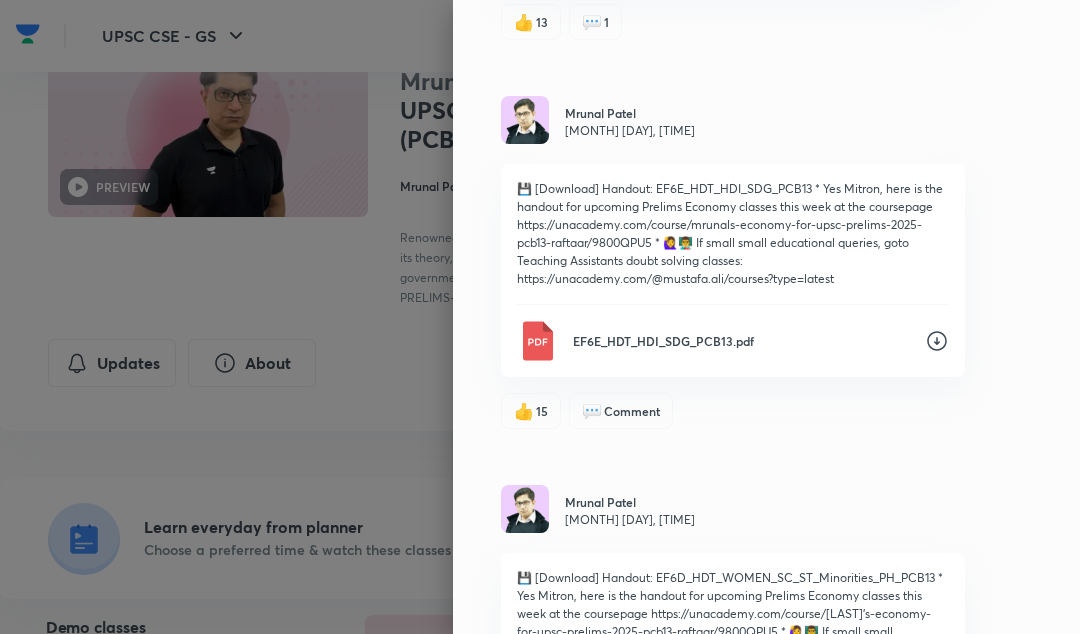 scroll, scrollTop: 740, scrollLeft: 0, axis: vertical 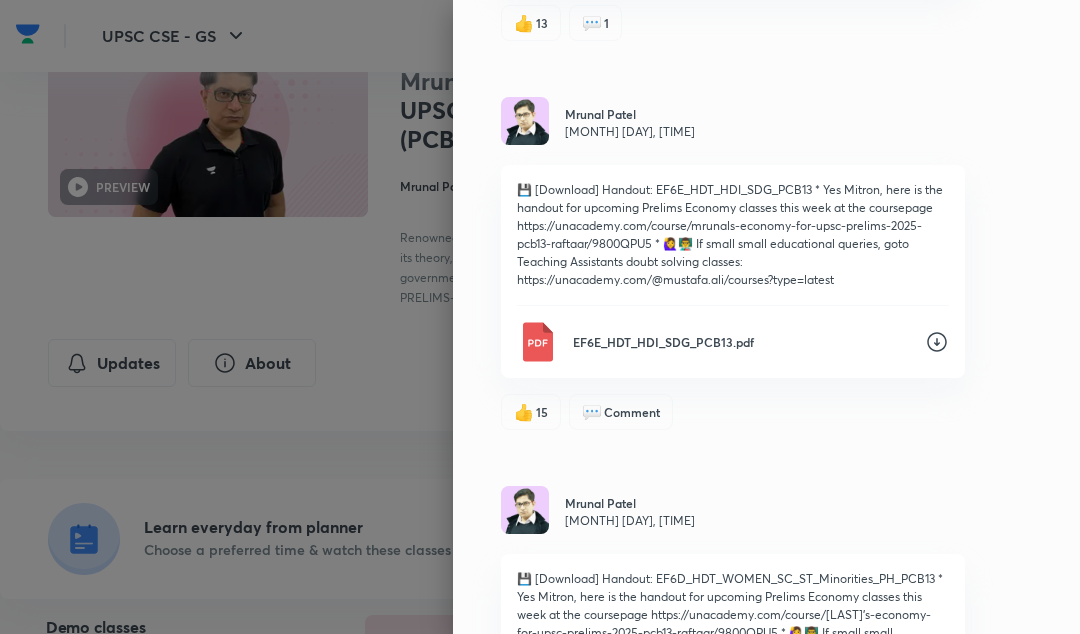 click on "EF6E_HDT_HDI_SDG_PCB13.pdf" at bounding box center (741, 342) 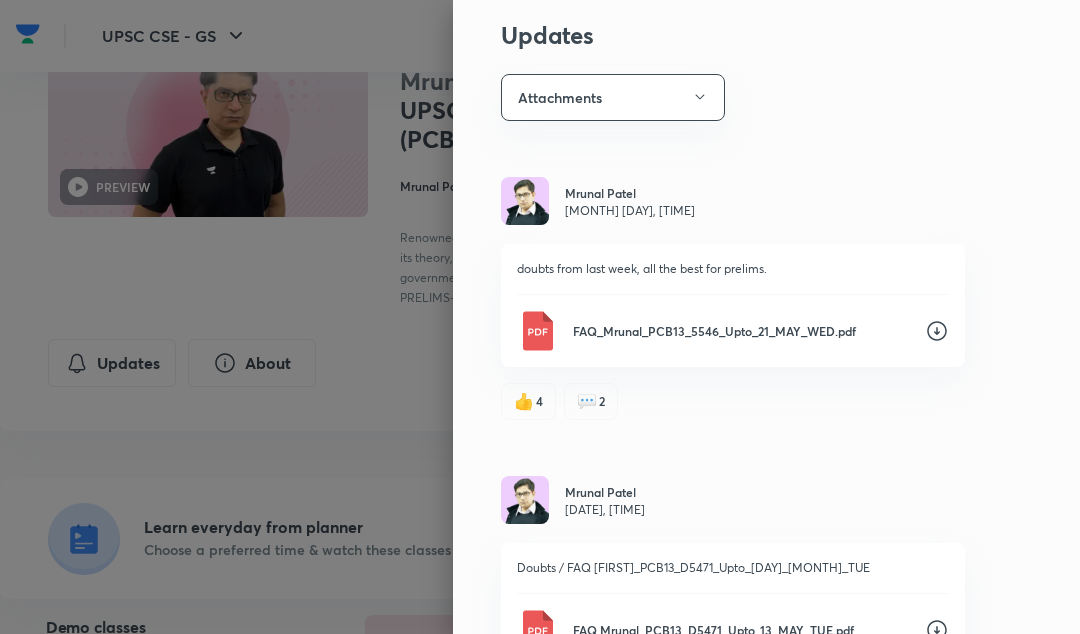 scroll, scrollTop: 0, scrollLeft: 0, axis: both 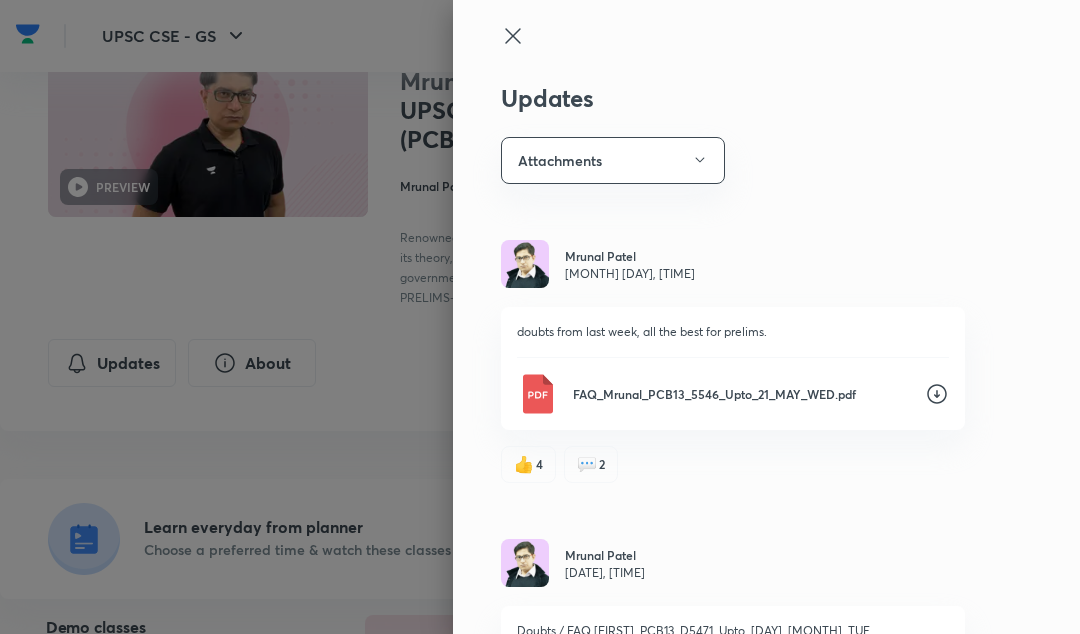 click 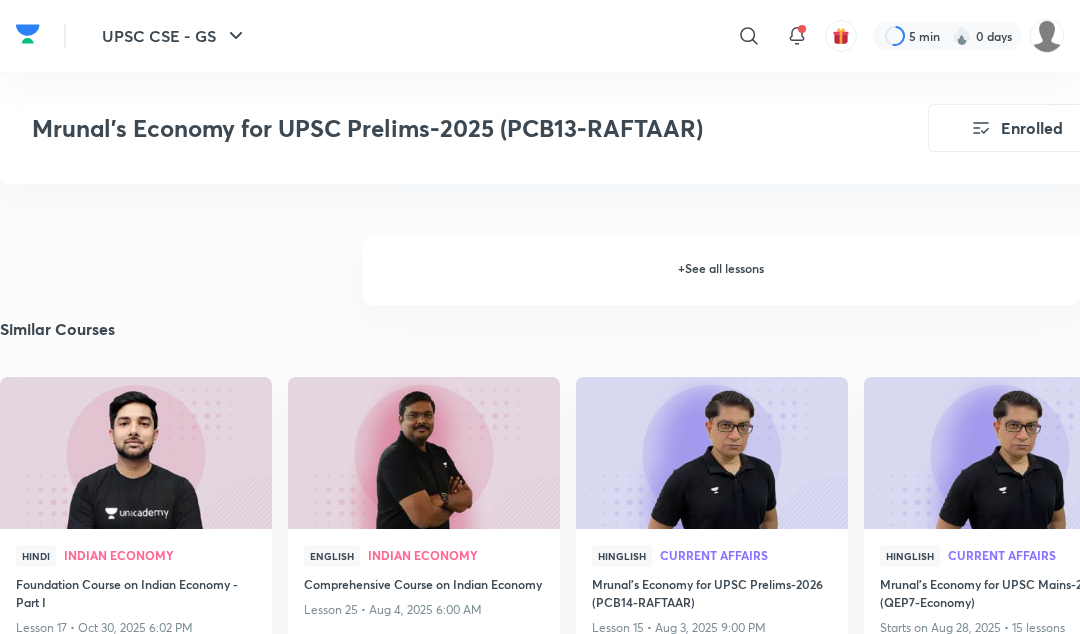 scroll, scrollTop: 3729, scrollLeft: 0, axis: vertical 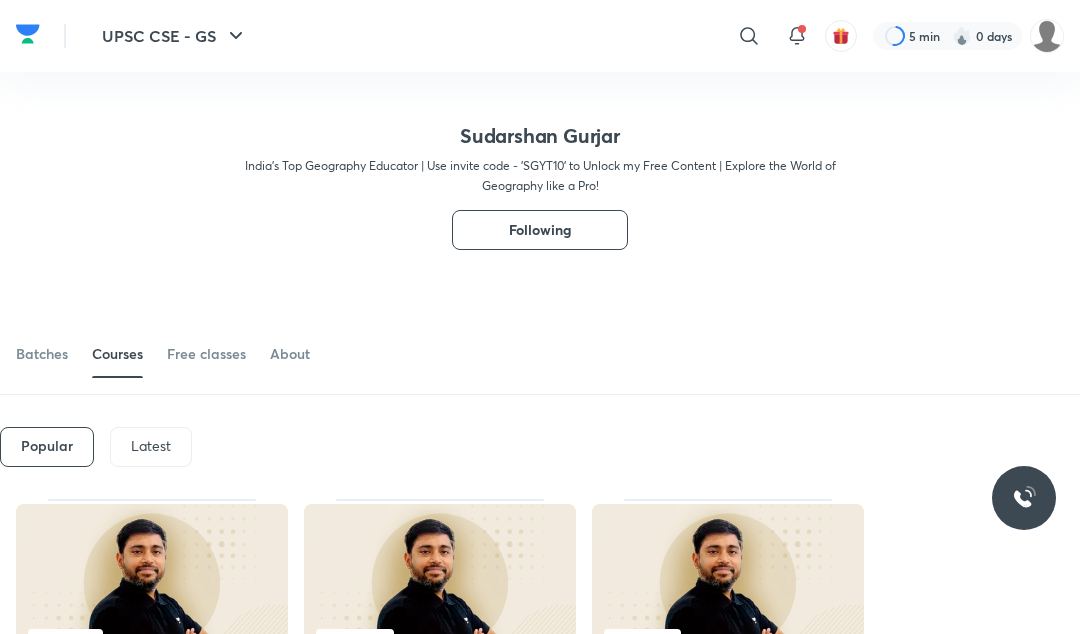 click at bounding box center [28, 34] 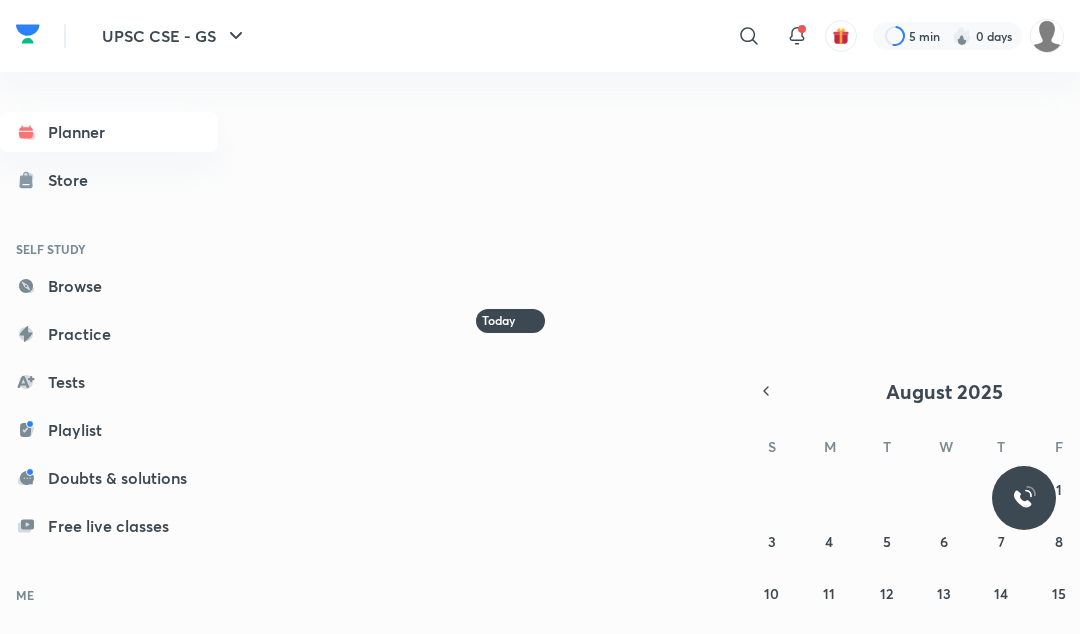 scroll, scrollTop: 0, scrollLeft: 0, axis: both 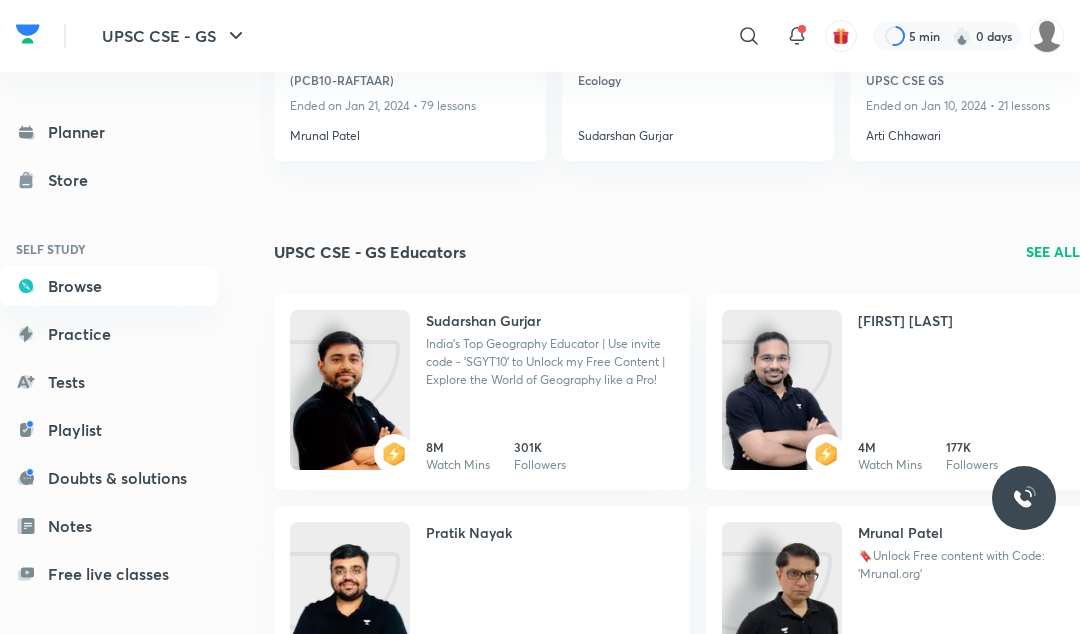 click on "SEE ALL" at bounding box center (1053, 251) 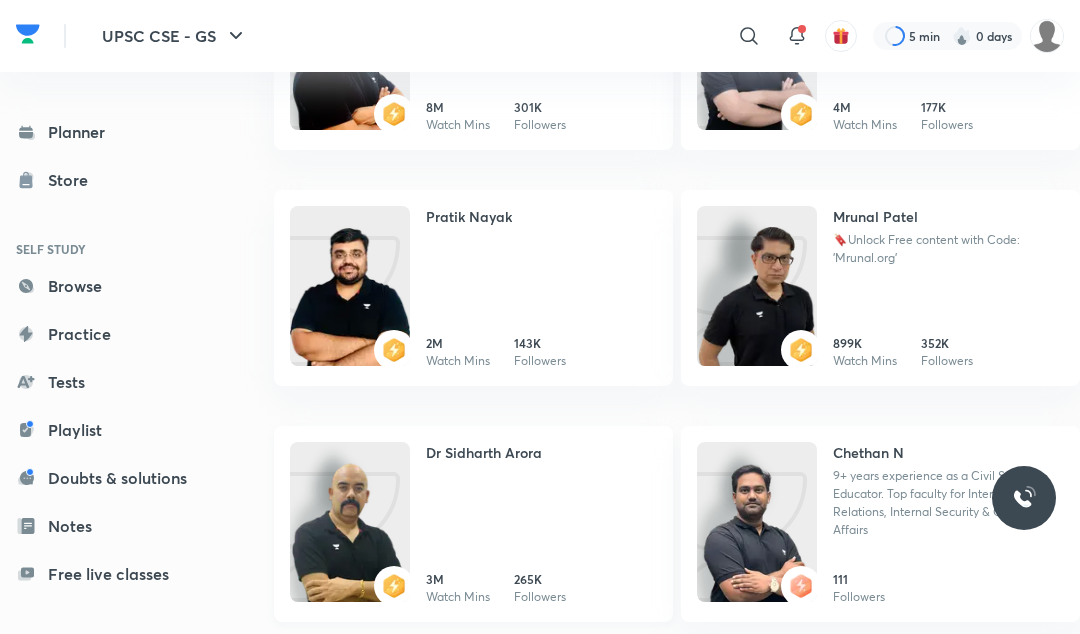 scroll, scrollTop: 391, scrollLeft: 0, axis: vertical 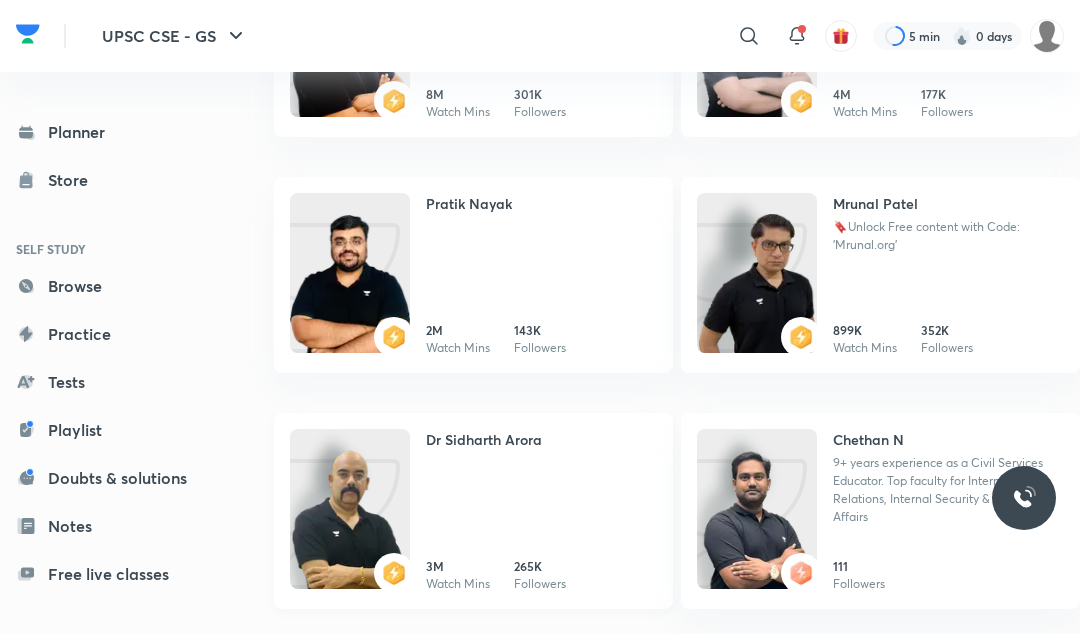 click at bounding box center (350, 529) 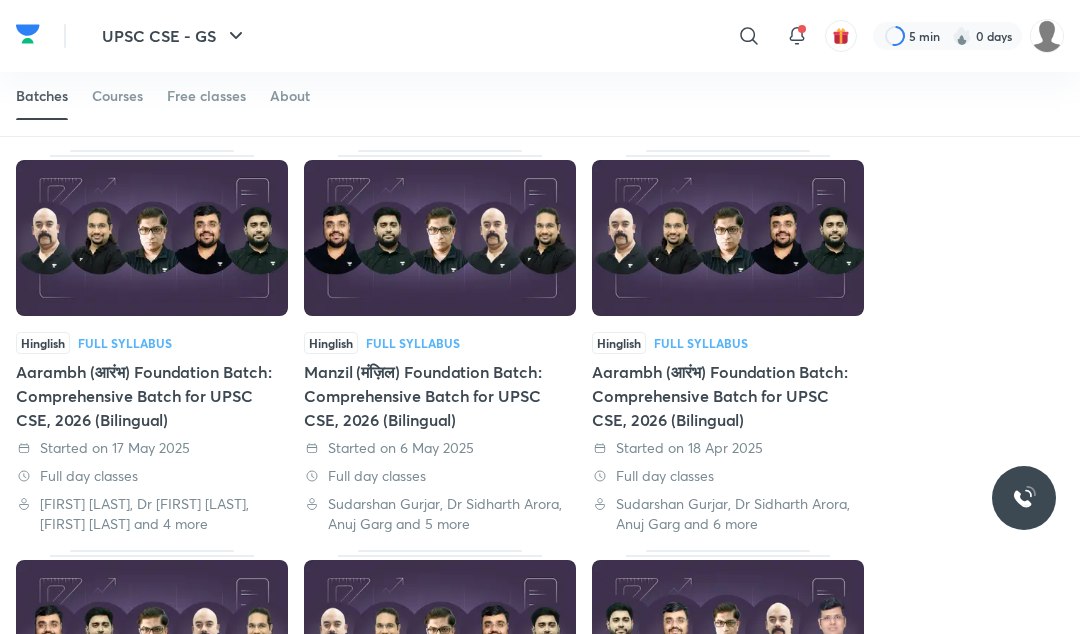 scroll, scrollTop: 64, scrollLeft: 0, axis: vertical 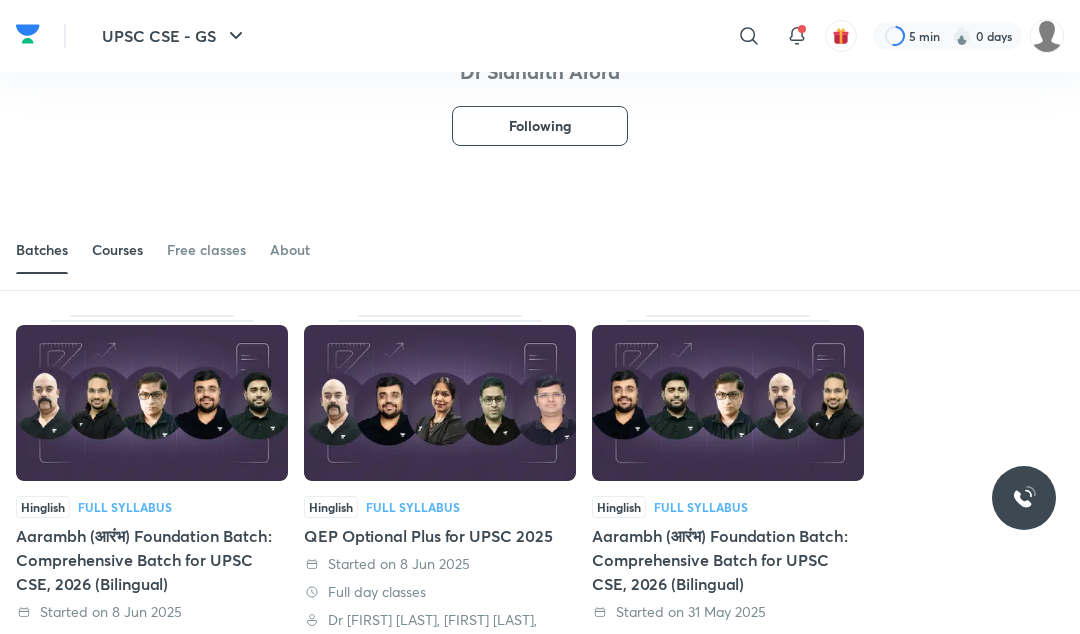 click on "Courses" at bounding box center (117, 250) 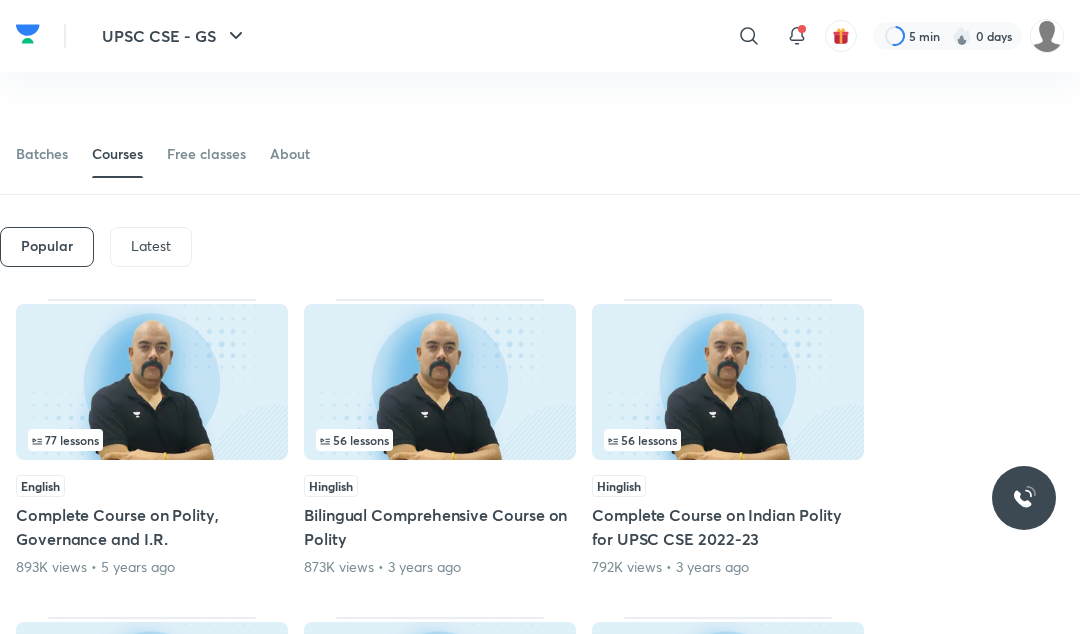 scroll, scrollTop: 120, scrollLeft: 0, axis: vertical 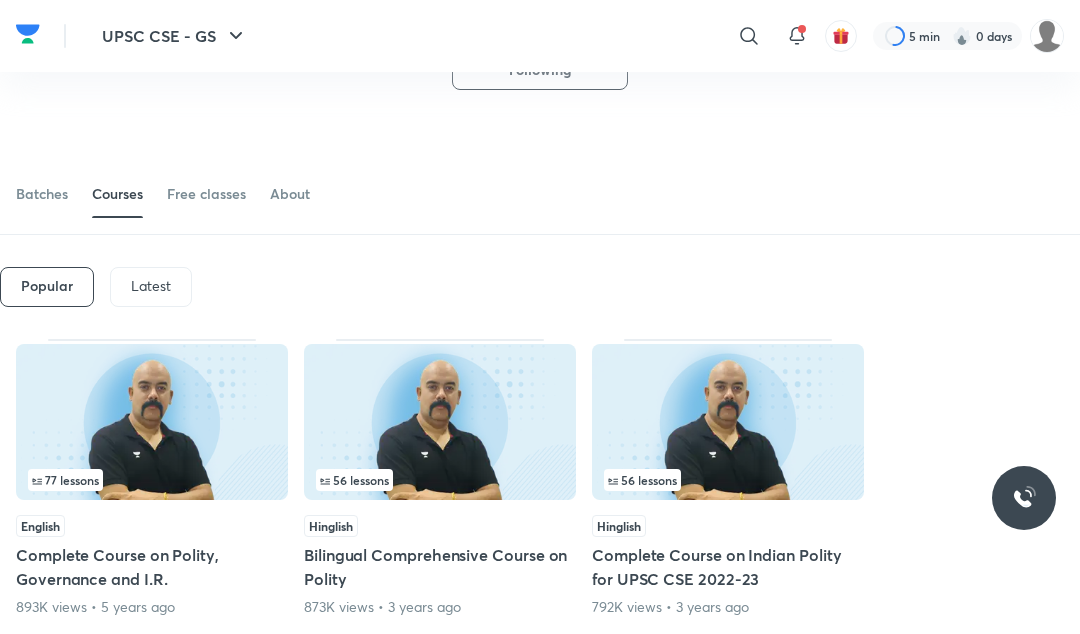 click on "Latest" at bounding box center (151, 287) 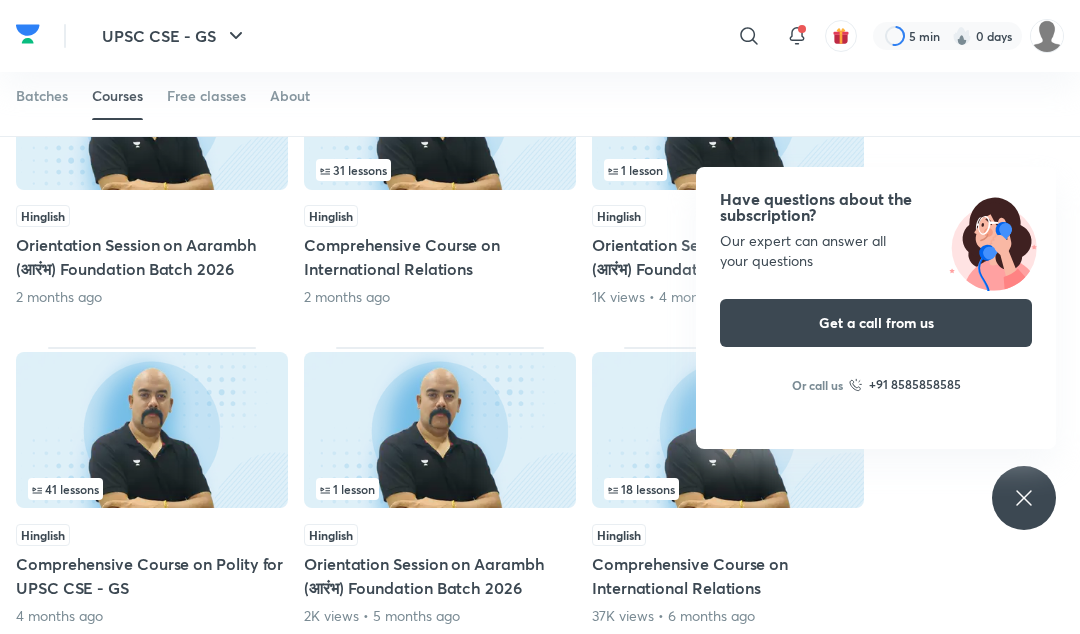 scroll, scrollTop: 1083, scrollLeft: 0, axis: vertical 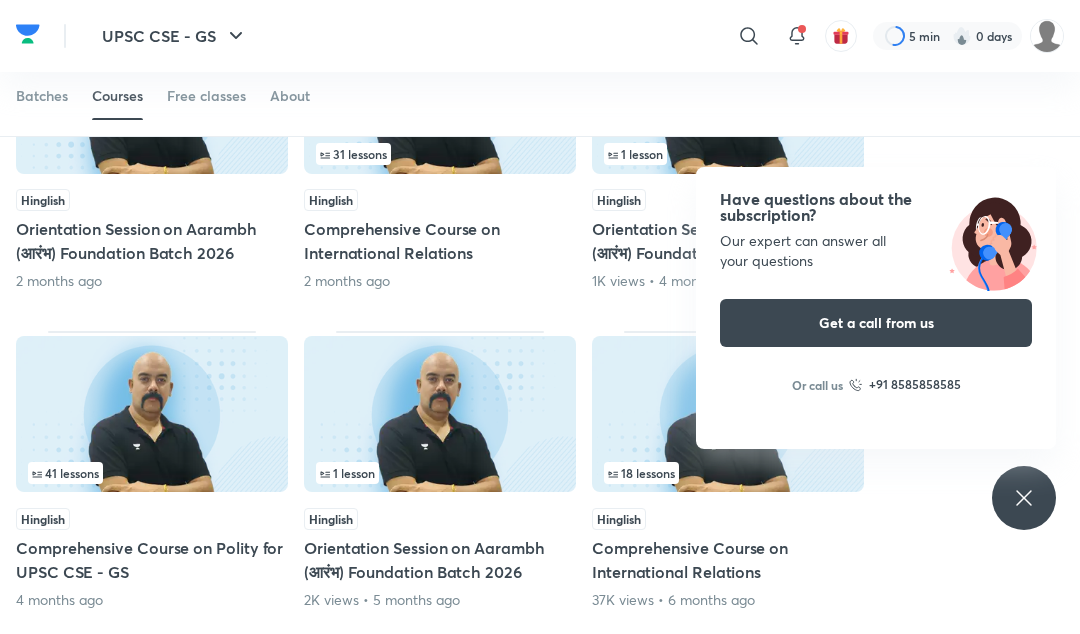 click 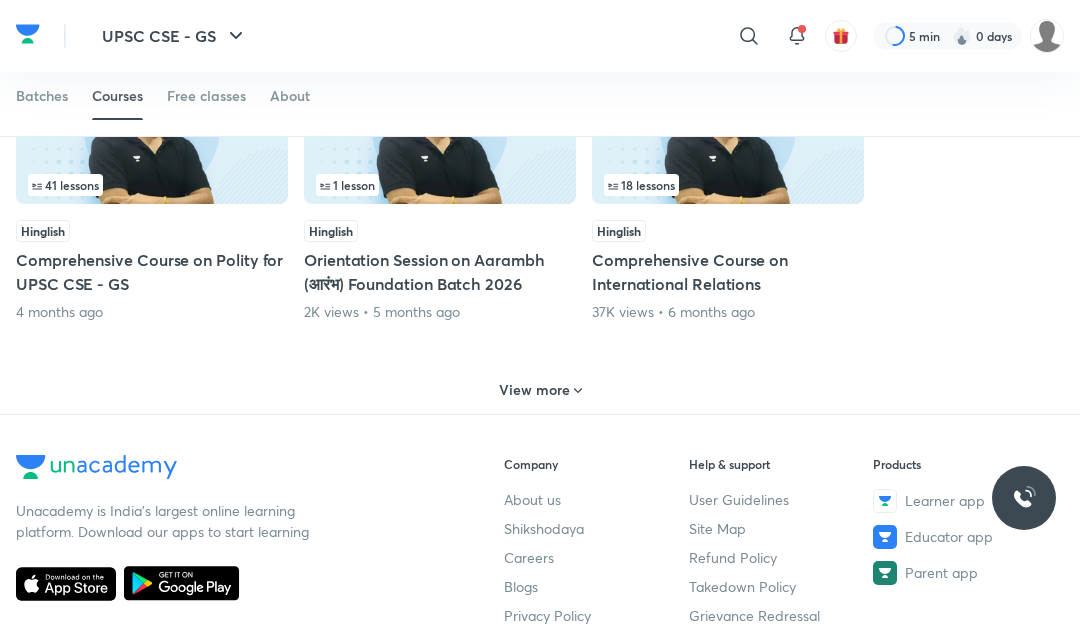 scroll, scrollTop: 1377, scrollLeft: 0, axis: vertical 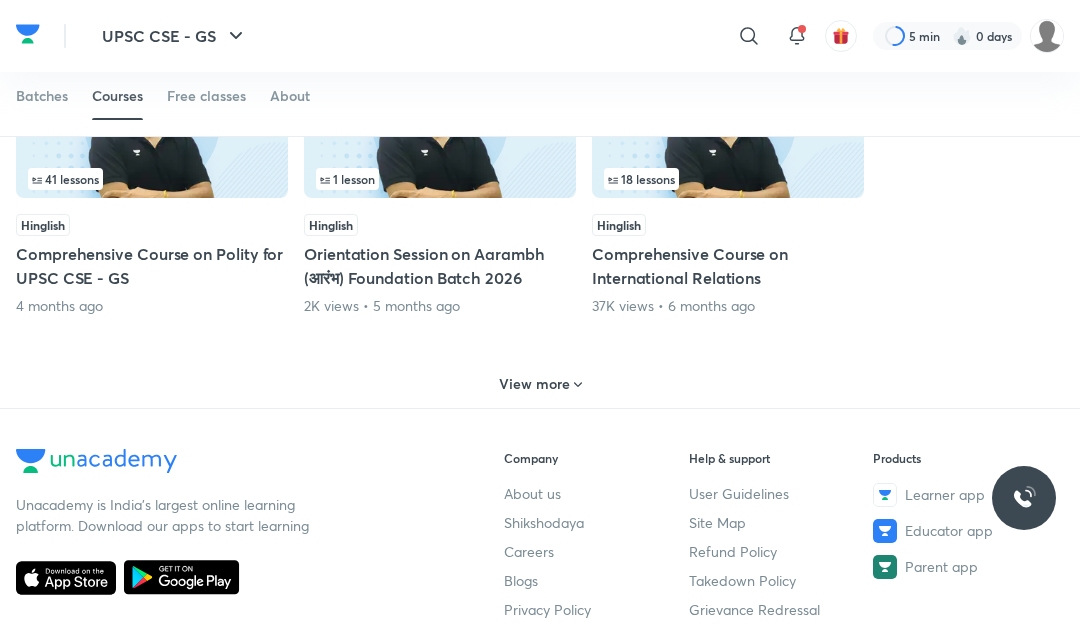 click on "View more" at bounding box center (534, 384) 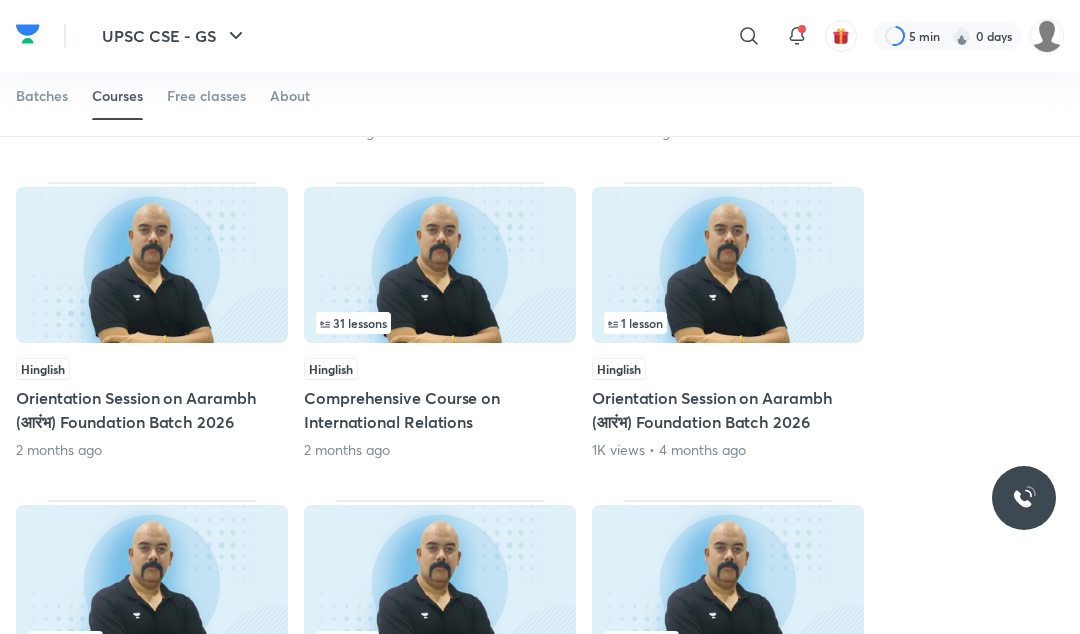 scroll, scrollTop: 819, scrollLeft: 0, axis: vertical 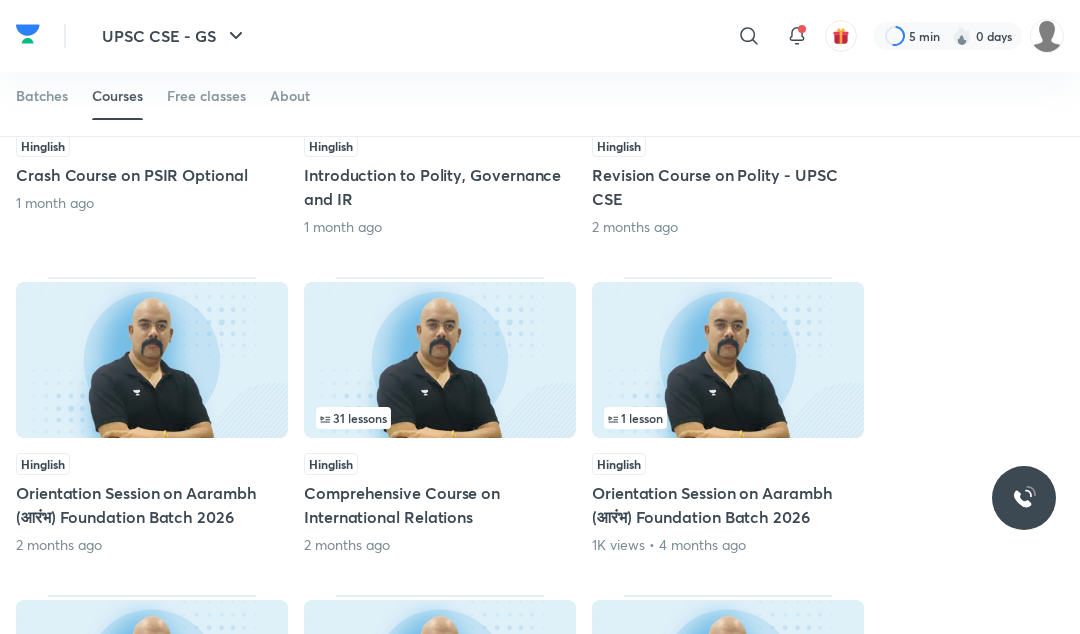 click on "Comprehensive Course on International Relations" at bounding box center [440, 505] 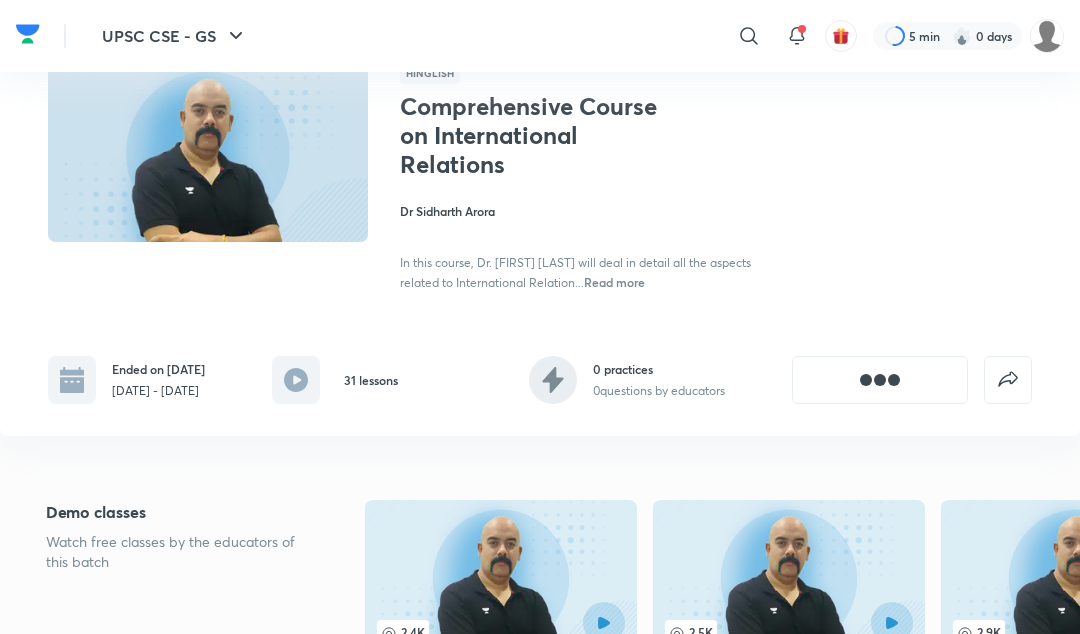 scroll, scrollTop: 153, scrollLeft: 0, axis: vertical 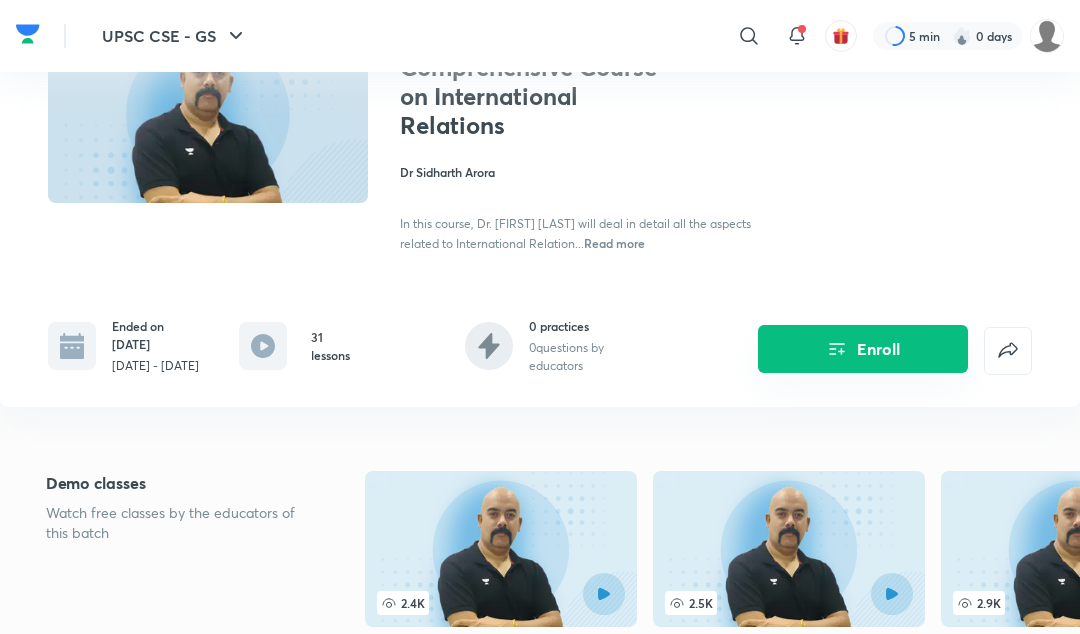 click on "Enroll" at bounding box center [863, 349] 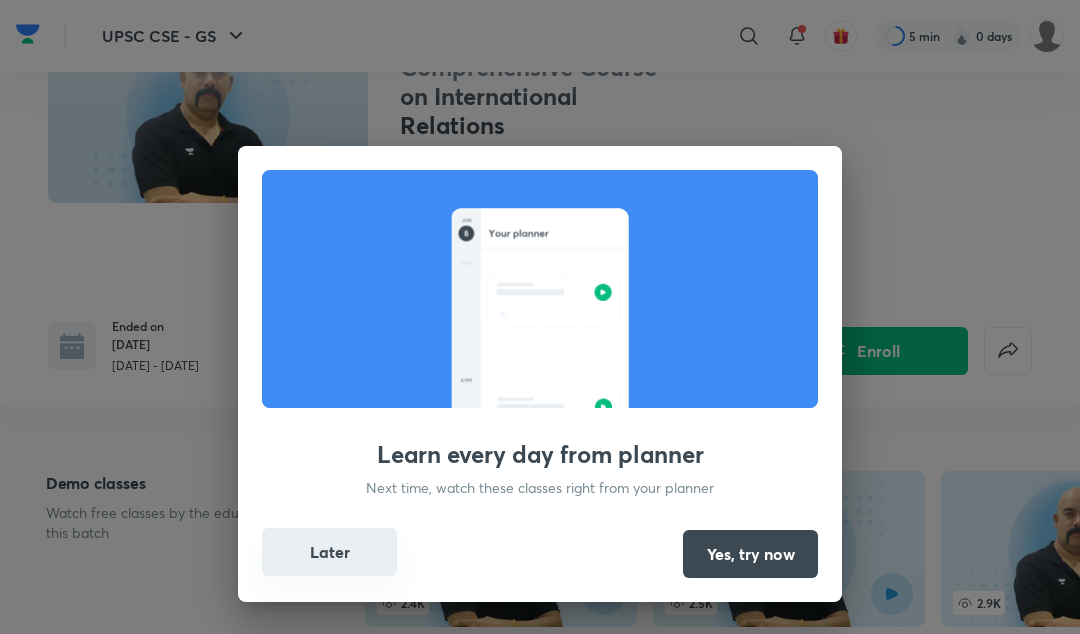 click on "Later" at bounding box center (329, 552) 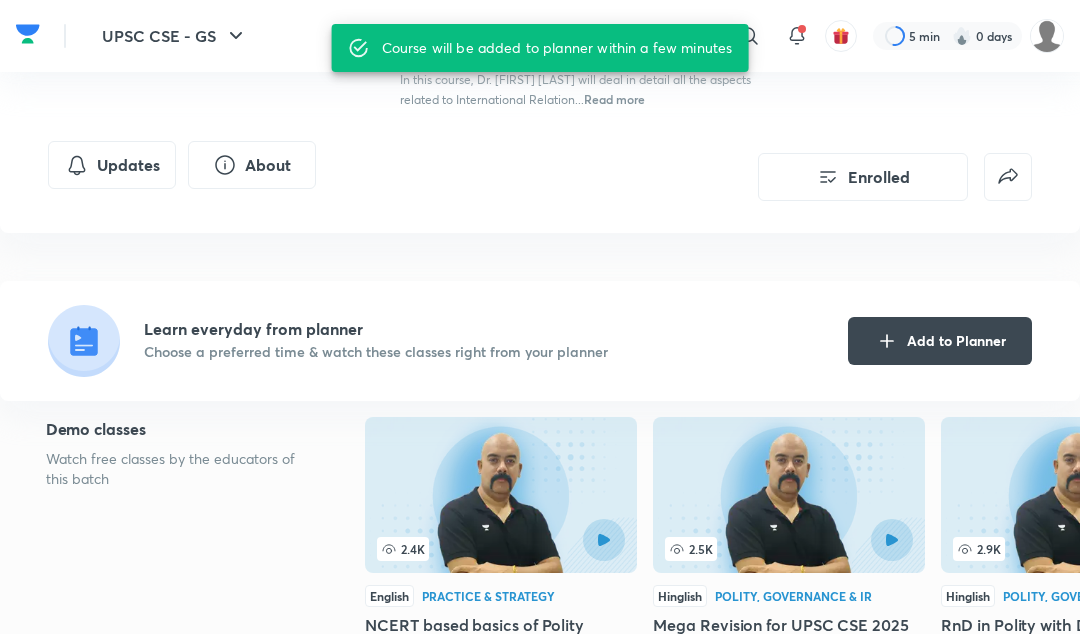 scroll, scrollTop: 302, scrollLeft: 0, axis: vertical 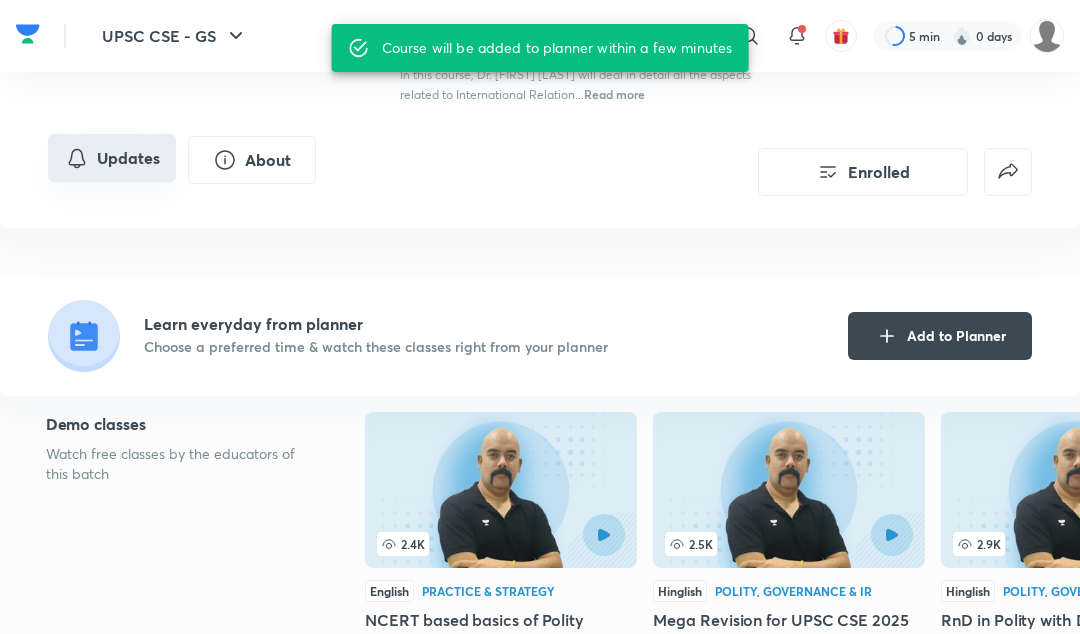 click on "Updates" at bounding box center [112, 158] 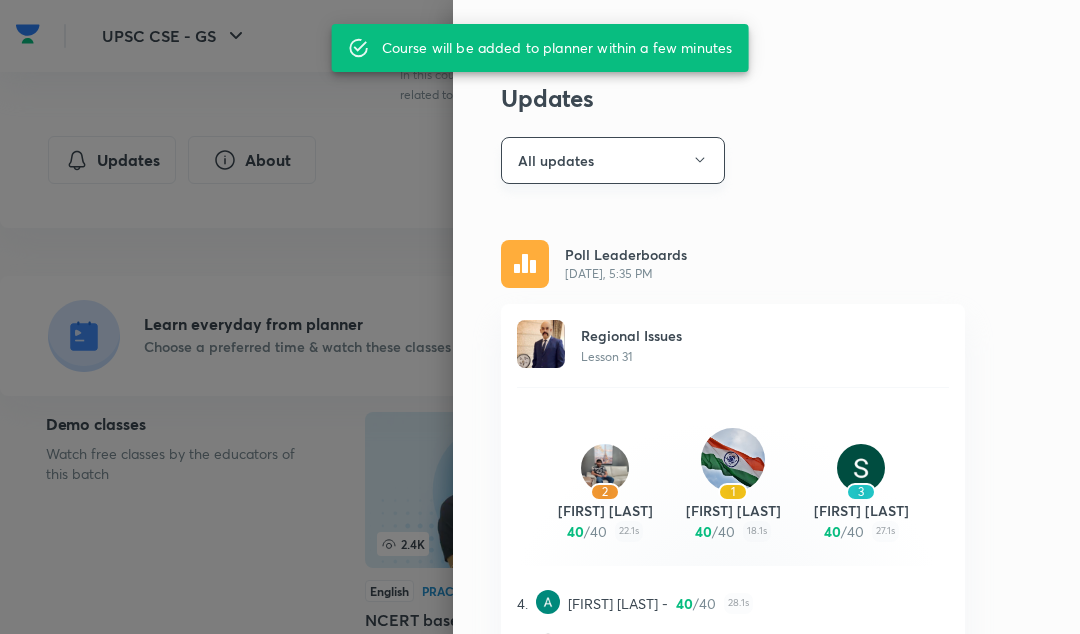 click on "All updates" at bounding box center (613, 160) 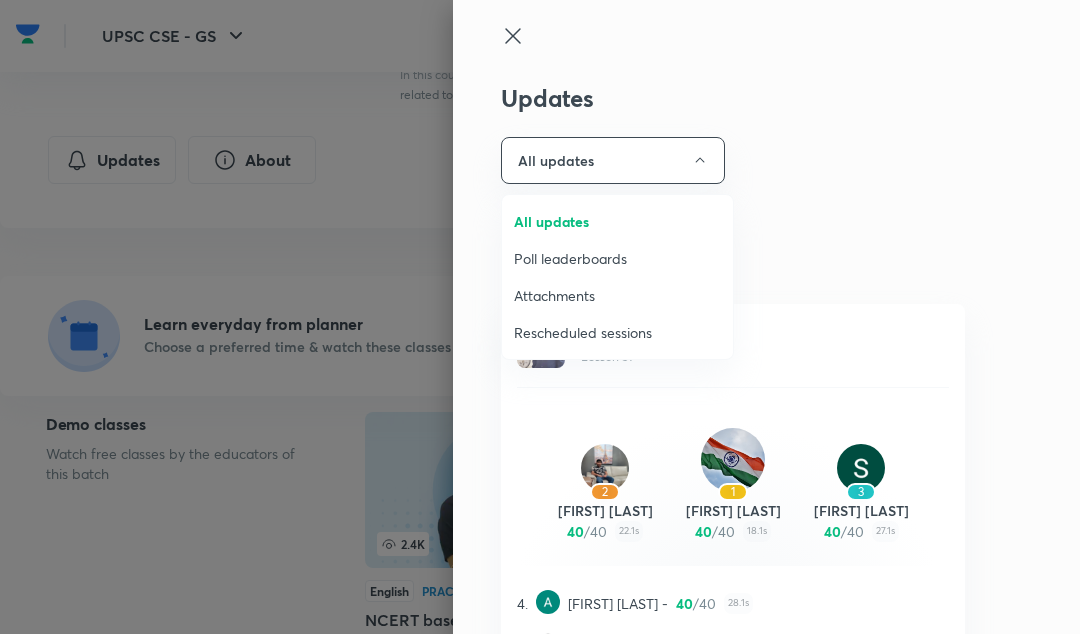 click on "Attachments" at bounding box center (617, 295) 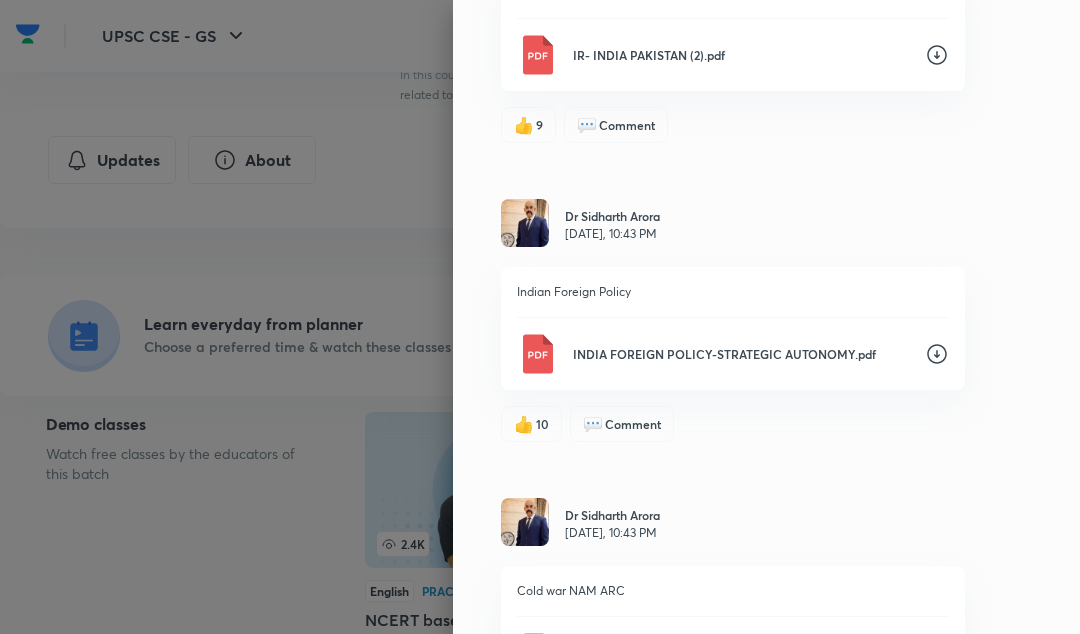 scroll, scrollTop: 769, scrollLeft: 0, axis: vertical 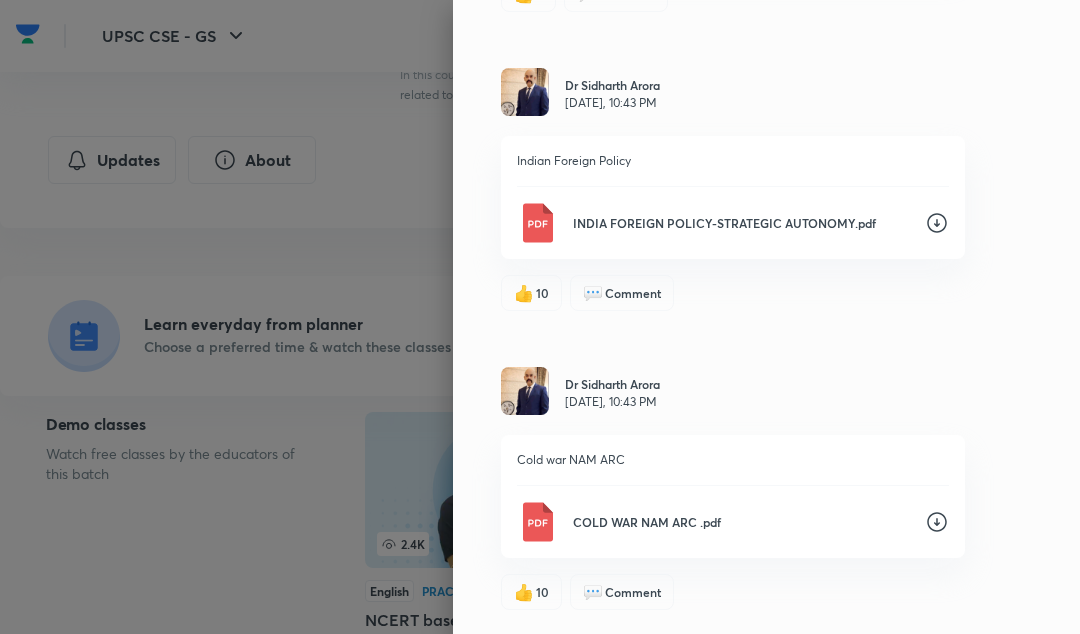 click at bounding box center (540, 317) 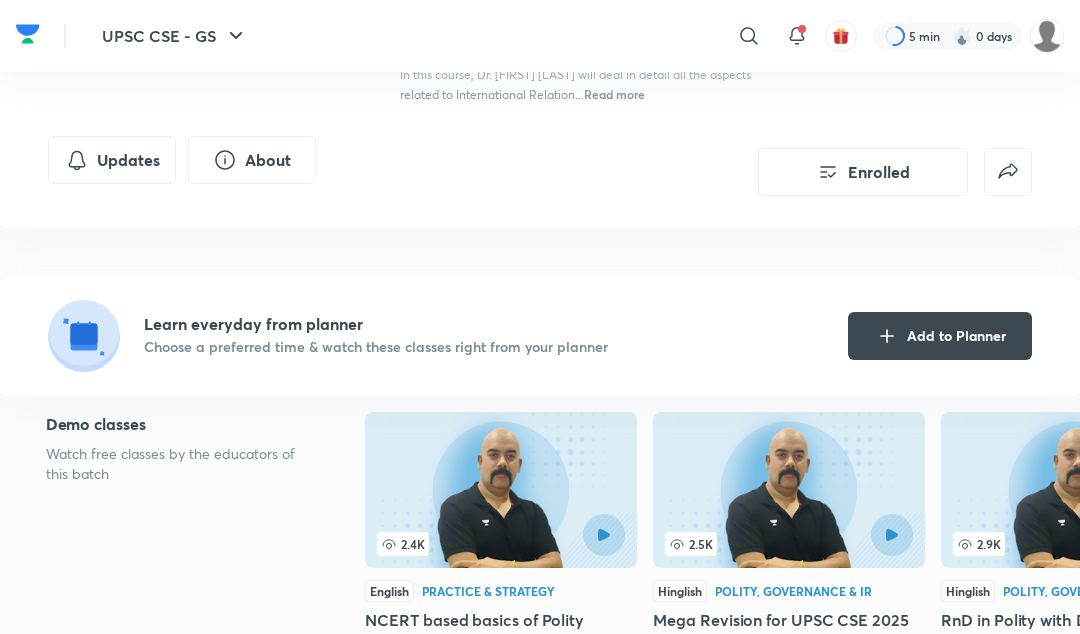 scroll, scrollTop: 0, scrollLeft: 0, axis: both 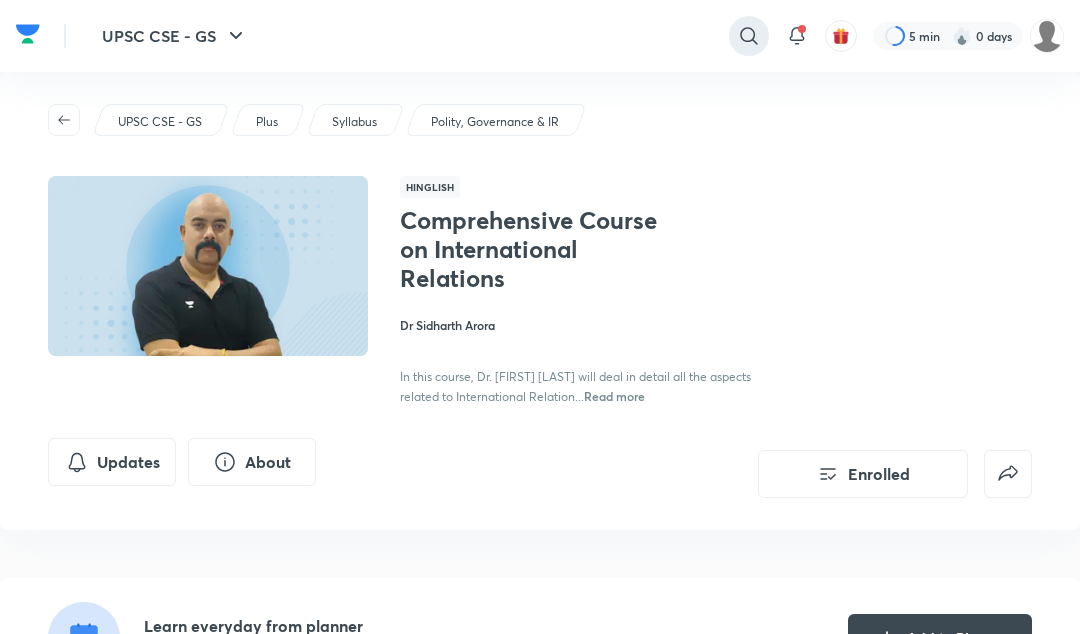 click 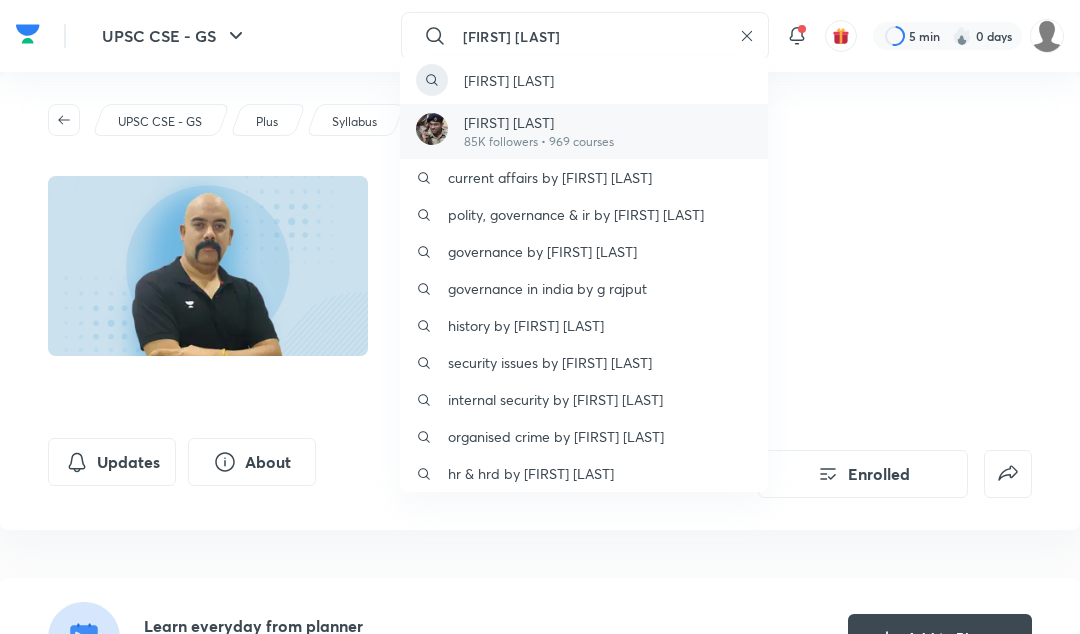 type on "g rajput" 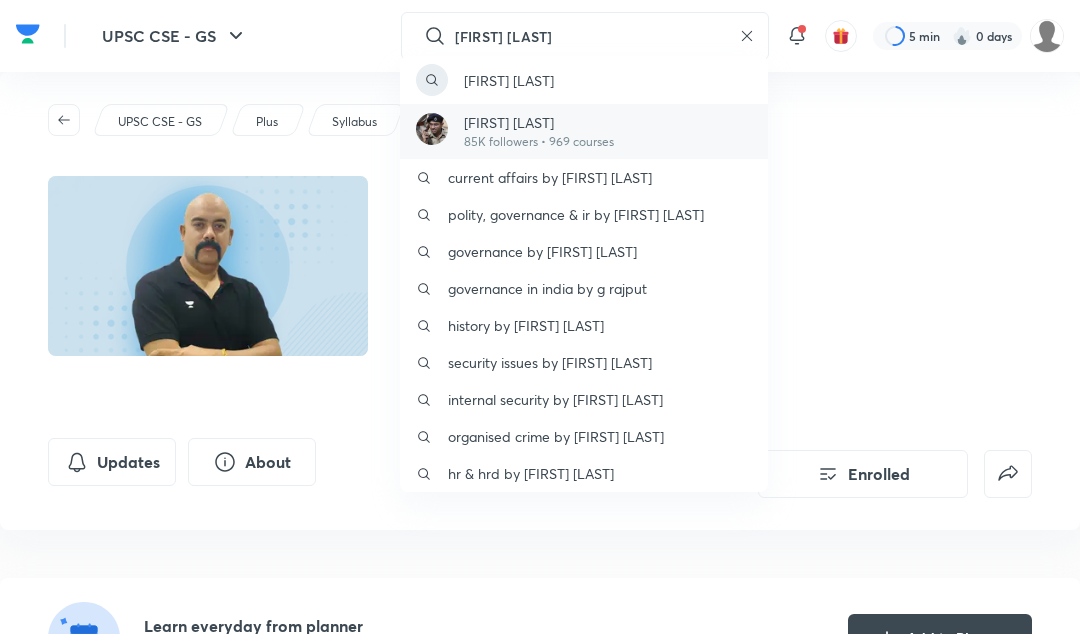 click on "85K followers • 969 courses" at bounding box center [539, 142] 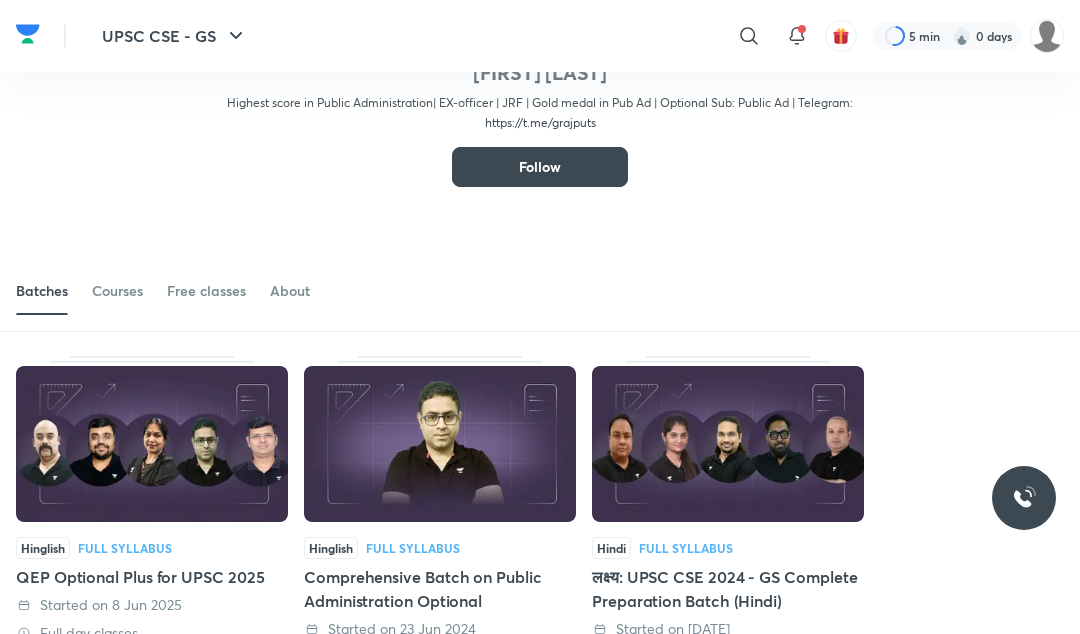 scroll, scrollTop: 71, scrollLeft: 0, axis: vertical 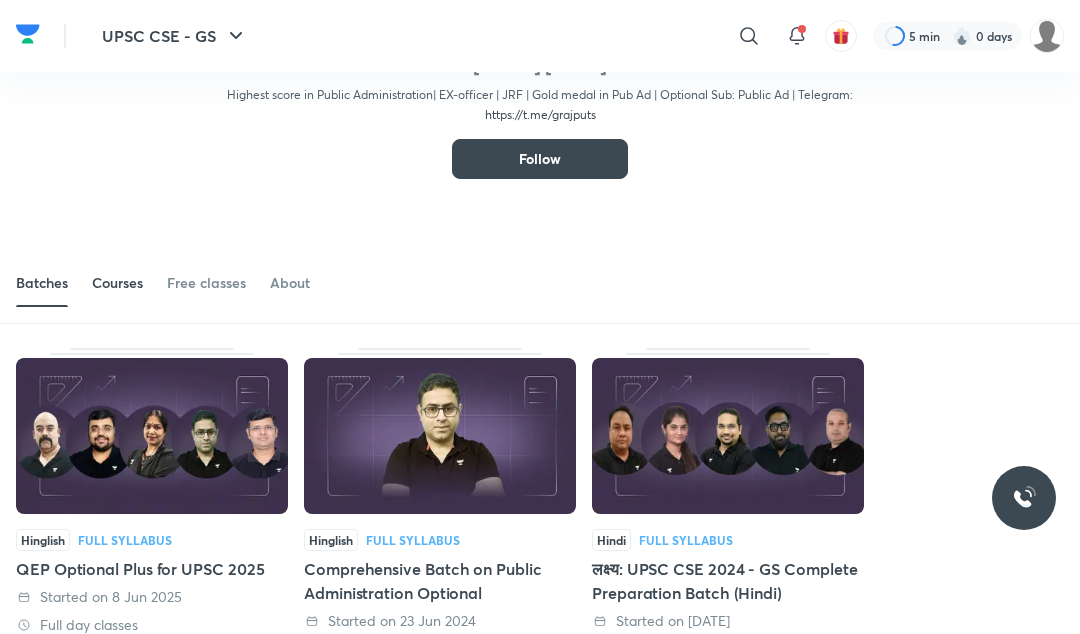 click on "Courses" at bounding box center (117, 283) 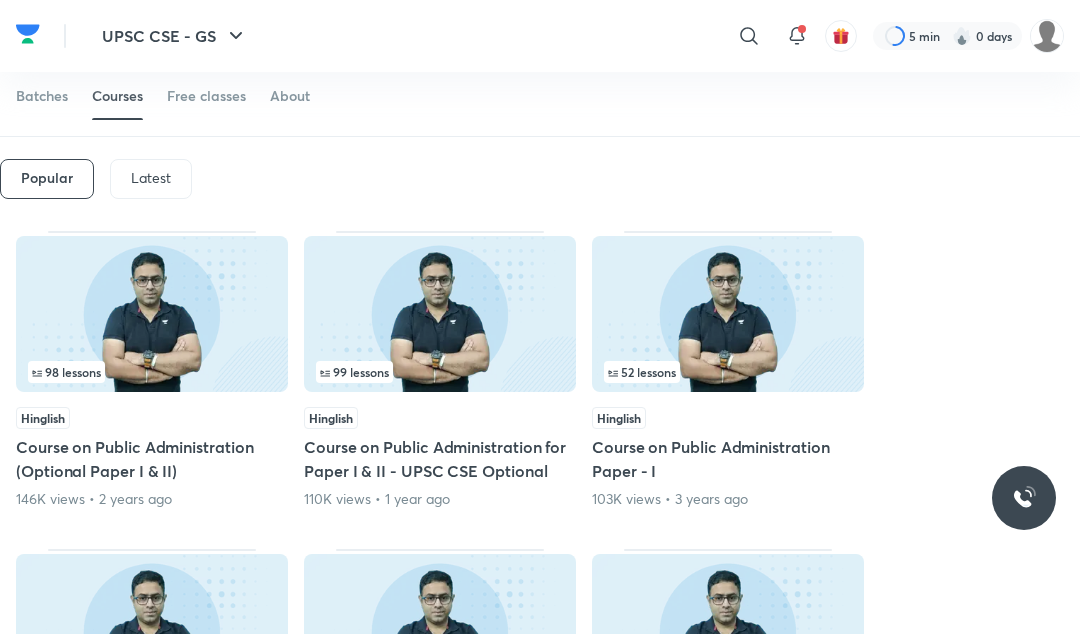 scroll, scrollTop: 260, scrollLeft: 0, axis: vertical 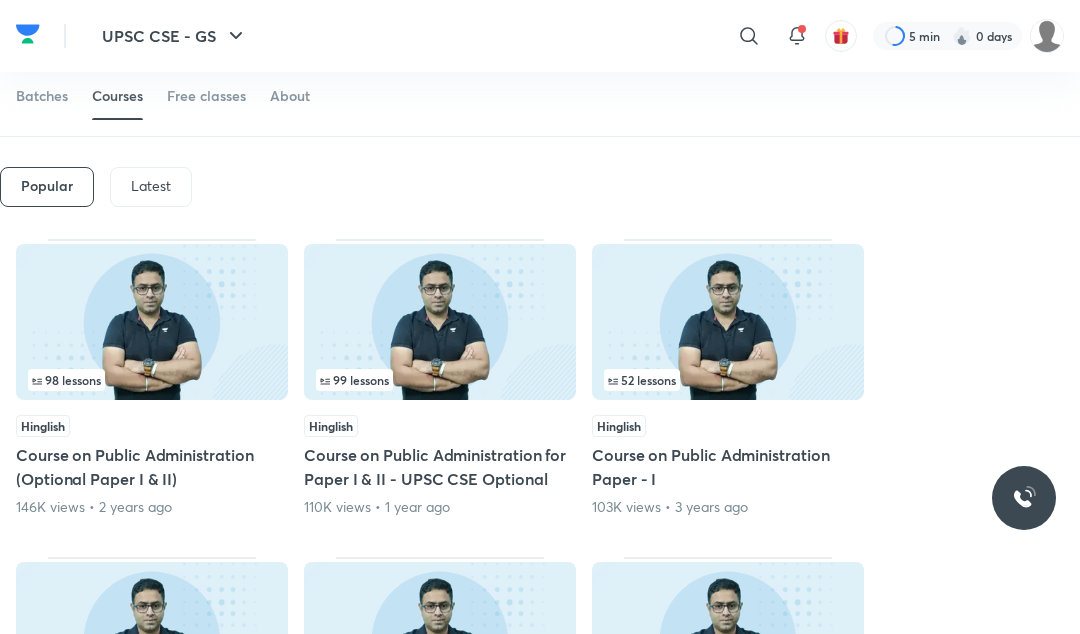 click on "Latest" at bounding box center [151, 187] 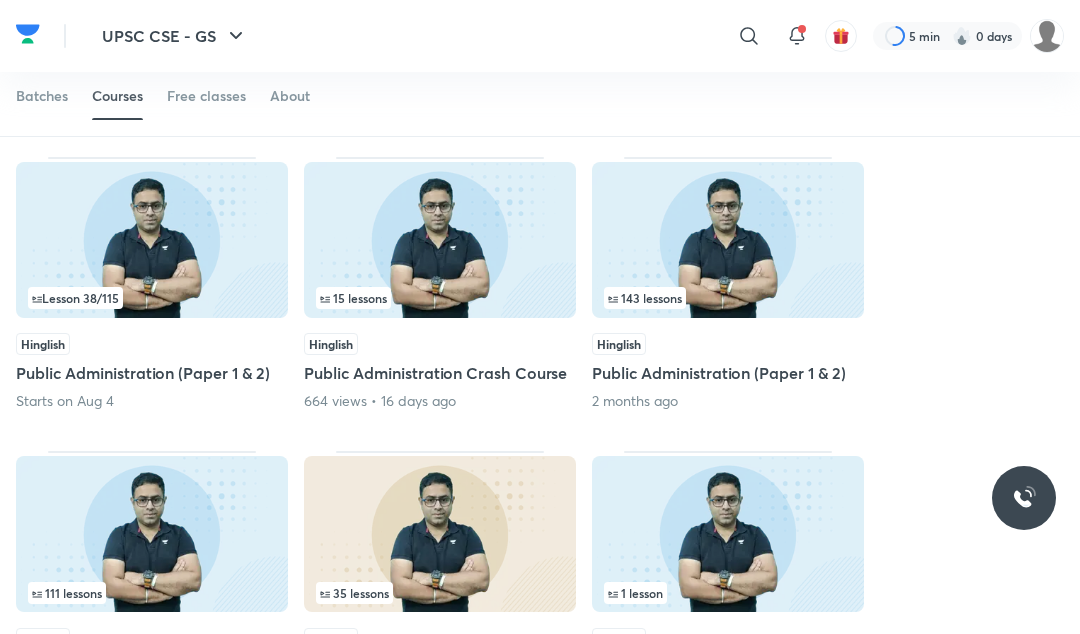 scroll, scrollTop: 343, scrollLeft: 0, axis: vertical 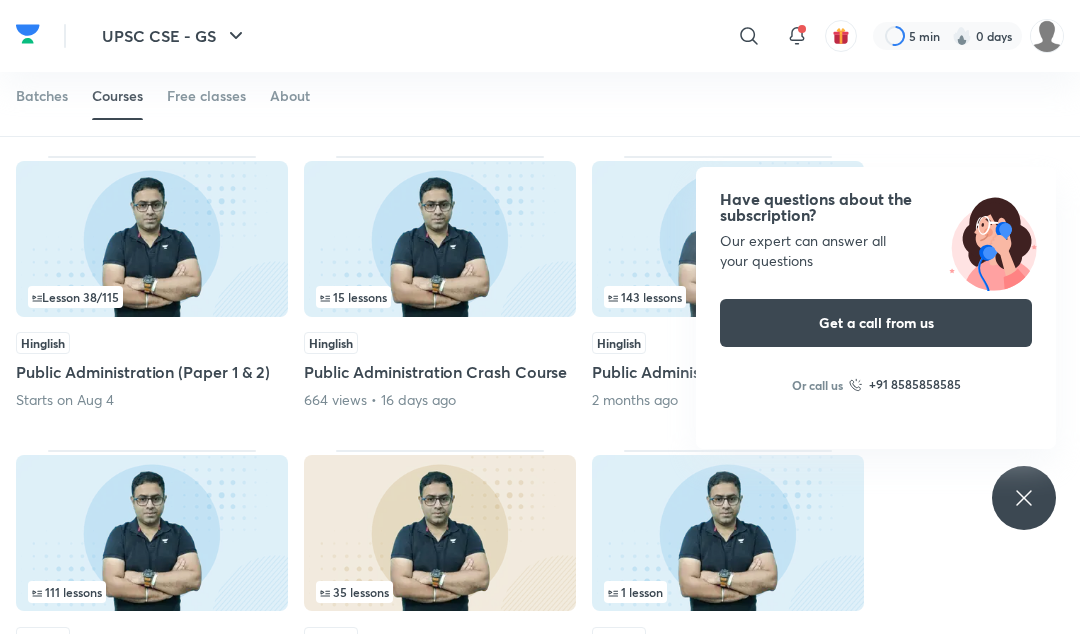 click on "Have questions about the subscription? Our expert can answer all your questions Get a call from us Or call us +91 8585858585" at bounding box center (1024, 498) 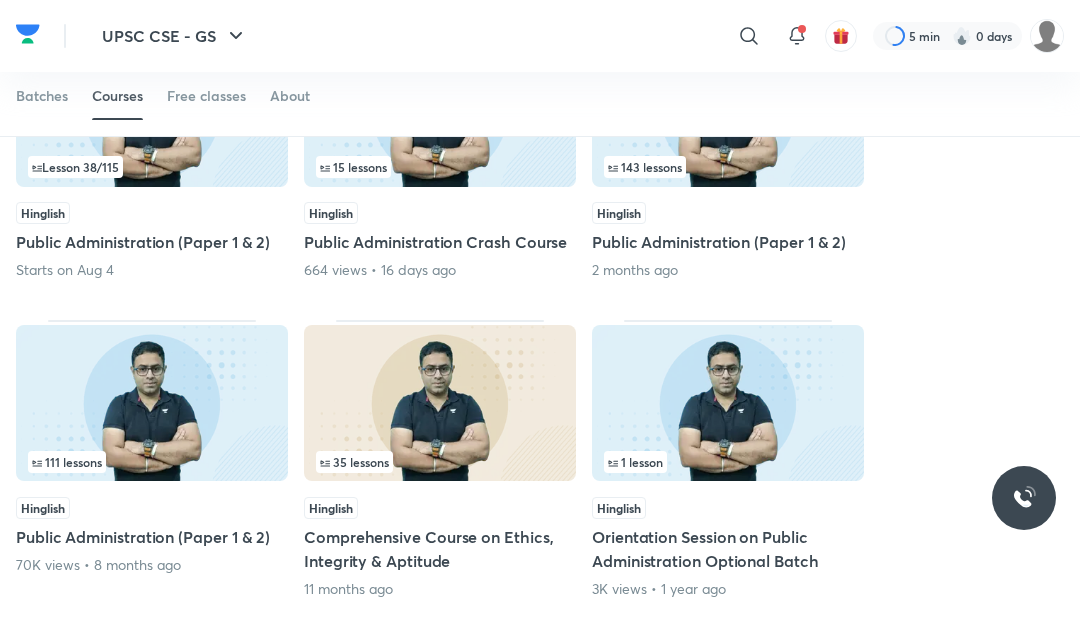 scroll, scrollTop: 479, scrollLeft: 0, axis: vertical 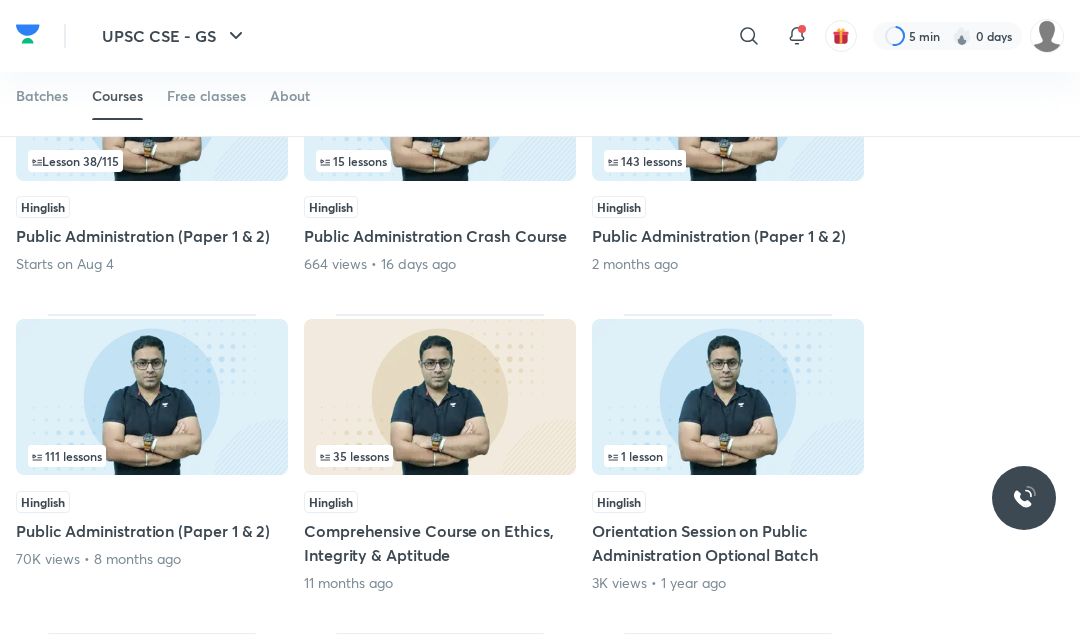 click on "Public Administration (Paper 1 & 2)" at bounding box center (728, 236) 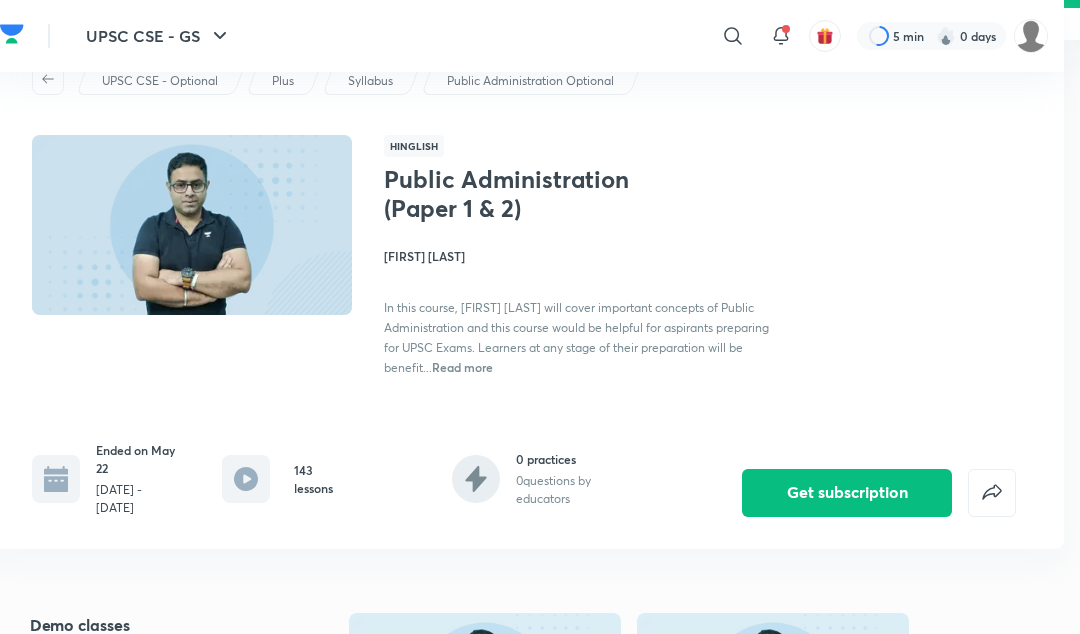 scroll, scrollTop: 0, scrollLeft: 16, axis: horizontal 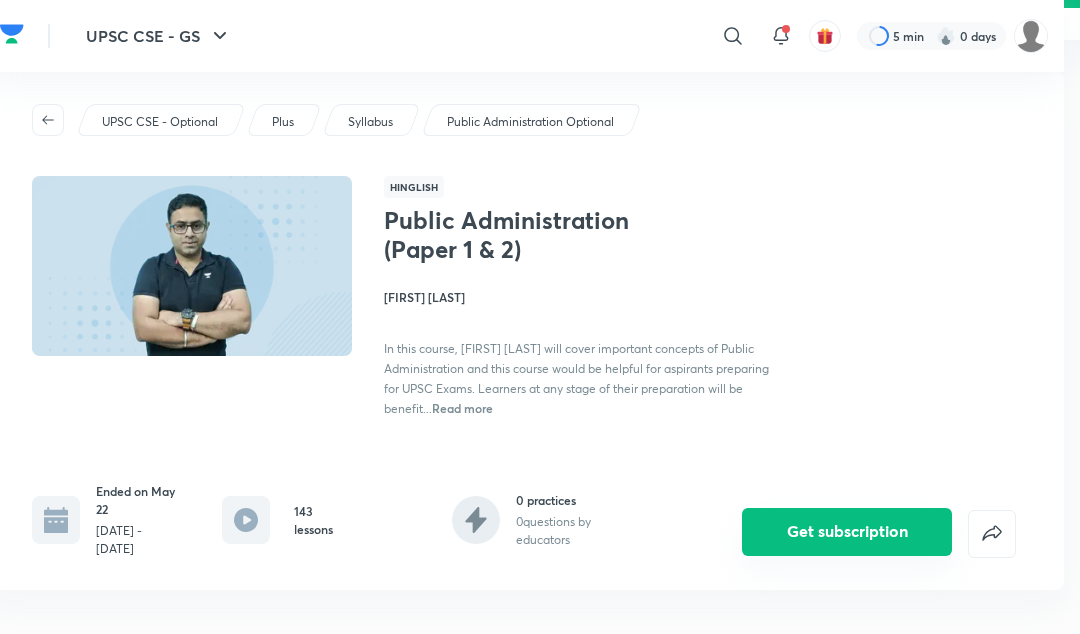click on "Get subscription" at bounding box center [847, 532] 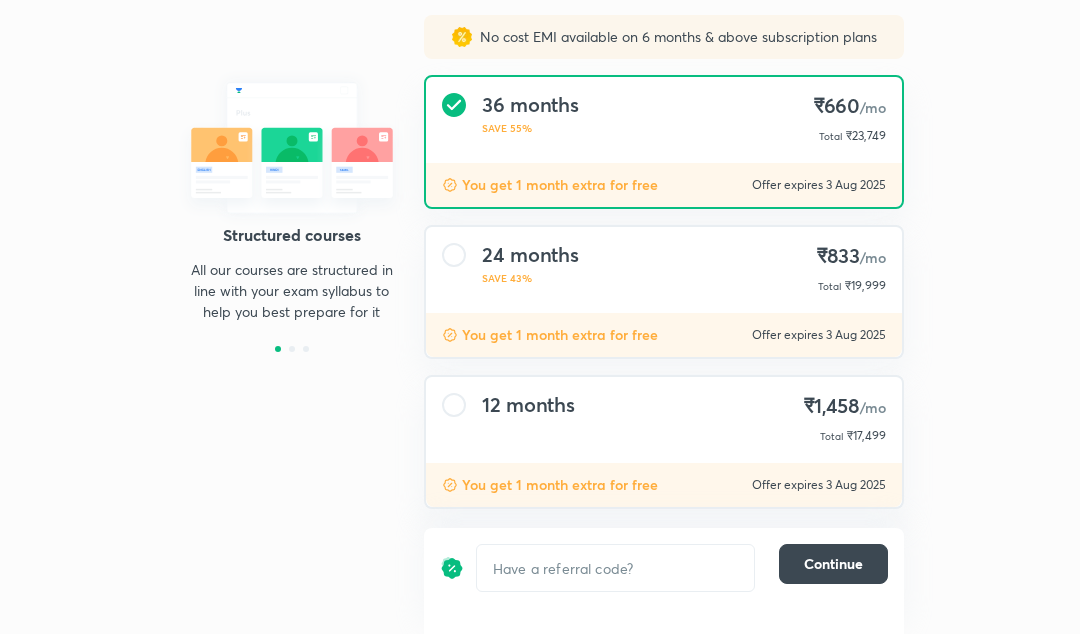 scroll, scrollTop: 150, scrollLeft: 0, axis: vertical 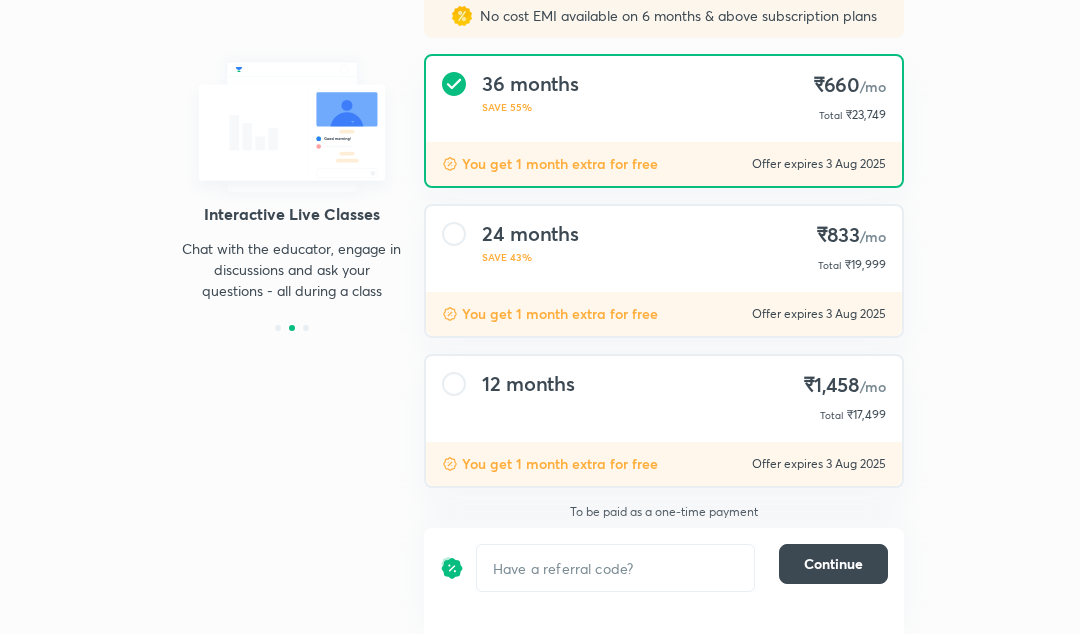 click at bounding box center (454, 384) 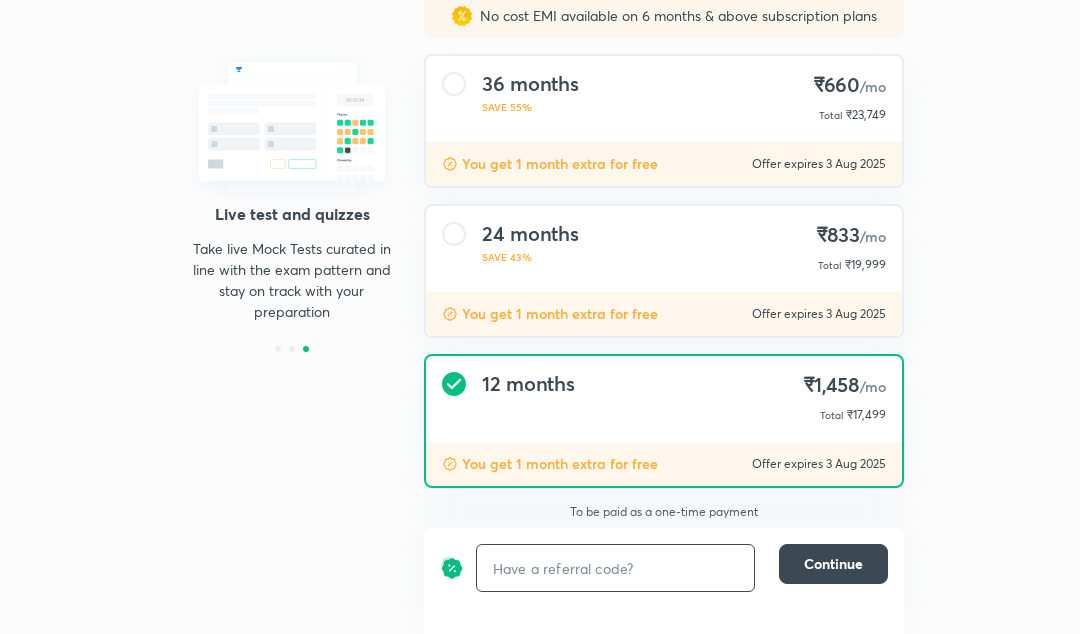 click at bounding box center (615, 568) 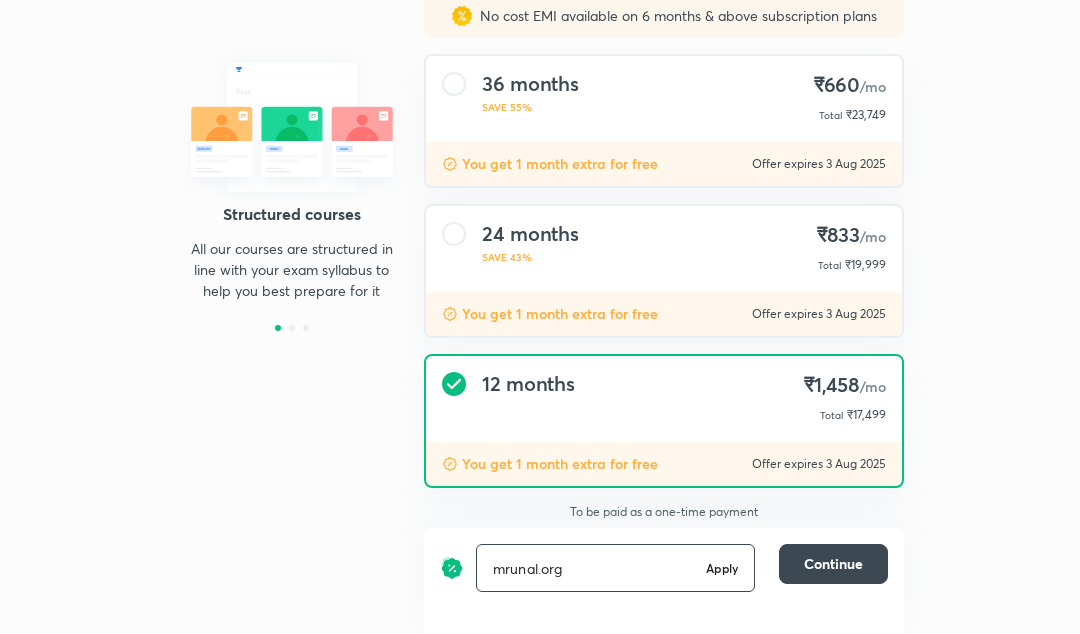 type on "mrunal.org" 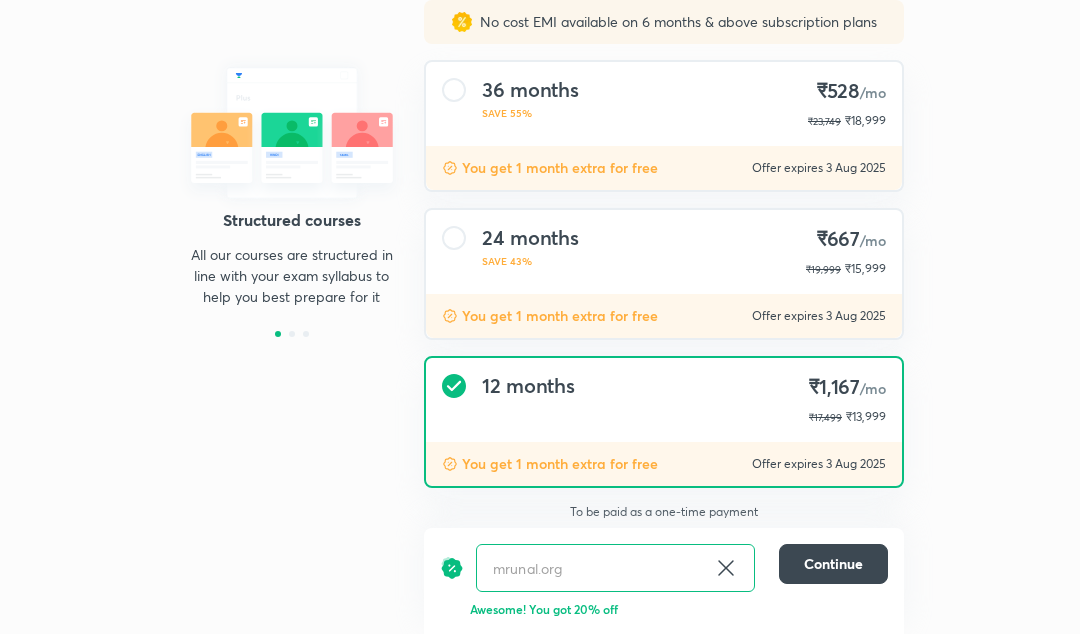 scroll, scrollTop: 0, scrollLeft: 0, axis: both 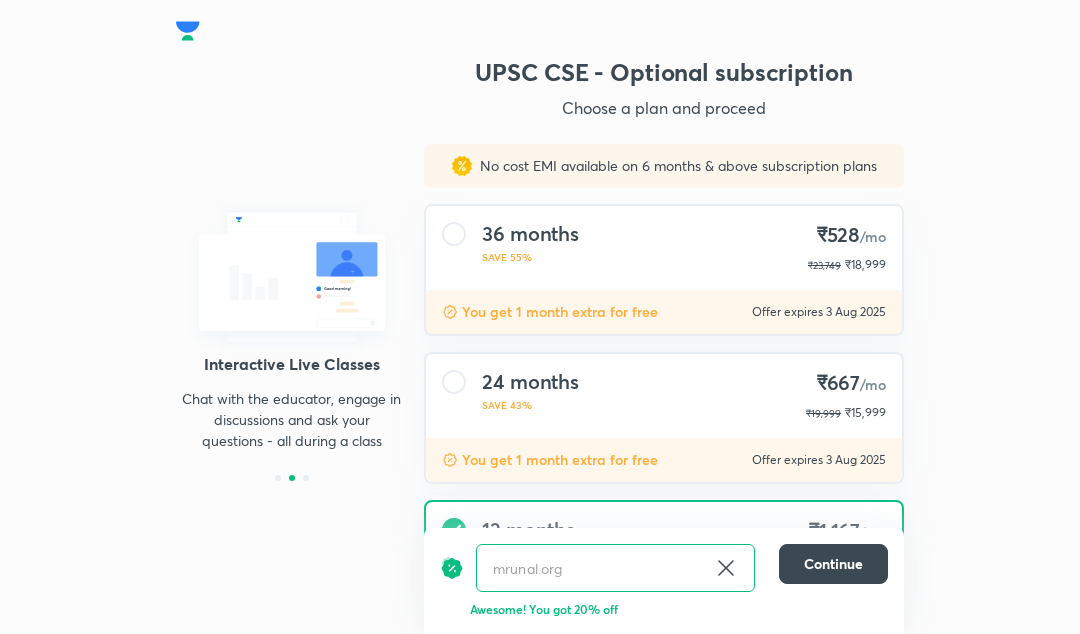 click 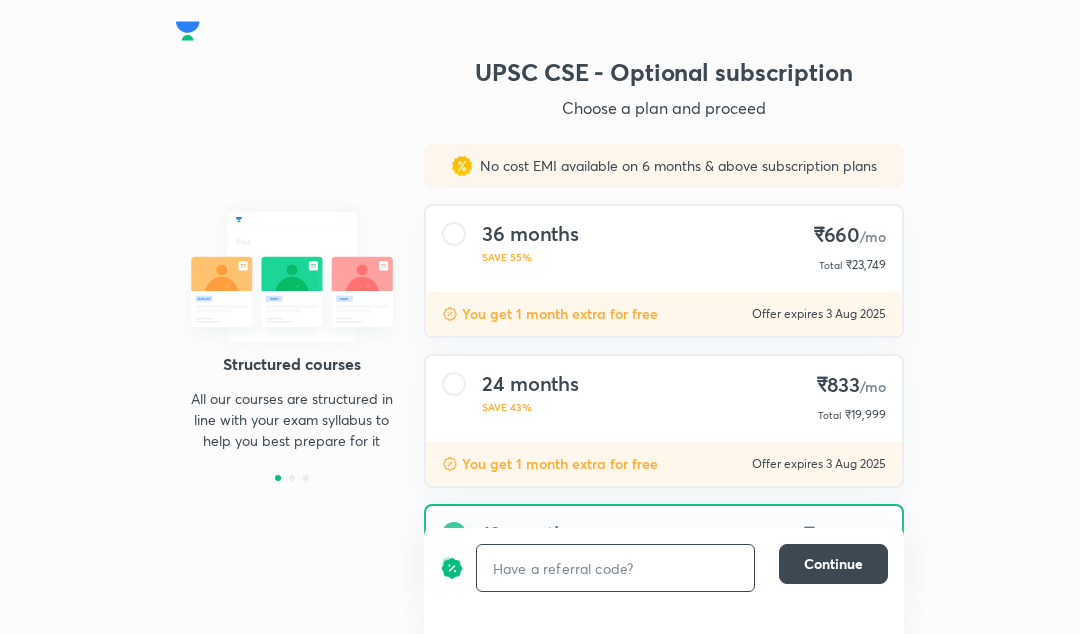 click at bounding box center [188, 31] 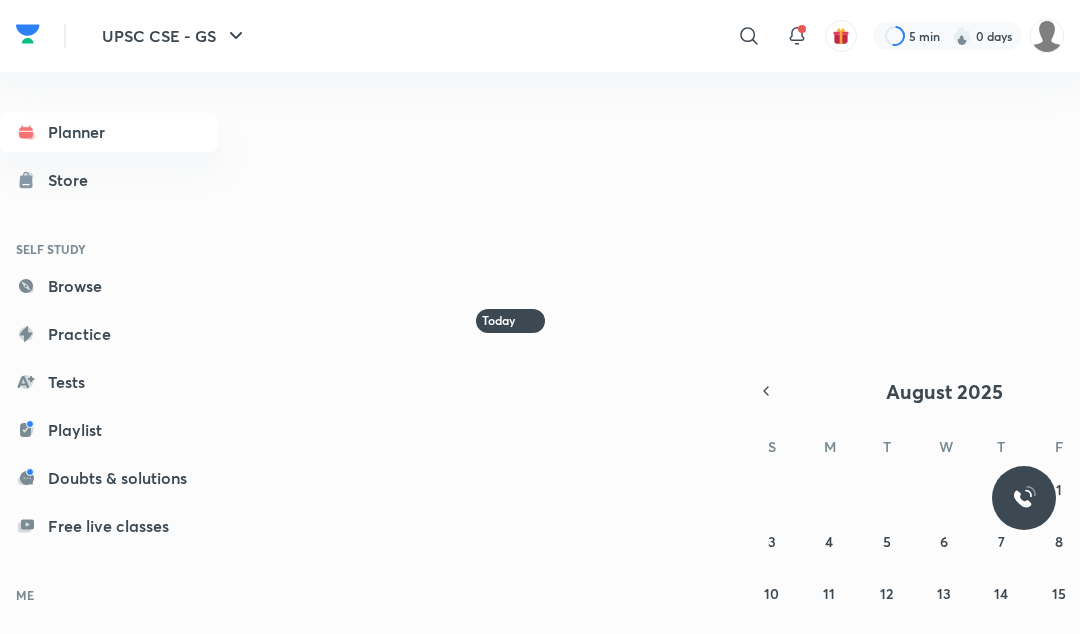 scroll, scrollTop: 0, scrollLeft: 0, axis: both 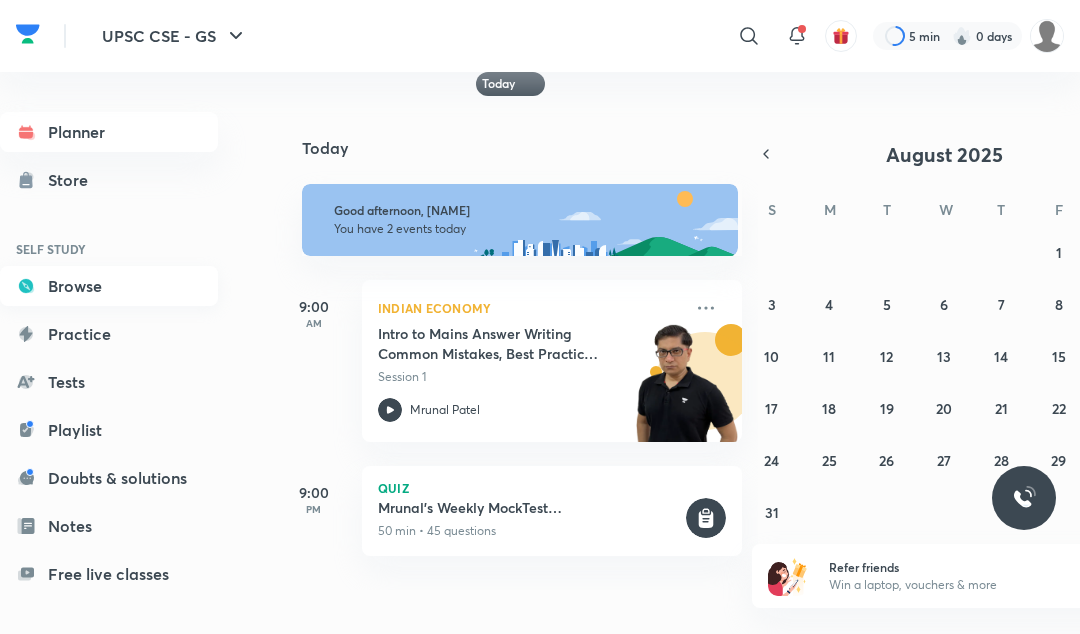 click on "Browse" at bounding box center (109, 286) 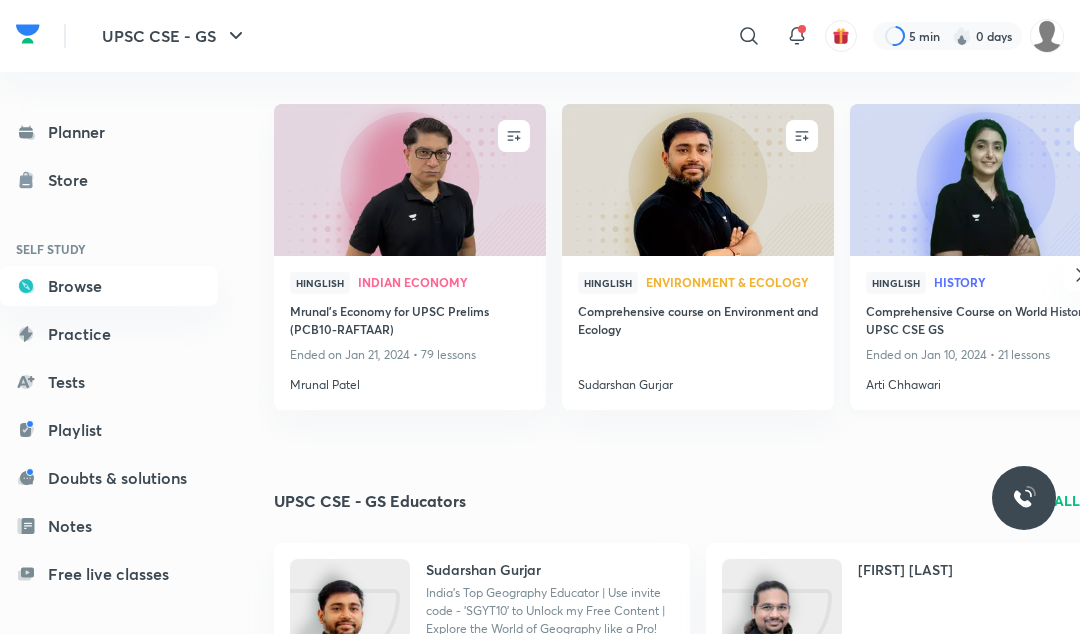 scroll, scrollTop: 1606, scrollLeft: 42, axis: both 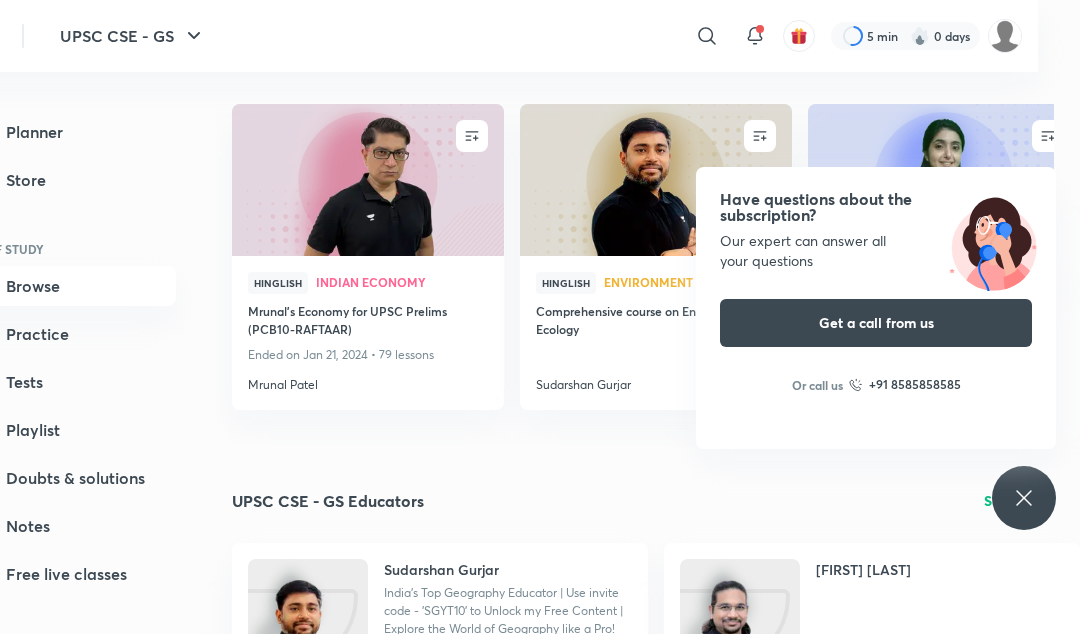 click on "UPSC CSE - GS ​ 5 min 0 days Planner Store SELF STUDY Browse Practice Tests Playlist Doubts & solutions Notes Free live classes ME Enrollments Saved UPSC CSE - GS Continue learning UNENROLL Hinglish Indian Economy Mrunal’s Economy for UPSC Prelims-2025 (PCB13-RAFTAAR) Ended on May 12, 2025 • 91 lessons Mrunal Patel Batches for syllabus completion SEE ALL Hinglish Full Syllabus CSAT Live Pathshala by Madhukar Kotawe Starts in 5 days · 7 Aug 2025 Evening classes Madhukar Kotawe View full schedule Hinglish Full Syllabus Neev: Foundation Batch for UPSC CSE 2028 (Bilingual) Started on 31 Jul 2025 Full day classes Navdeep Singh and Parvej Alam View full schedule Hinglish Full Syllabus Aarambh (आरंभ) Foundation Batch: Comprehensive Batch for UPSC CSE, 2026 (Bilingual) Started on 31 Jul 2025 Full day classes Sudarshan Gurjar, Arti Chhawari, Madhukar Kotawe and 1 more View full schedule Hinglish Full Syllabus Yalgaar Batch for EPFO 2025 Starts on 11 Aug 2025 Full day classes View full schedule See All" at bounding box center [498, 281] 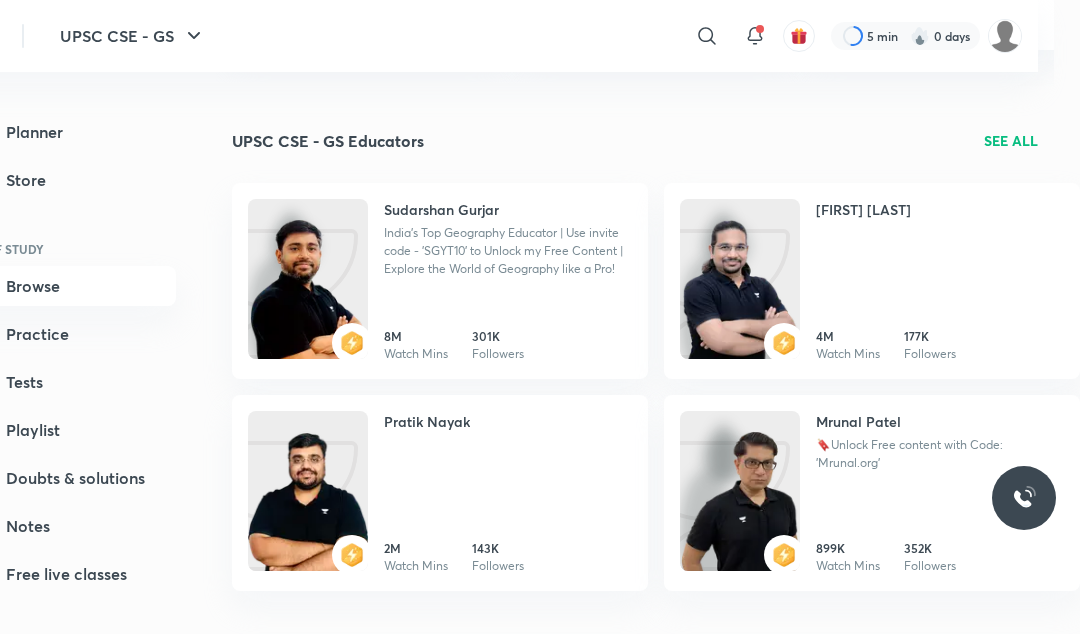 scroll, scrollTop: 1960, scrollLeft: 42, axis: both 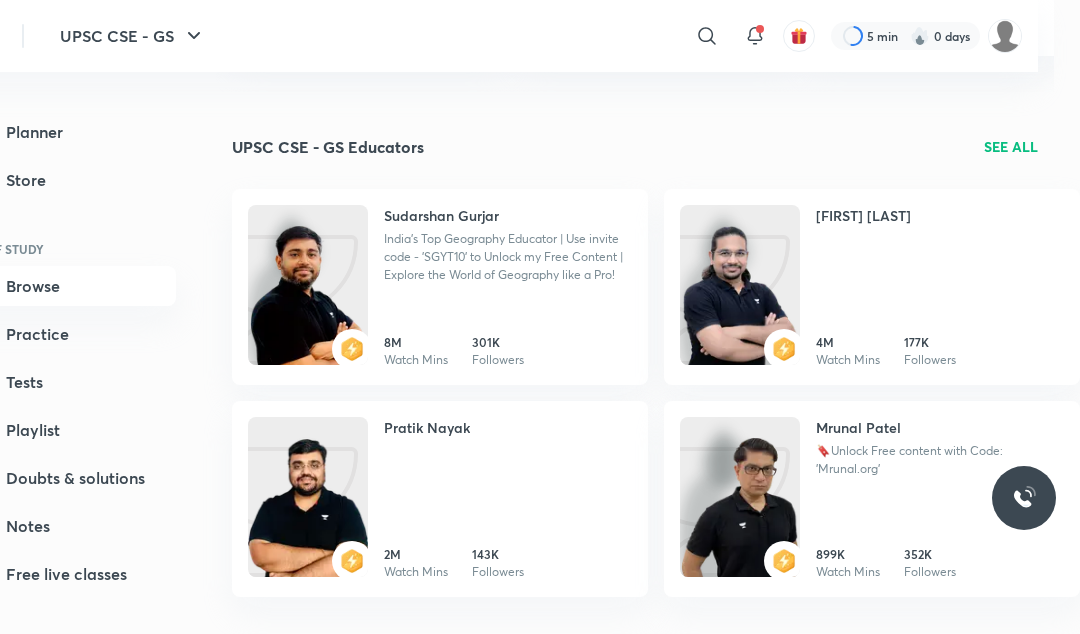 click on "SEE ALL" at bounding box center (1011, 146) 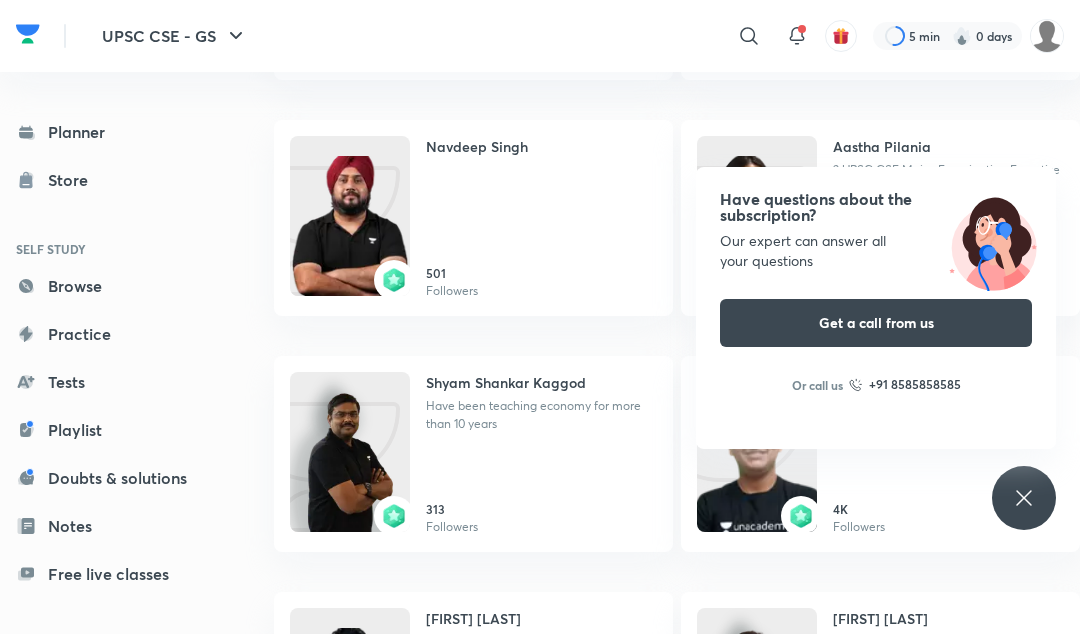 scroll, scrollTop: 1662, scrollLeft: 0, axis: vertical 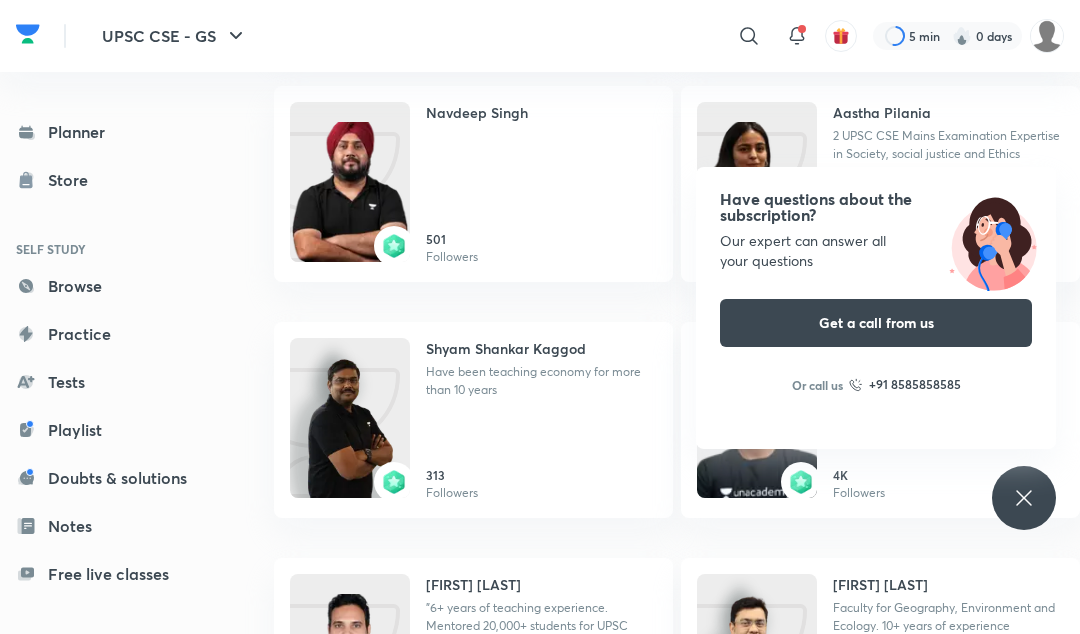 click on "Have questions about the subscription? Our expert can answer all your questions Get a call from us Or call us +91 8585858585" at bounding box center [1024, 498] 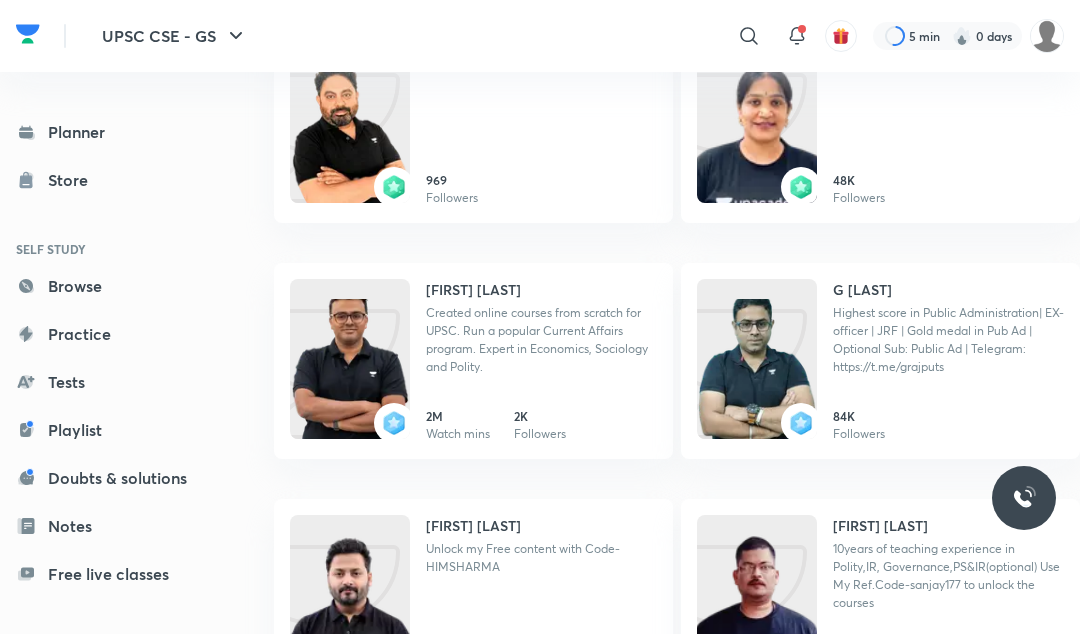 scroll, scrollTop: 2645, scrollLeft: 0, axis: vertical 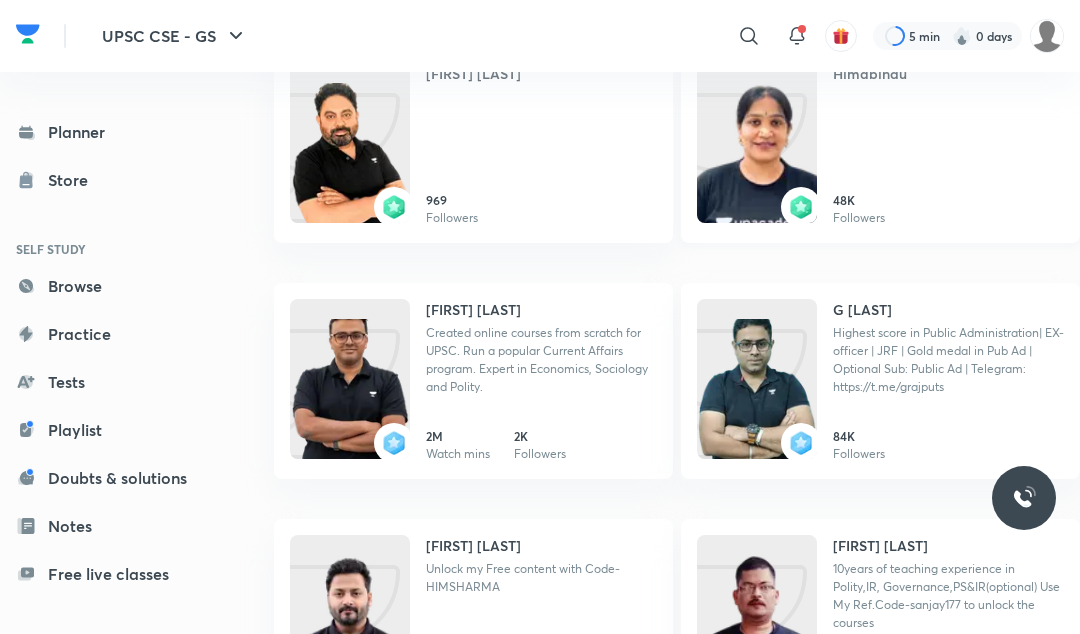 click at bounding box center [757, 163] 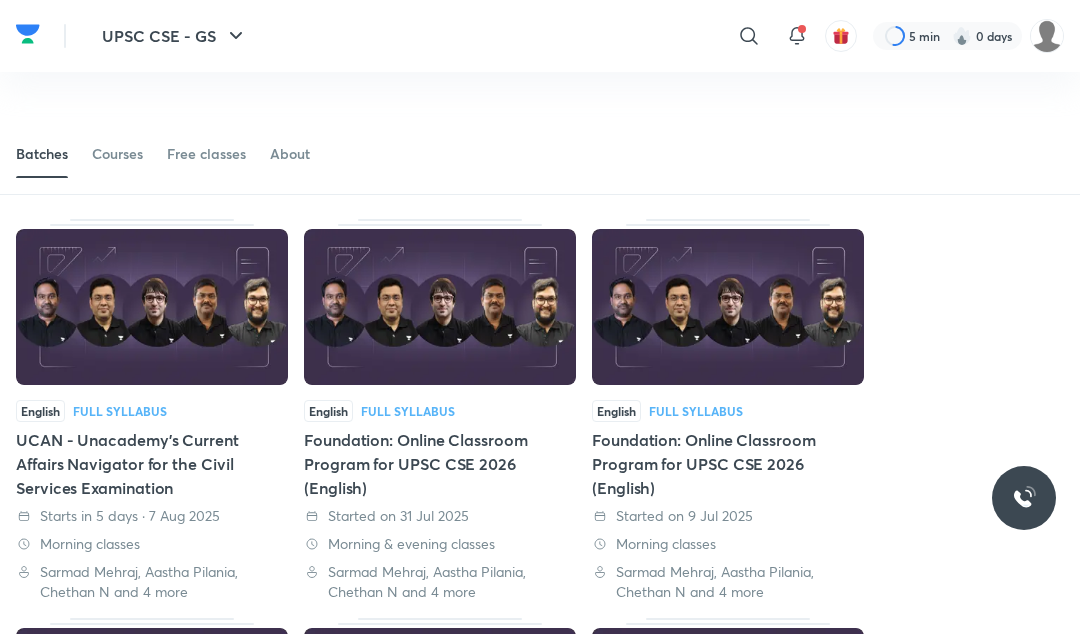 scroll, scrollTop: 119, scrollLeft: 0, axis: vertical 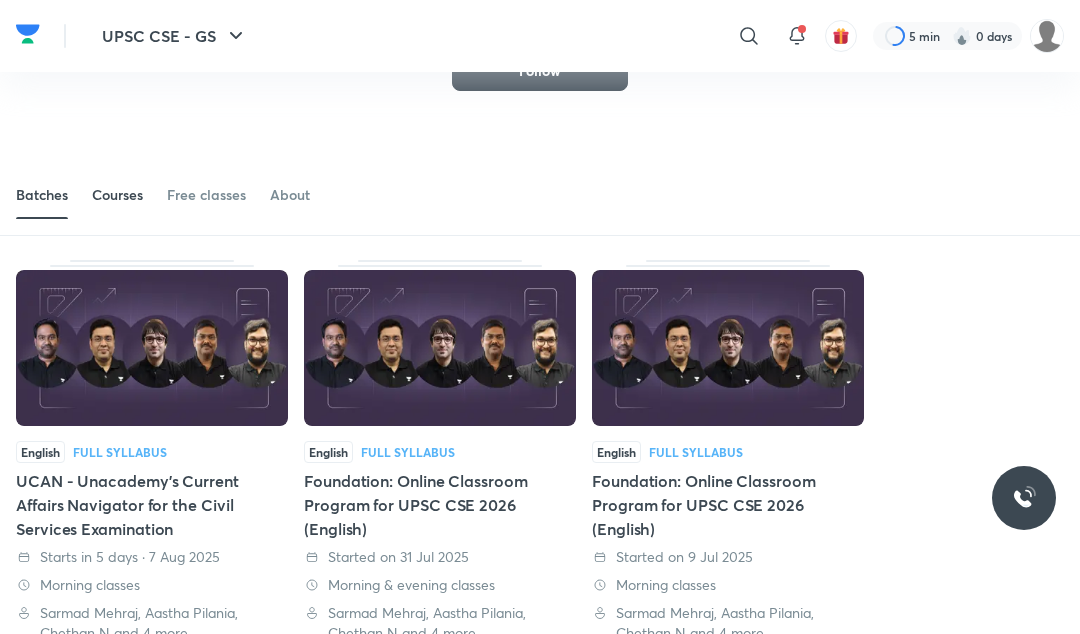 click on "Courses" at bounding box center (117, 195) 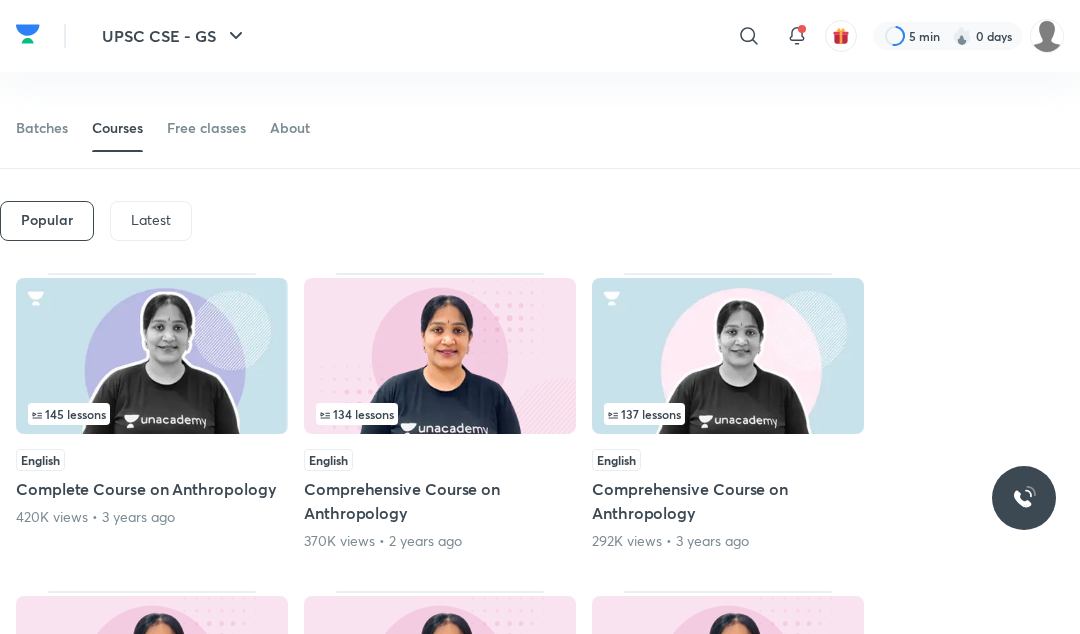 scroll, scrollTop: 216, scrollLeft: 0, axis: vertical 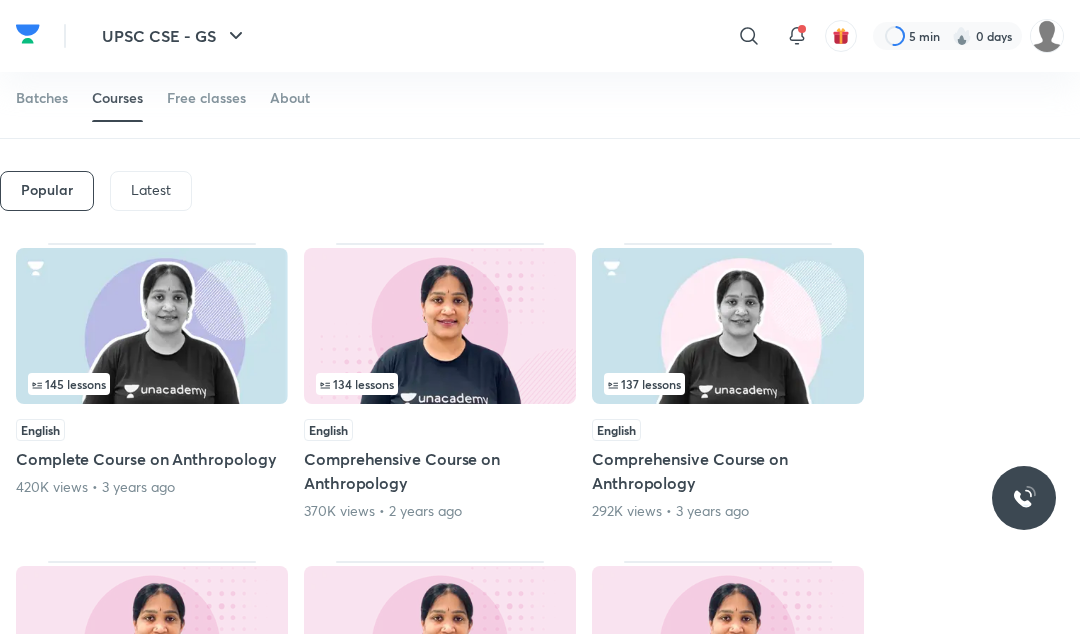 click on "Latest" at bounding box center (151, 191) 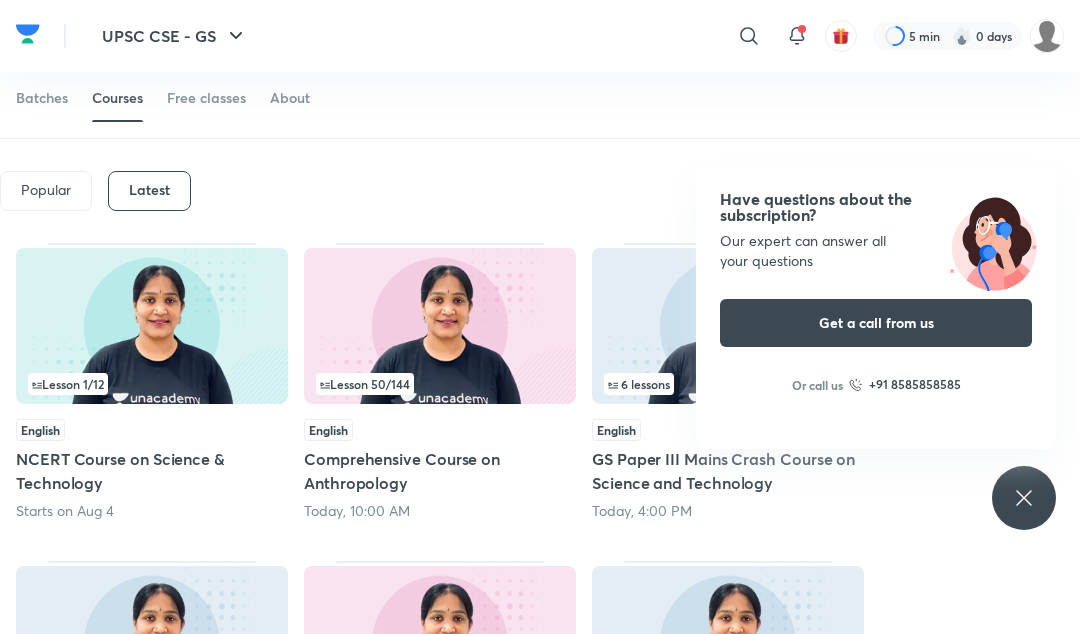 click 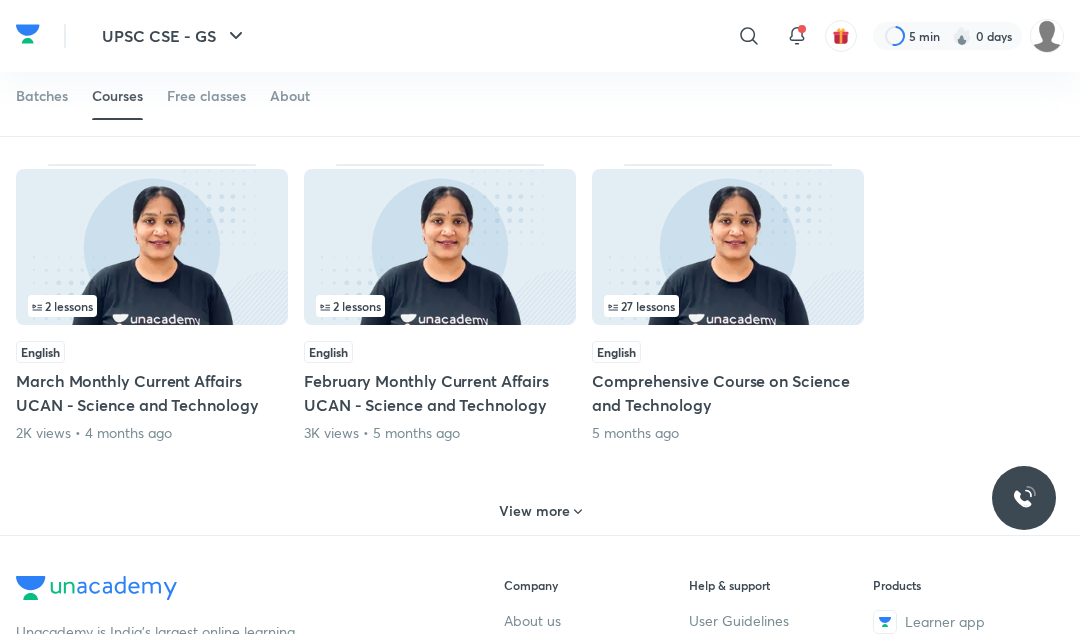 scroll, scrollTop: 1253, scrollLeft: 0, axis: vertical 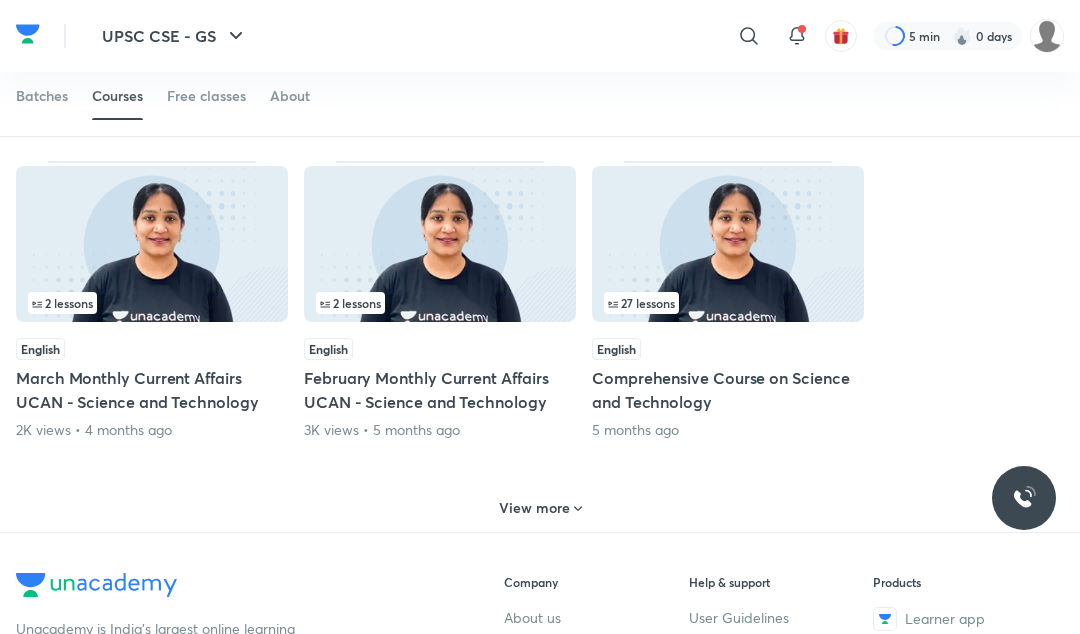 click on "Comprehensive Course on Science and Technology" at bounding box center (728, 390) 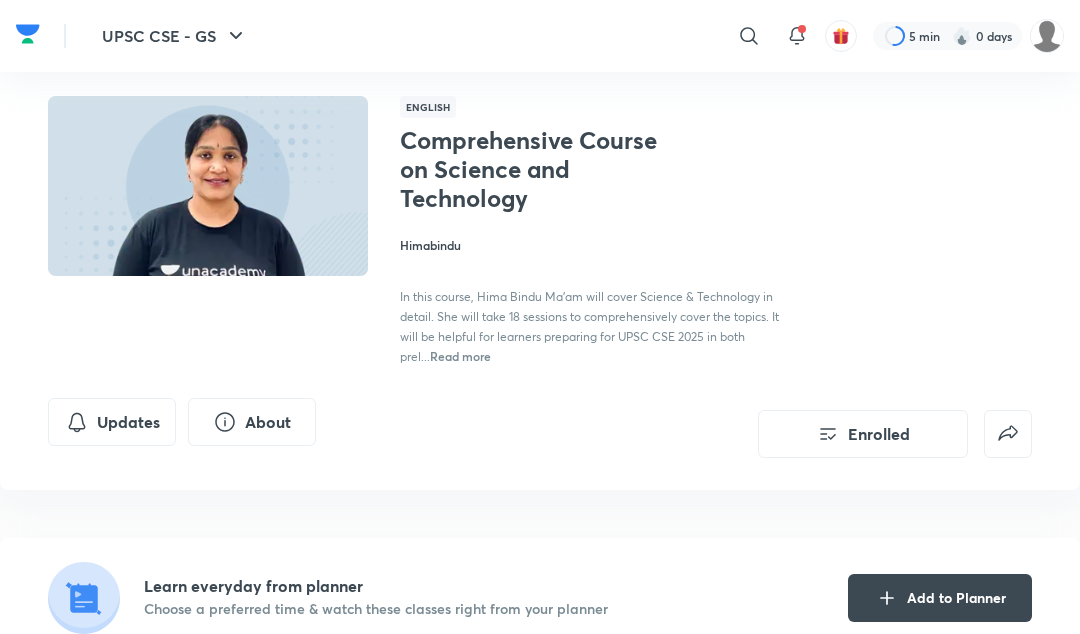 scroll, scrollTop: 0, scrollLeft: 0, axis: both 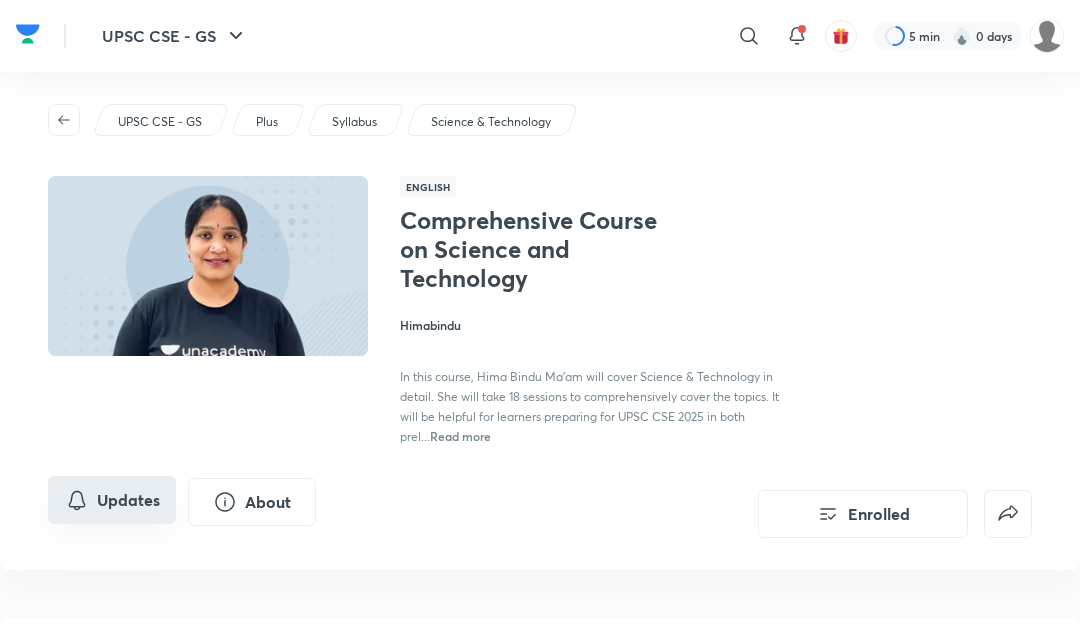 click on "Updates" at bounding box center [112, 500] 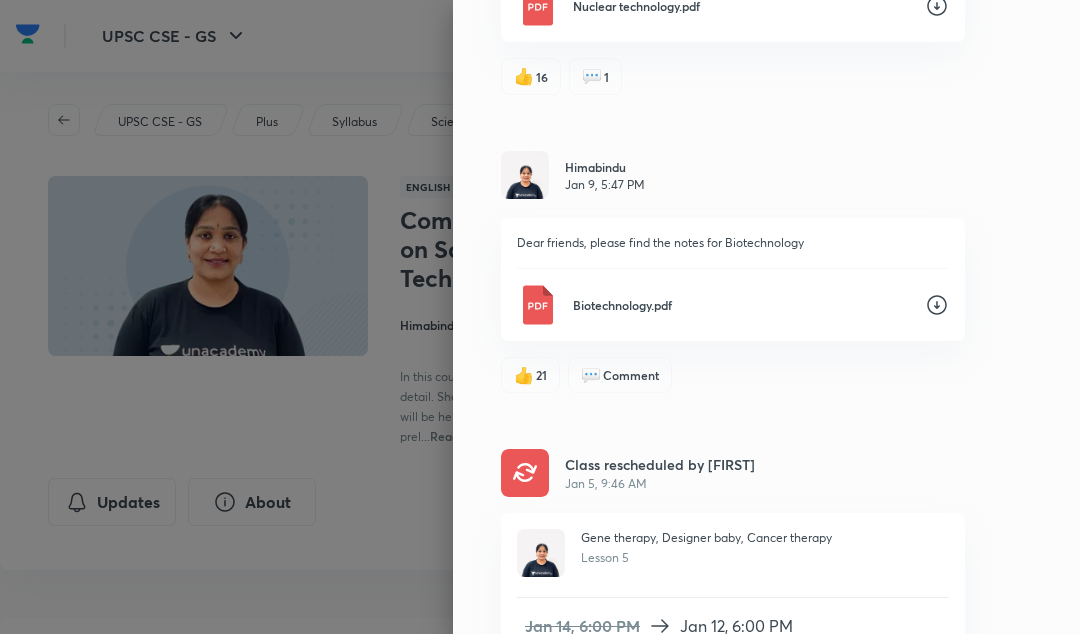 scroll, scrollTop: 1679, scrollLeft: 0, axis: vertical 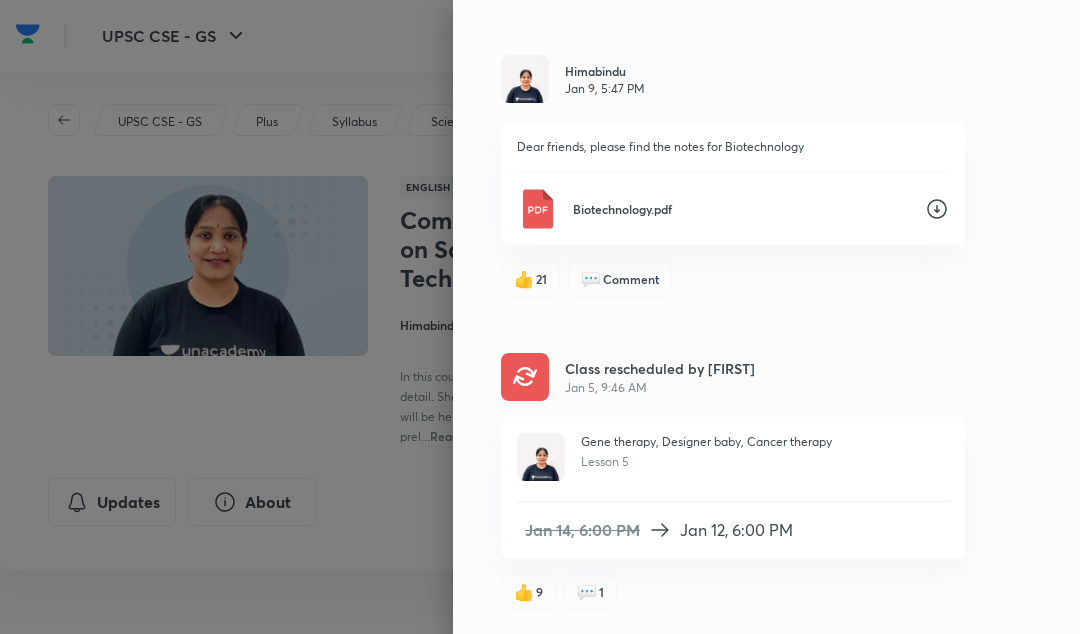 click on "Biotechnology.pdf" at bounding box center (741, 209) 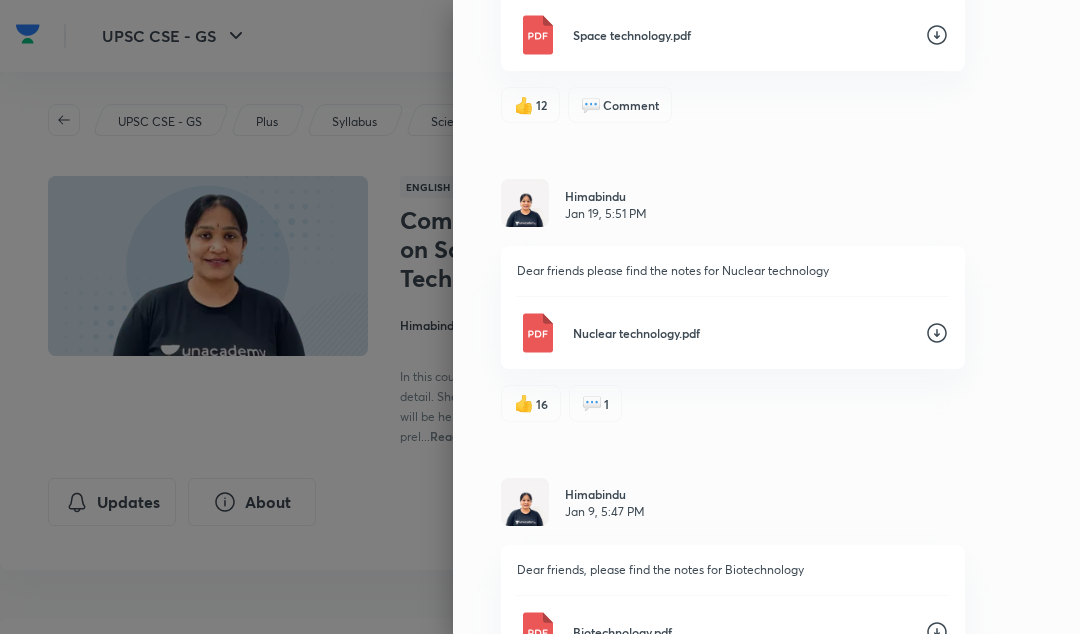 scroll, scrollTop: 1254, scrollLeft: 0, axis: vertical 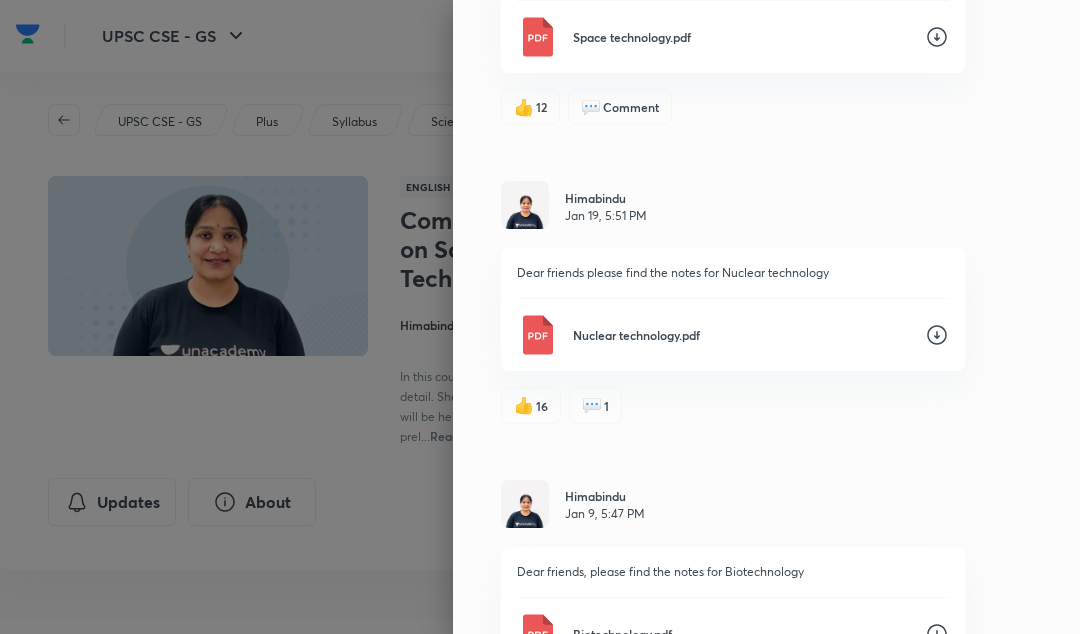 click on "Nuclear technology.pdf" at bounding box center [741, 335] 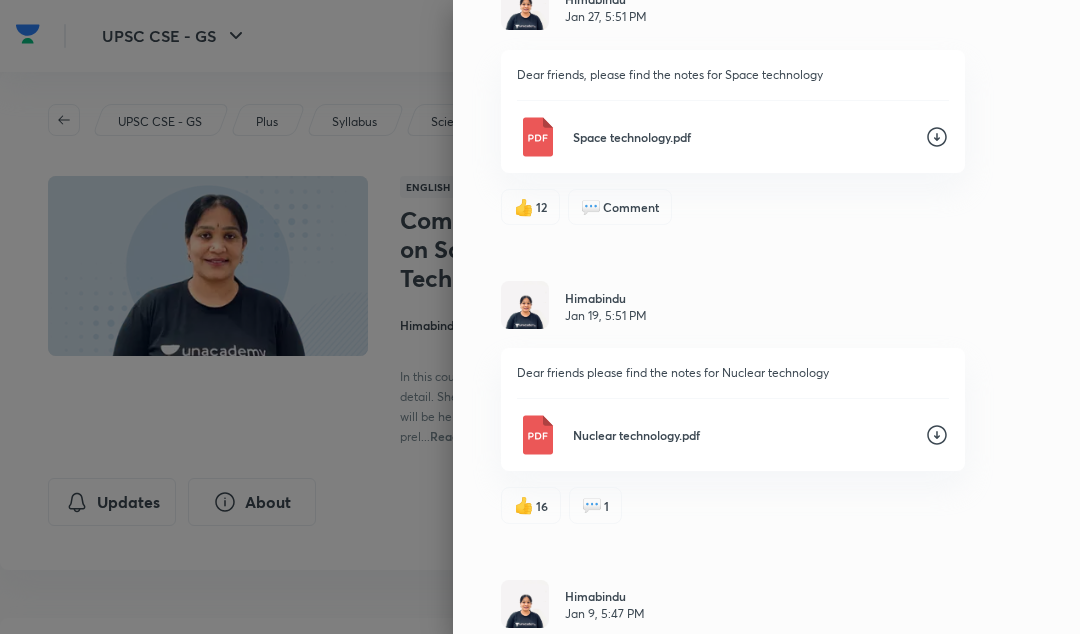 scroll, scrollTop: 1151, scrollLeft: 0, axis: vertical 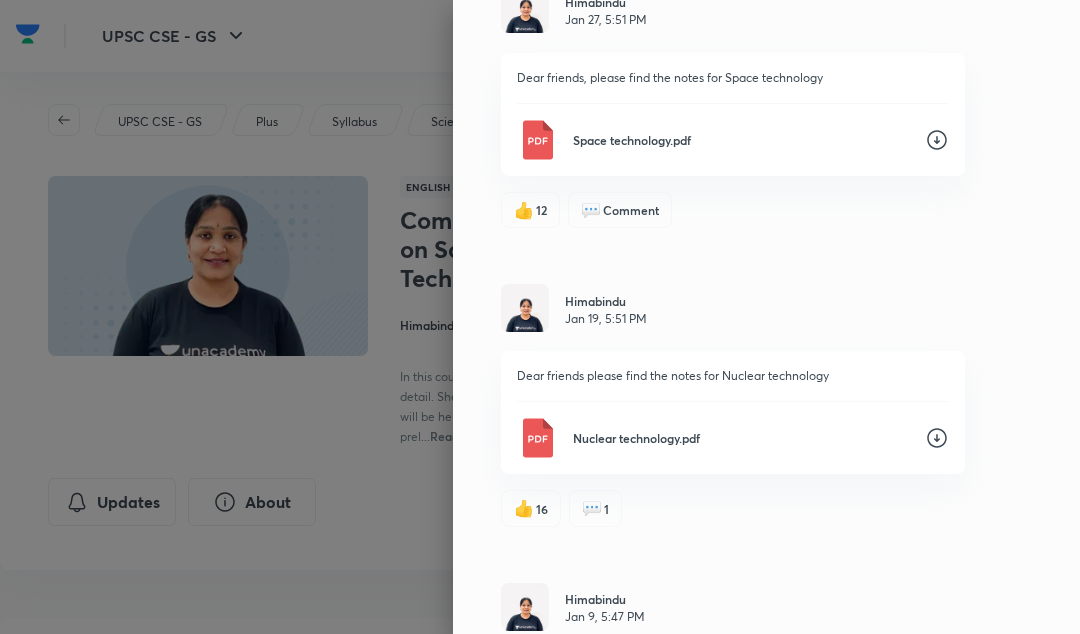 click on "Space technology.pdf" at bounding box center (741, 140) 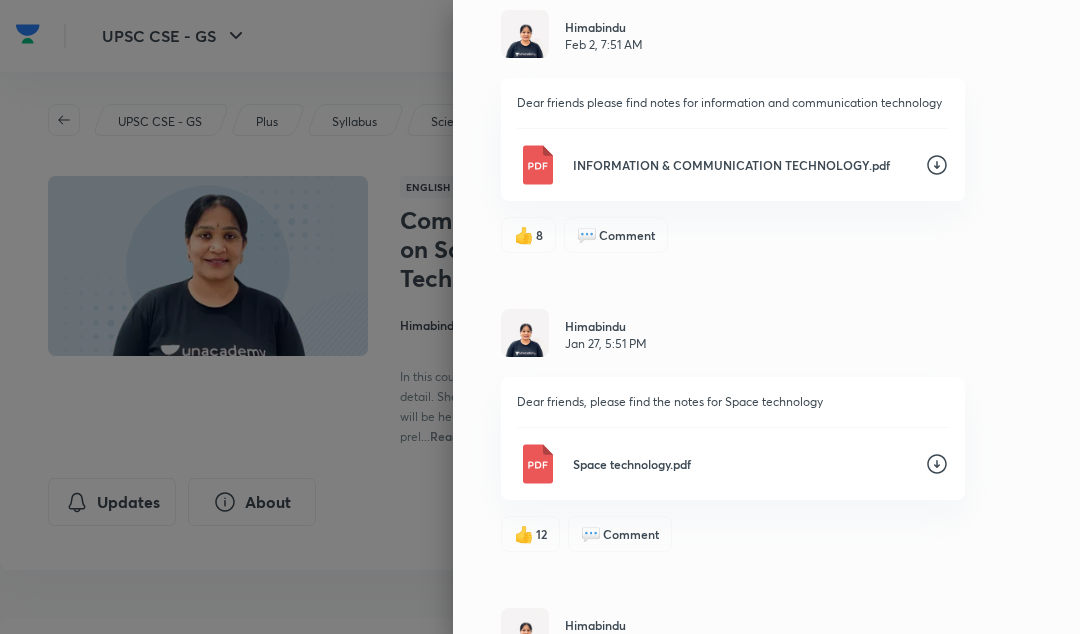 scroll, scrollTop: 818, scrollLeft: 0, axis: vertical 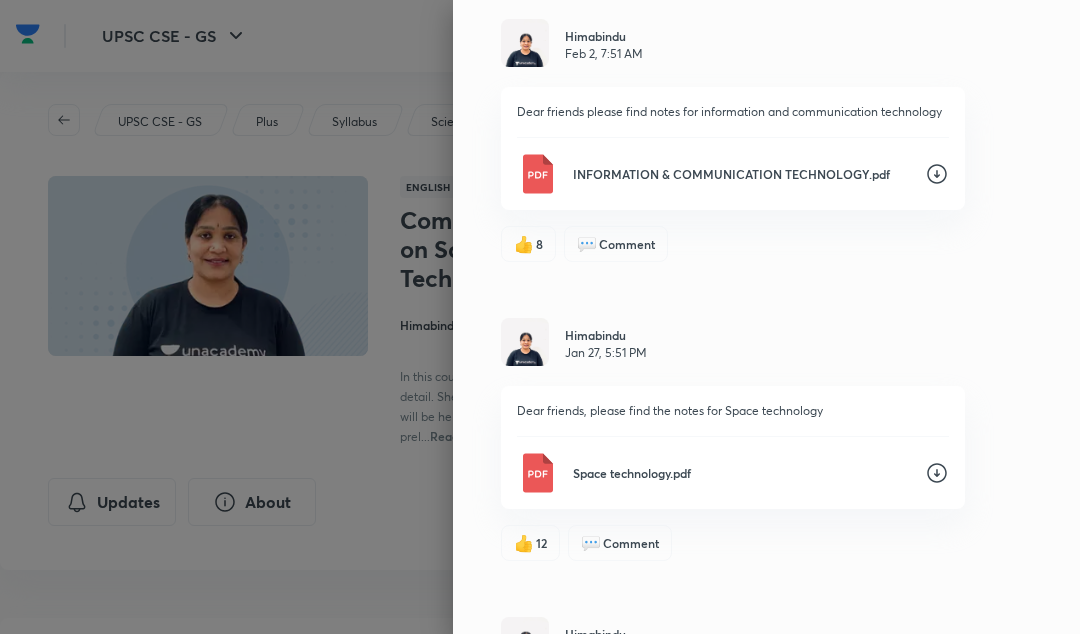 click on "INFORMATION & COMMUNICATION TECHNOLOGY.pdf" at bounding box center (733, 174) 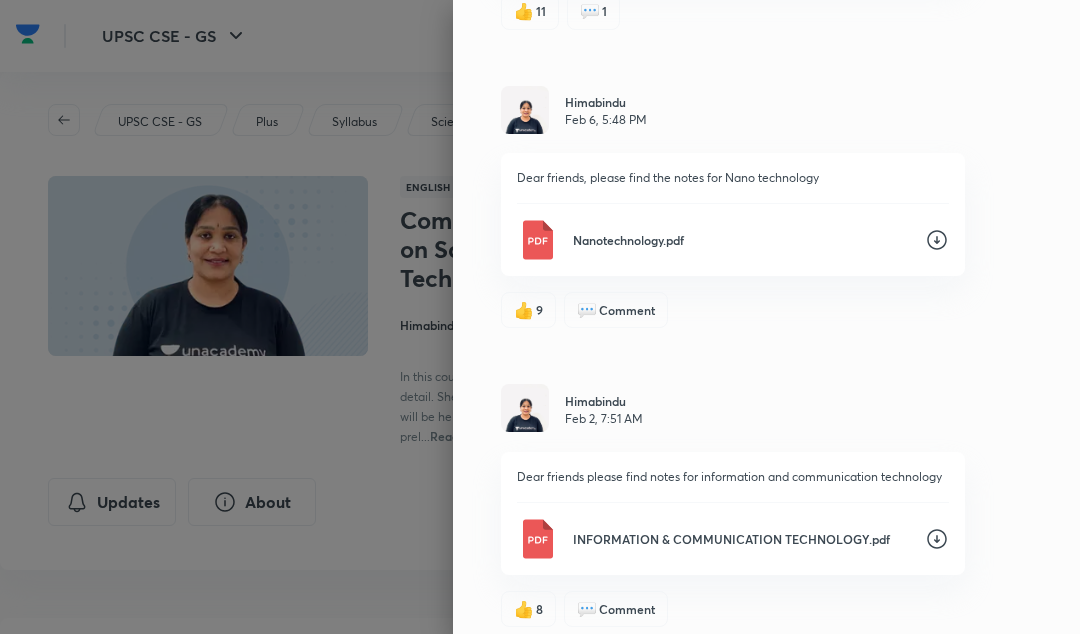 scroll, scrollTop: 437, scrollLeft: 0, axis: vertical 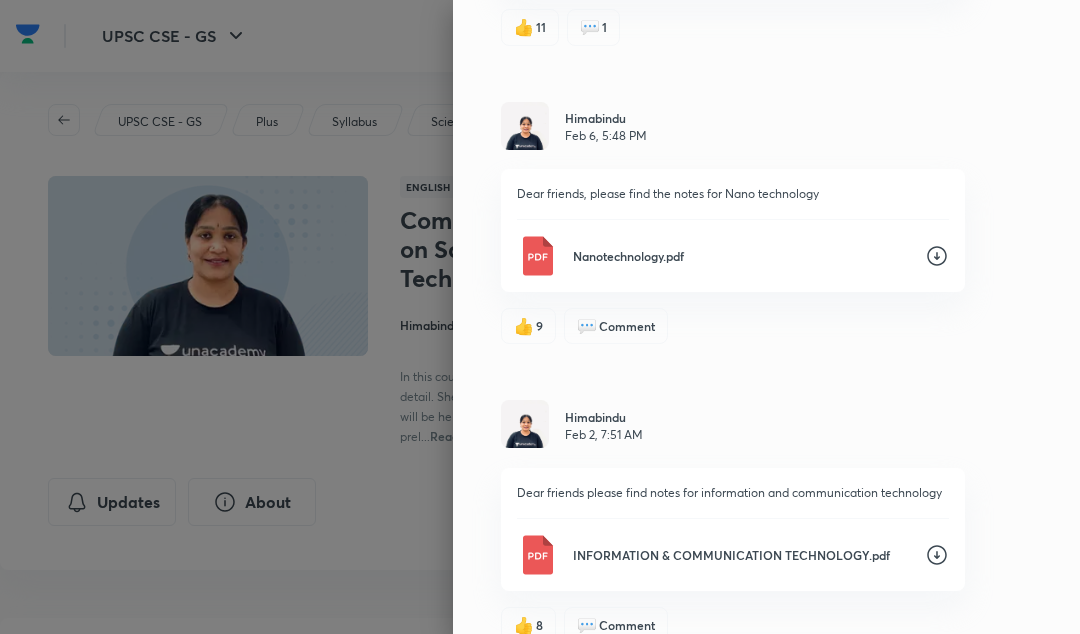 click on "Nanotechnology.pdf" at bounding box center [733, 256] 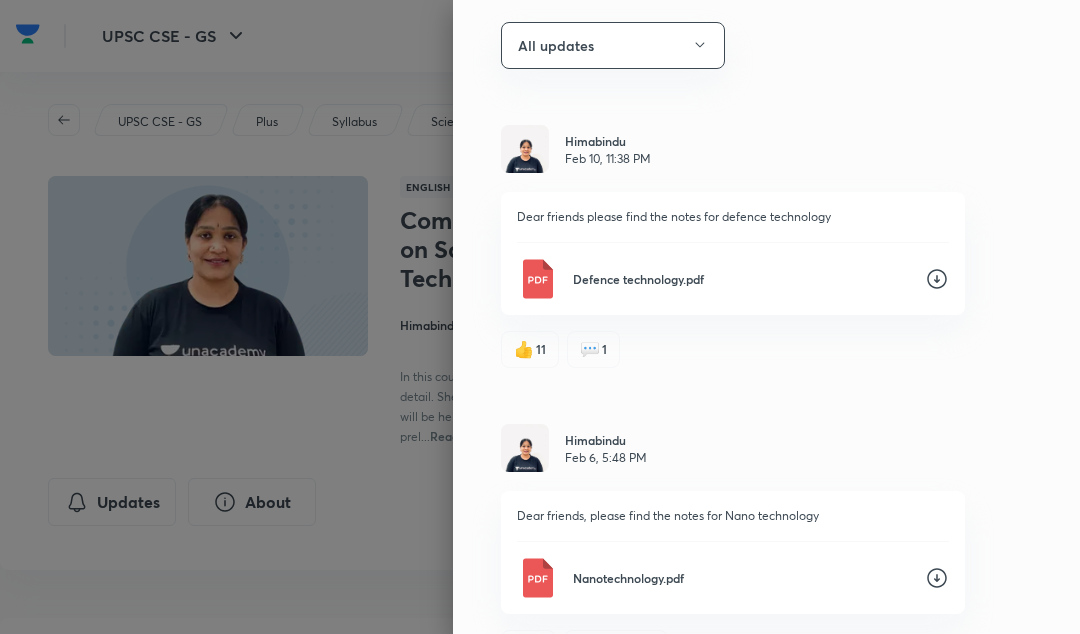 scroll, scrollTop: 90, scrollLeft: 0, axis: vertical 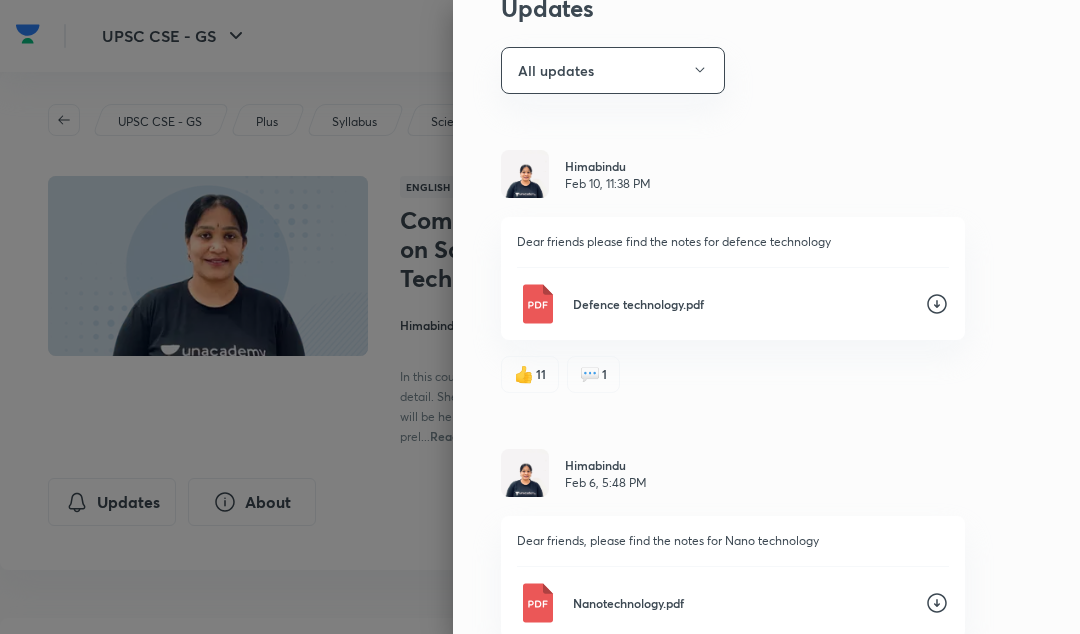 click on "Dear friends please find the notes for defence technology Defence technology.pdf" at bounding box center [733, 278] 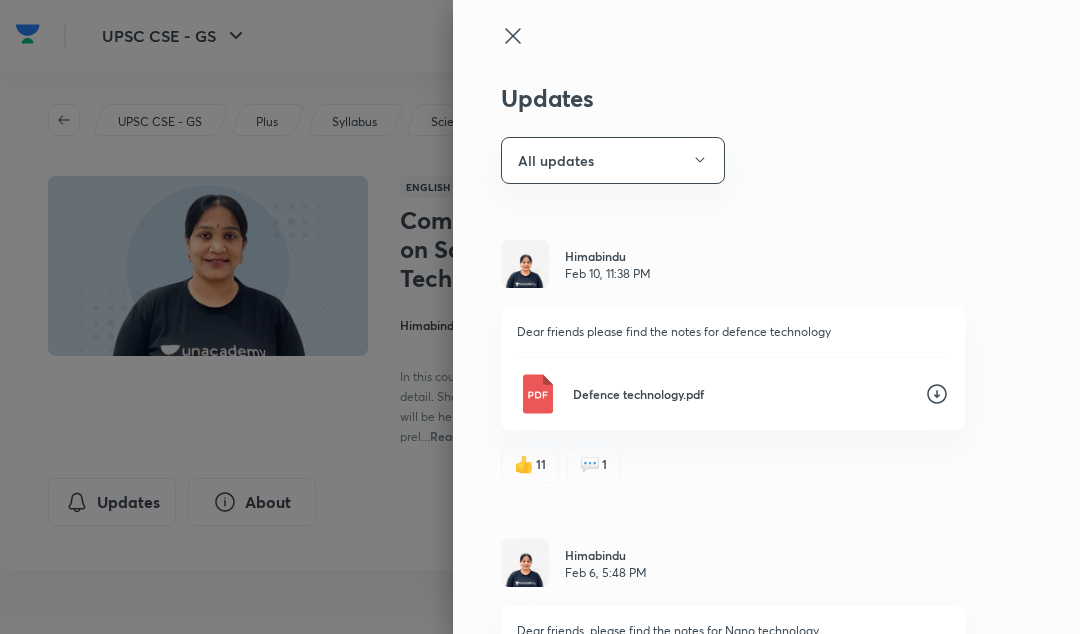 click 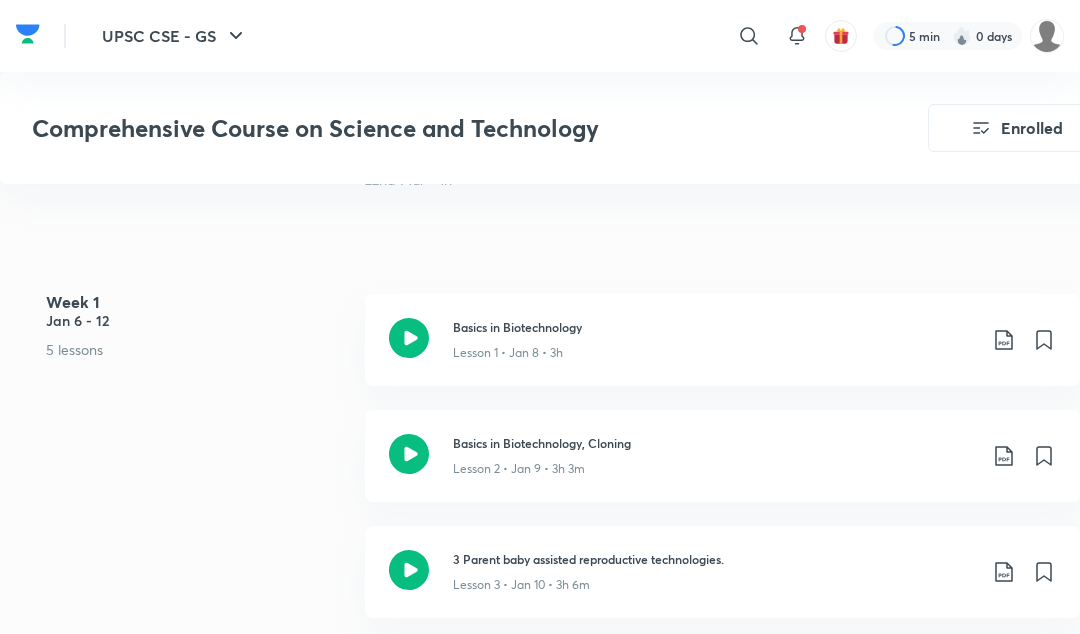 scroll, scrollTop: 866, scrollLeft: 0, axis: vertical 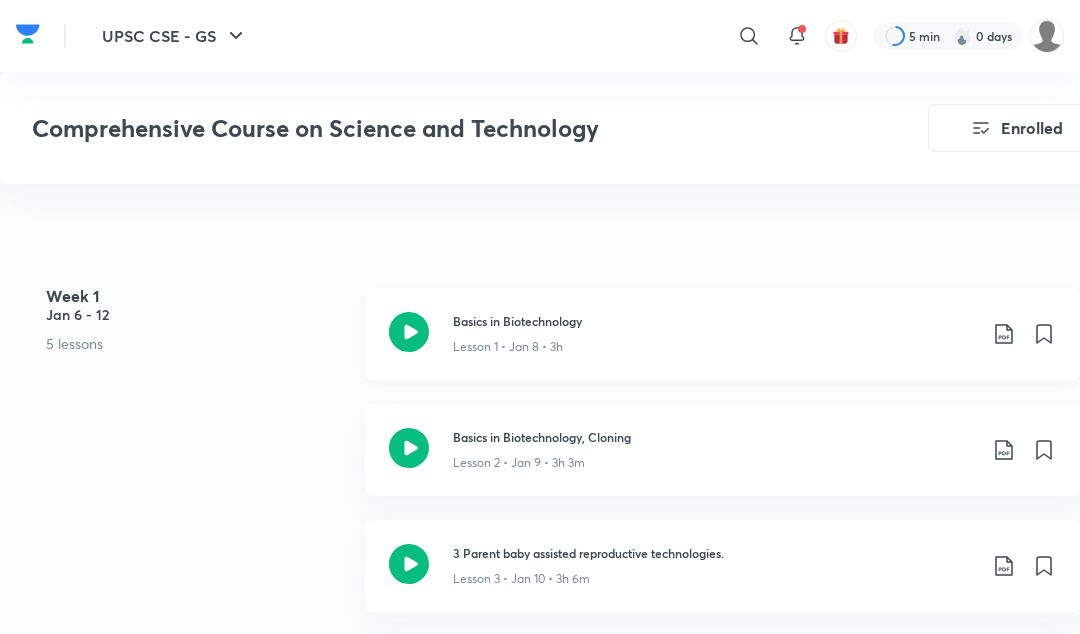 click 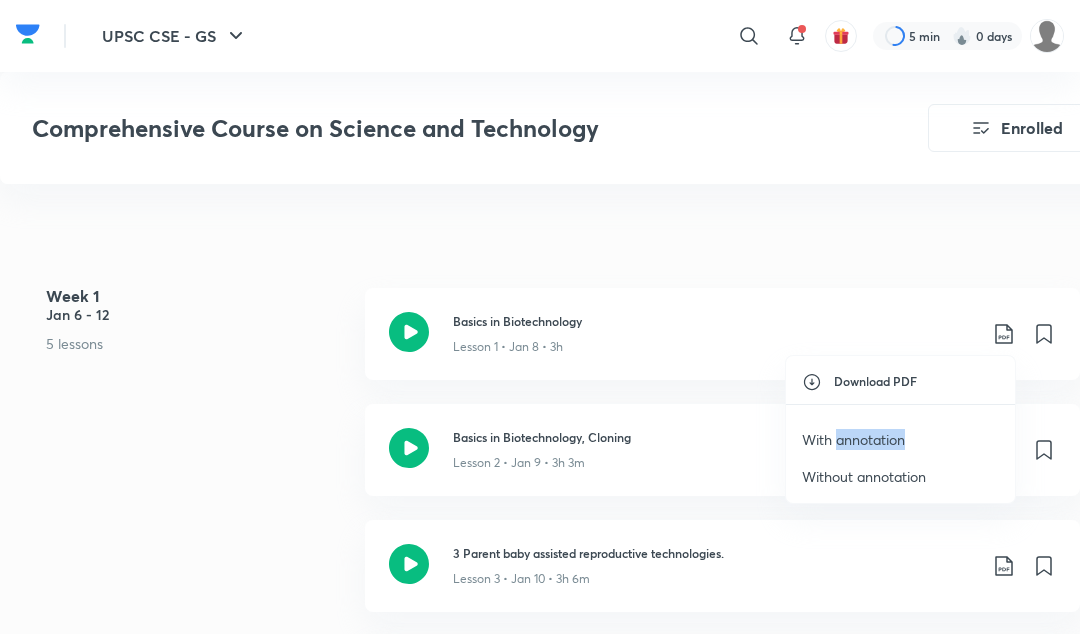 click on "With annotation" at bounding box center [853, 439] 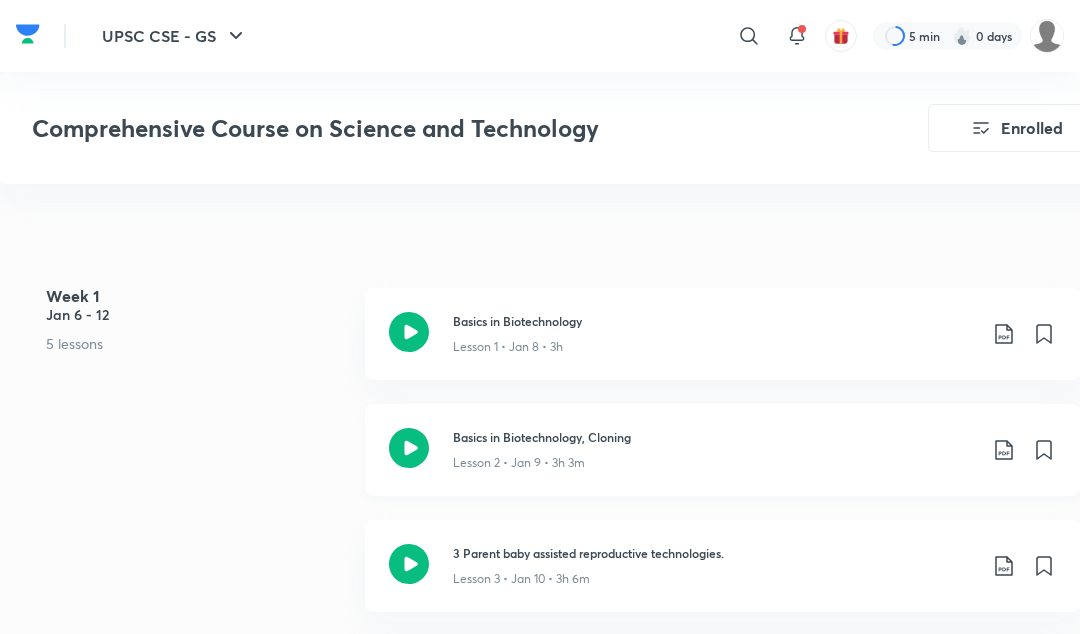 click 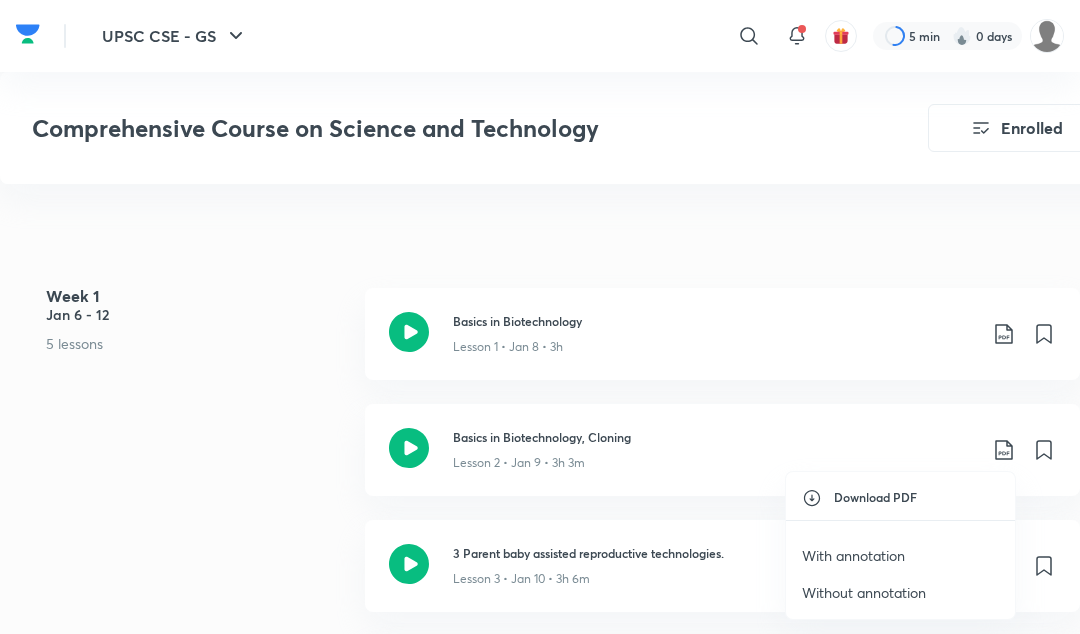 click on "With annotation" at bounding box center (853, 555) 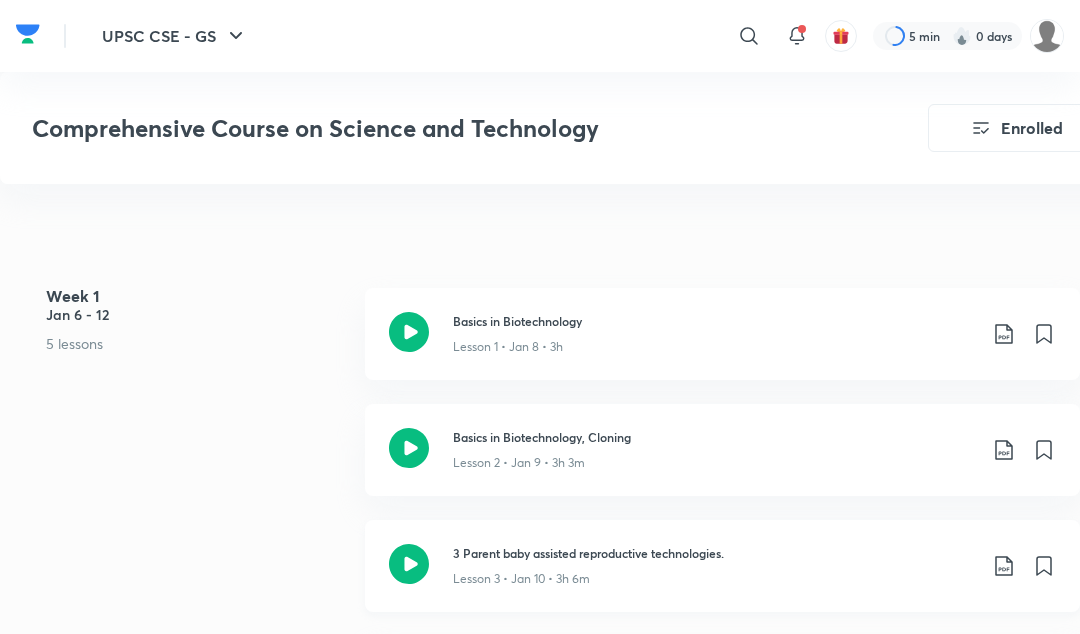 click 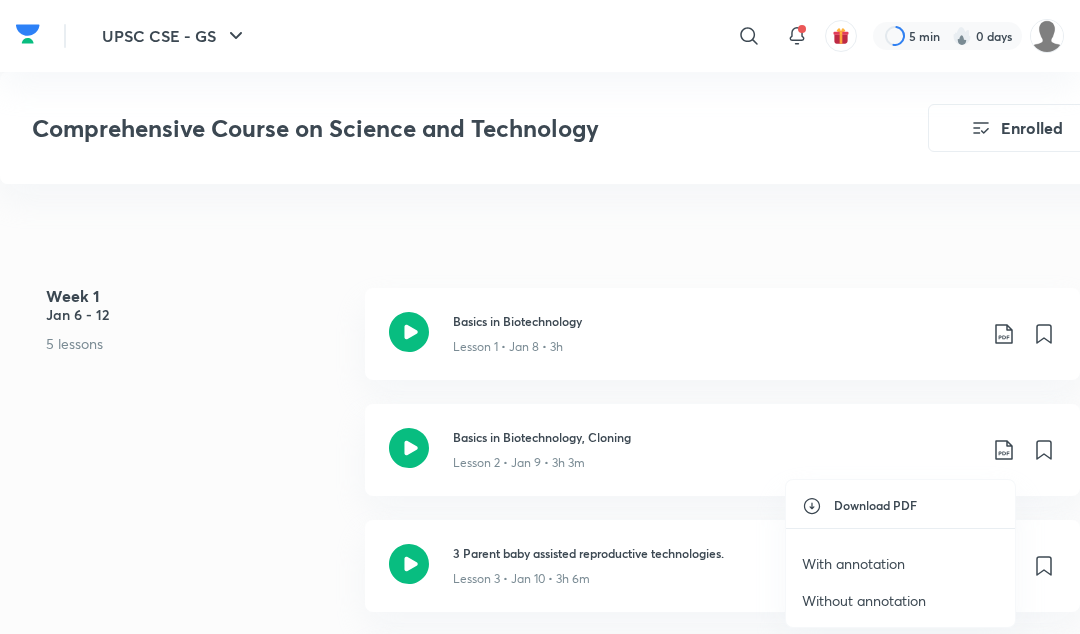 click on "With annotation" at bounding box center [900, 563] 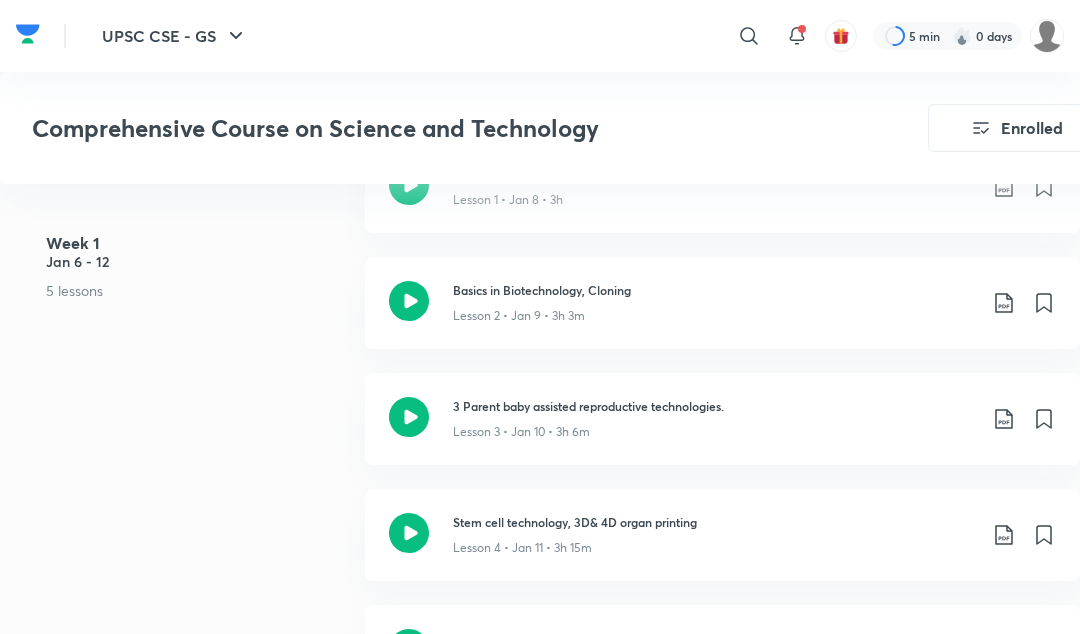scroll, scrollTop: 1035, scrollLeft: 0, axis: vertical 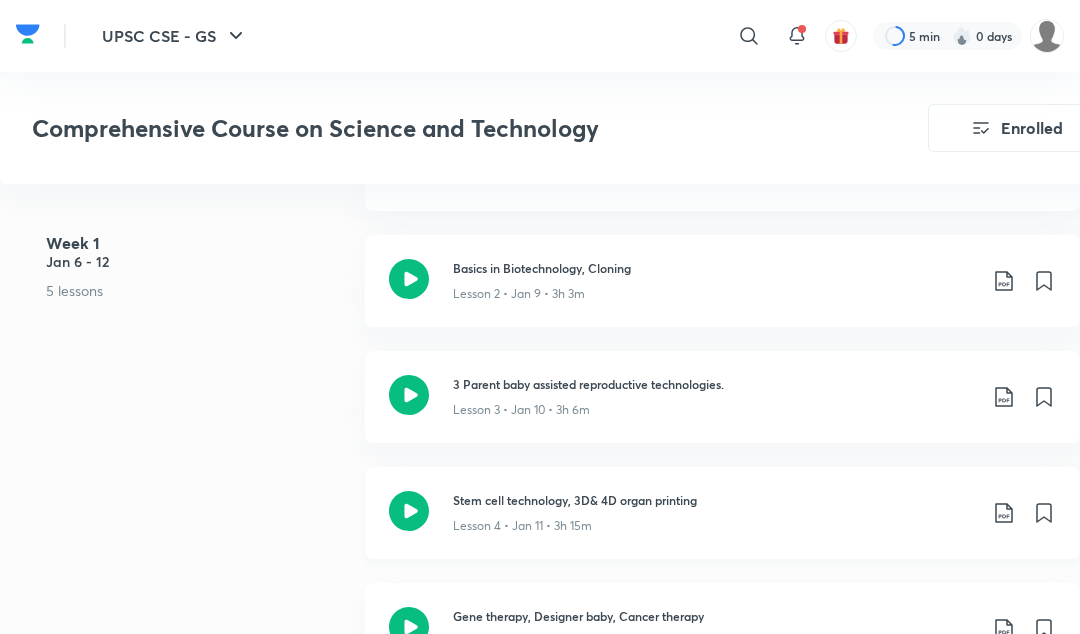 click 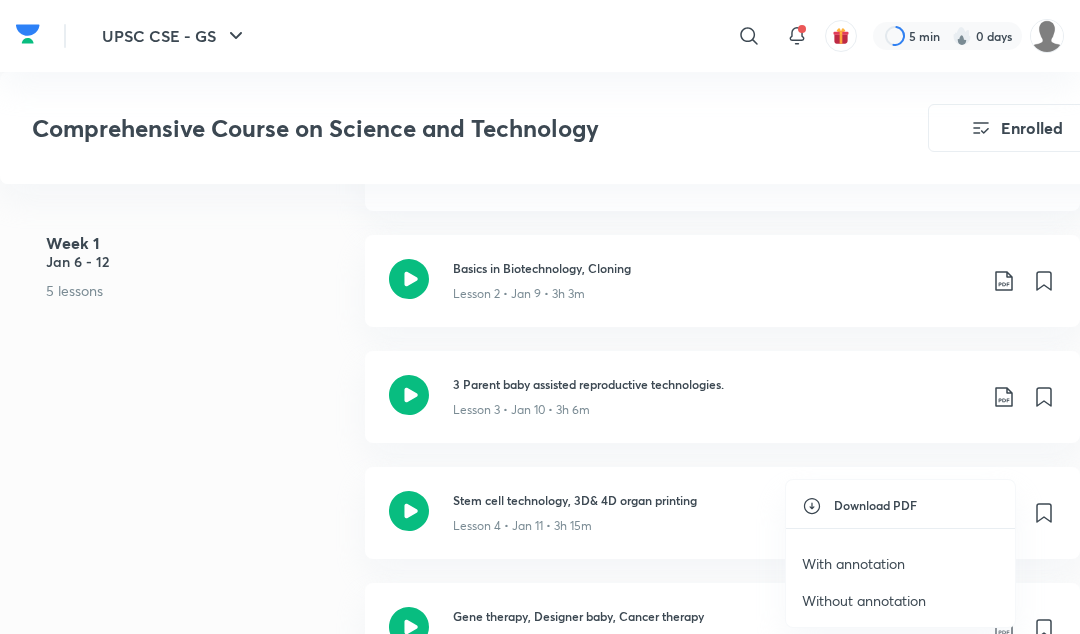 click on "With annotation" at bounding box center (853, 563) 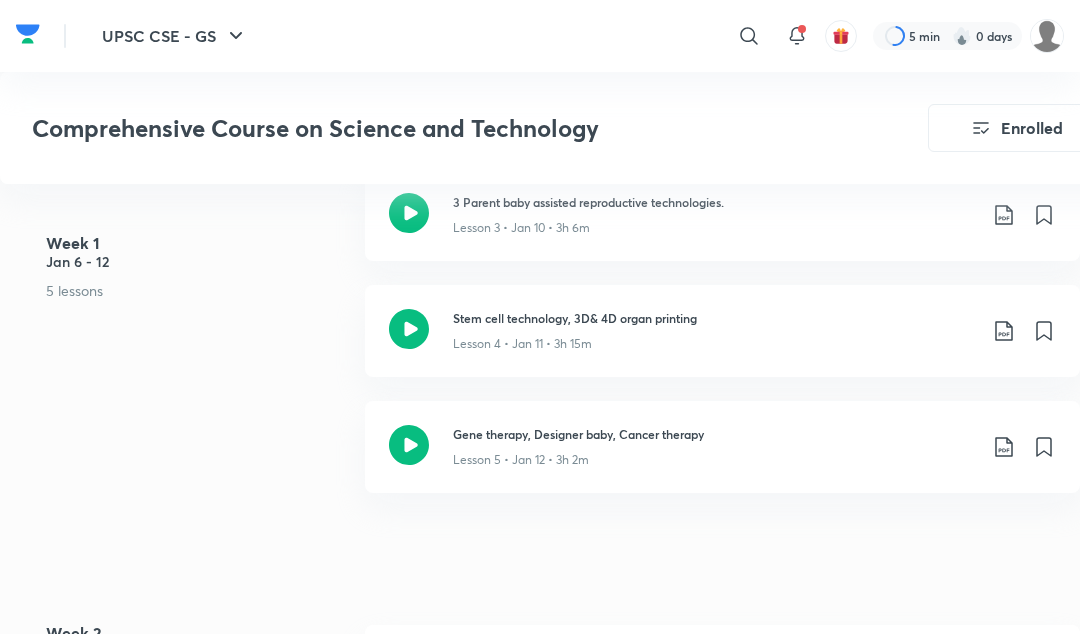 scroll, scrollTop: 1231, scrollLeft: 0, axis: vertical 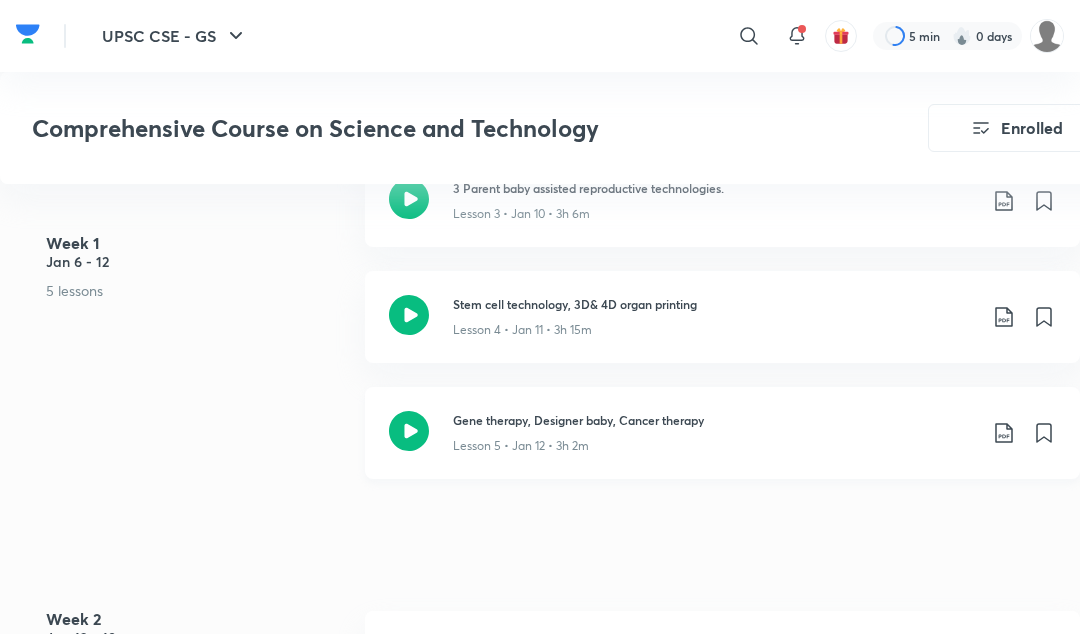 click 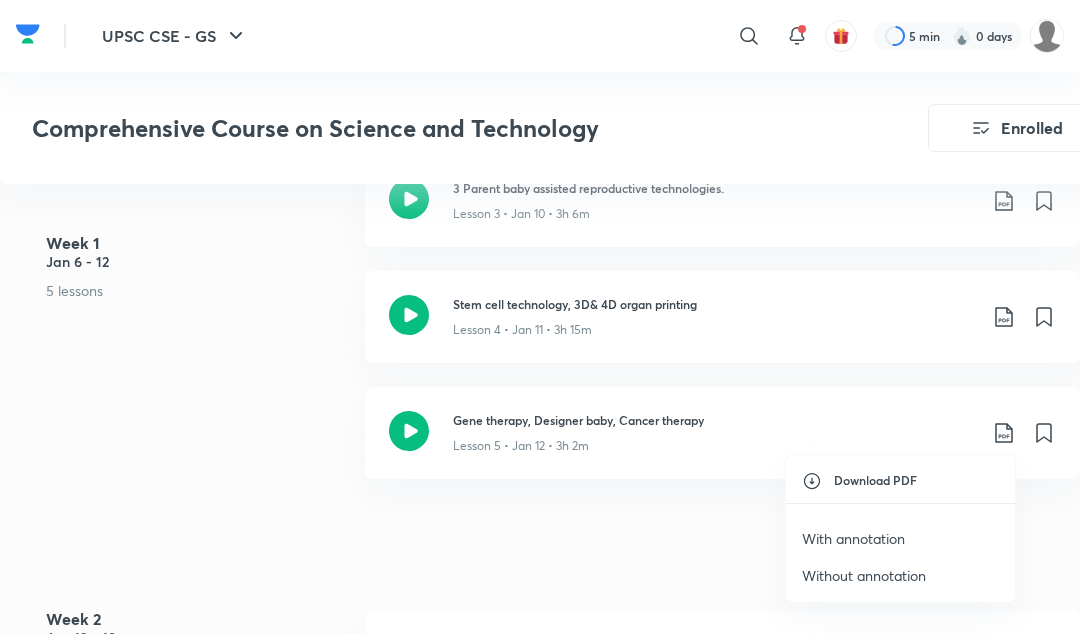 click on "With annotation" at bounding box center (853, 538) 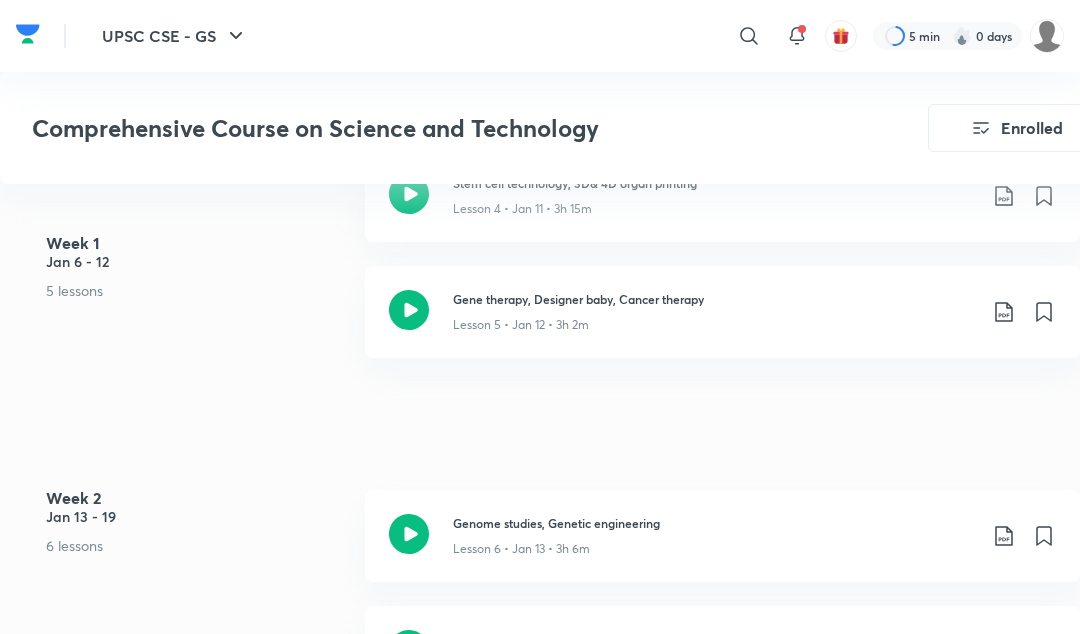 scroll, scrollTop: 1389, scrollLeft: 0, axis: vertical 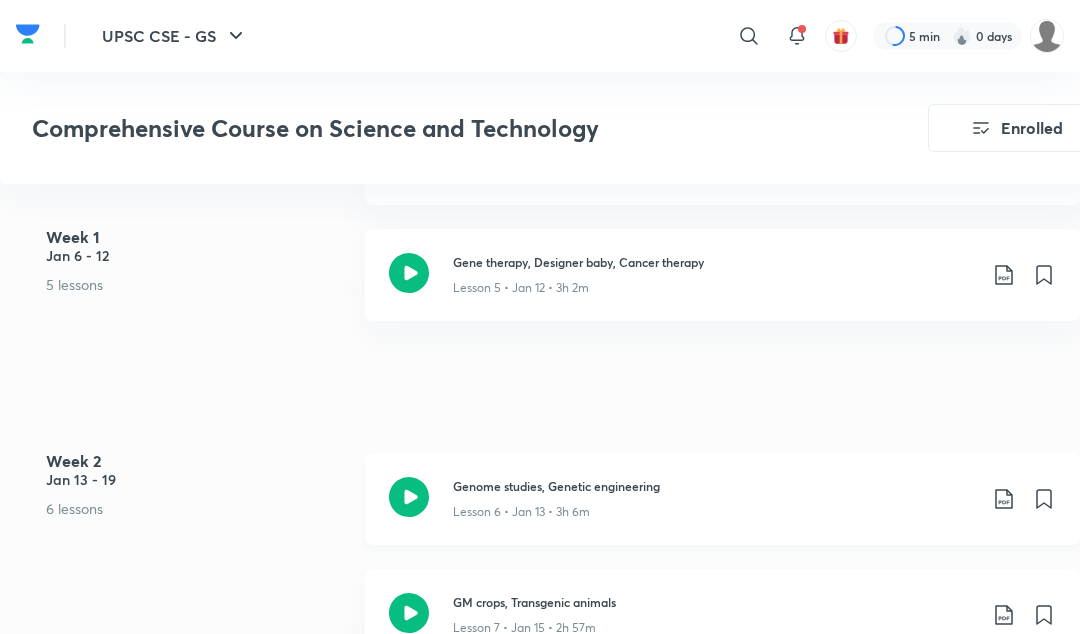 click on "Genome studies, Genetic engineering Lesson 6  •  Jan 13  •  3h 6m" at bounding box center [754, 499] 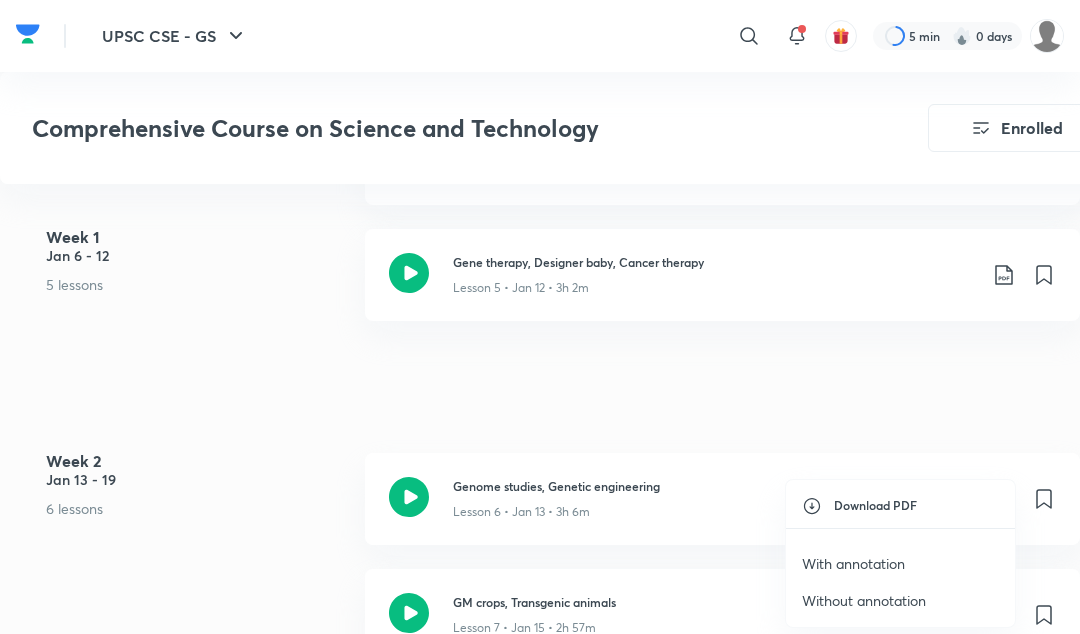 click on "With annotation" at bounding box center (853, 563) 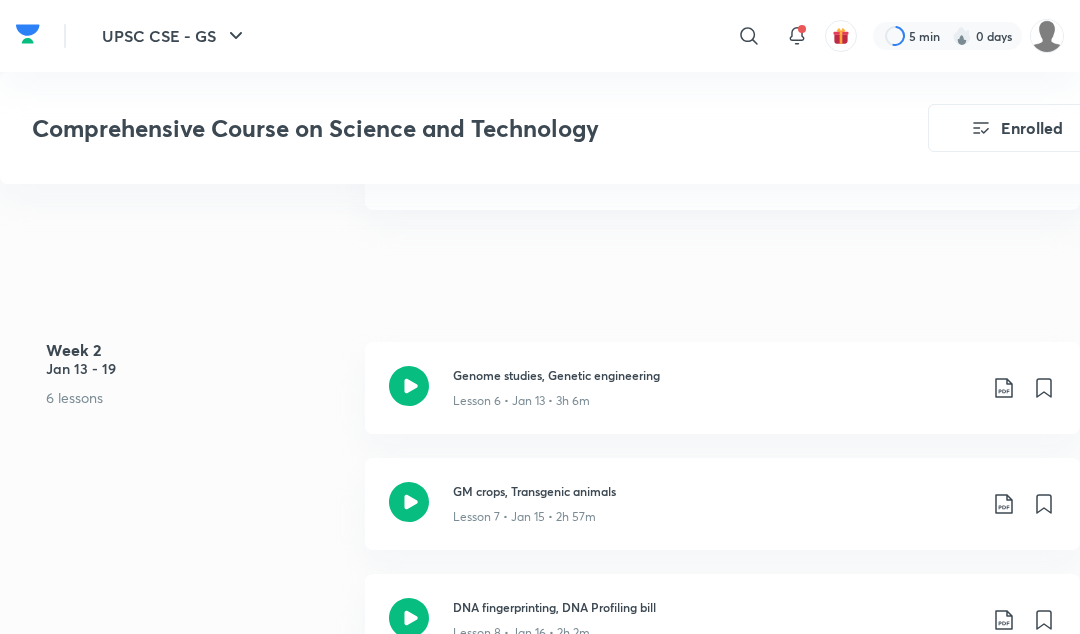 scroll, scrollTop: 1517, scrollLeft: 0, axis: vertical 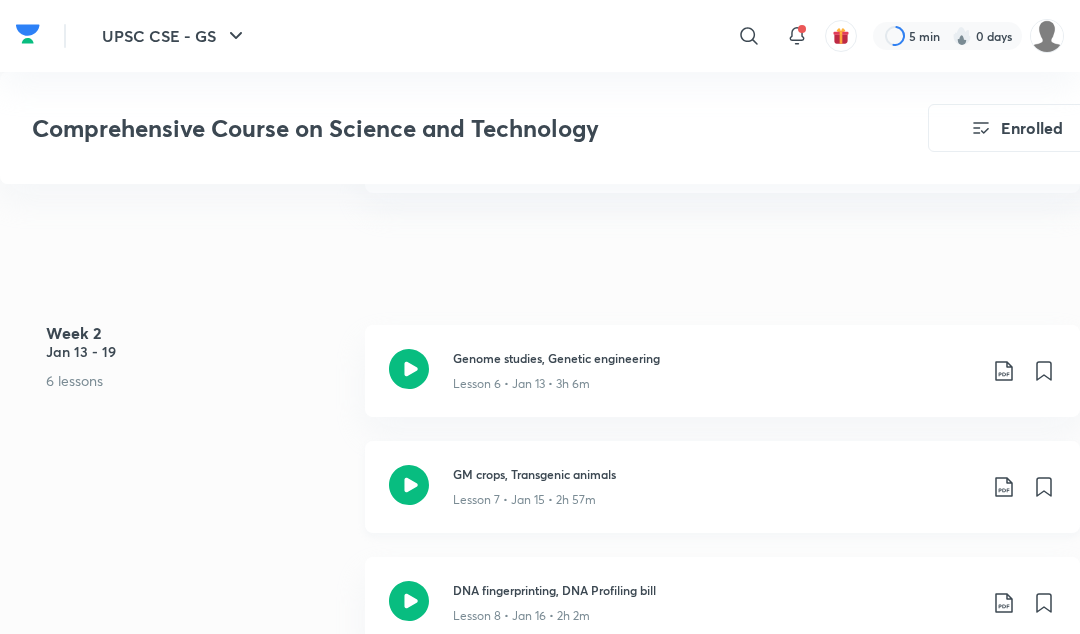click 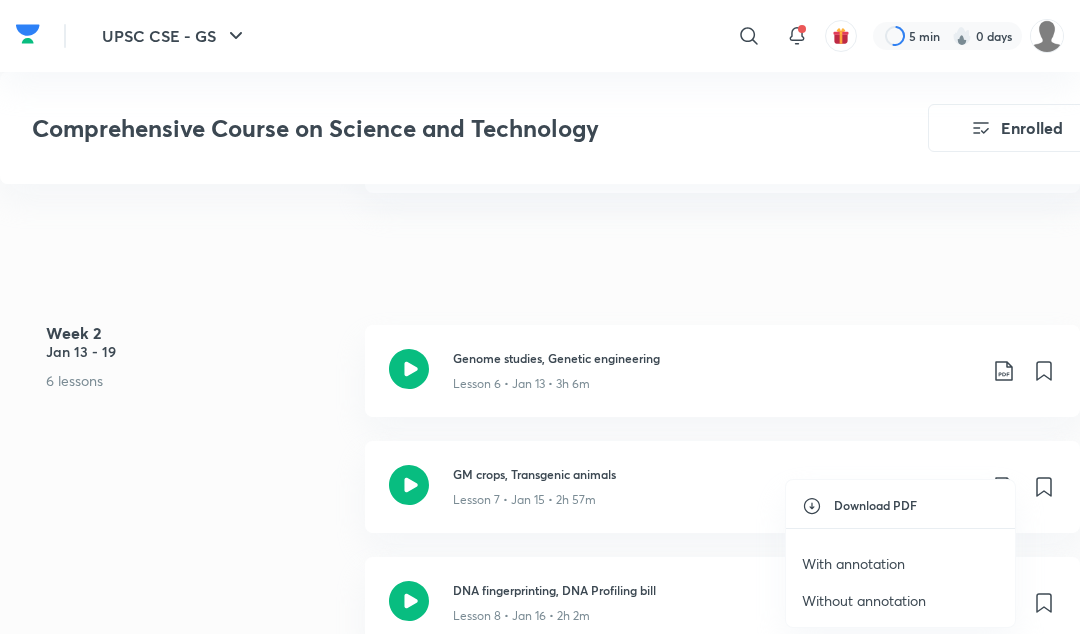 click on "With annotation" at bounding box center (853, 563) 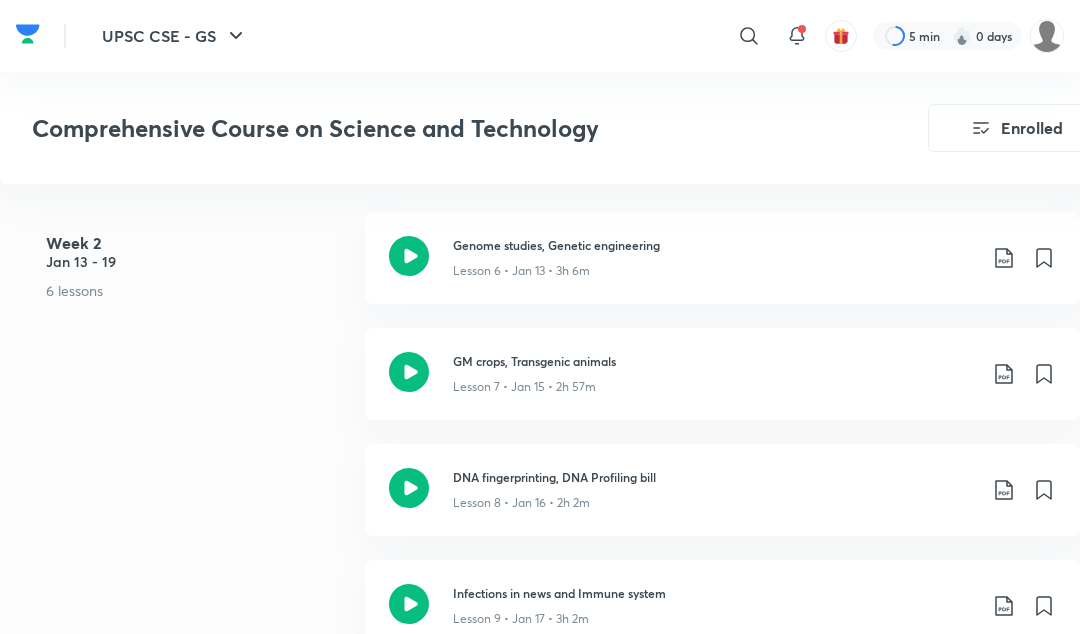 scroll, scrollTop: 1637, scrollLeft: 0, axis: vertical 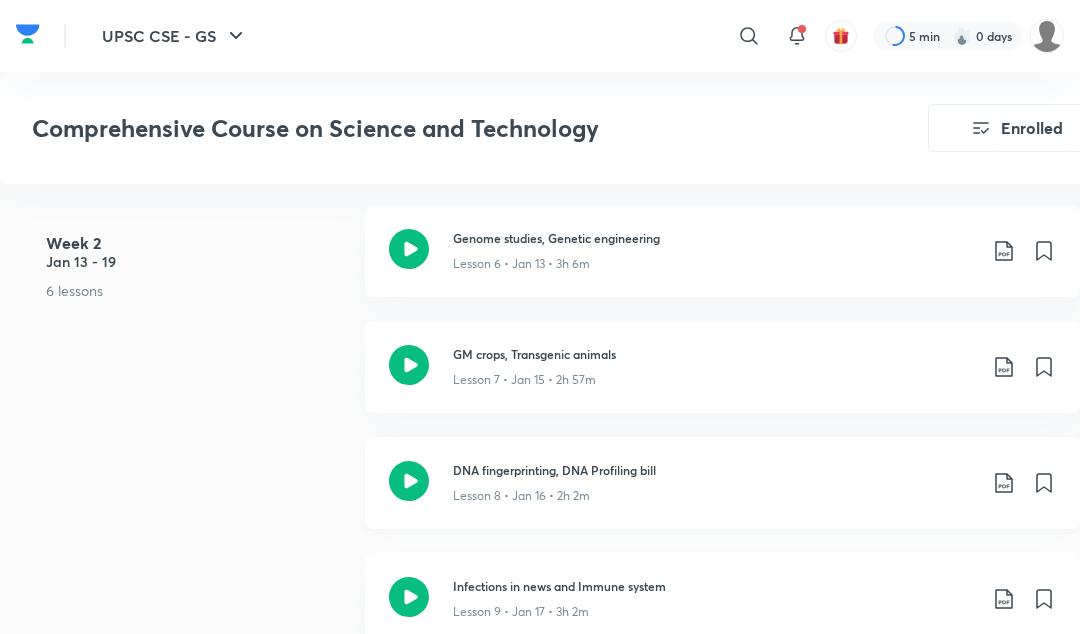 click 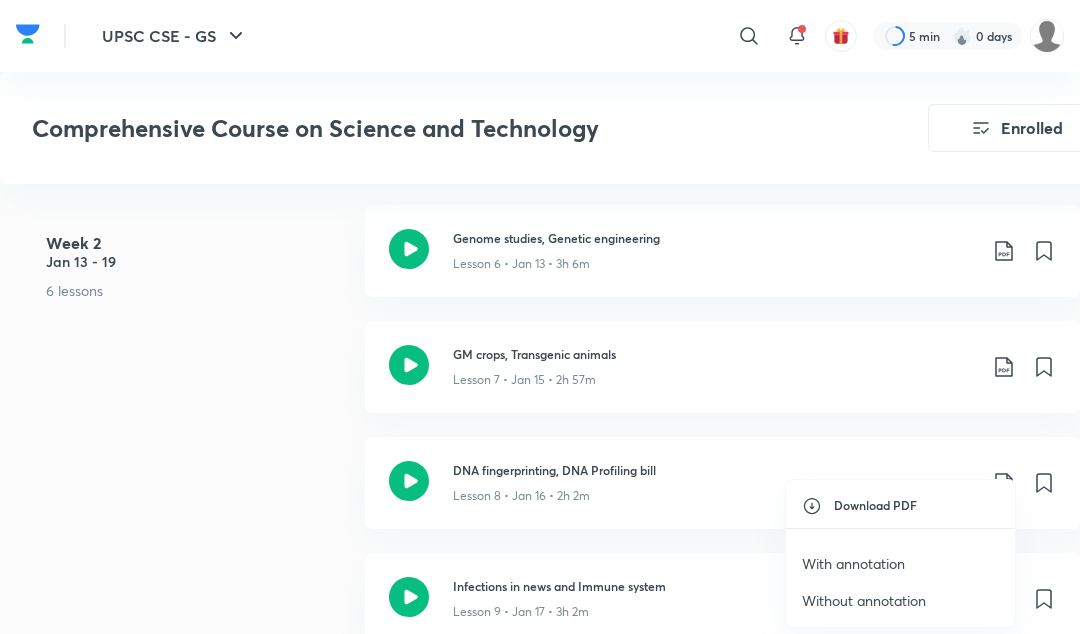 click on "With annotation" at bounding box center (853, 563) 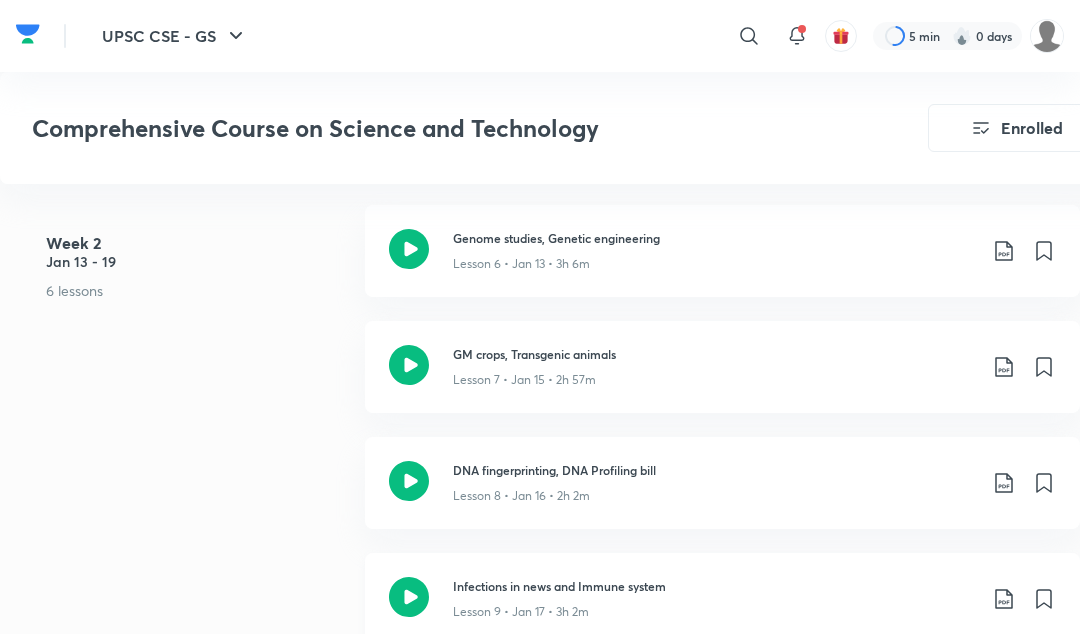 click 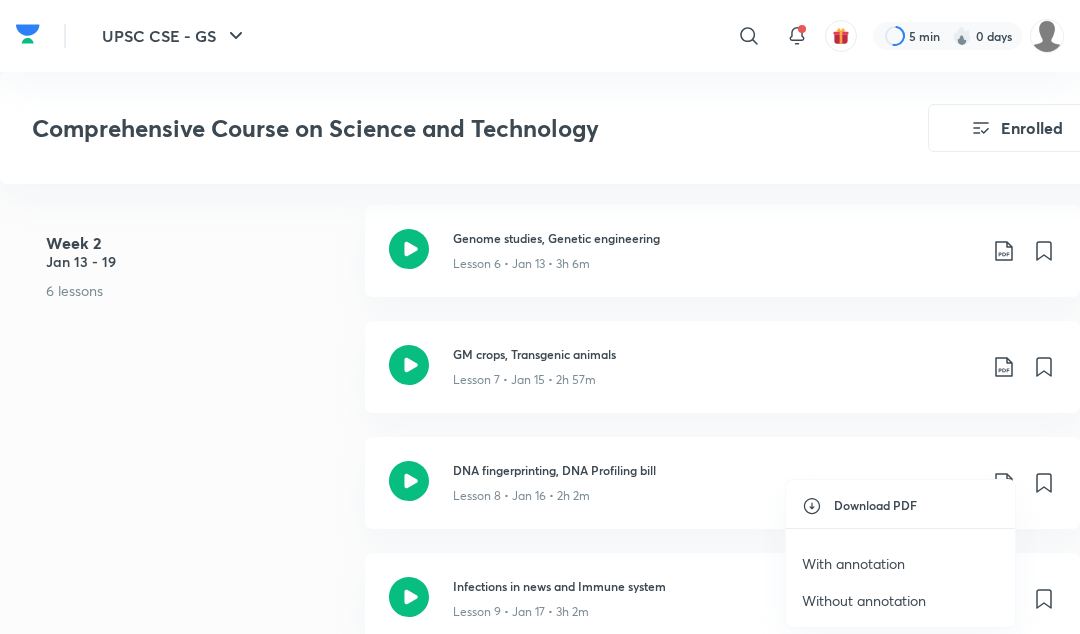 click on "With annotation" at bounding box center (853, 563) 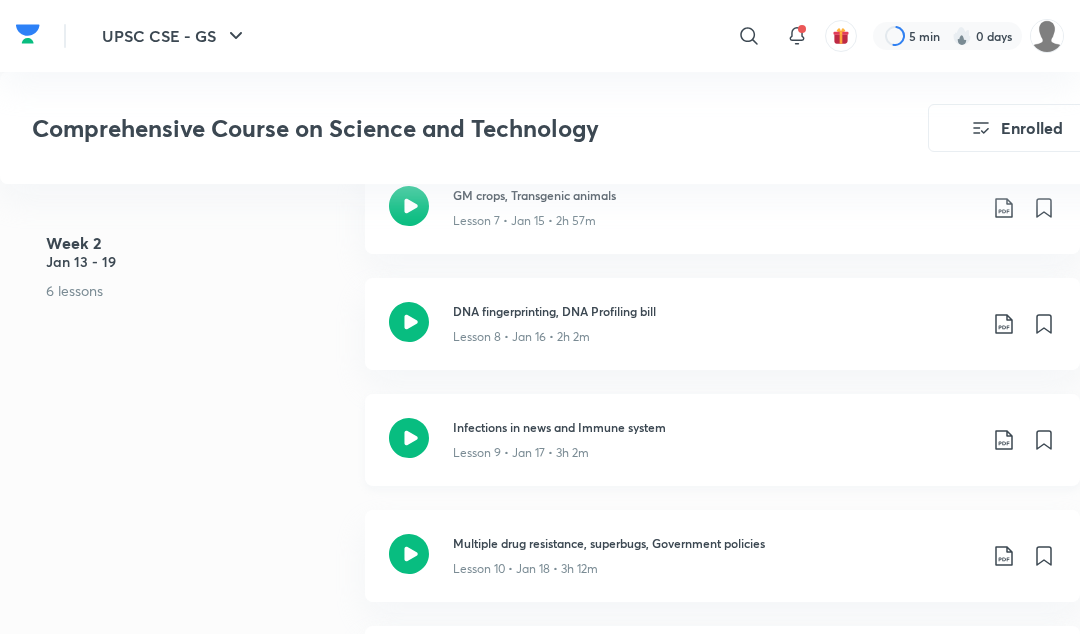 scroll, scrollTop: 1826, scrollLeft: 0, axis: vertical 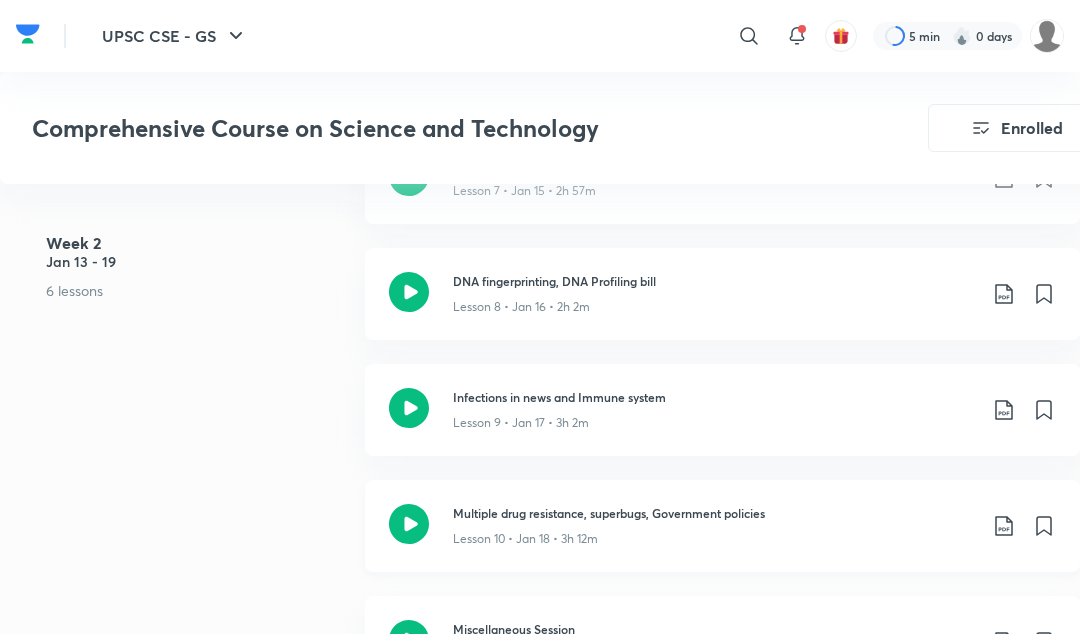 click 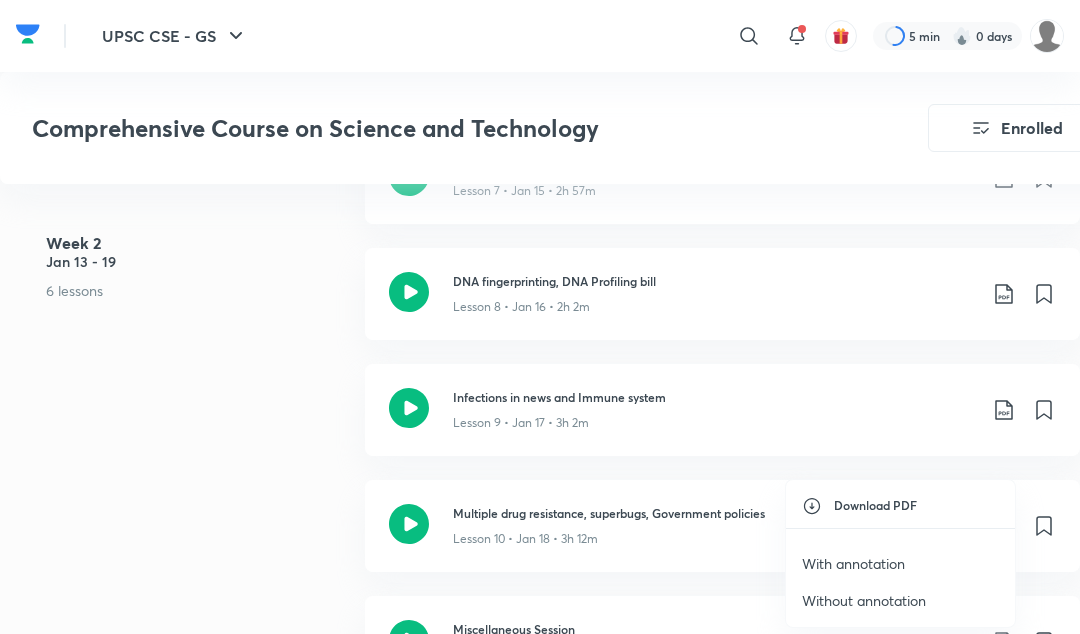 click on "With annotation" at bounding box center (853, 563) 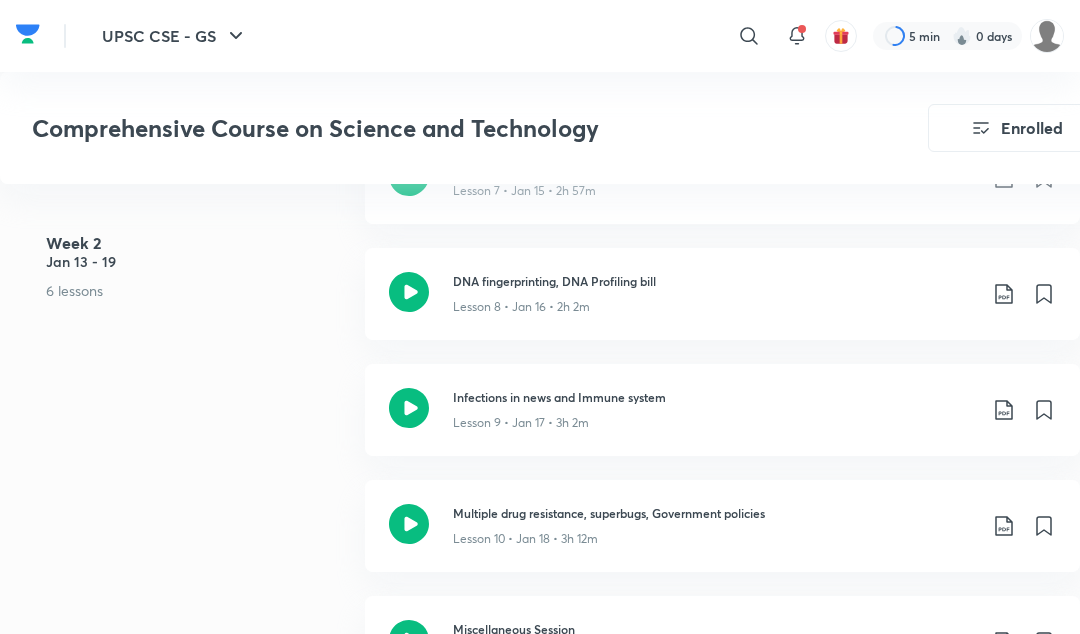 click on "Week 2 Jan 13 - 19 6 lessons Genome studies, Genetic engineering Lesson 6  •  Jan 13  •  3h 6m  GM crops, Transgenic animals Lesson 7  •  Jan 15  •  2h 57m  DNA fingerprinting, DNA Profiling bill Lesson 8  •  Jan 16  •  2h 2m  Infections in news and Immune system Lesson 9  •  Jan 17  •  3h 2m  Multiple drug resistance, superbugs, Government policies Lesson 10  •  Jan 18  •  3h 12m  Miscellaneous Session Lesson 11  •  Jan 19  •  2h 47m" at bounding box center (540, 364) 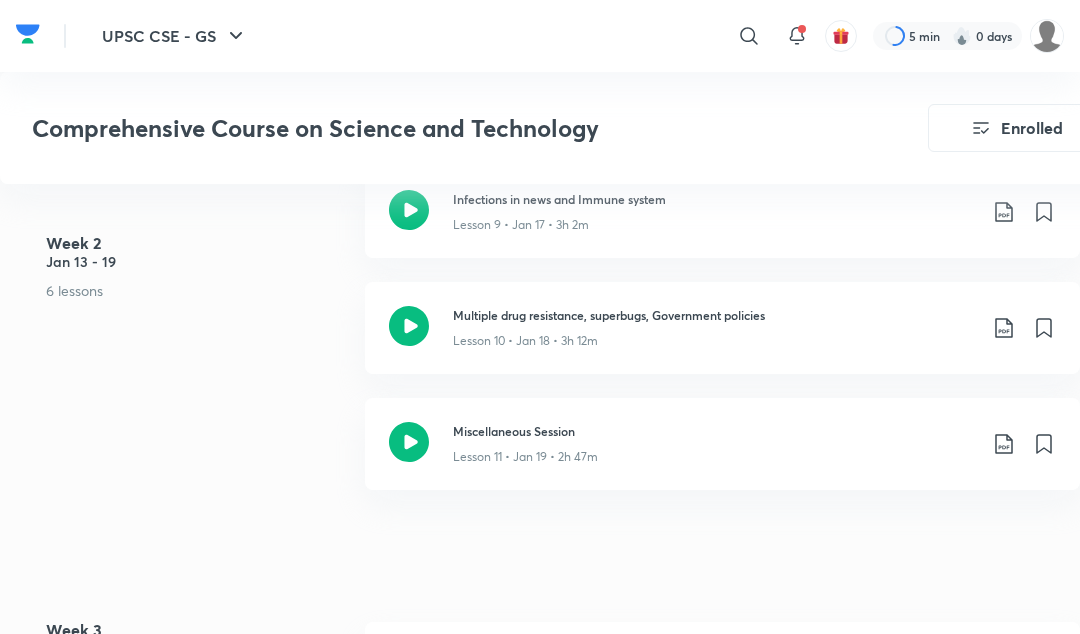 scroll, scrollTop: 2032, scrollLeft: 0, axis: vertical 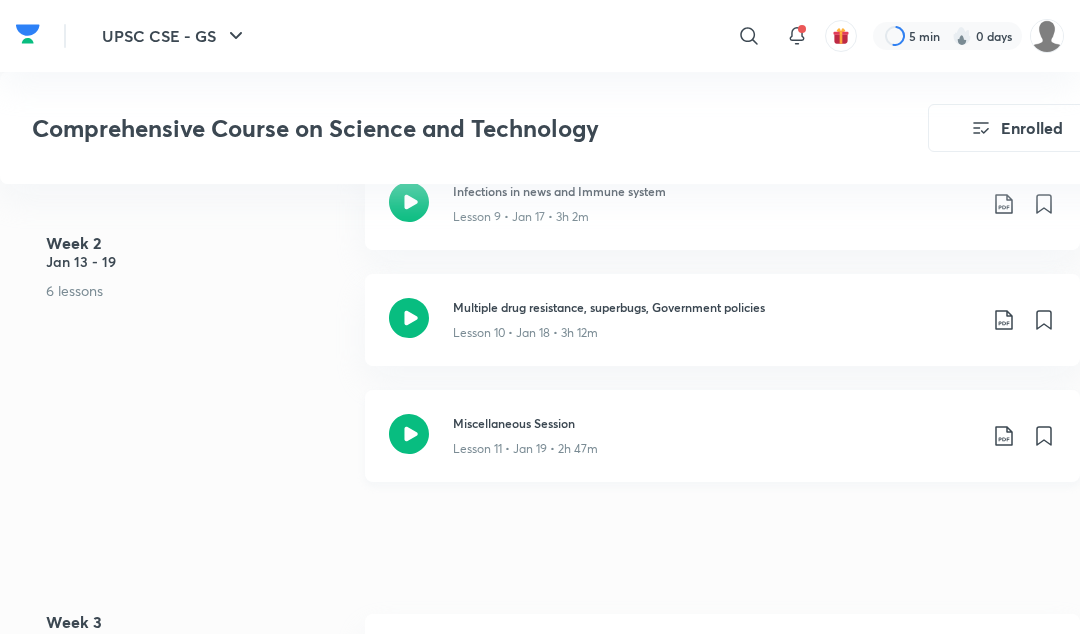 click 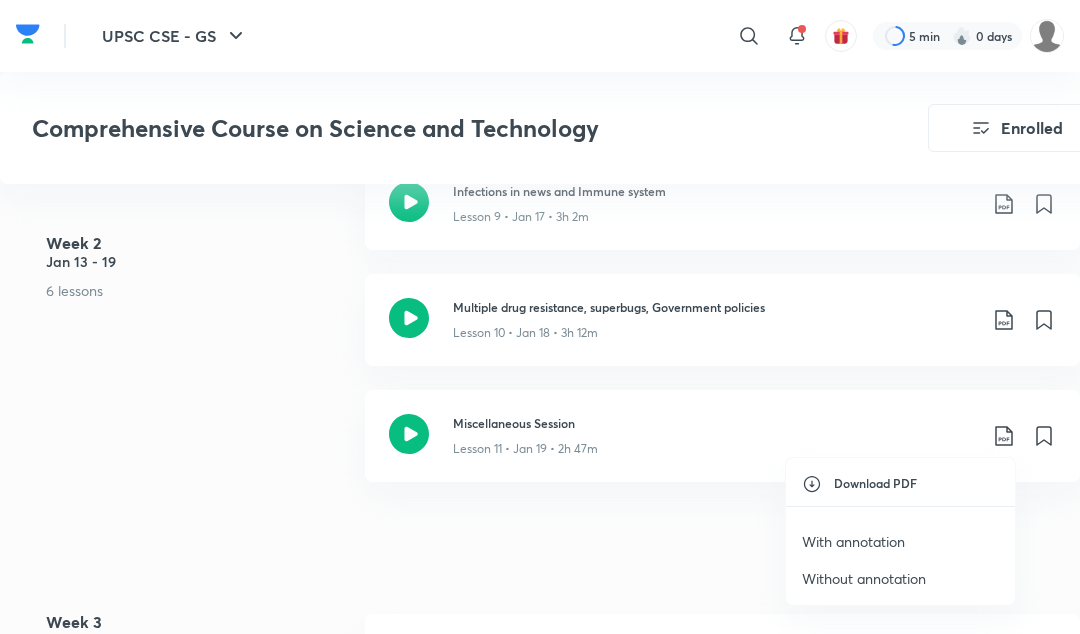 click on "With annotation" at bounding box center (853, 541) 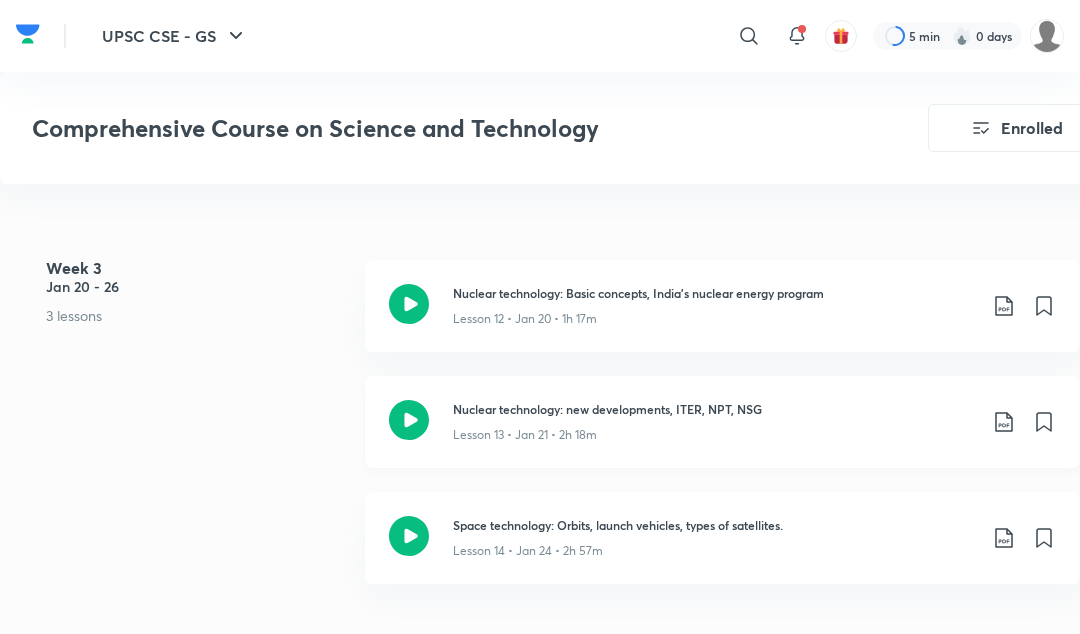 scroll, scrollTop: 2394, scrollLeft: 0, axis: vertical 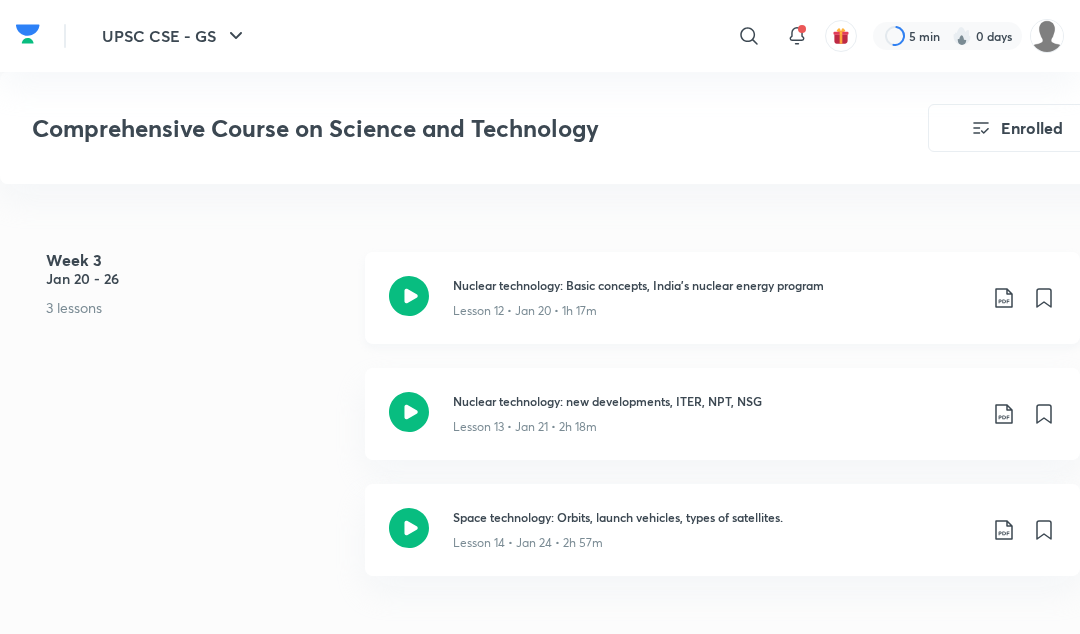click 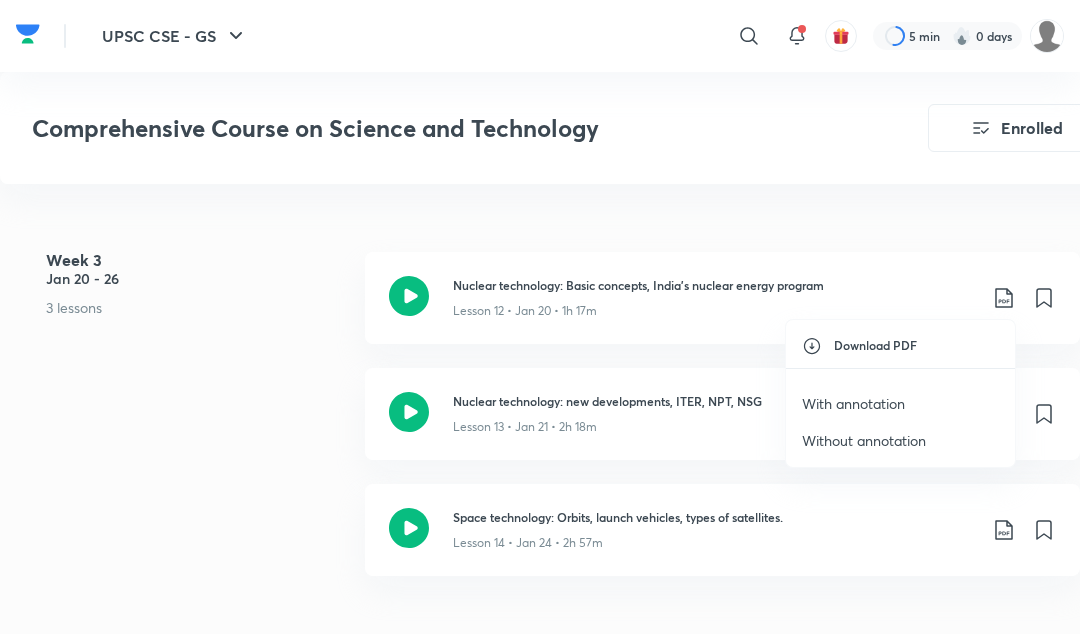 click on "With annotation" at bounding box center (853, 403) 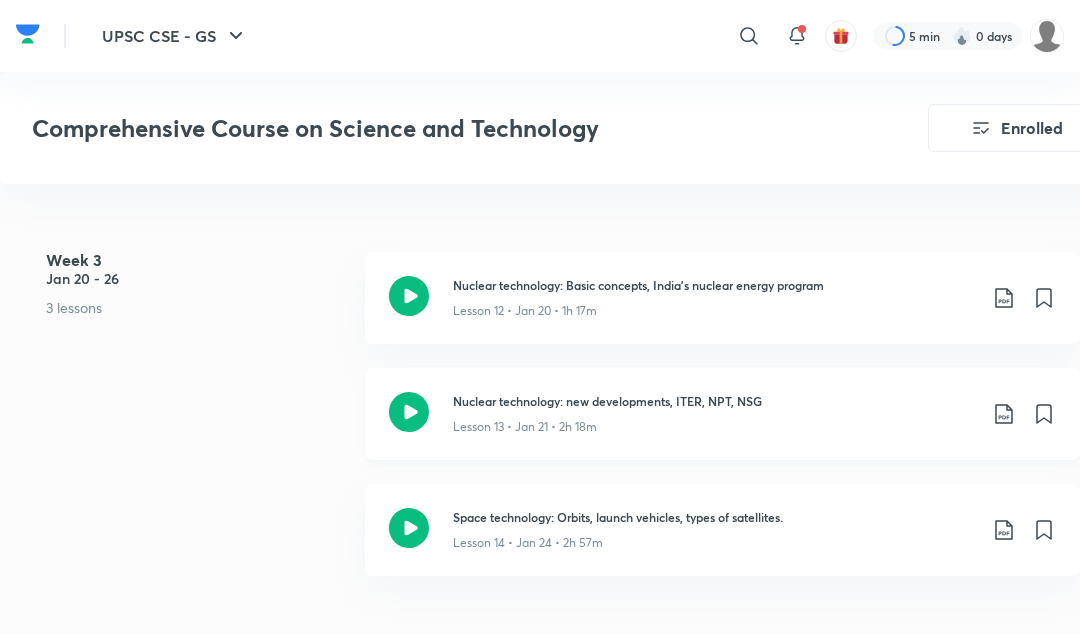 click 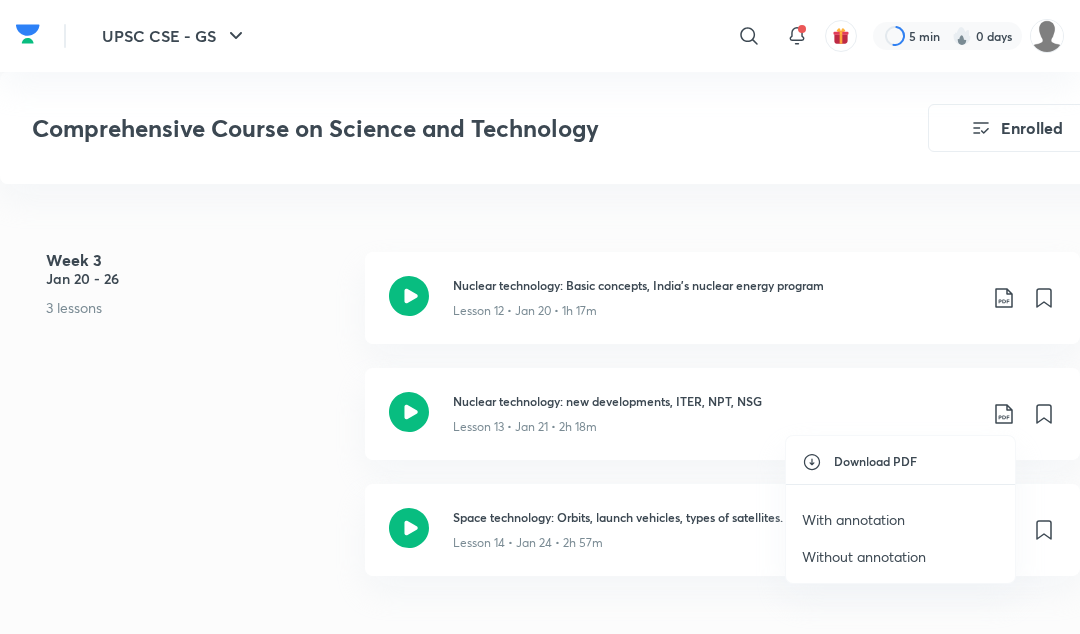 click on "With annotation" at bounding box center [853, 519] 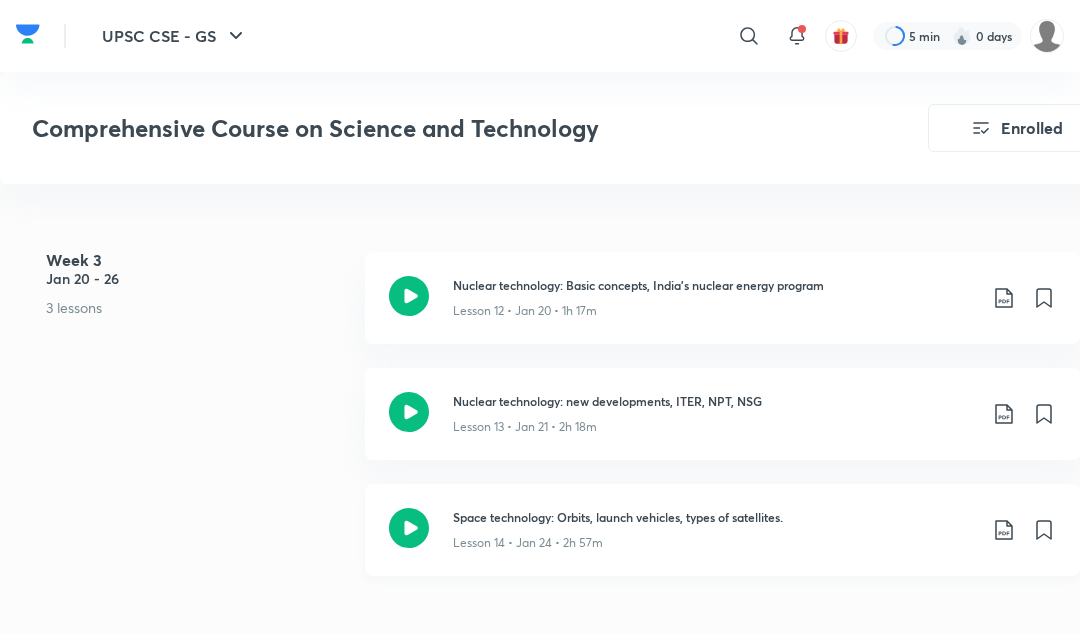 click 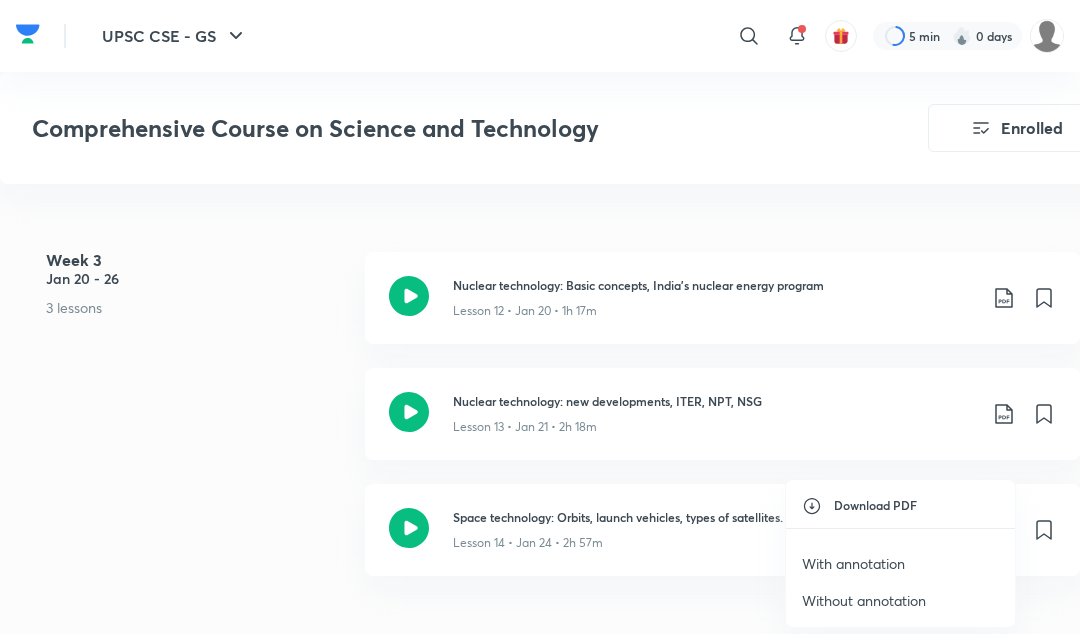 click on "With annotation" at bounding box center [853, 563] 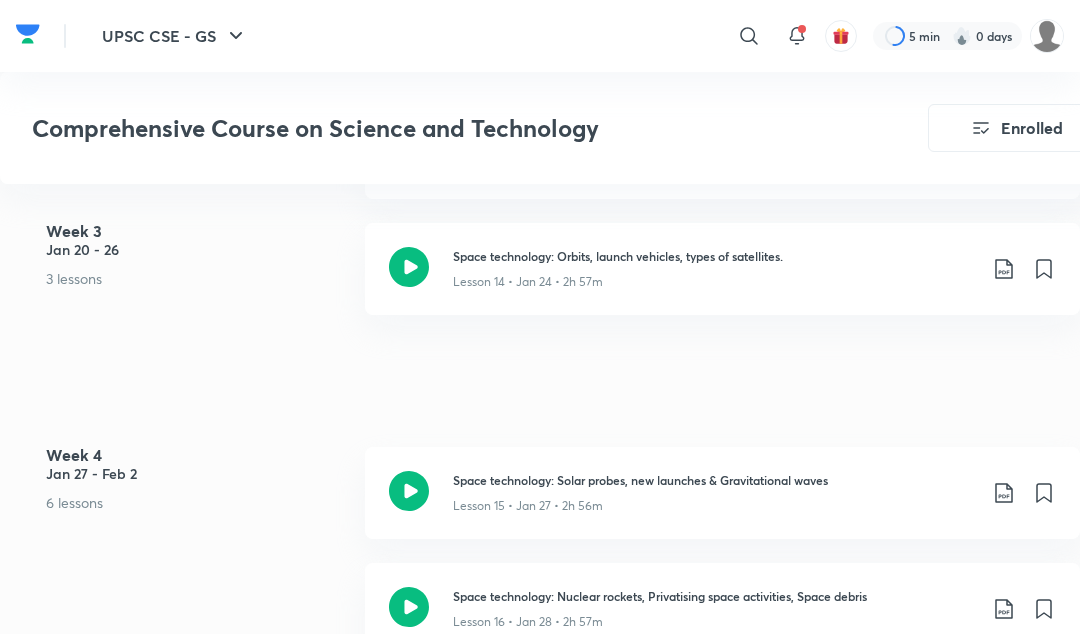 scroll, scrollTop: 2664, scrollLeft: 0, axis: vertical 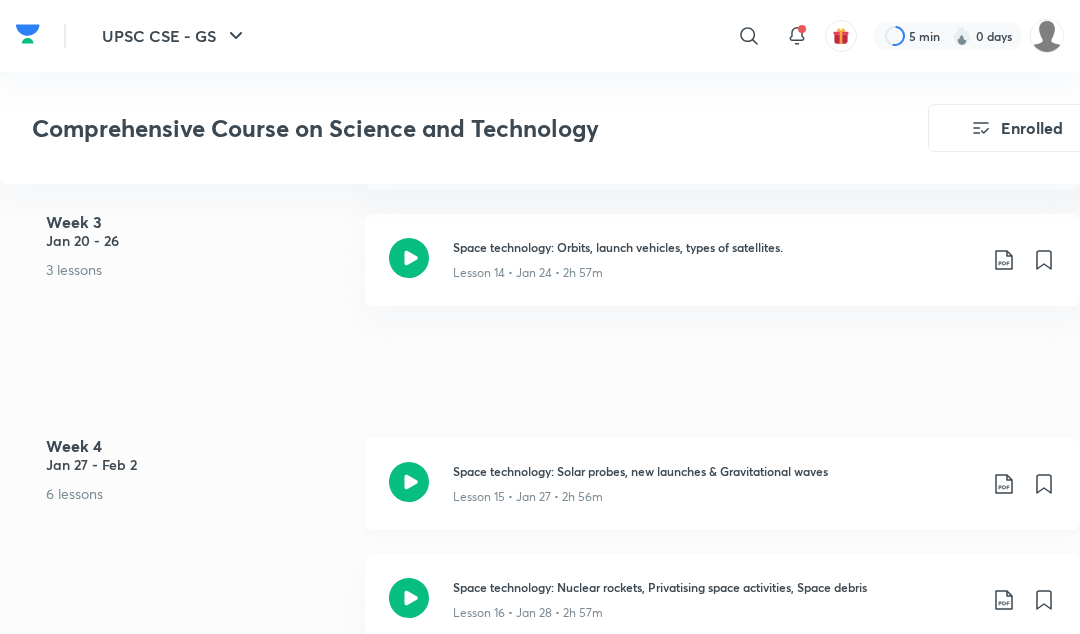 click 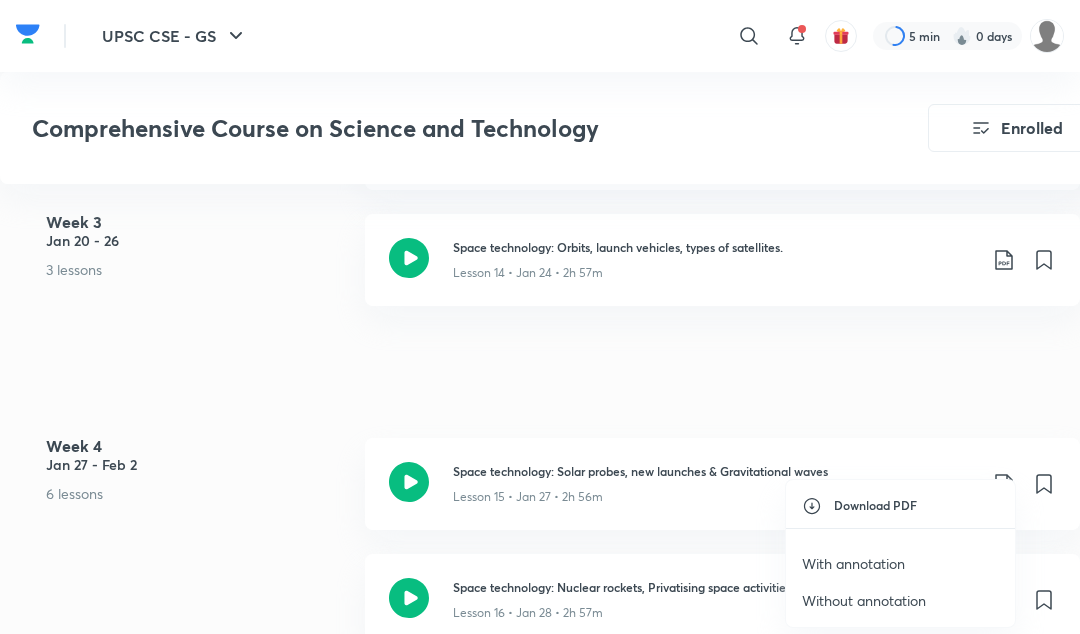 click on "With annotation" at bounding box center (900, 563) 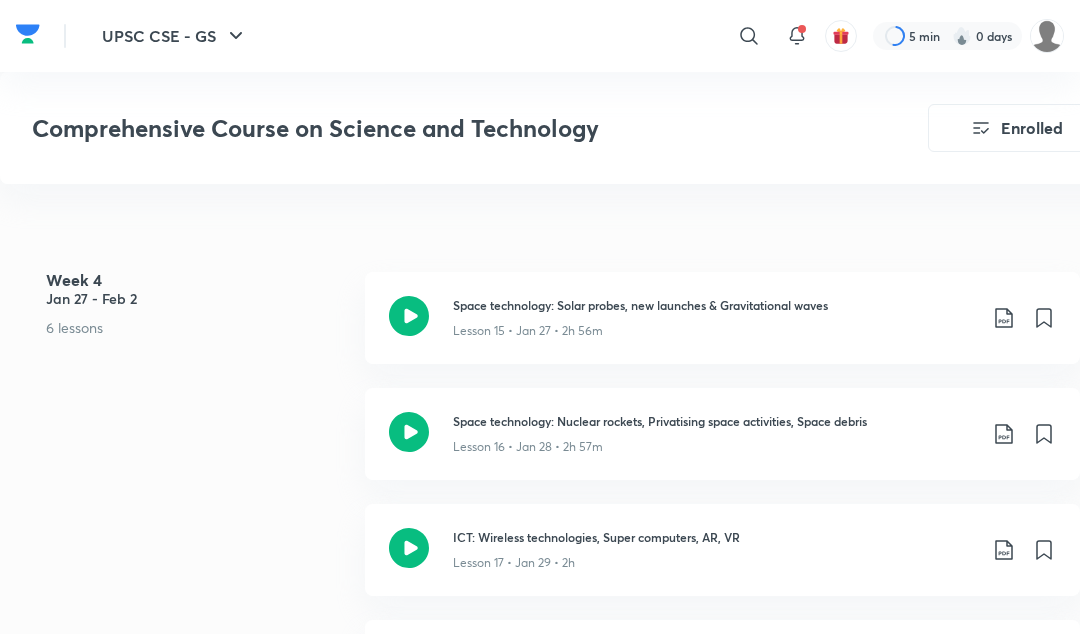 scroll, scrollTop: 2834, scrollLeft: 0, axis: vertical 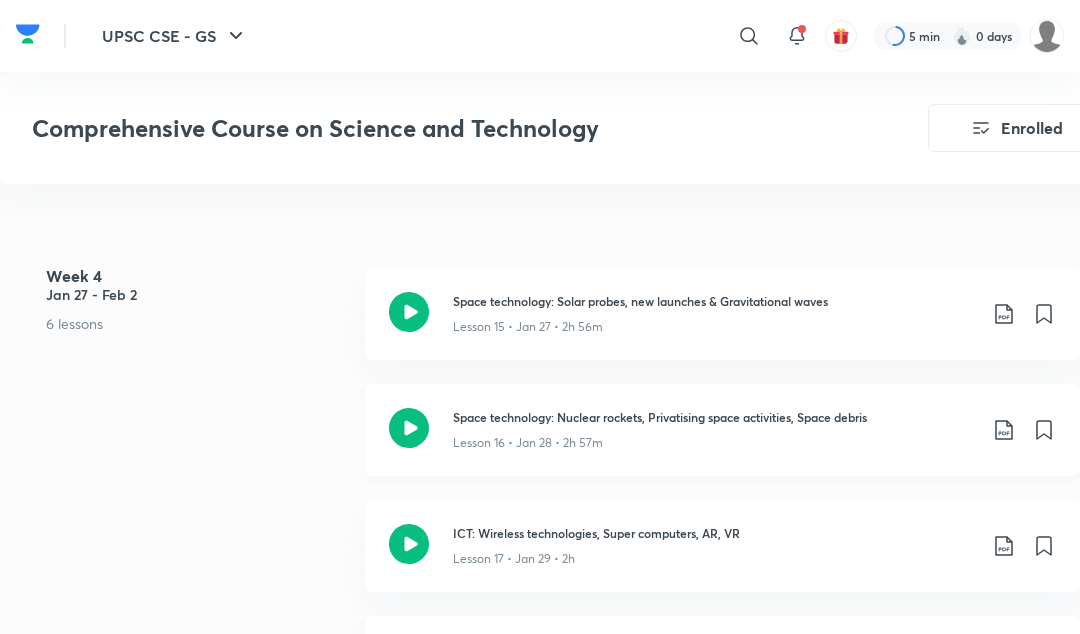 click 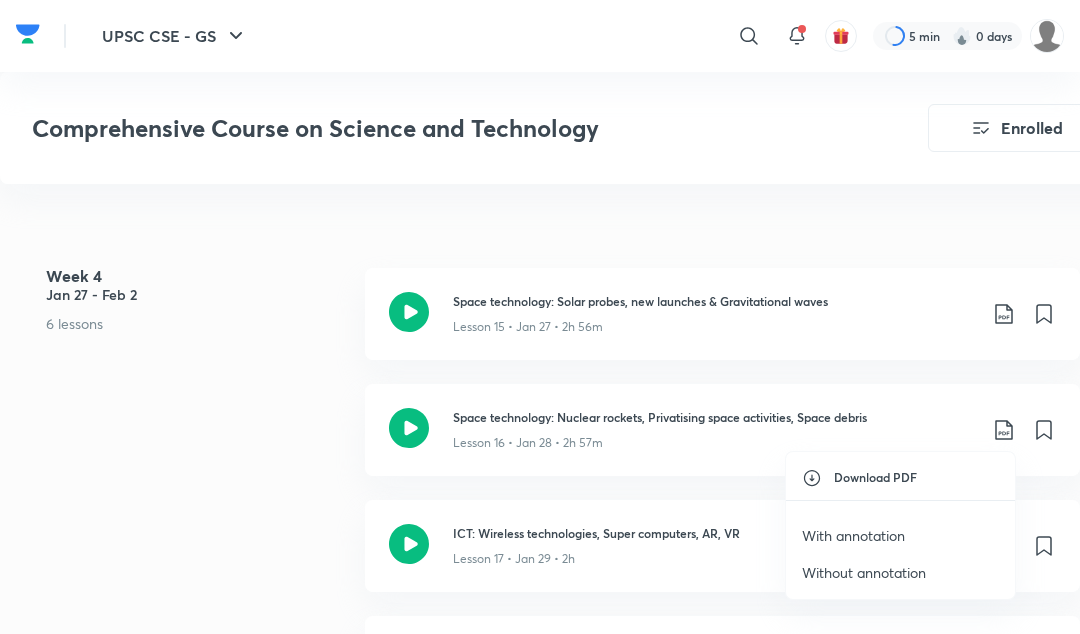 click on "With annotation" at bounding box center (900, 535) 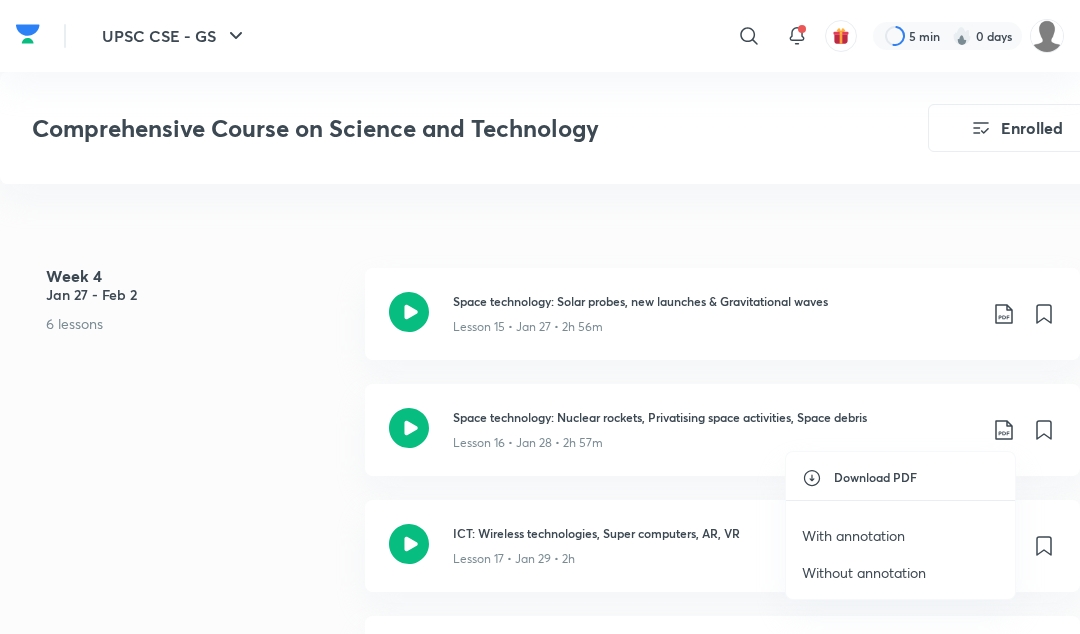 click on "With annotation" at bounding box center (853, 535) 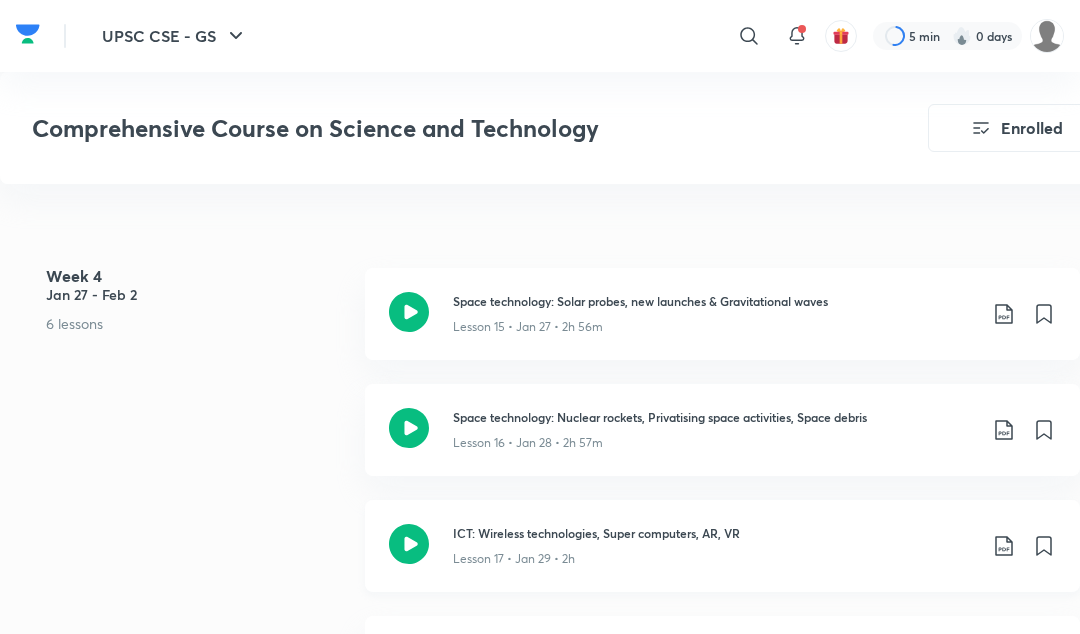 click 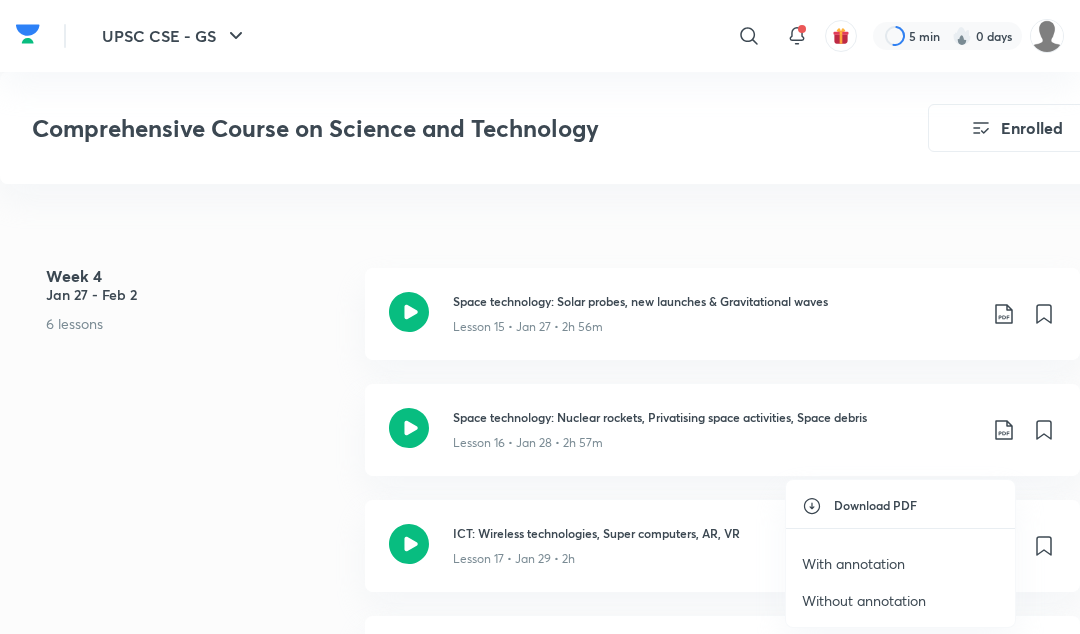 click on "With annotation" at bounding box center (853, 563) 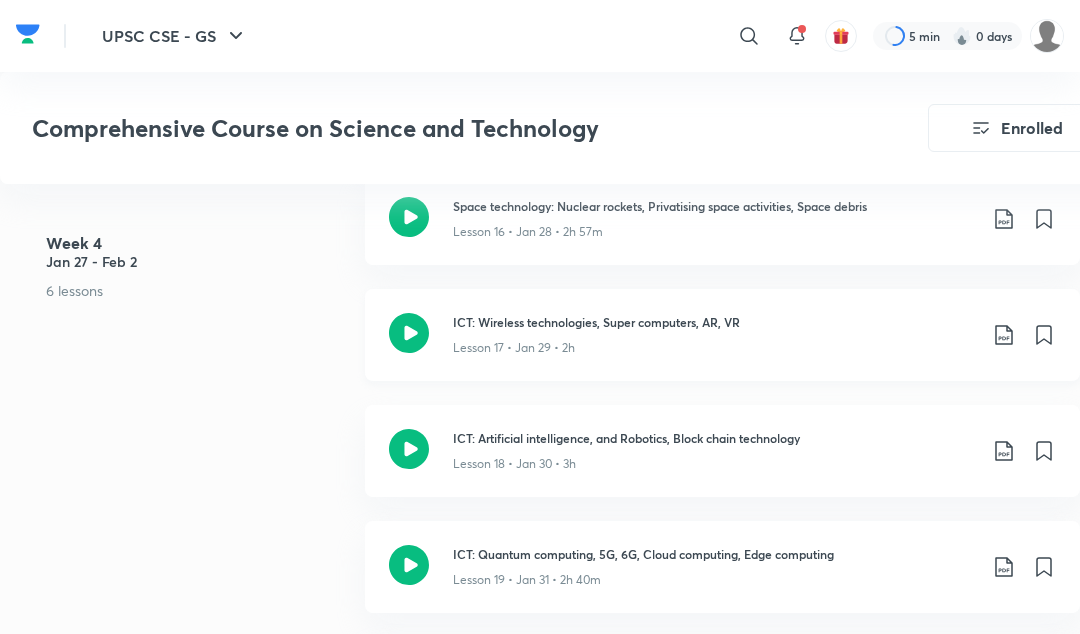 scroll, scrollTop: 3049, scrollLeft: 0, axis: vertical 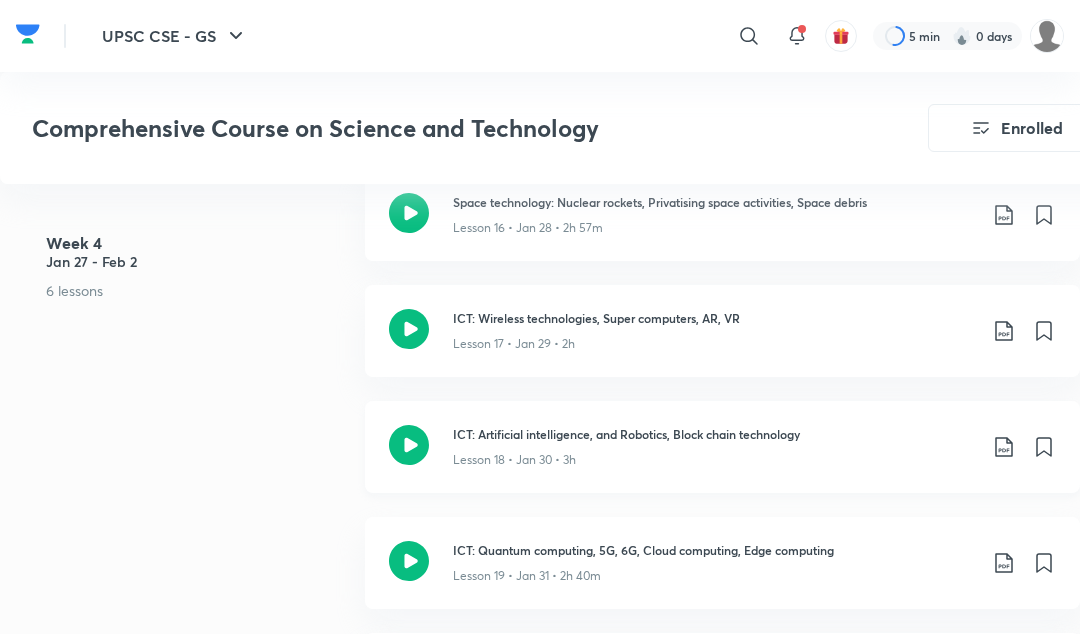 click 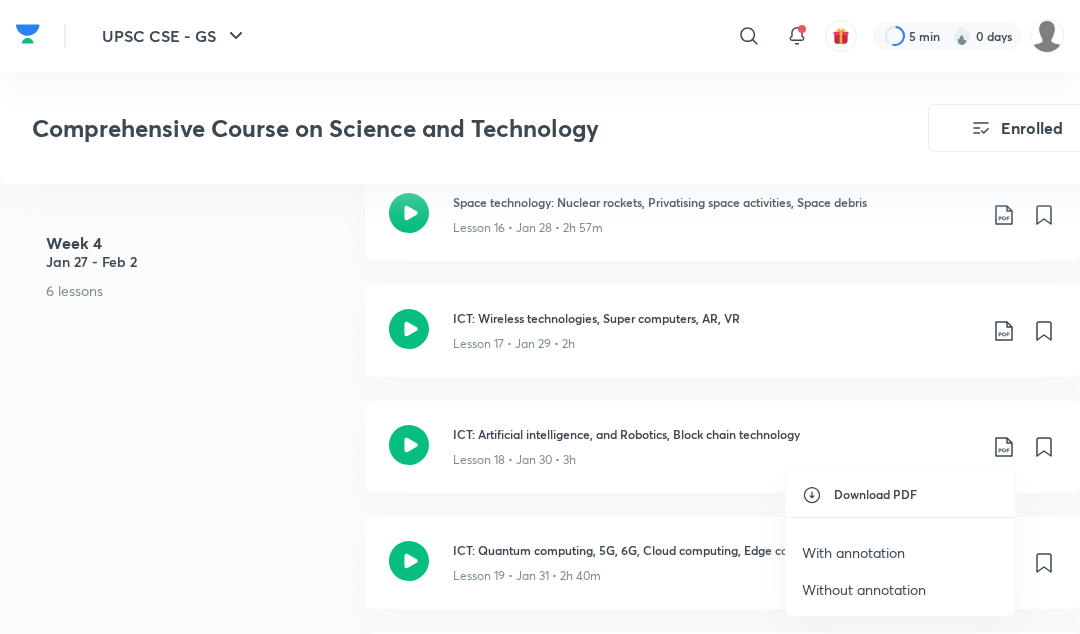 click on "With annotation" at bounding box center (853, 552) 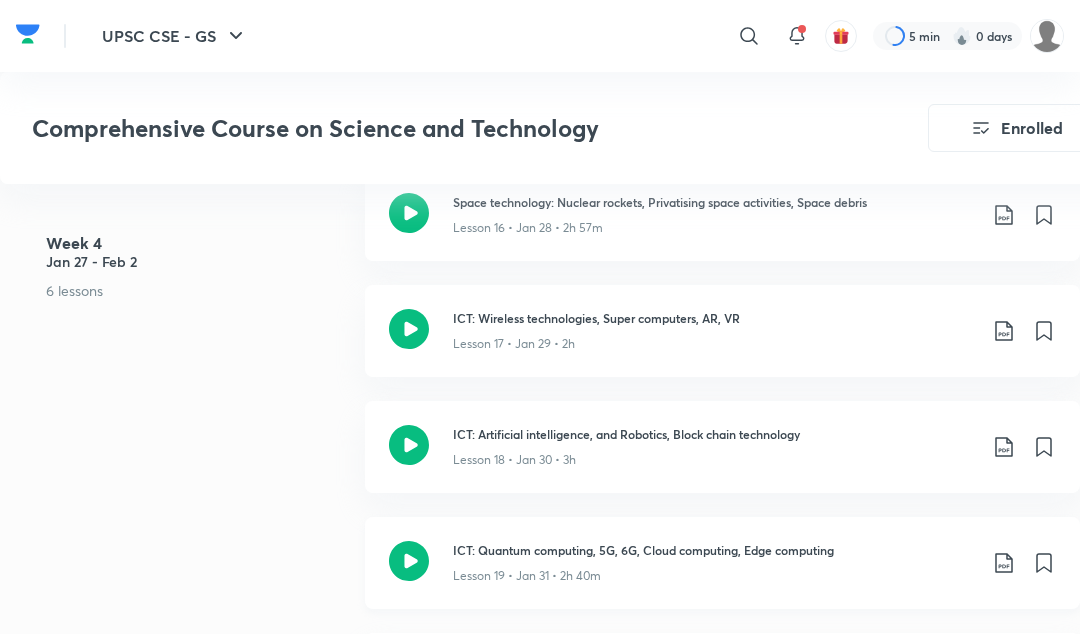 click 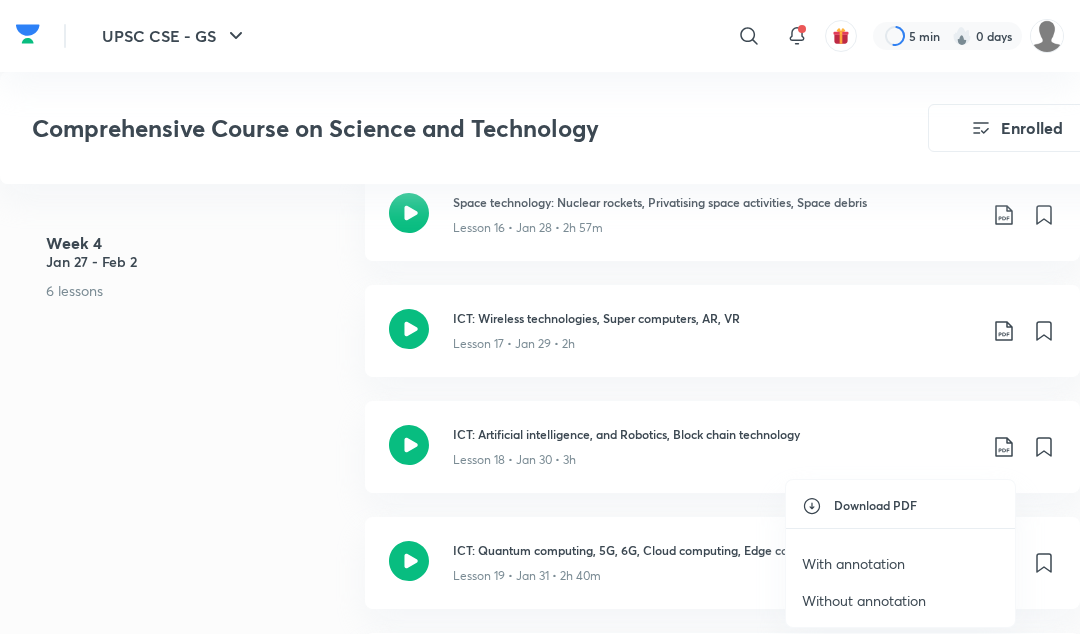 click on "With annotation" at bounding box center (853, 563) 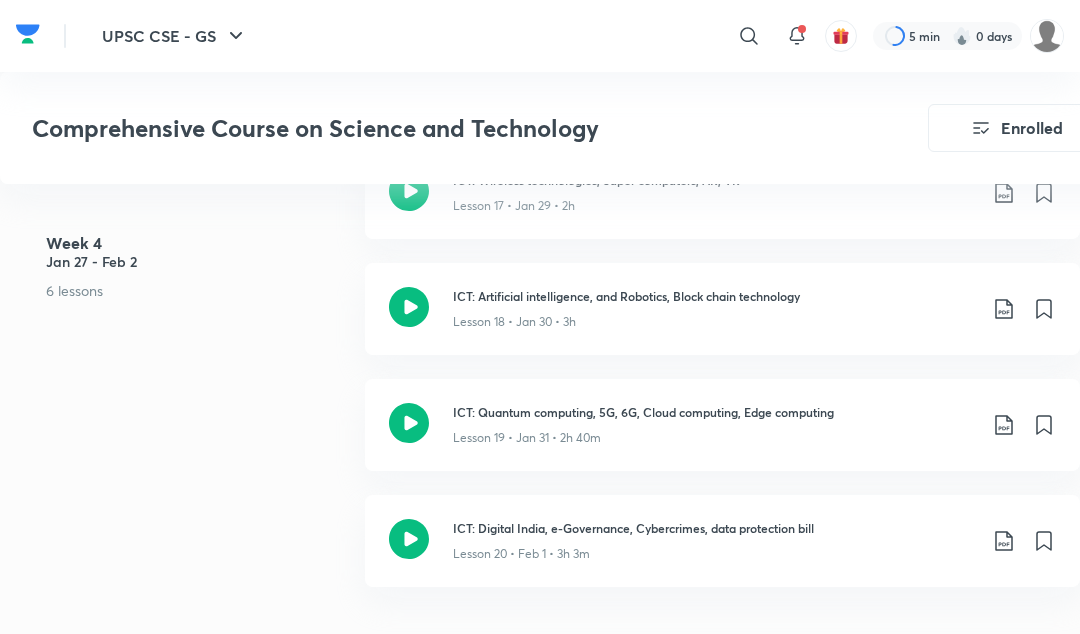 scroll, scrollTop: 3212, scrollLeft: 0, axis: vertical 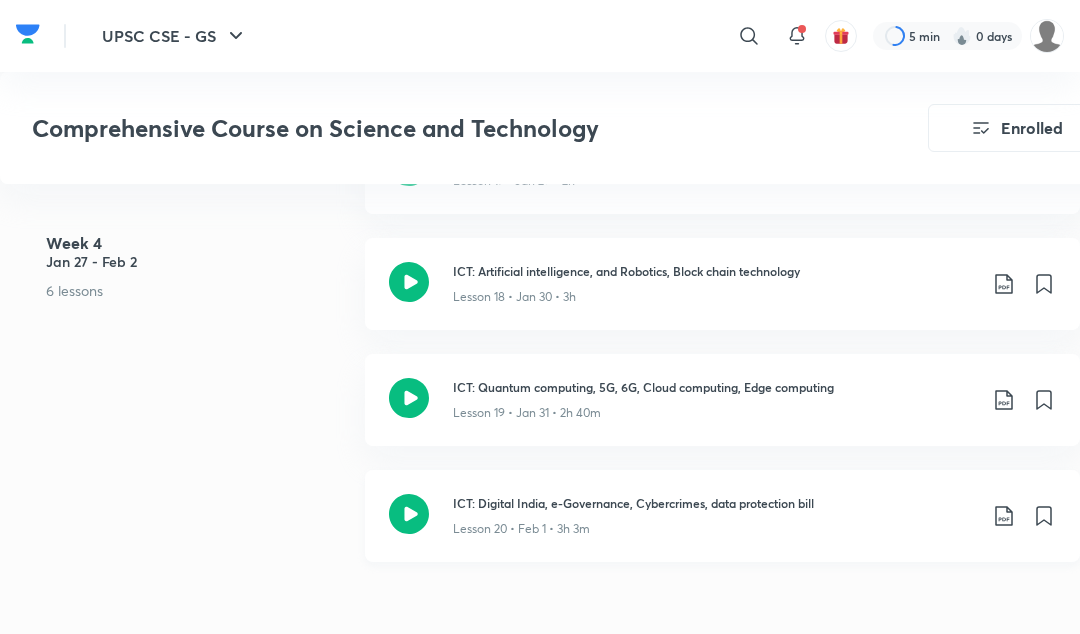 click 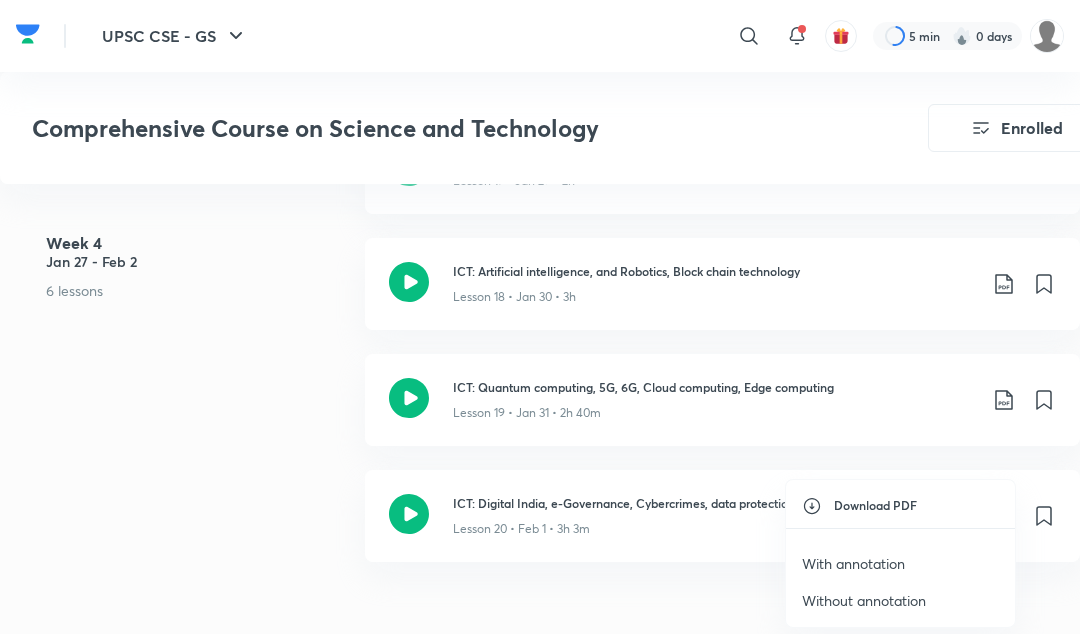 click on "With annotation" at bounding box center (853, 563) 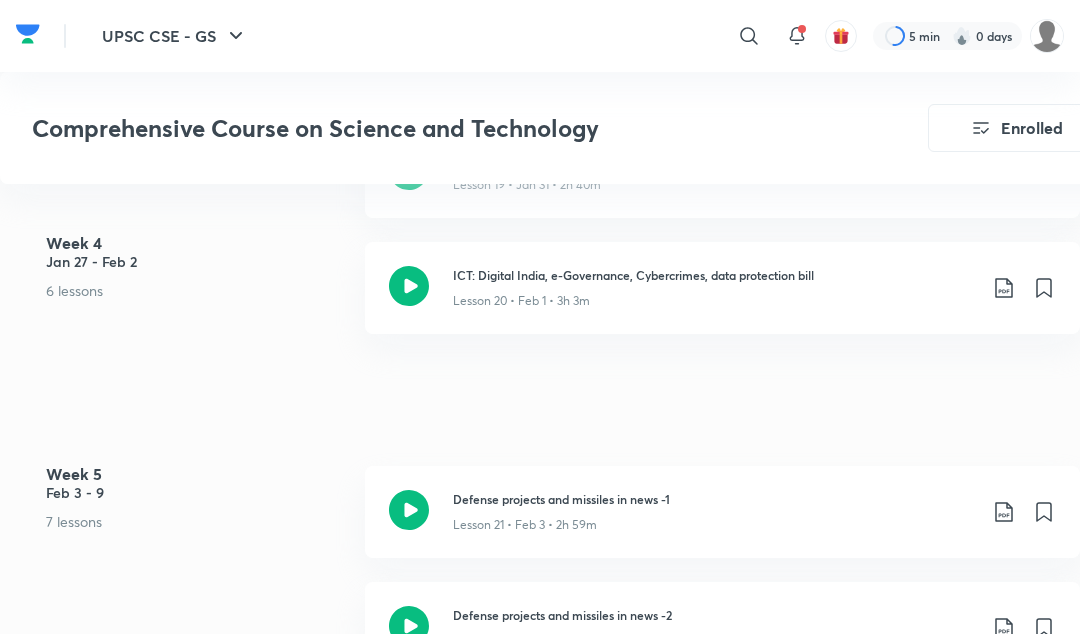 scroll, scrollTop: 3447, scrollLeft: 0, axis: vertical 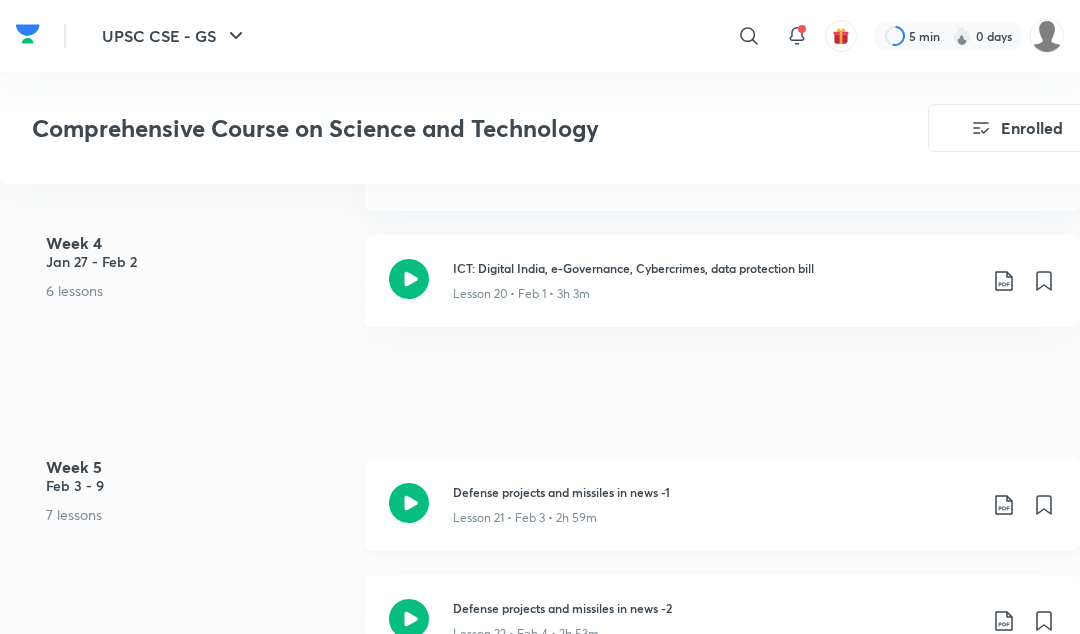 click 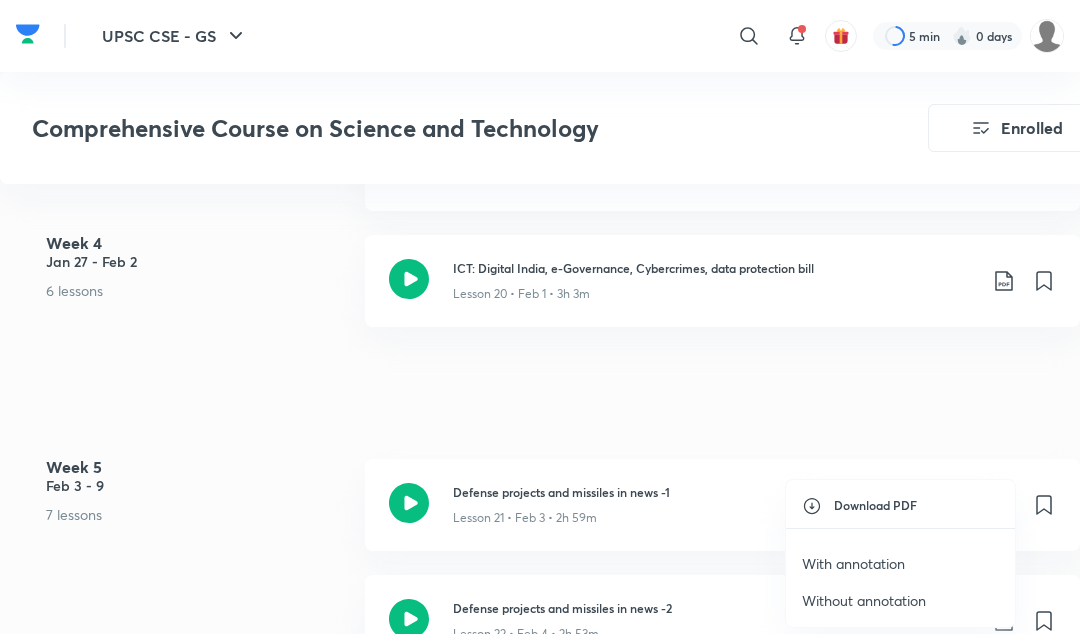 click on "With annotation" at bounding box center (853, 563) 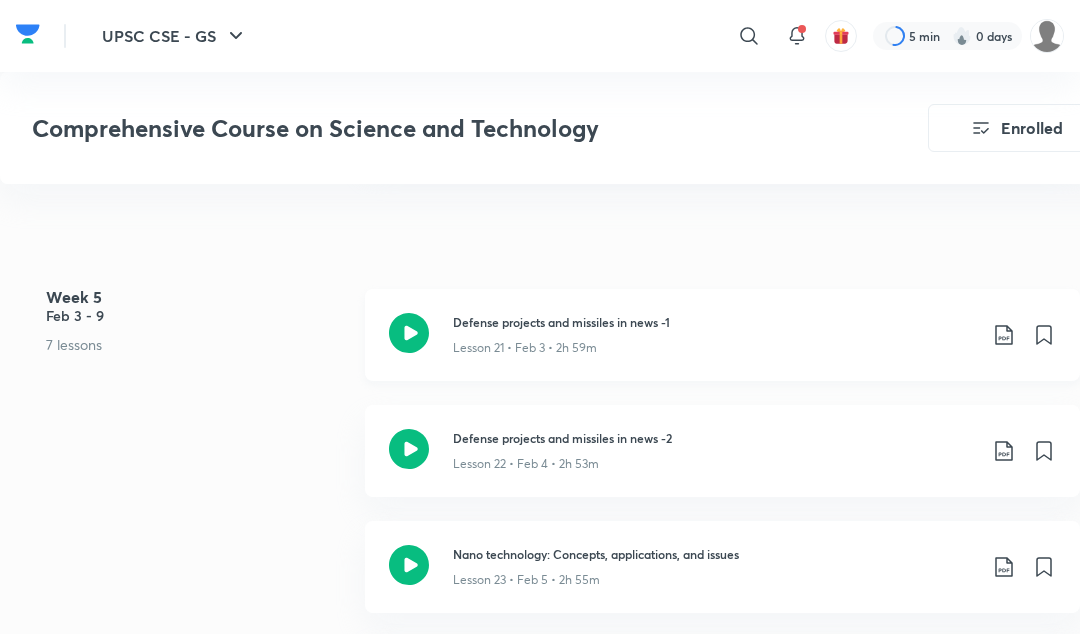 scroll, scrollTop: 3620, scrollLeft: 0, axis: vertical 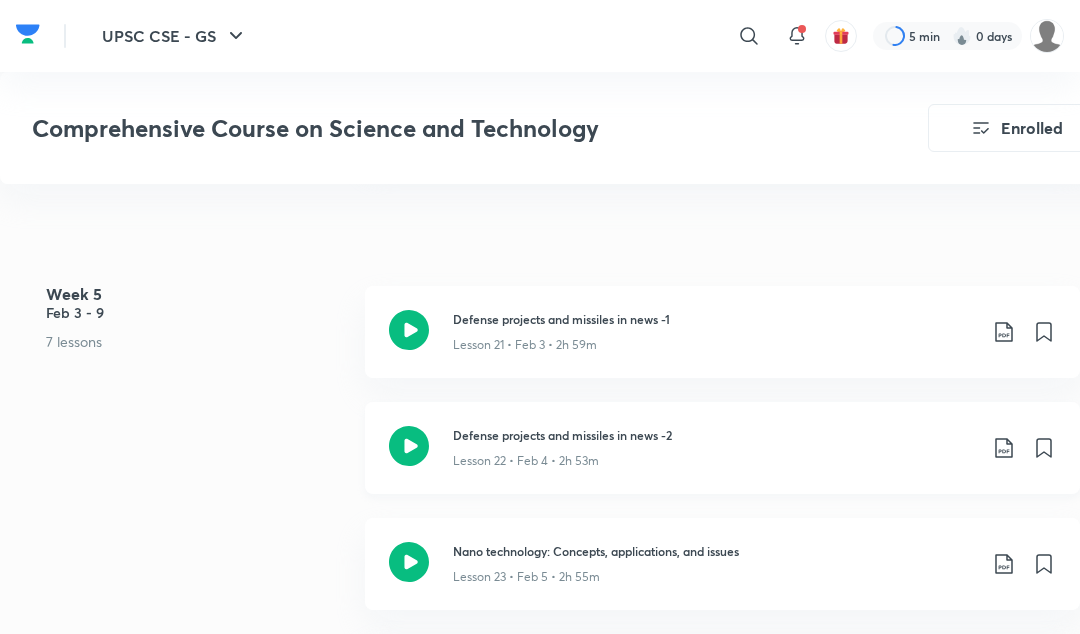 click 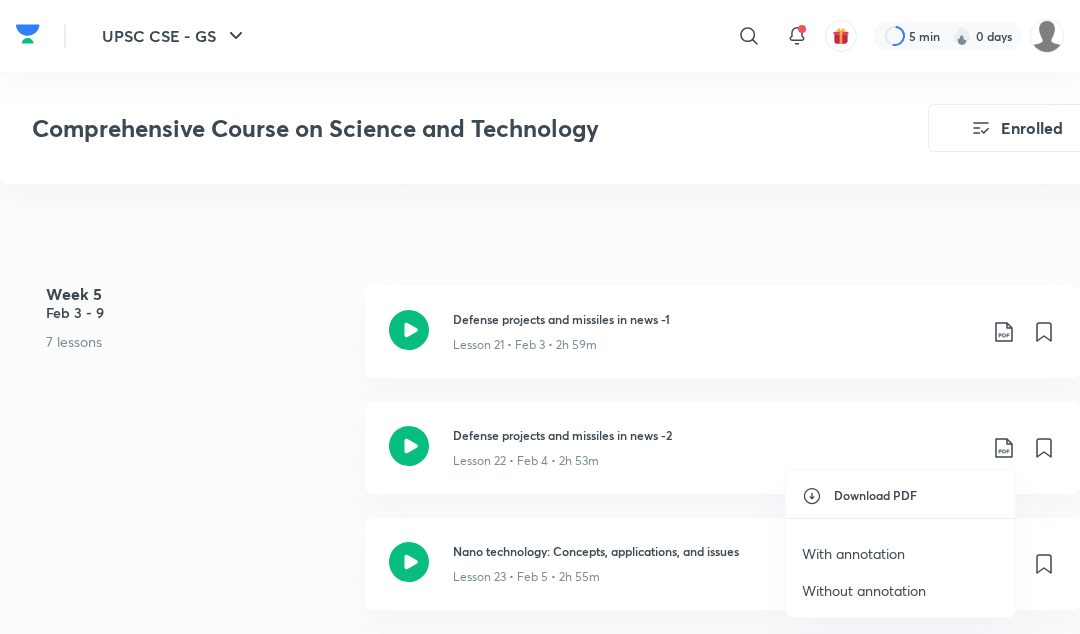 click on "With annotation" at bounding box center [853, 553] 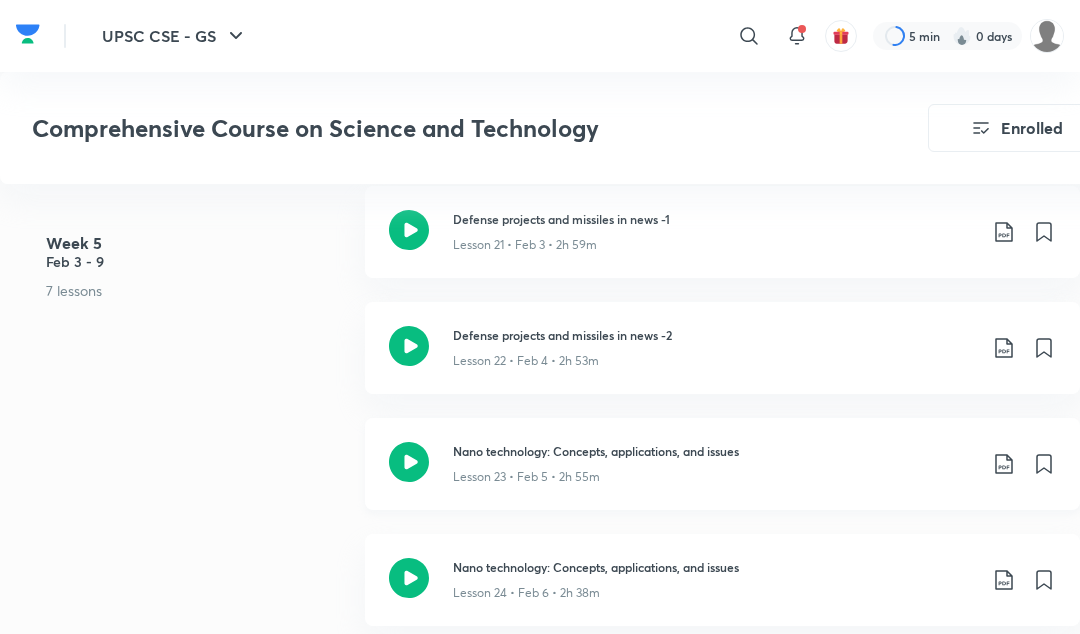 scroll, scrollTop: 3733, scrollLeft: 0, axis: vertical 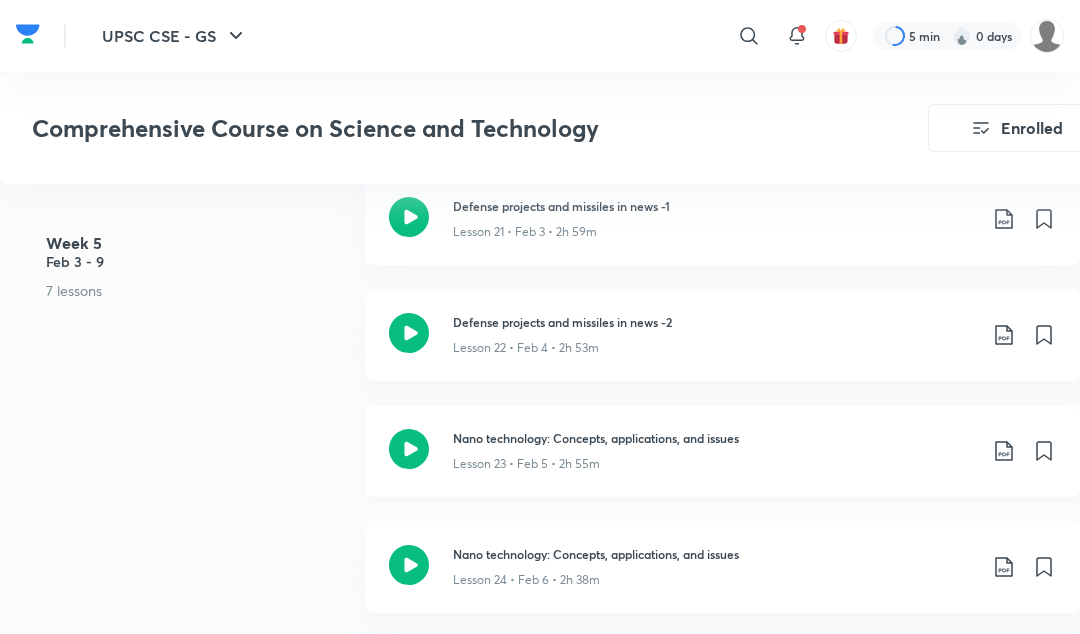 click 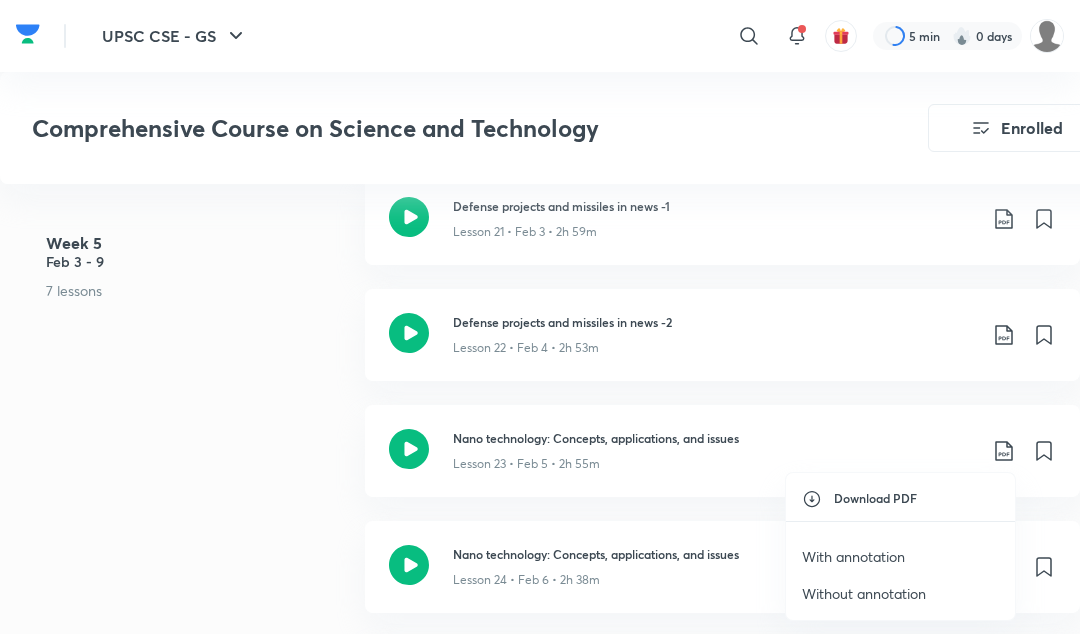 click on "With annotation" at bounding box center (853, 556) 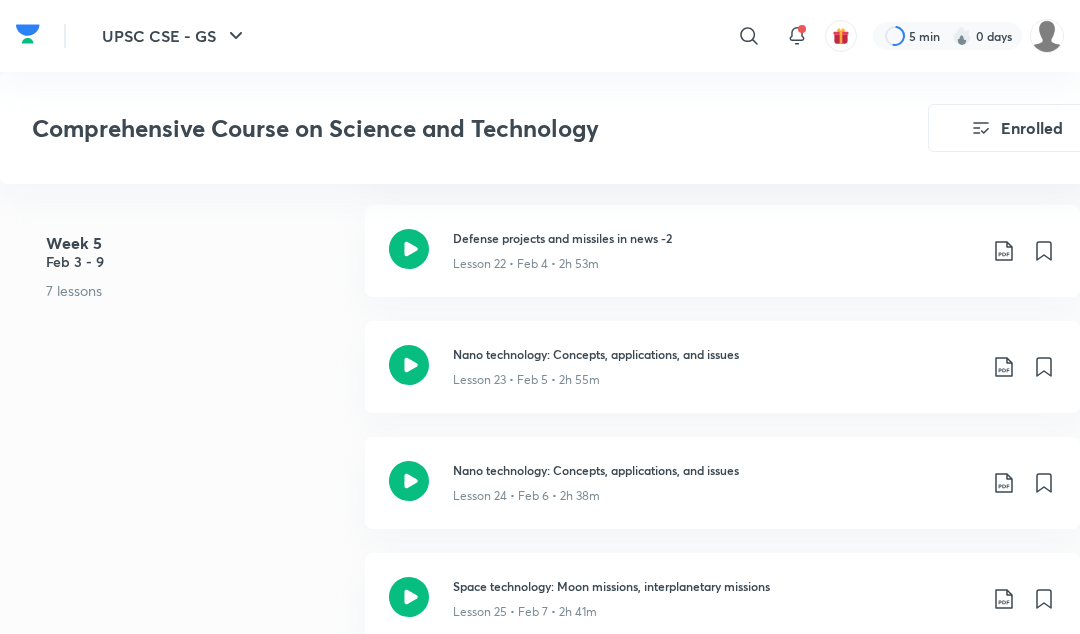 scroll, scrollTop: 3820, scrollLeft: 0, axis: vertical 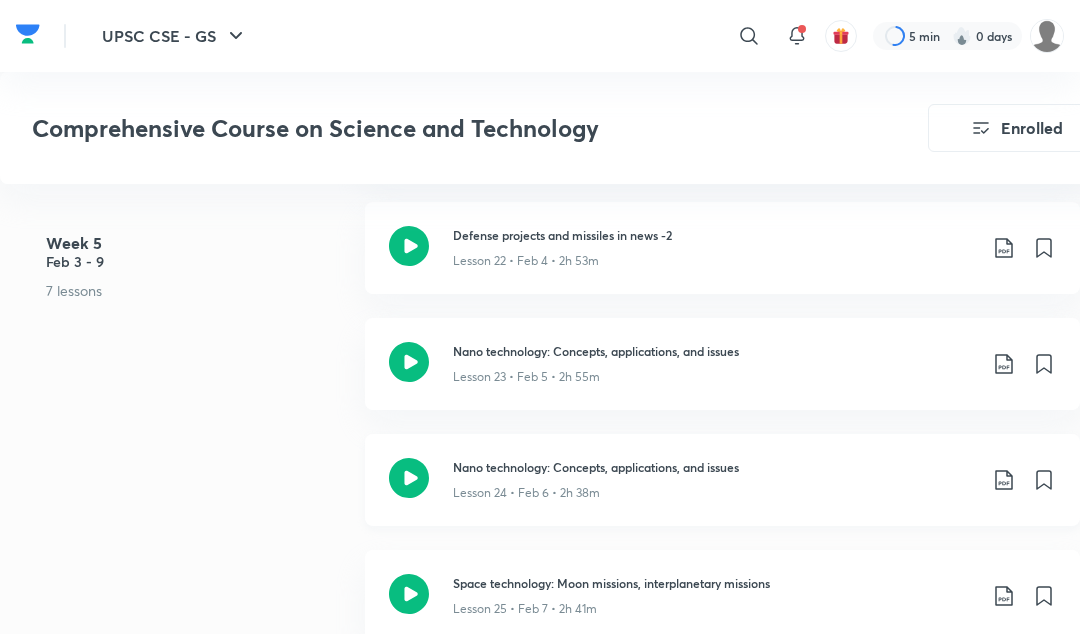 click 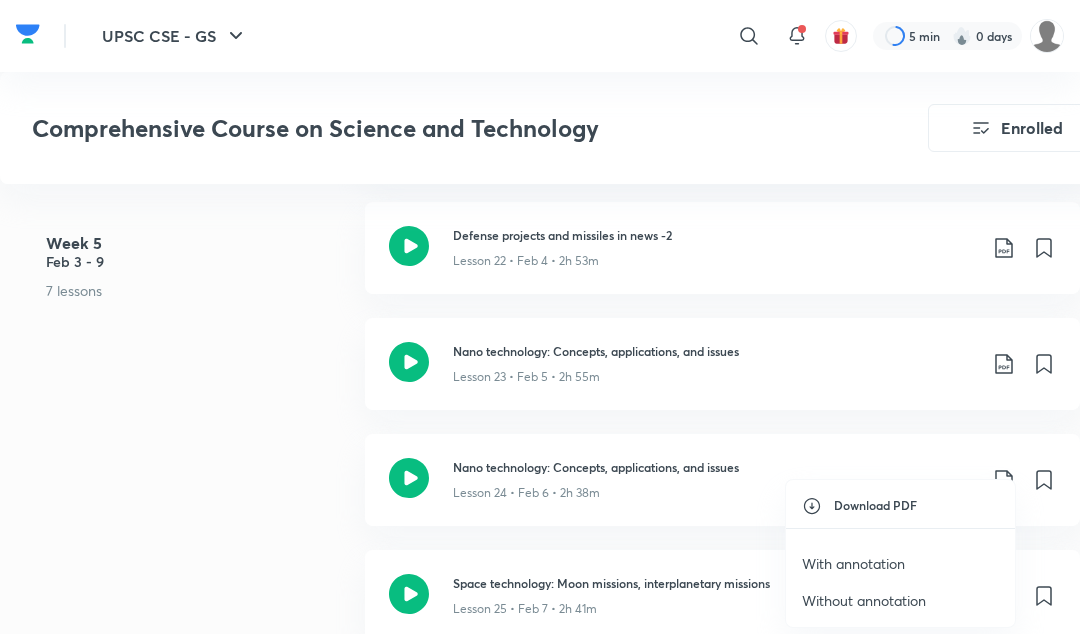 click on "With annotation" at bounding box center [853, 563] 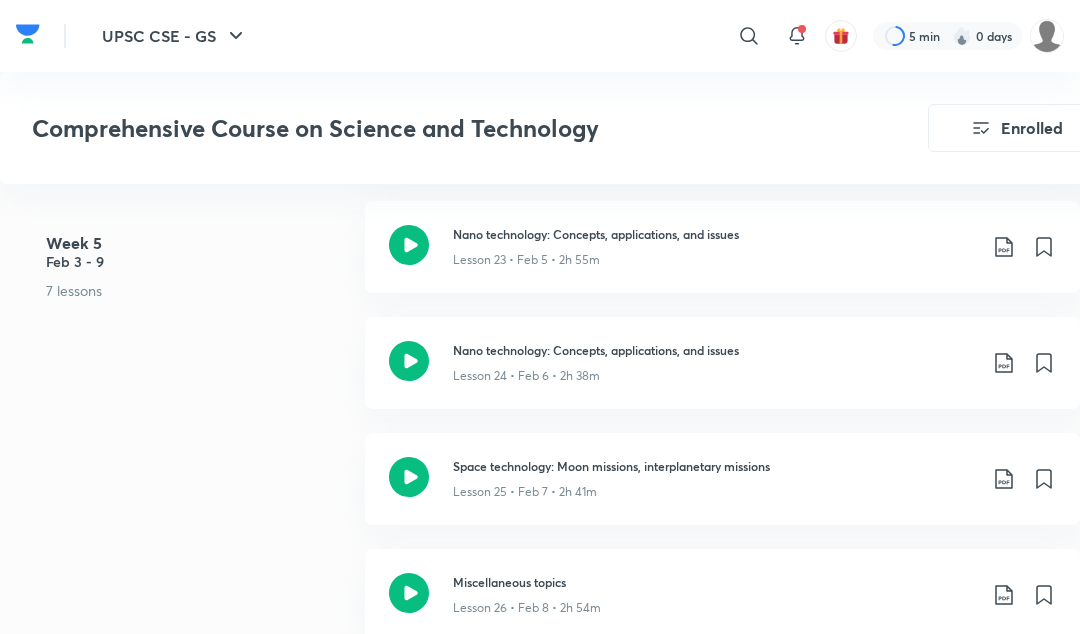 scroll, scrollTop: 3938, scrollLeft: 0, axis: vertical 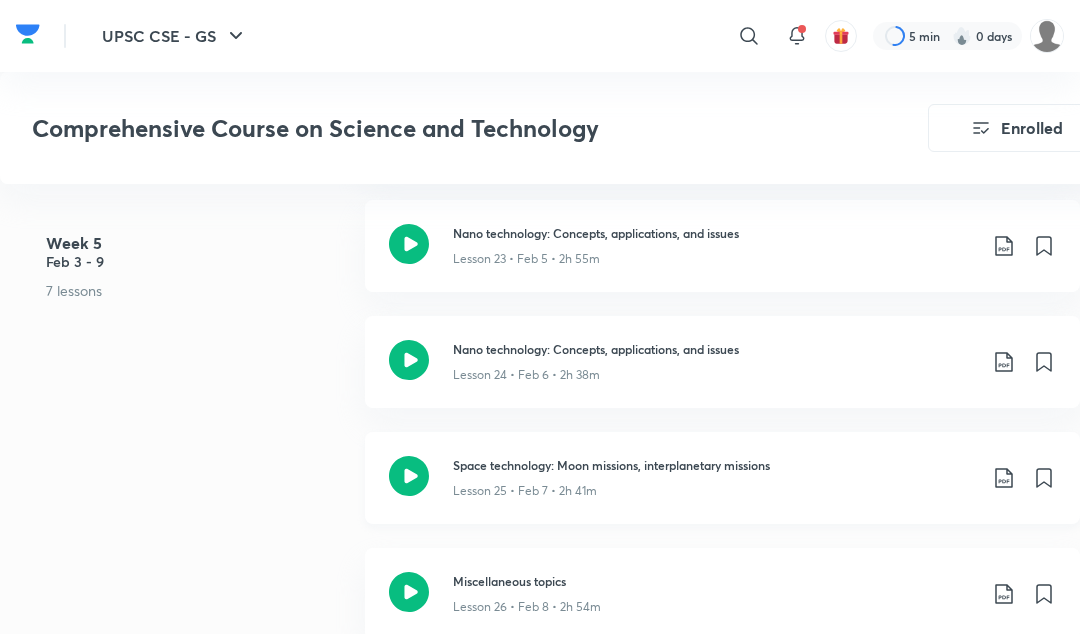 click 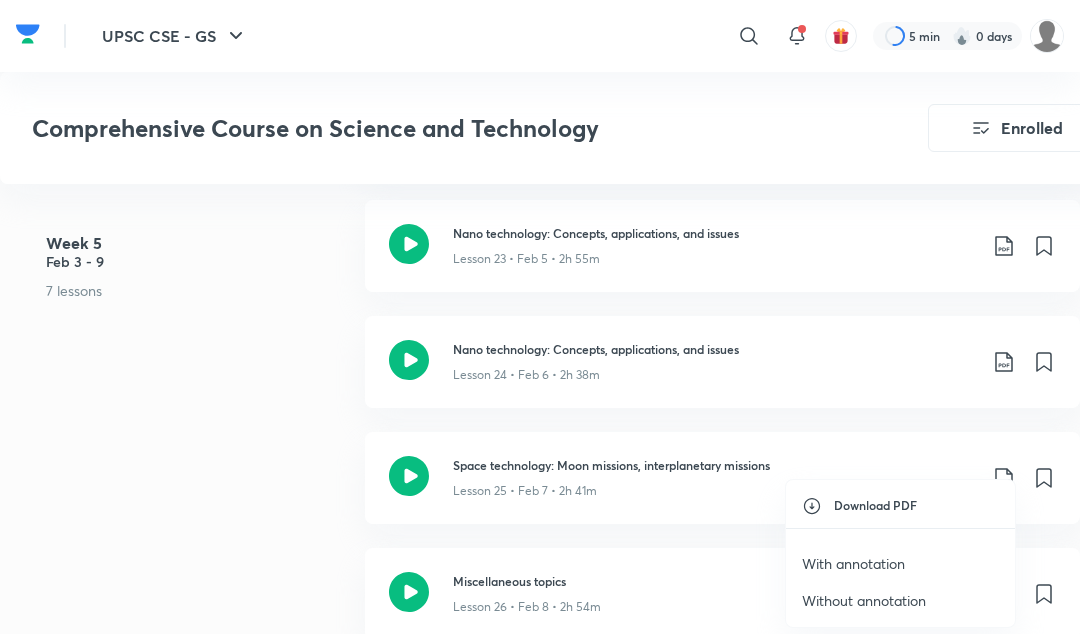 click on "With annotation" at bounding box center (853, 563) 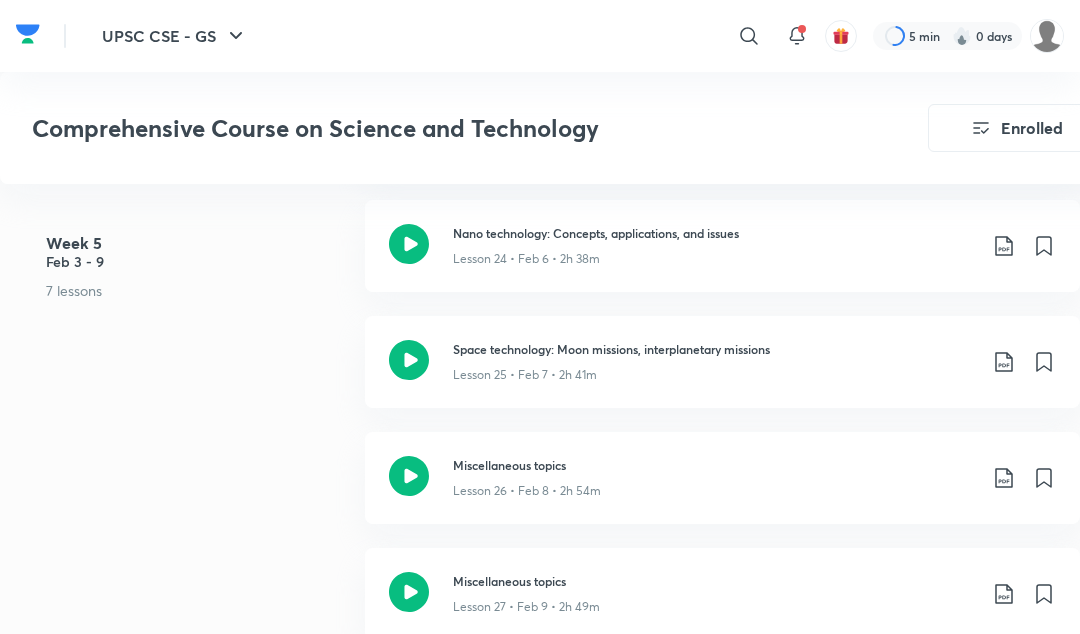 scroll, scrollTop: 4060, scrollLeft: 0, axis: vertical 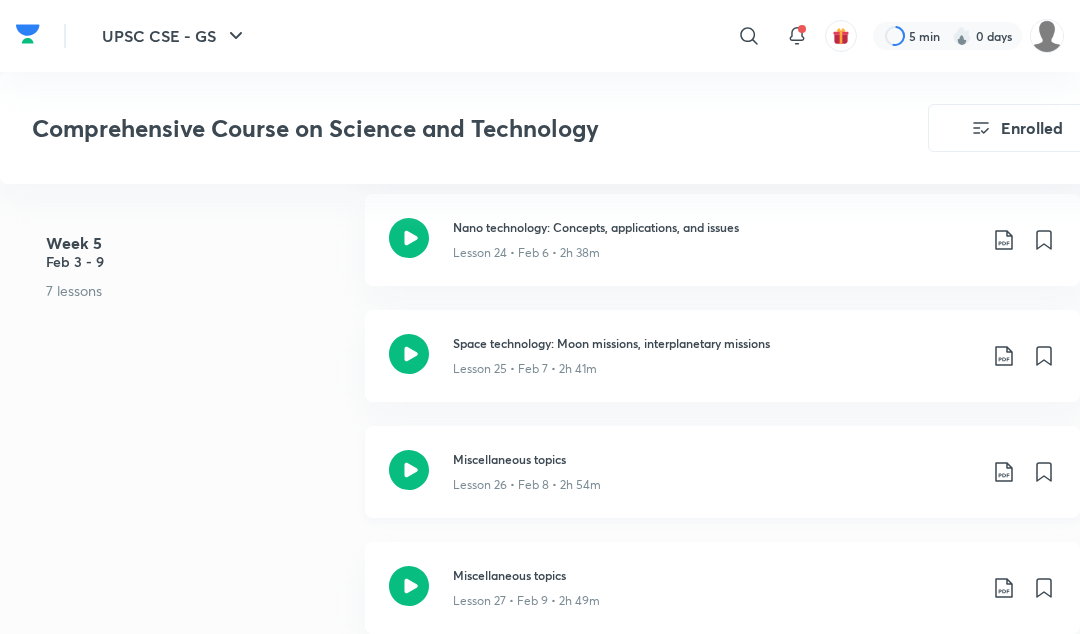 click 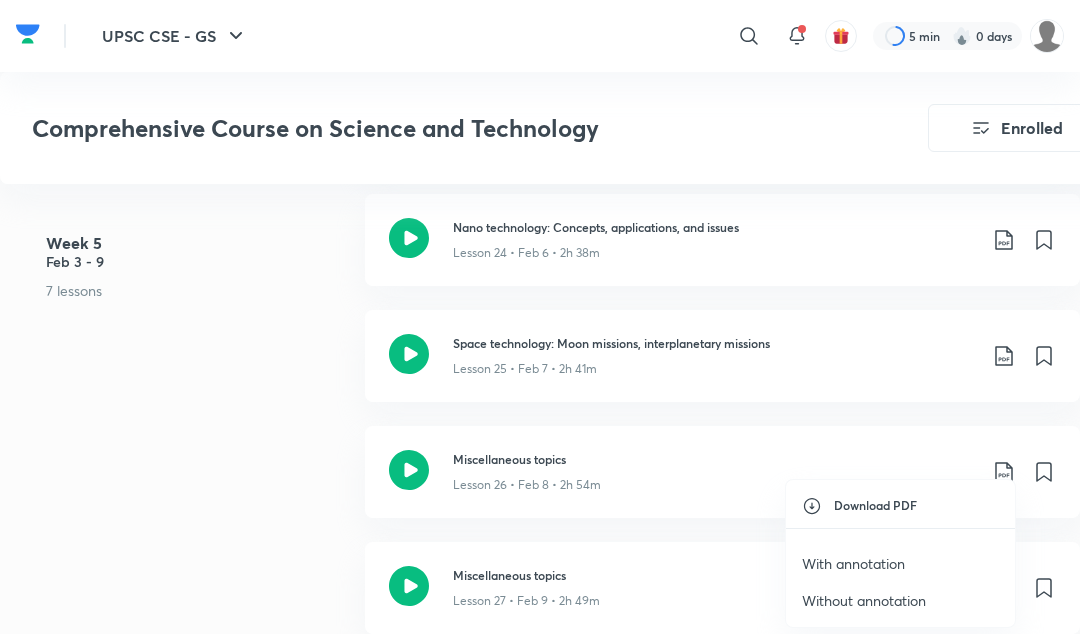 click on "With annotation" at bounding box center (853, 563) 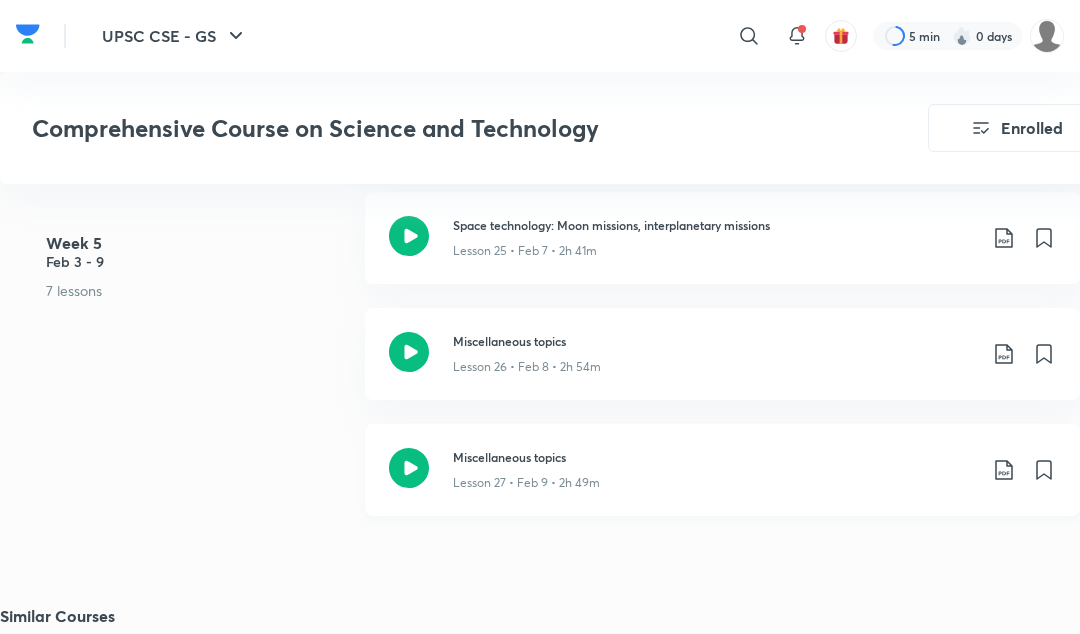 scroll, scrollTop: 4182, scrollLeft: 0, axis: vertical 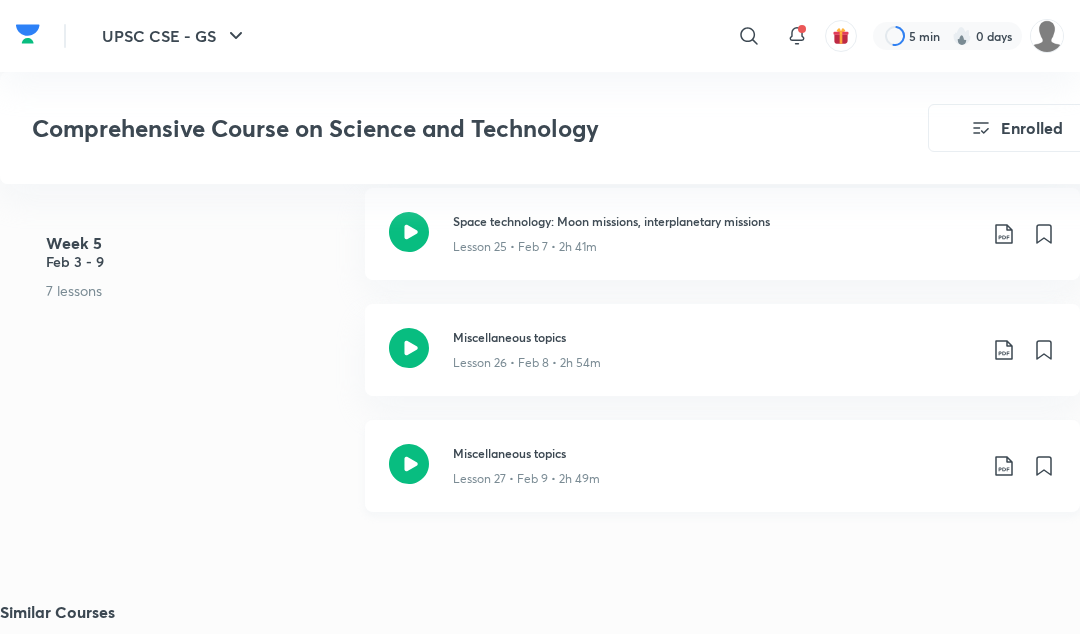 click 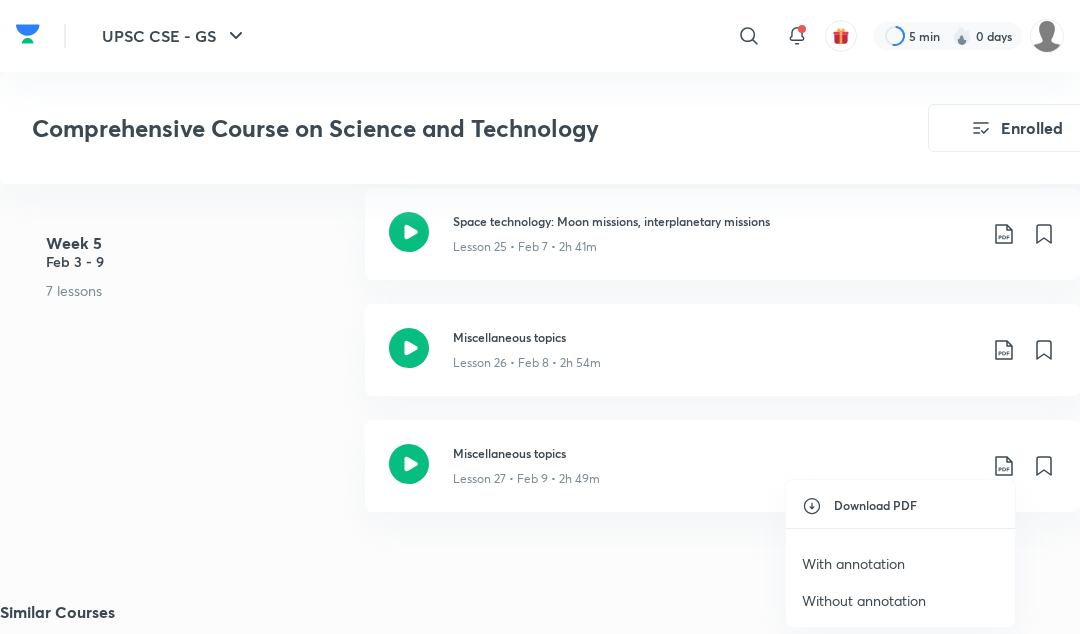 click on "With annotation" at bounding box center [853, 563] 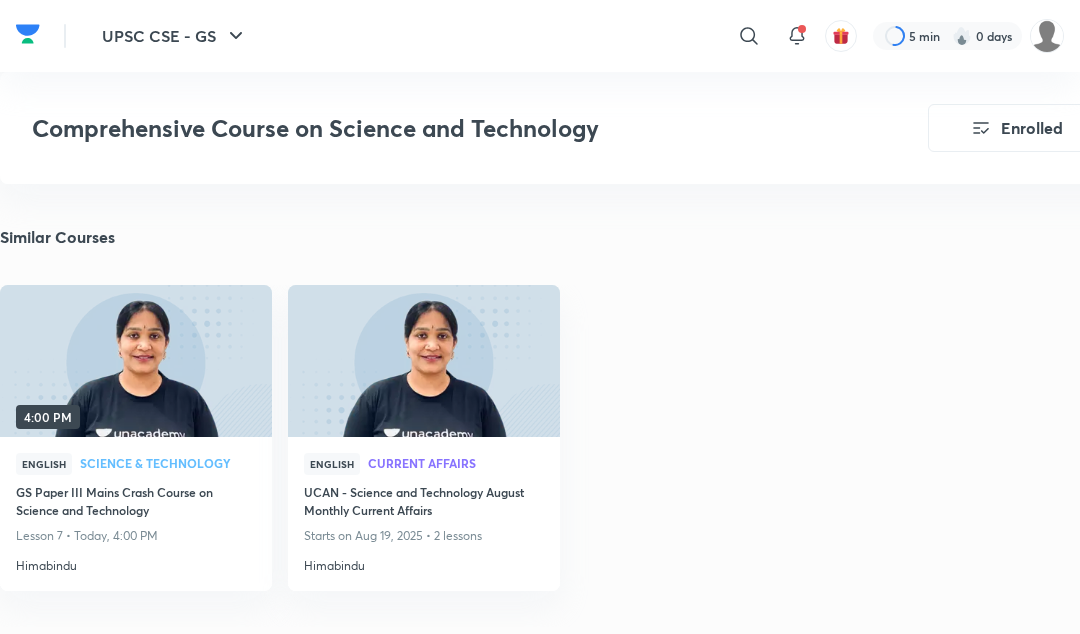 scroll, scrollTop: 4558, scrollLeft: 0, axis: vertical 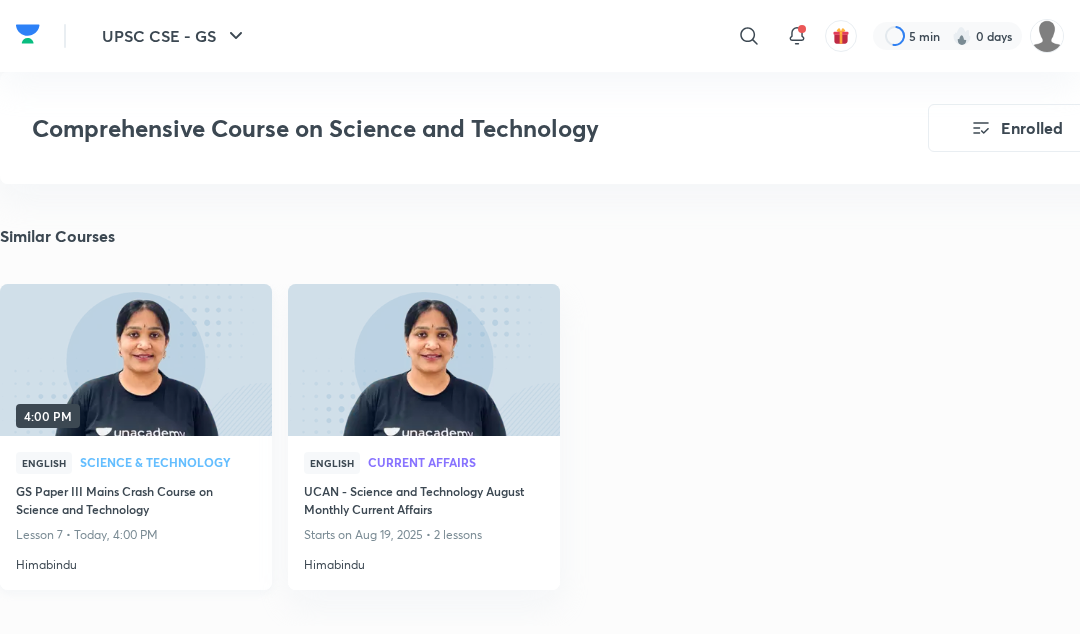click on "GS Paper III Mains Crash Course on Science and Technology" at bounding box center (136, 502) 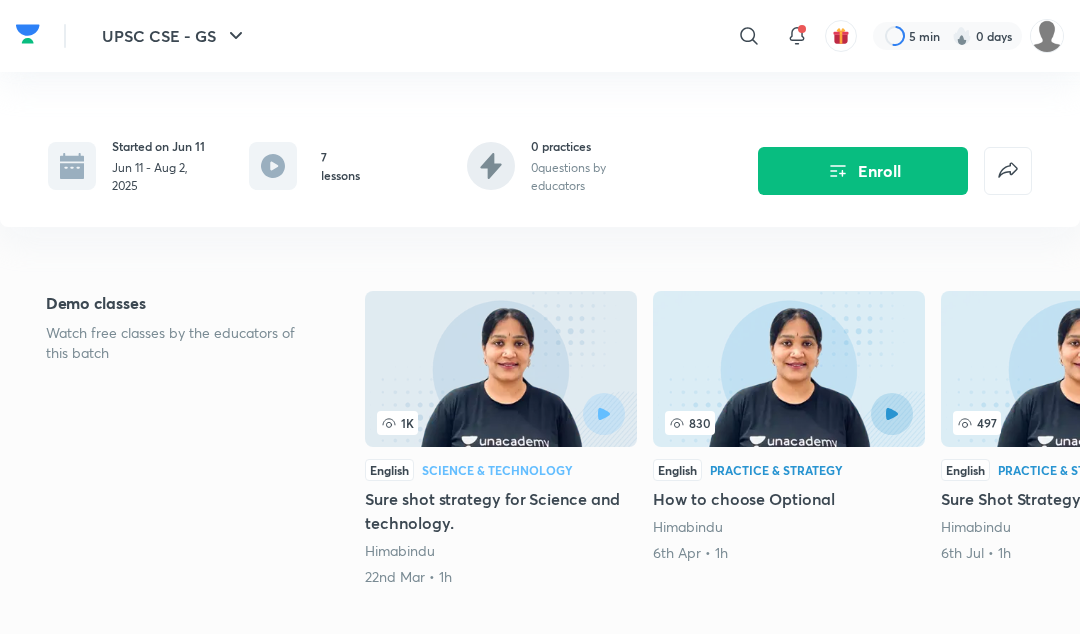 scroll, scrollTop: 380, scrollLeft: 0, axis: vertical 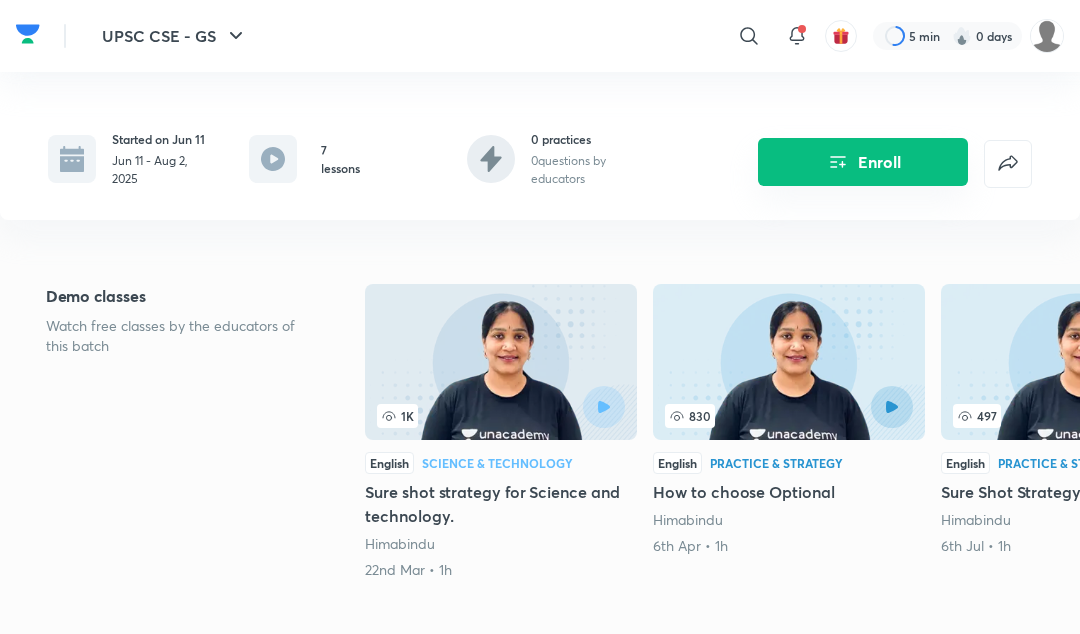 click on "Enroll" at bounding box center (863, 162) 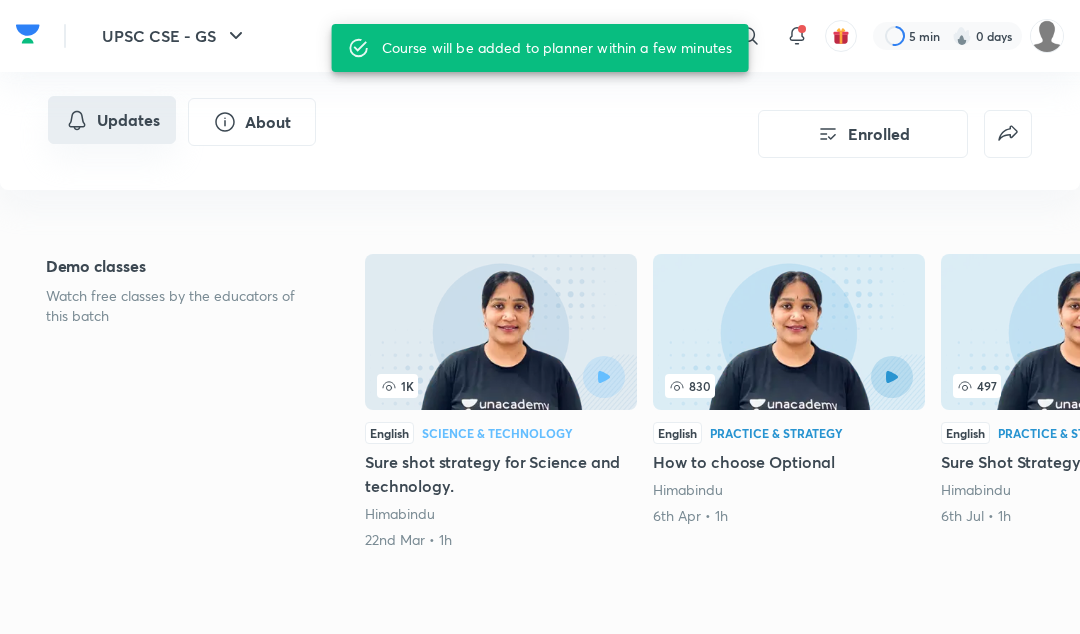 click on "Updates" at bounding box center (112, 120) 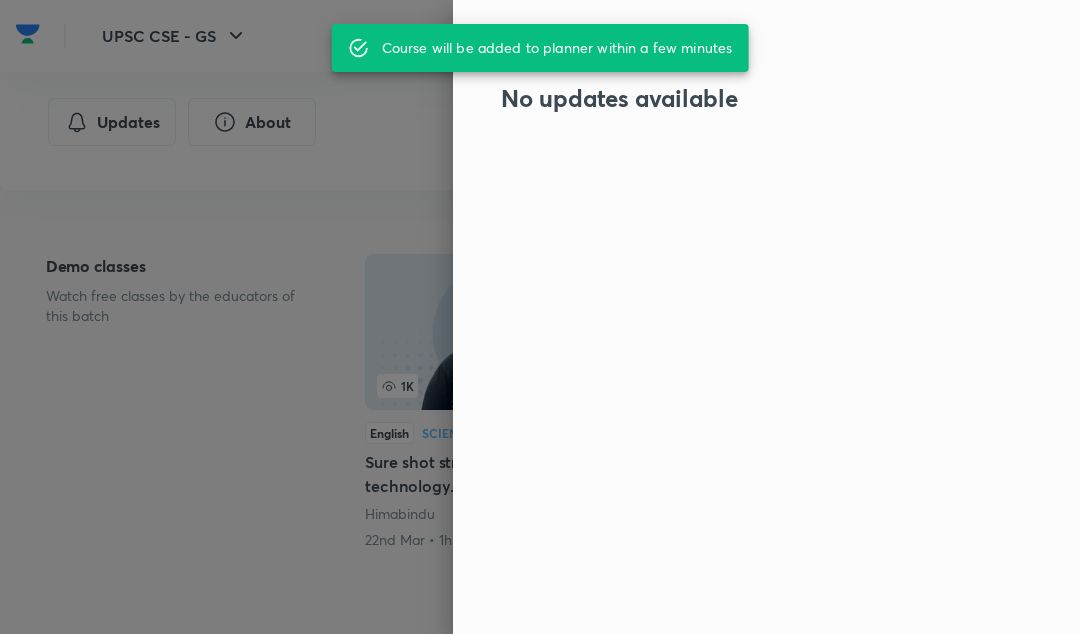 click at bounding box center [540, 317] 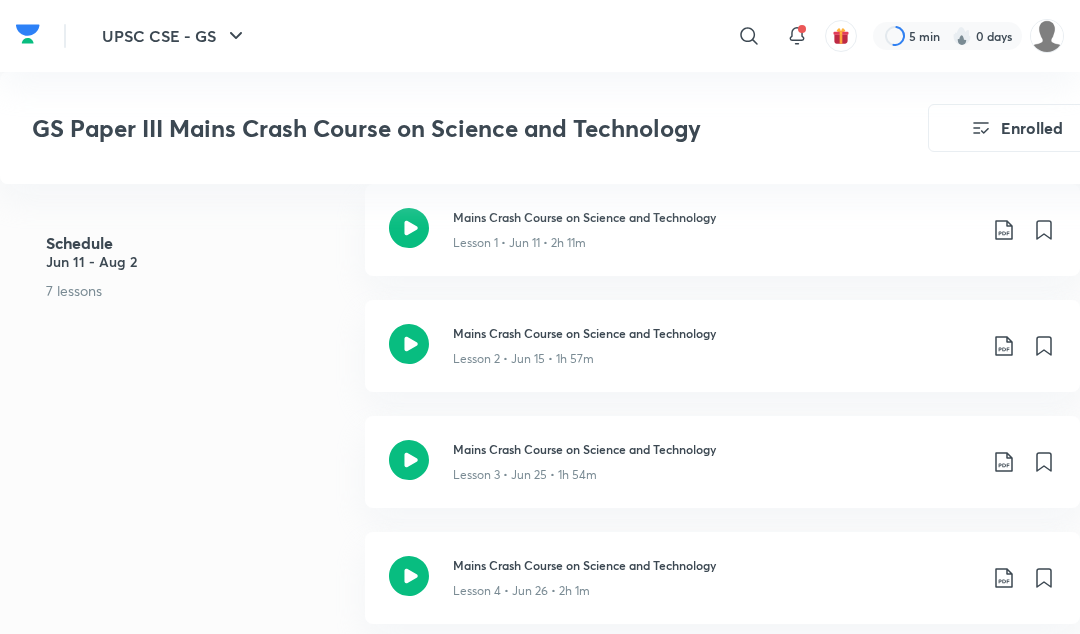 scroll, scrollTop: 847, scrollLeft: 0, axis: vertical 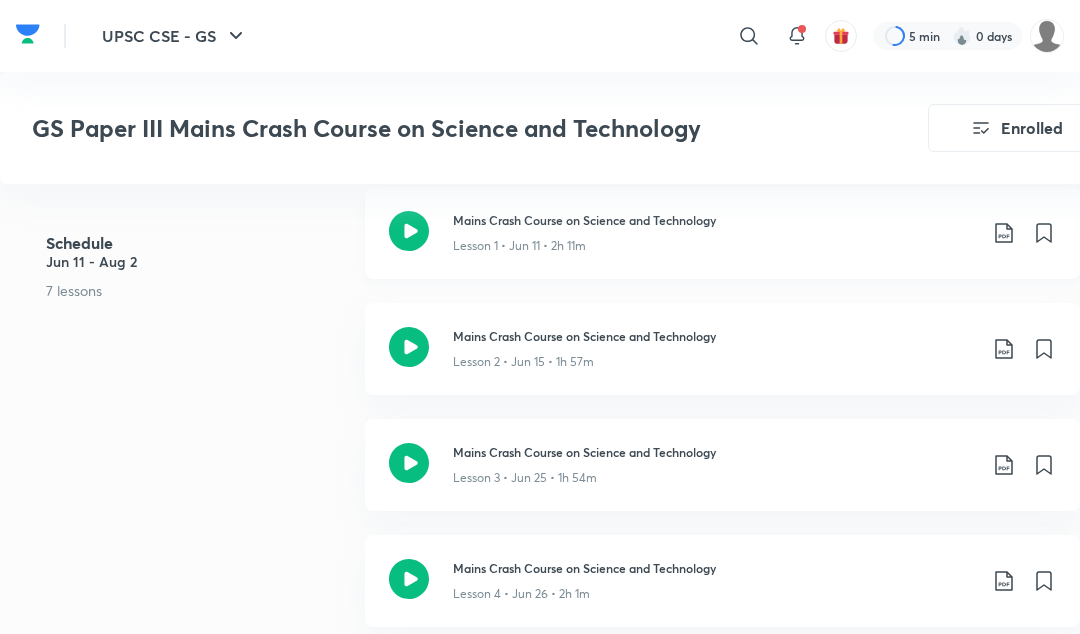 click 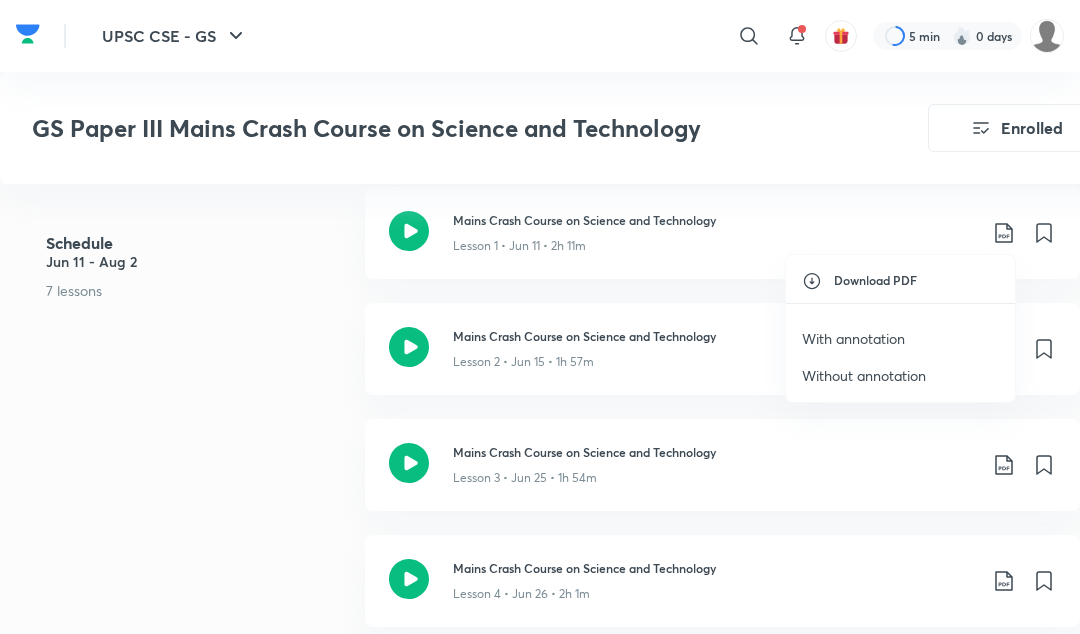 click on "With annotation" at bounding box center [853, 338] 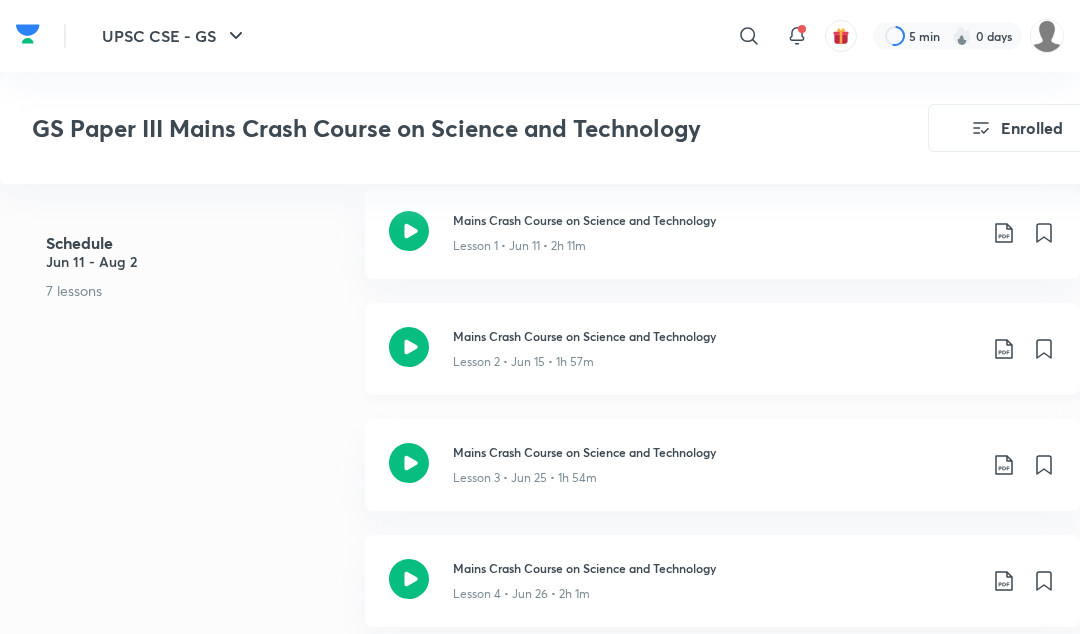 click 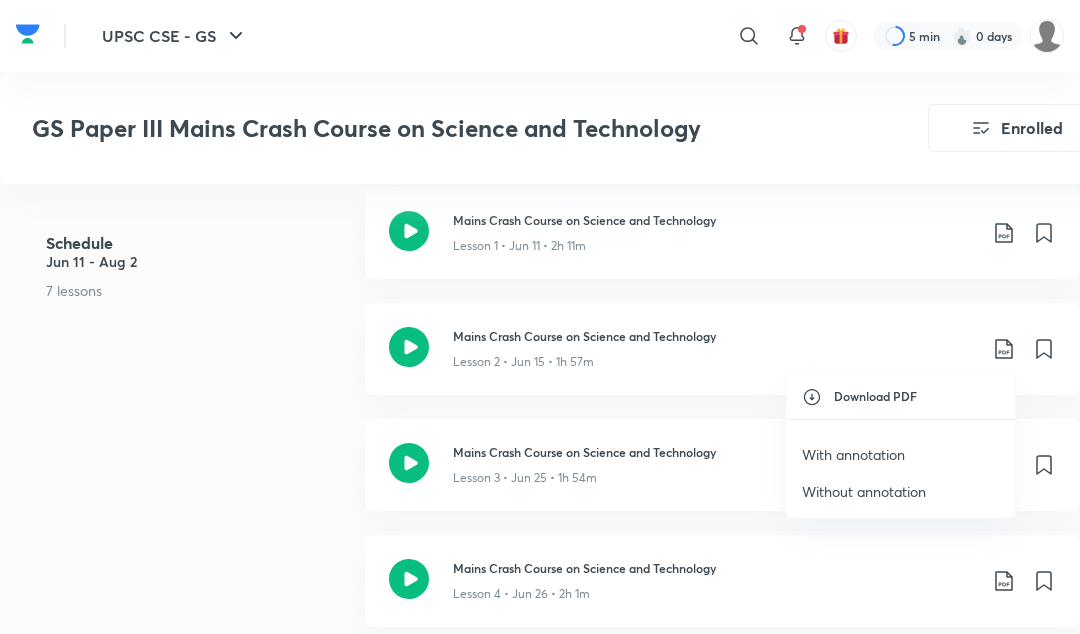 click on "With annotation" at bounding box center [853, 454] 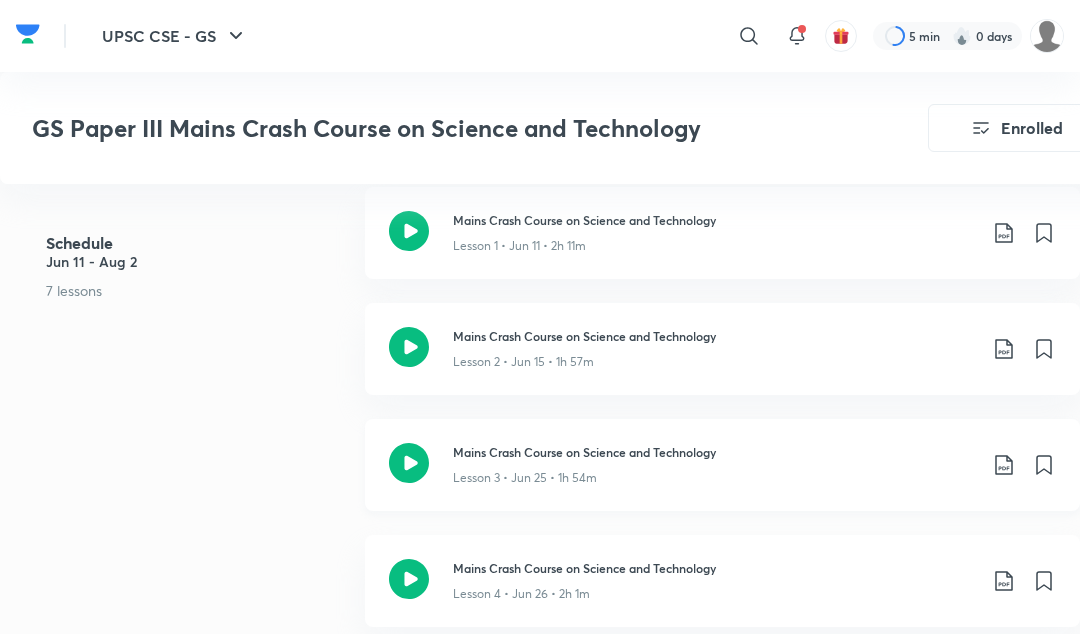 click 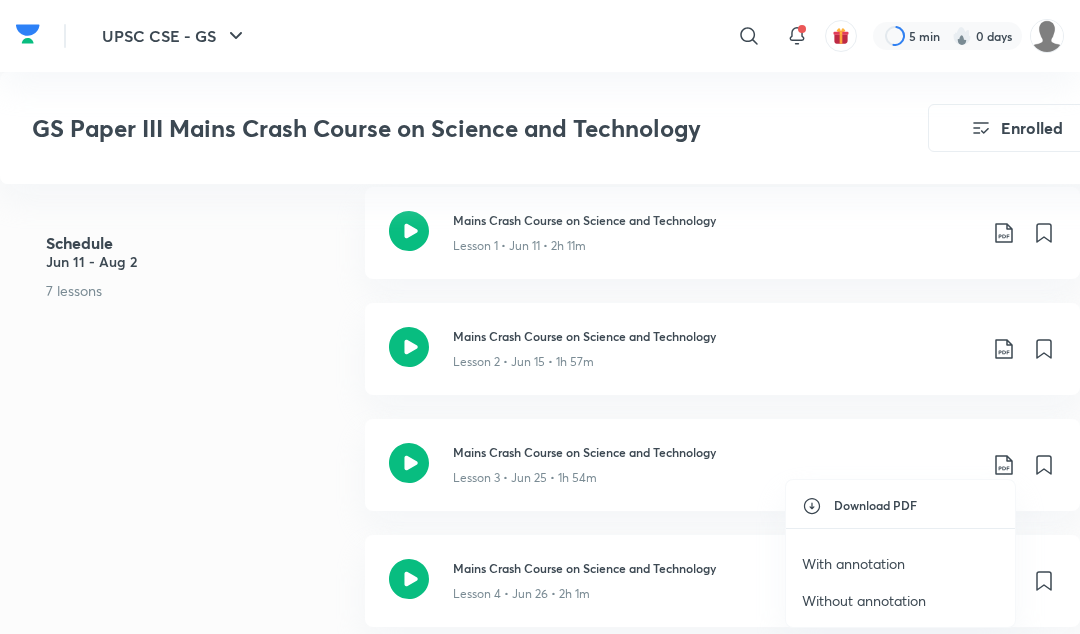 click on "With annotation" at bounding box center (853, 563) 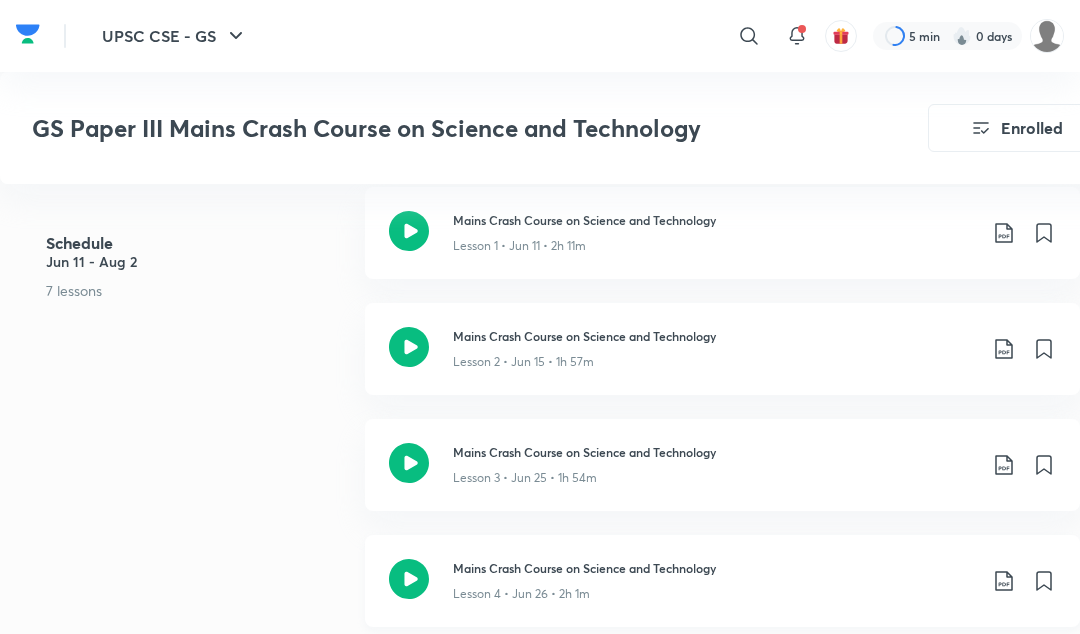 click 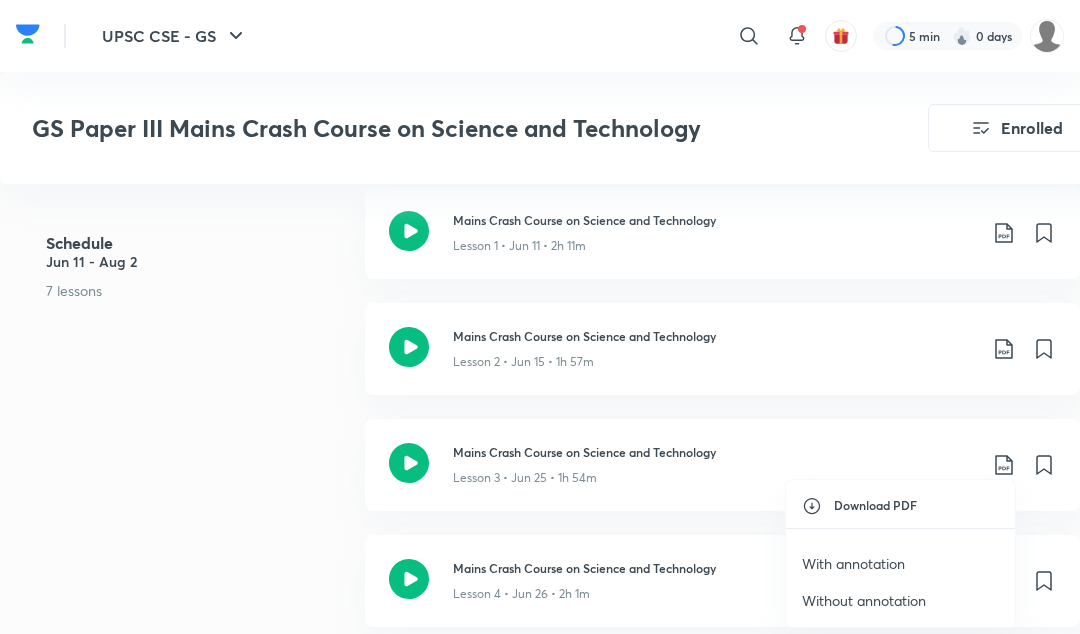 click on "With annotation" at bounding box center (853, 563) 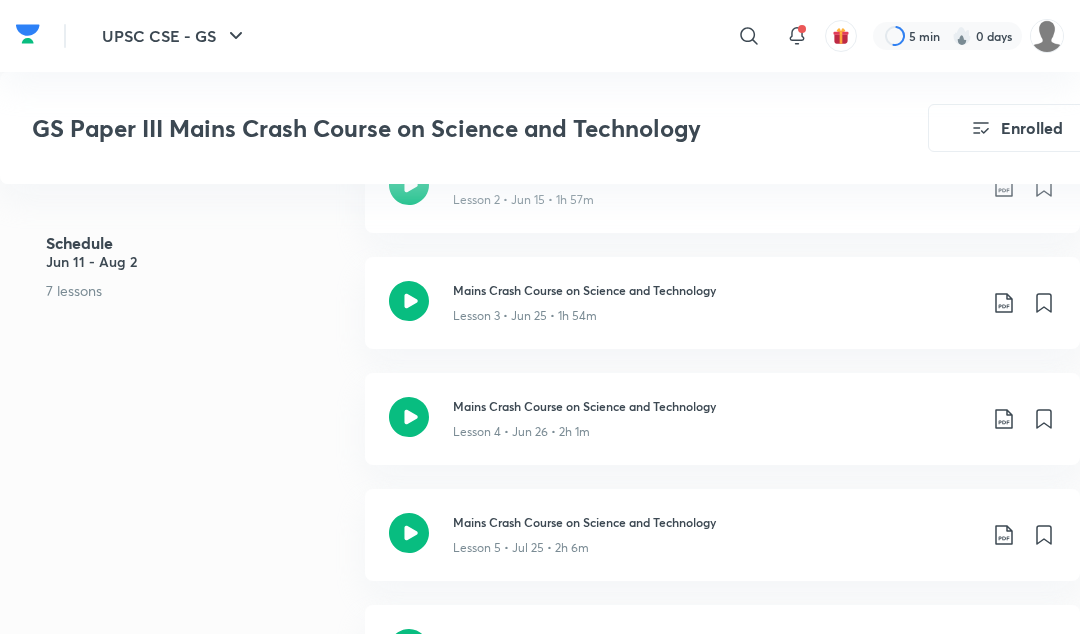 scroll, scrollTop: 1019, scrollLeft: 0, axis: vertical 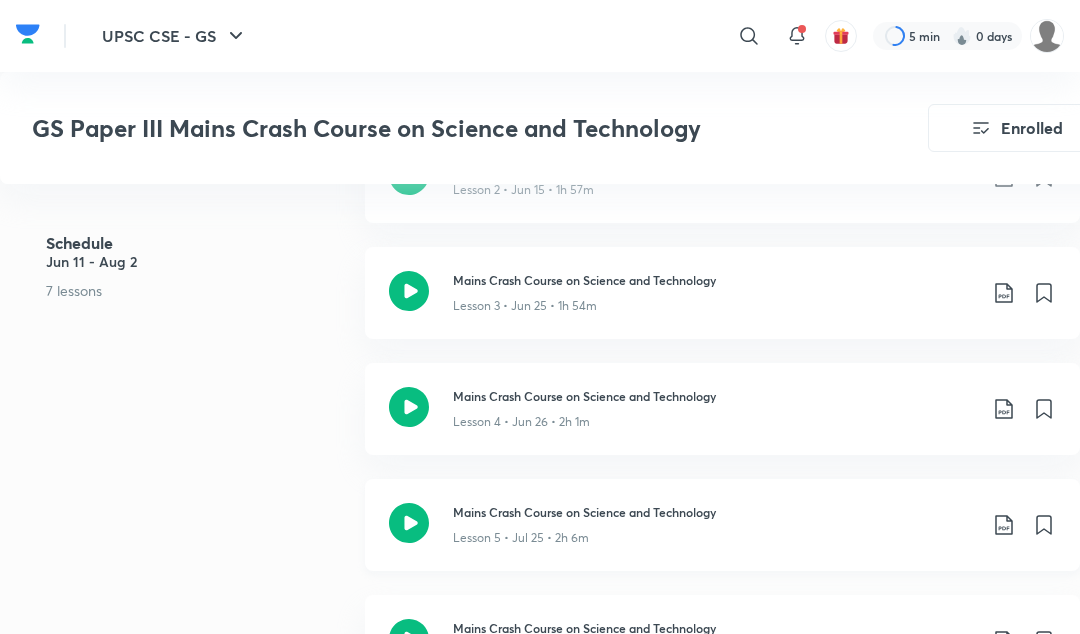 click 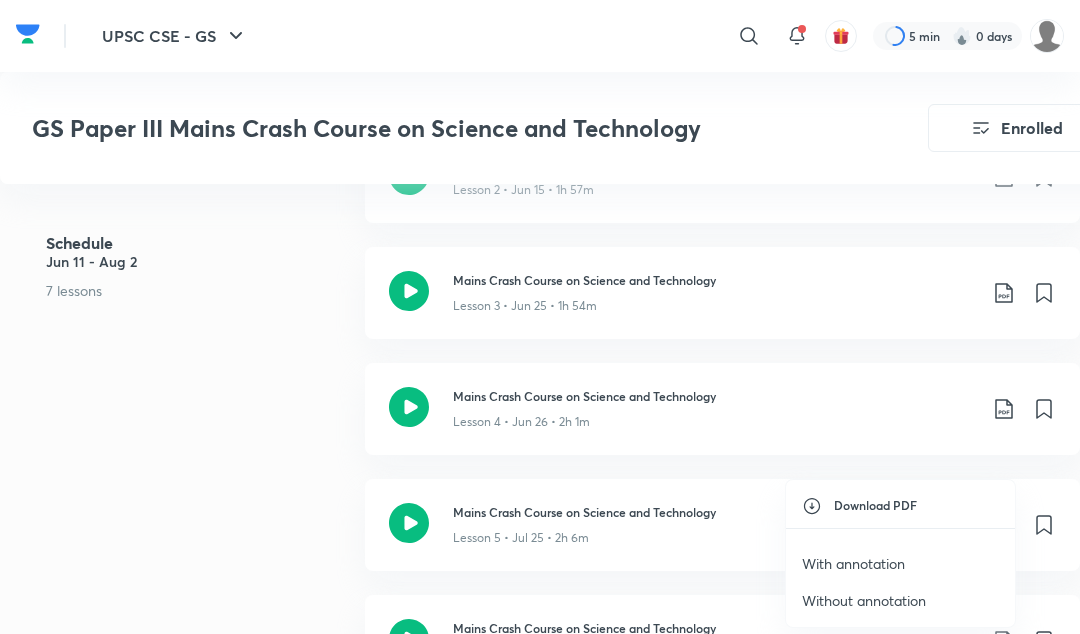 click on "With annotation" at bounding box center [853, 563] 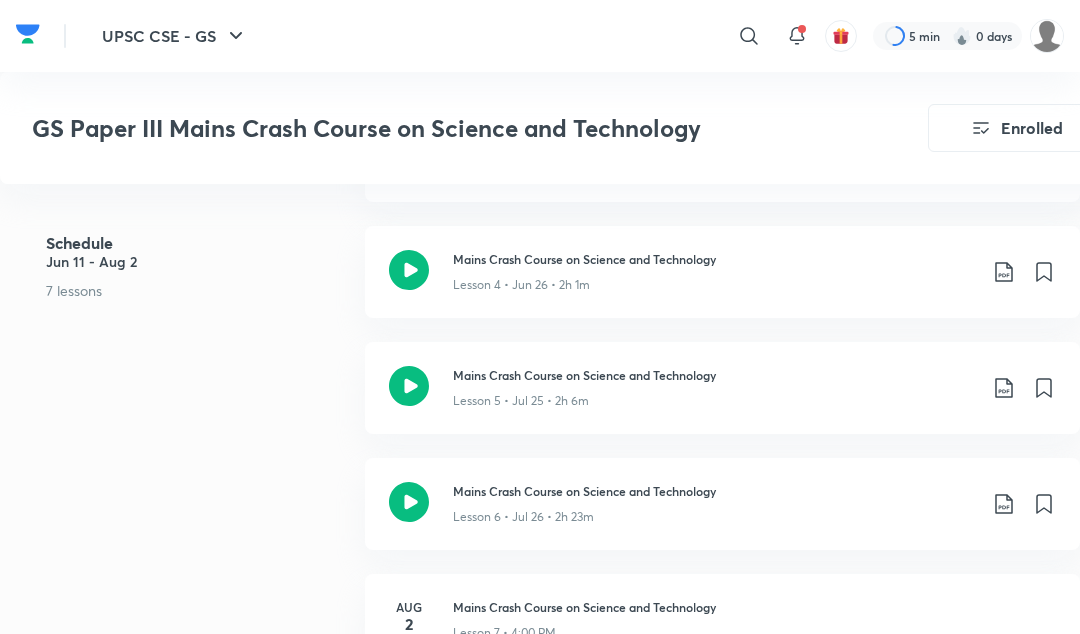 scroll, scrollTop: 1158, scrollLeft: 0, axis: vertical 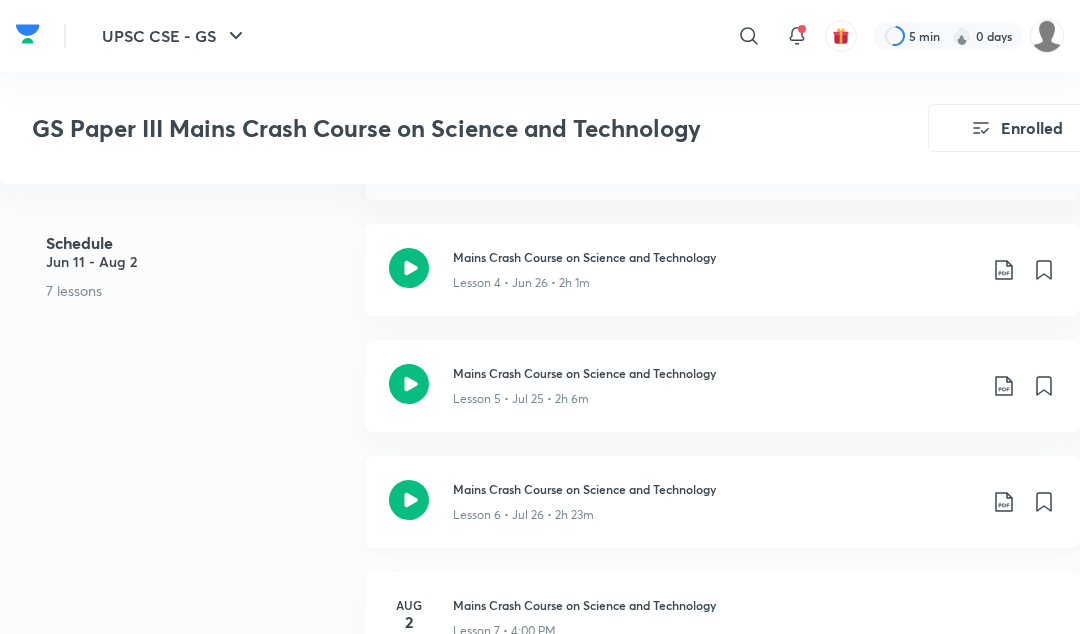 click 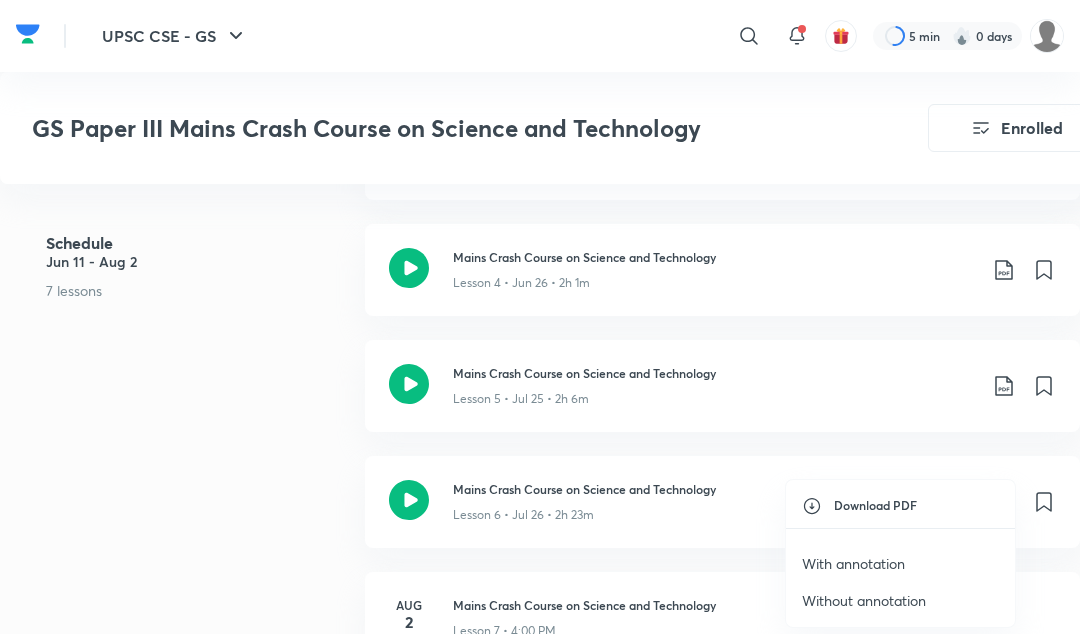 click on "With annotation" at bounding box center (853, 563) 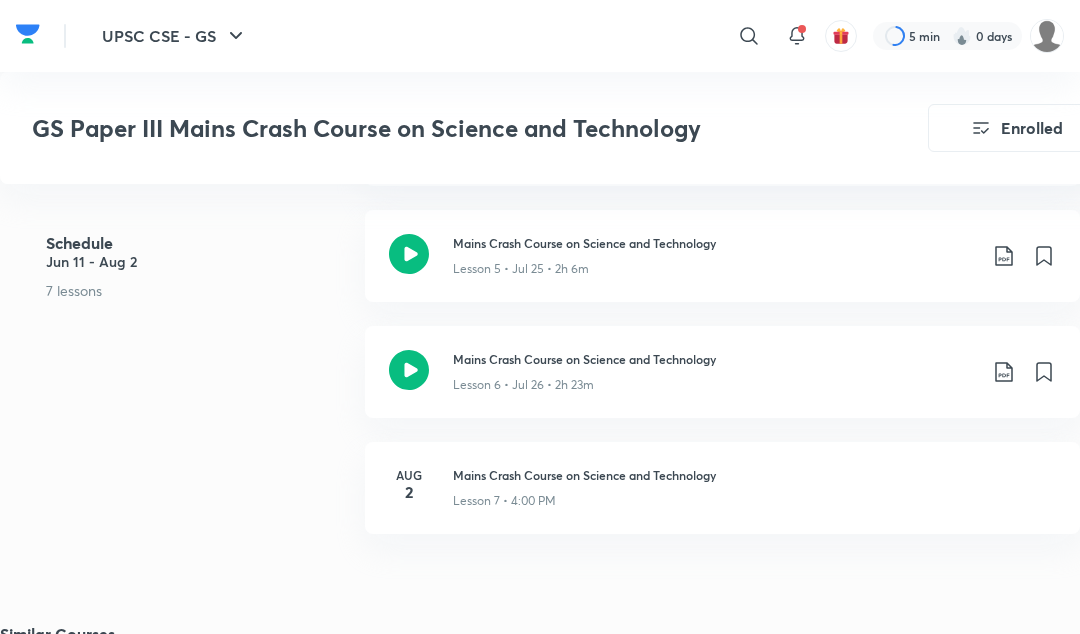 scroll, scrollTop: 1310, scrollLeft: 0, axis: vertical 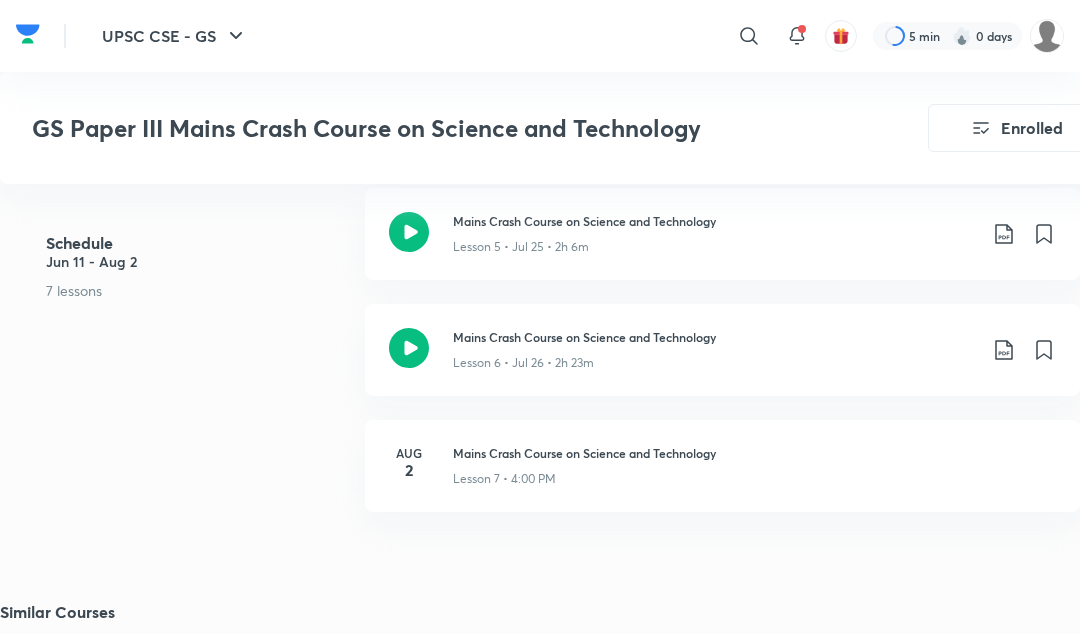 click on "GS Paper III Mains Crash Course on Science and Technology Enrolled UPSC CSE - GS Plus Syllabus Science & Technology English GS Paper III Mains Crash Course on Science and Technology Himabindu  In this course, Himabindu will discuss important concepts under Science and Technology. This course will be helpful for aspirants preparing for UPSC Exams. Learners at any stage of their preparation will be bene...  Read more Updates About Enrolled Demo classes   Watch free classes by the educators of this batch   1K English Science & Technology Sure shot strategy for Science and technology. Himabindu  22nd Mar • 1h    830 English Practice & Strategy How to choose Optional Himabindu  6th Apr • 1h    497 English Practice & Strategy Sure Shot Strategy for S&T Himabindu  6th Jul • 1h  Schedule Jun 11 - Aug 2 7 lessons Mains Crash Course on Science and Technology Lesson 1  •  Jun 11  •  2h 11m  Mains Crash Course on Science and Technology Lesson 2  •  Jun 15  •  1h 57m  Aug 2 Similar Courses" at bounding box center (540, -118) 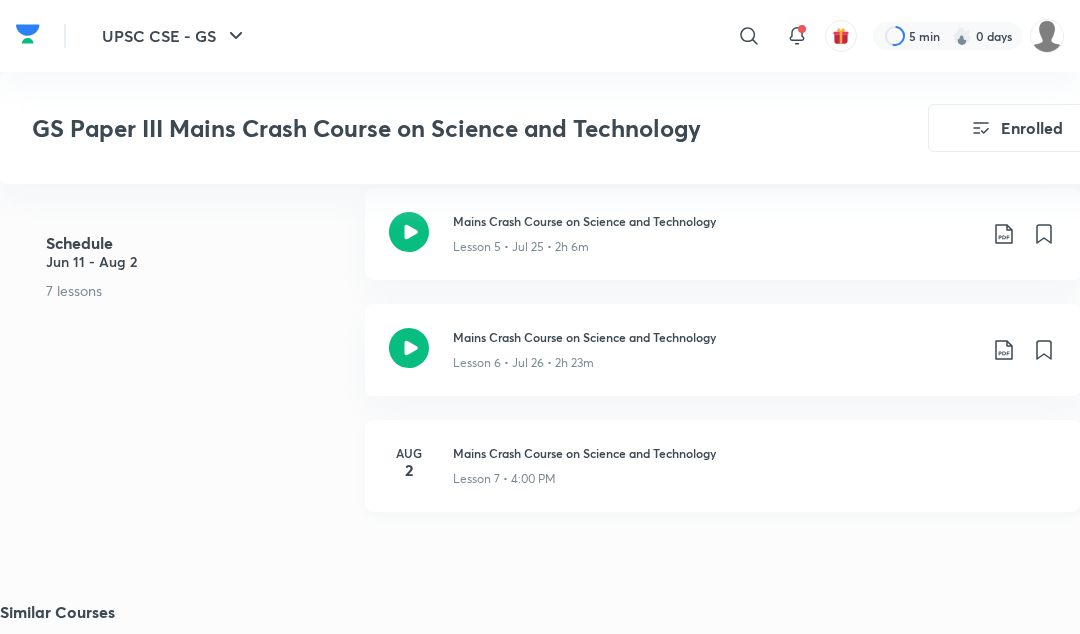 click on "Lesson 7  •  4:00 PM" at bounding box center [754, 475] 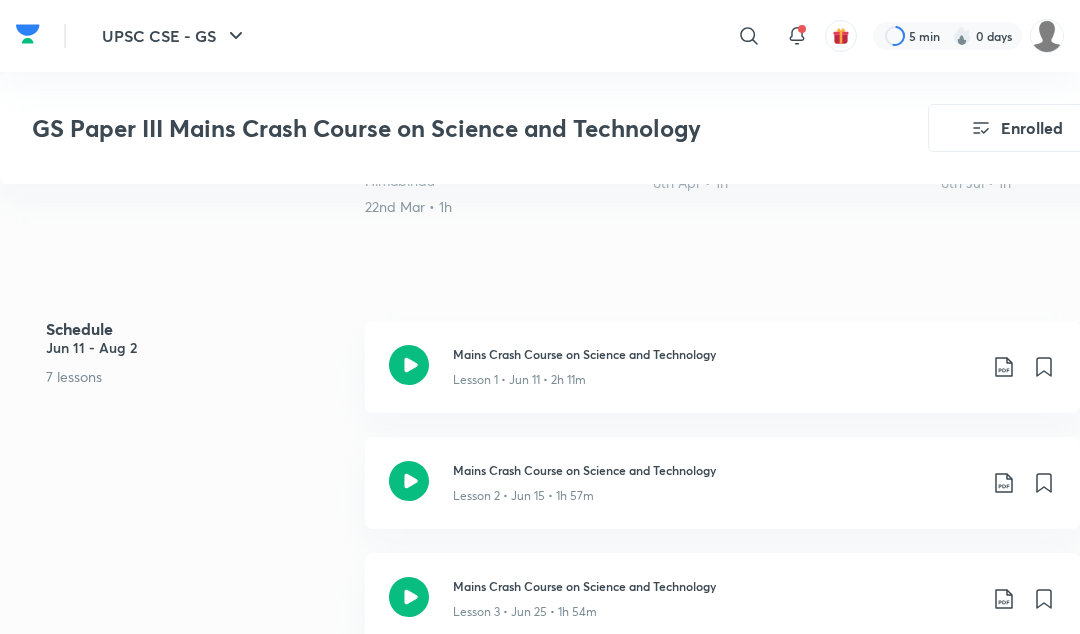 scroll, scrollTop: 0, scrollLeft: 0, axis: both 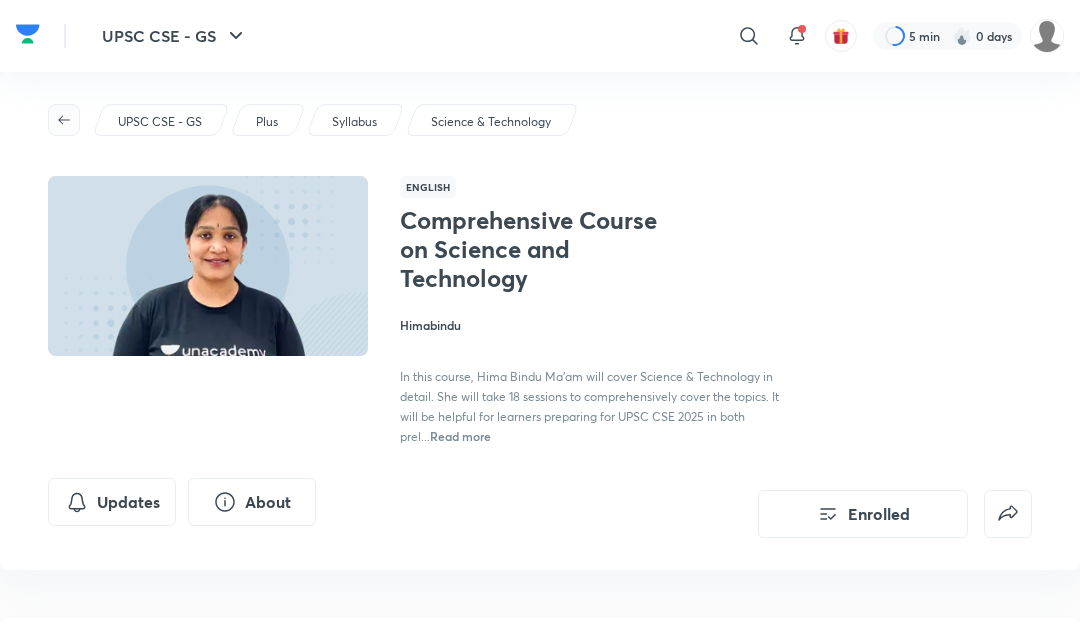 click 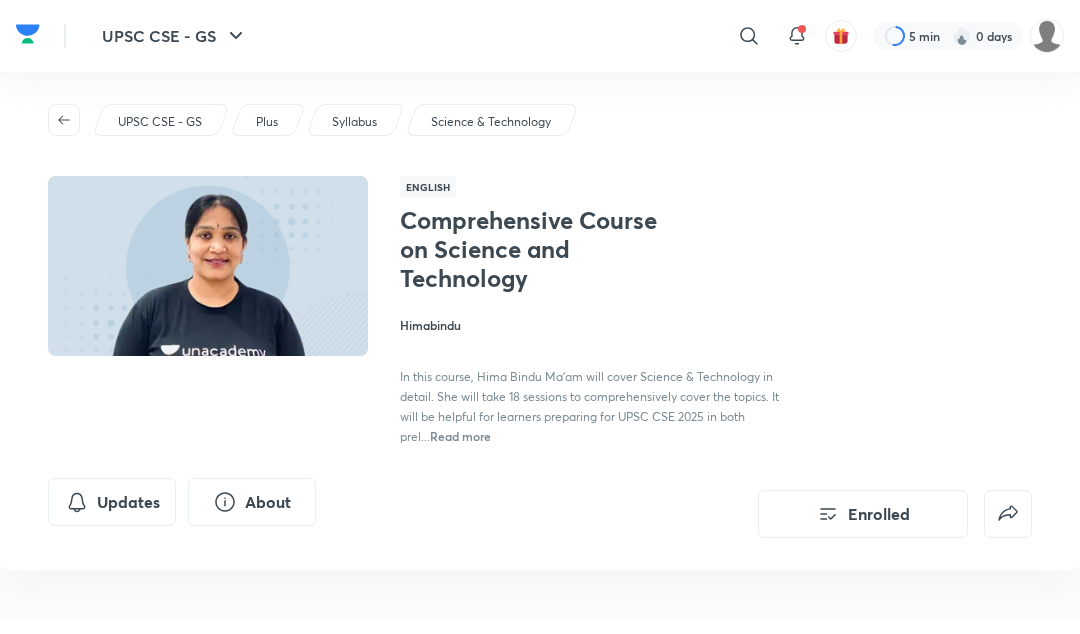 click at bounding box center (28, 34) 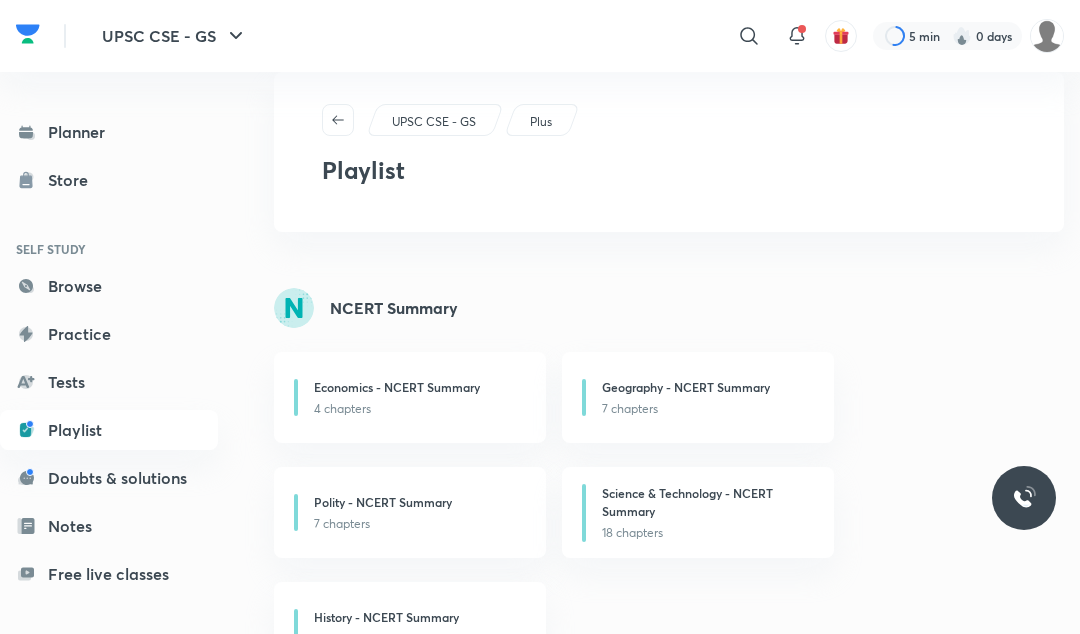 scroll, scrollTop: 298, scrollLeft: 0, axis: vertical 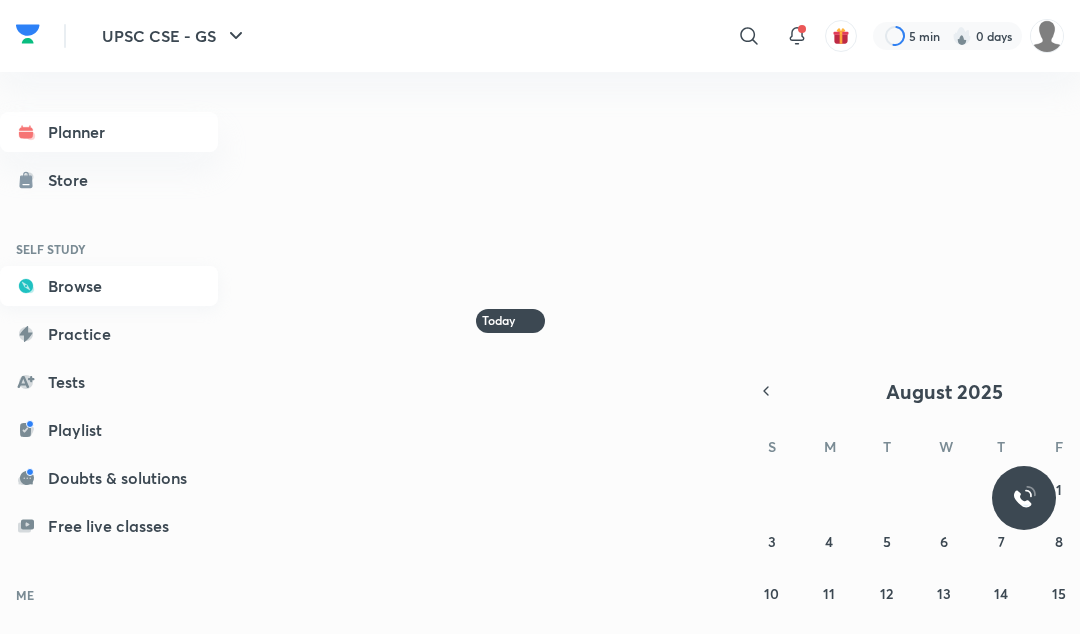 click on "Browse" at bounding box center (109, 286) 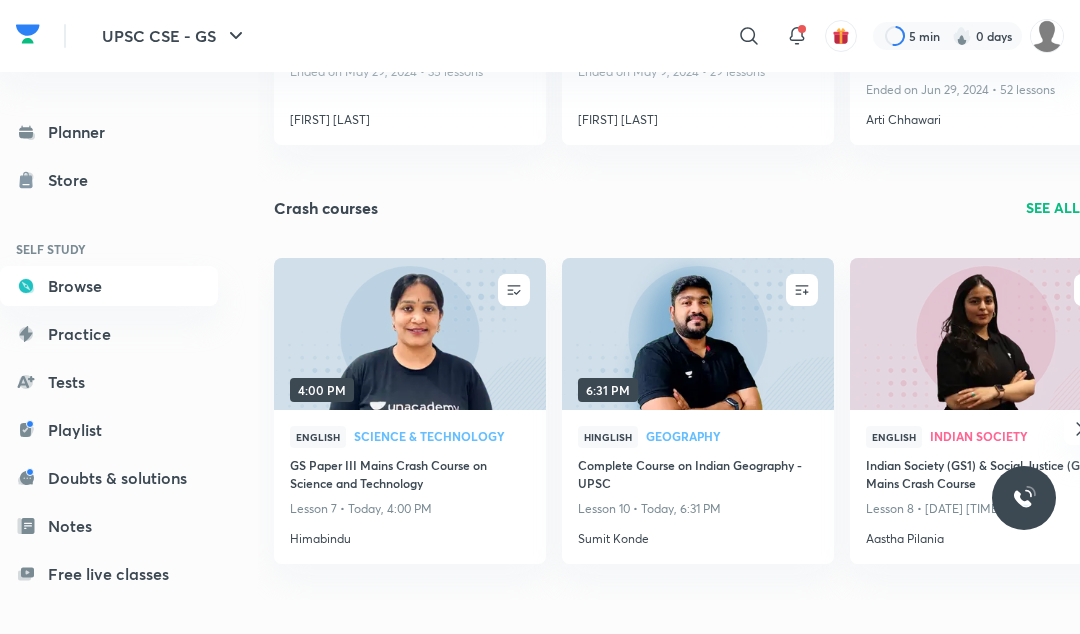 scroll, scrollTop: 3579, scrollLeft: 0, axis: vertical 